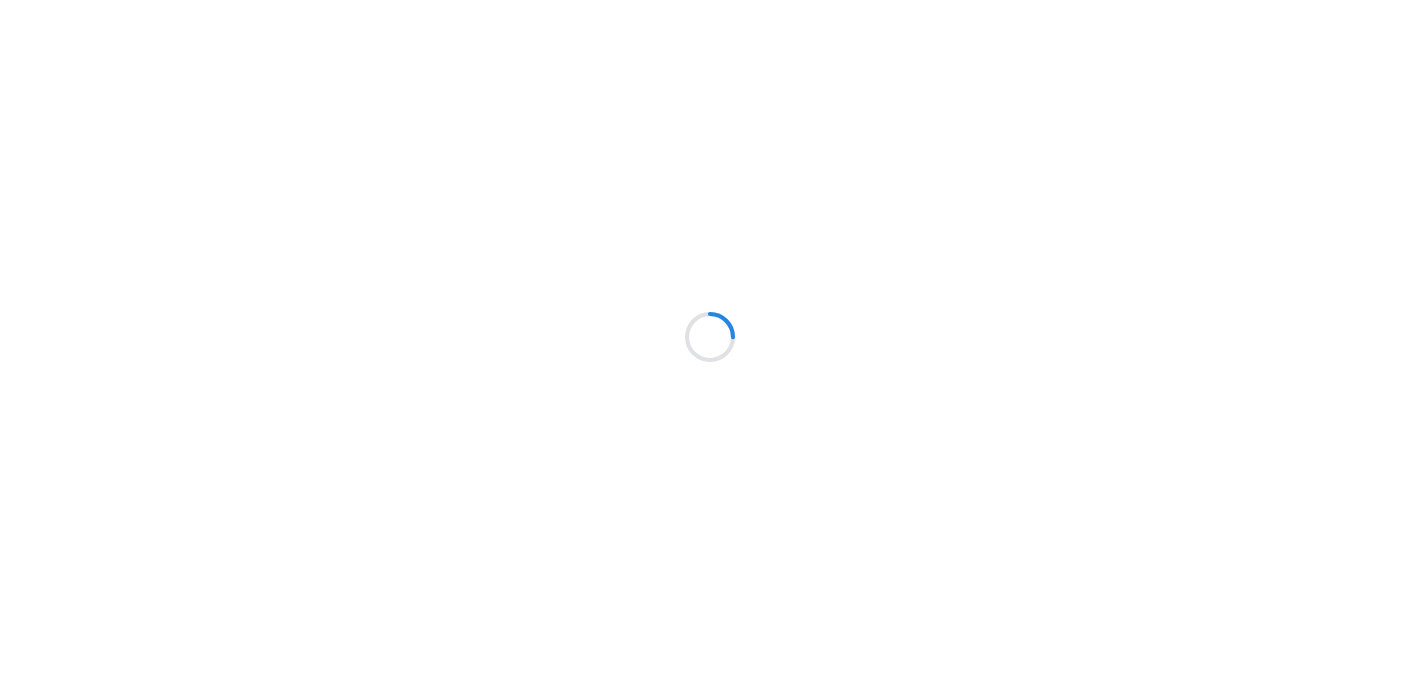 scroll, scrollTop: 0, scrollLeft: 0, axis: both 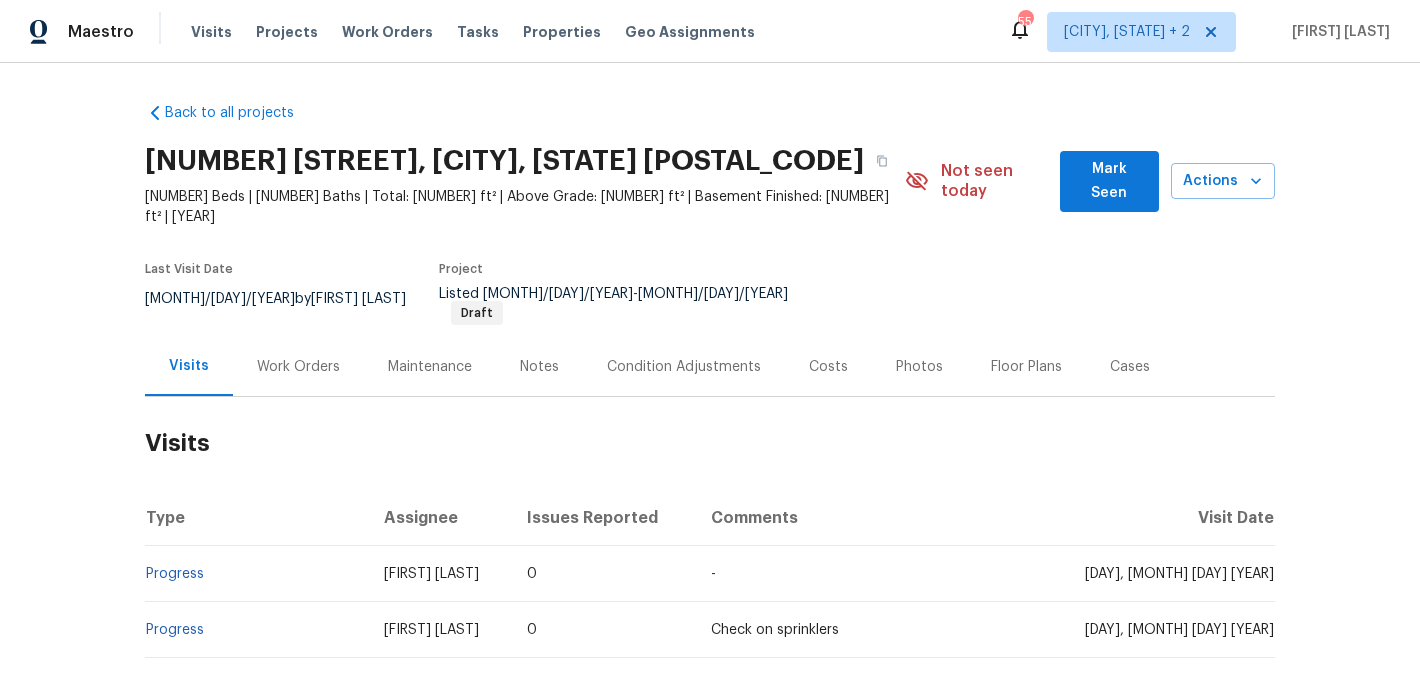 click on "Work Orders" at bounding box center (298, 366) 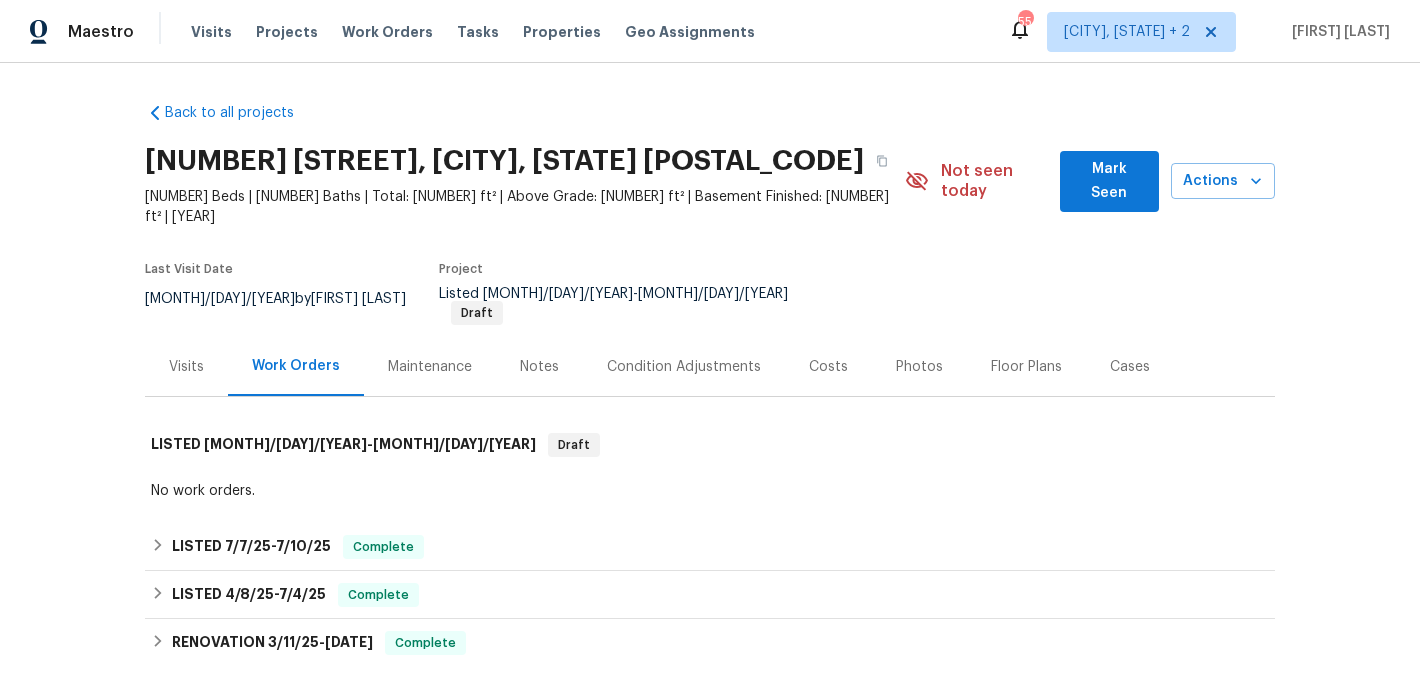 scroll, scrollTop: 265, scrollLeft: 0, axis: vertical 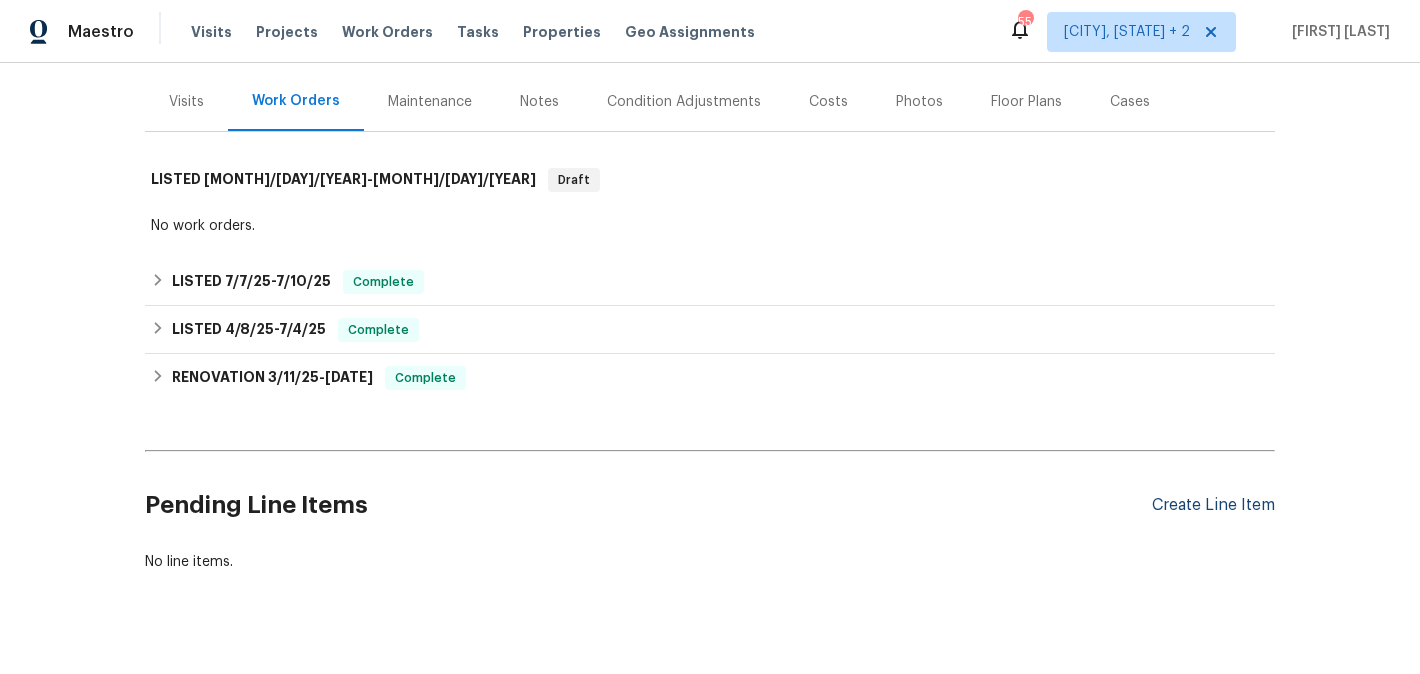 click on "Create Line Item" at bounding box center (1213, 505) 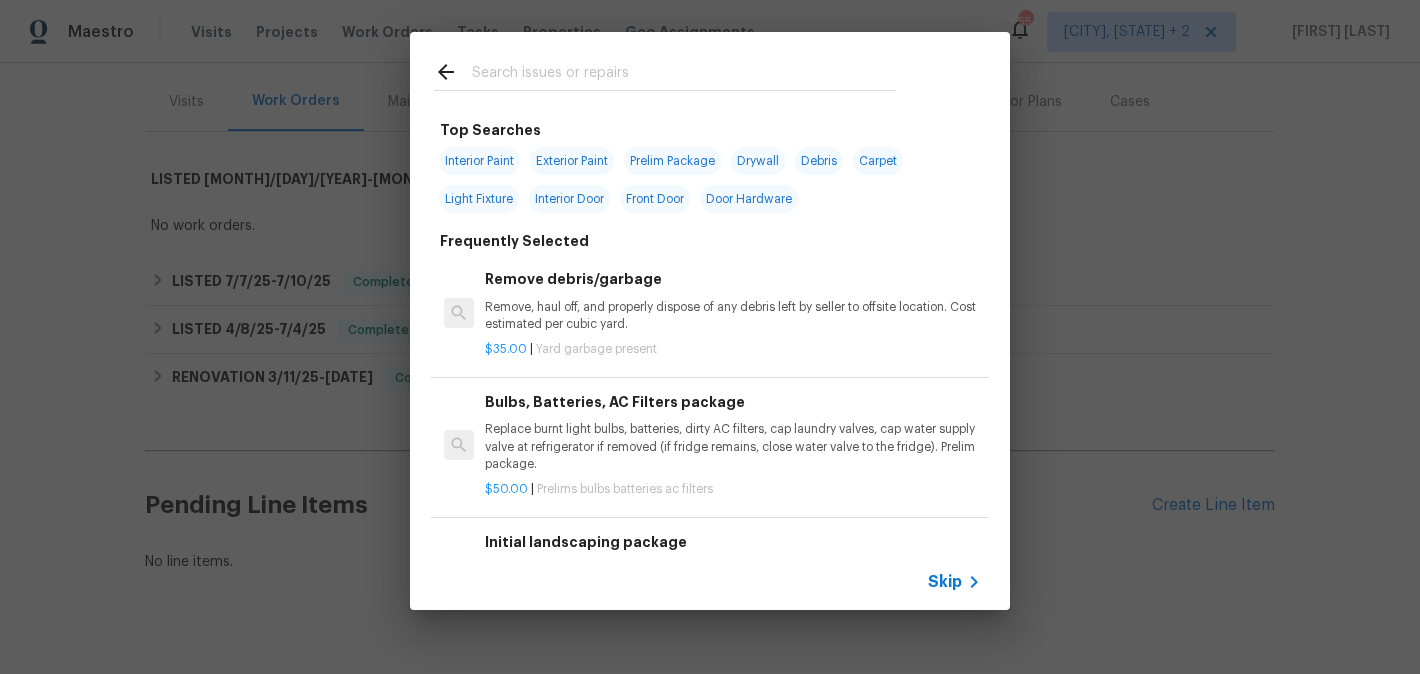 click at bounding box center (684, 75) 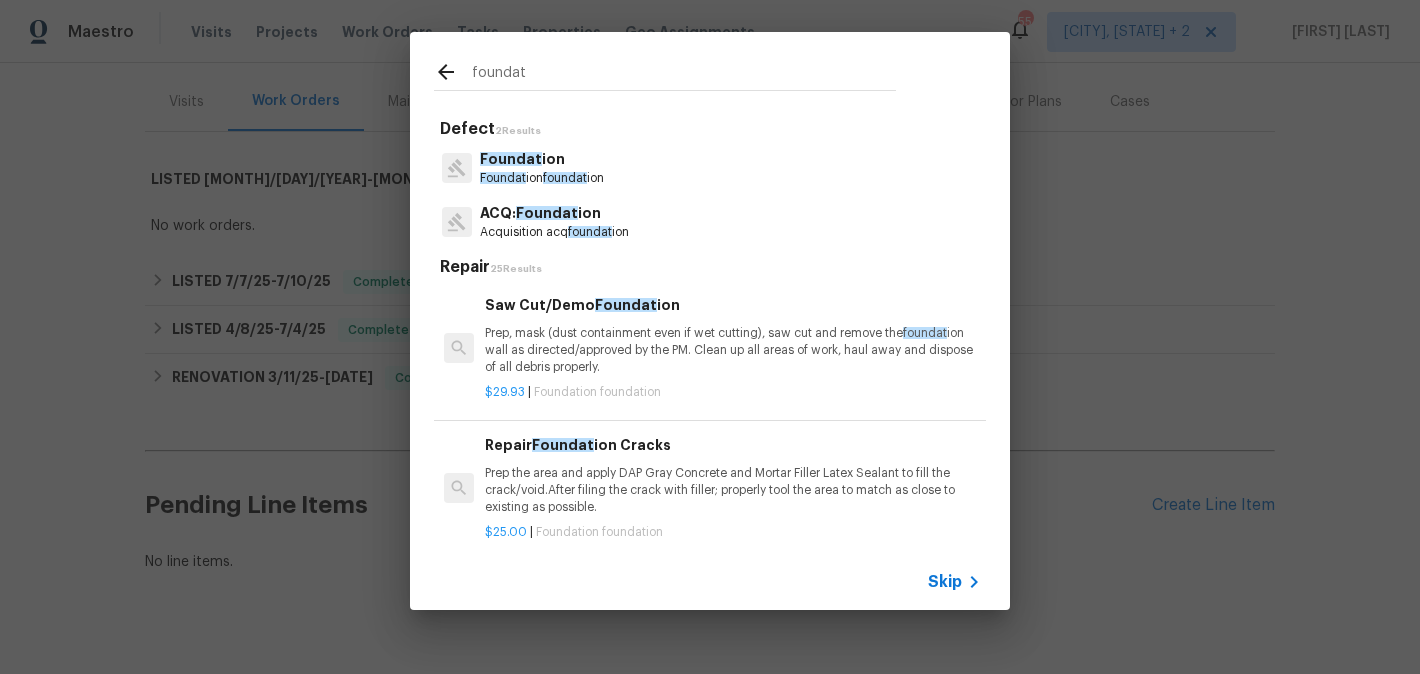 type on "foundat" 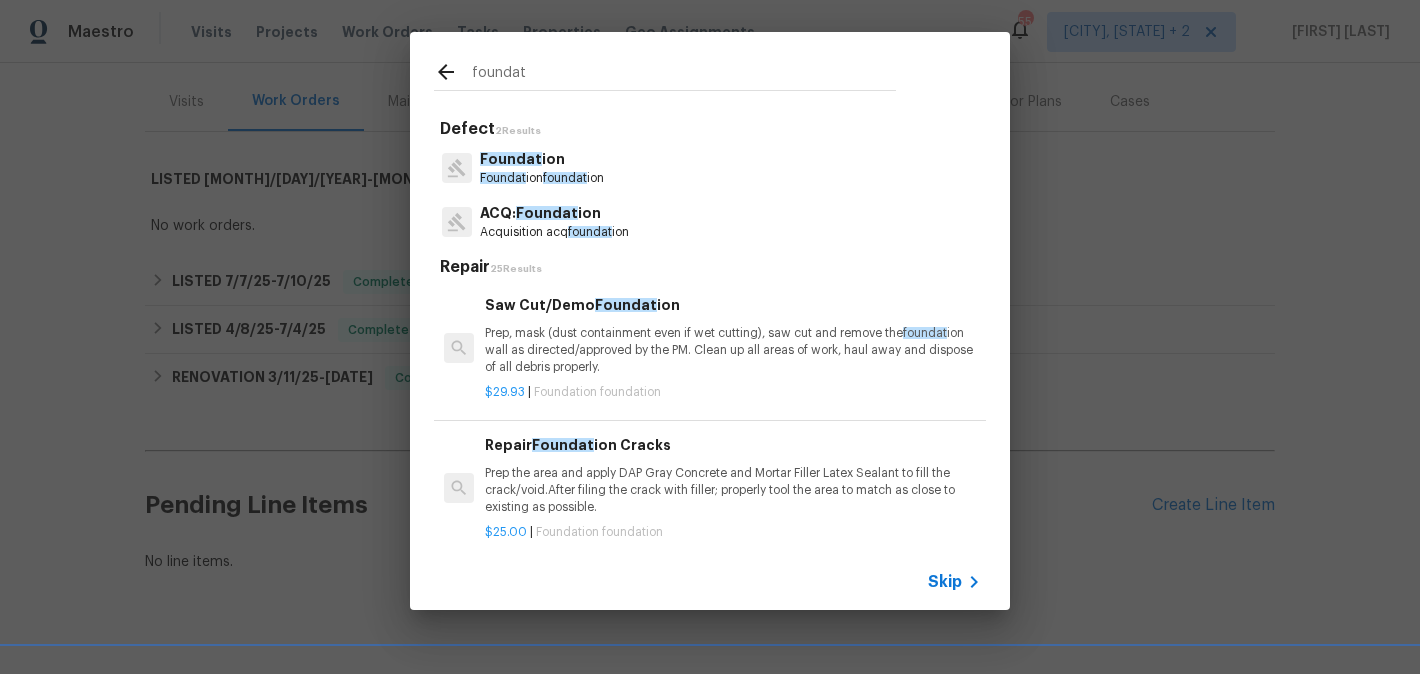 click on "Foundat" at bounding box center [503, 178] 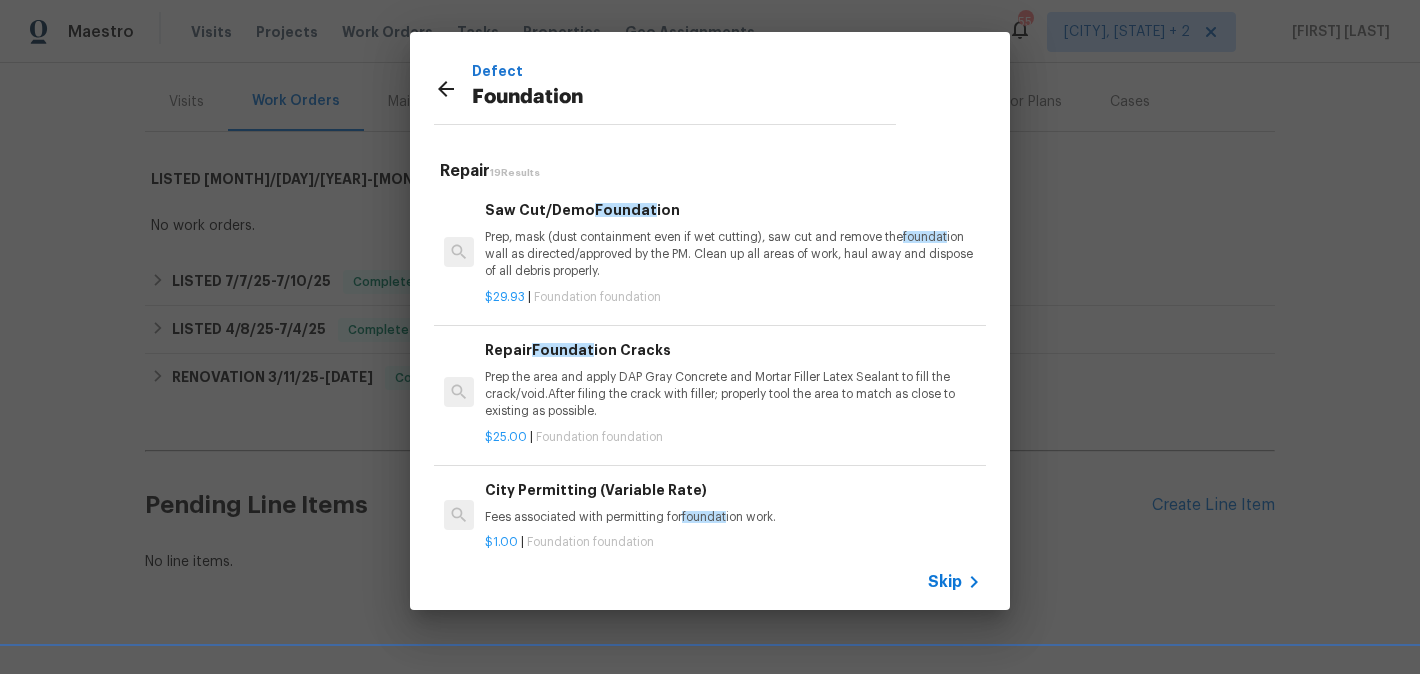 click on "Prep the area and apply DAP Gray Concrete and Mortar Filler Latex Sealant to fill the crack/void.After filing the crack with filler; properly tool the area to match as close to existing as possible." at bounding box center [733, 394] 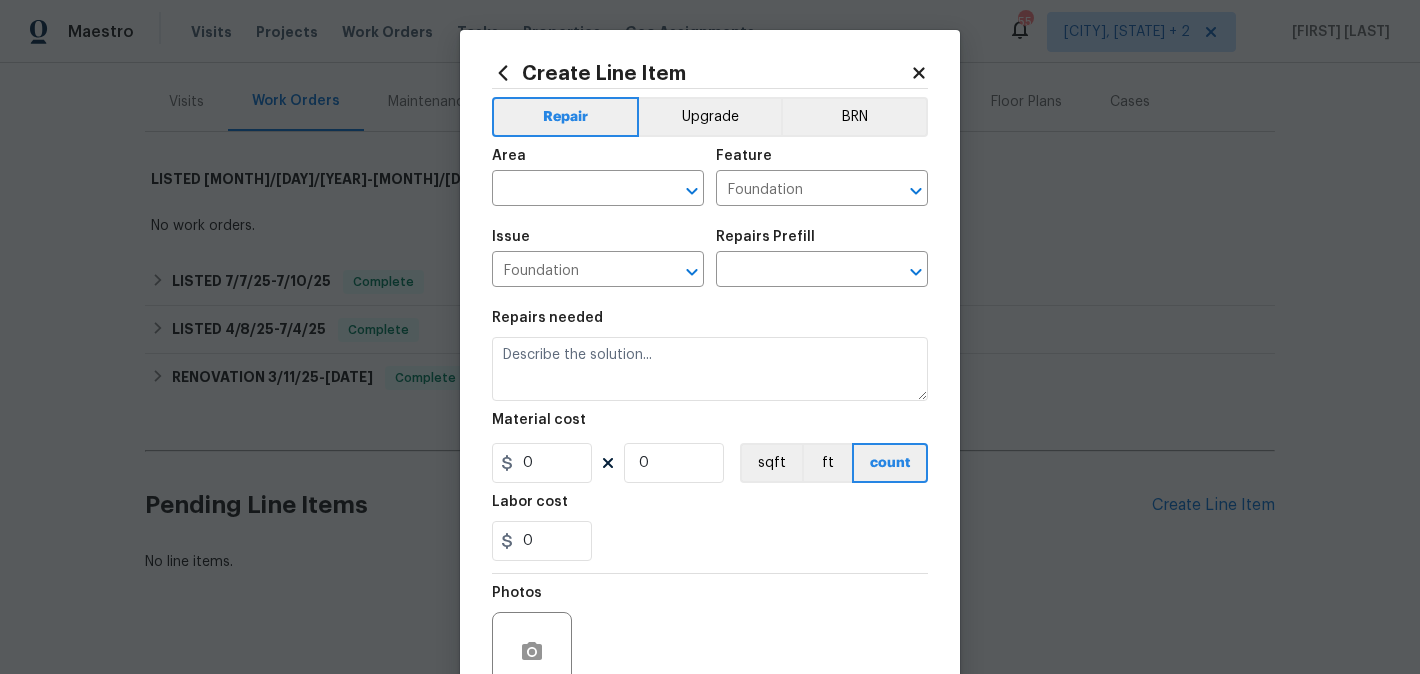 type on "Repair Foundation Cracks $25.00" 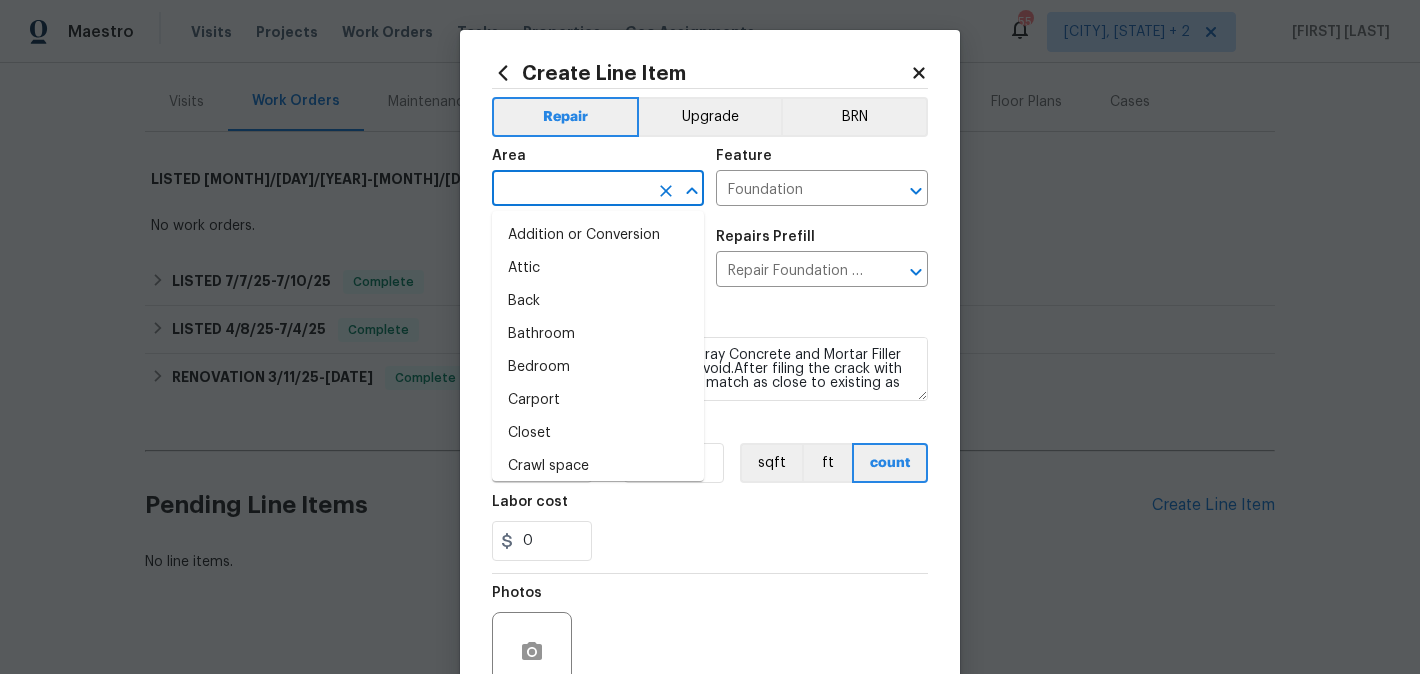 click at bounding box center [570, 190] 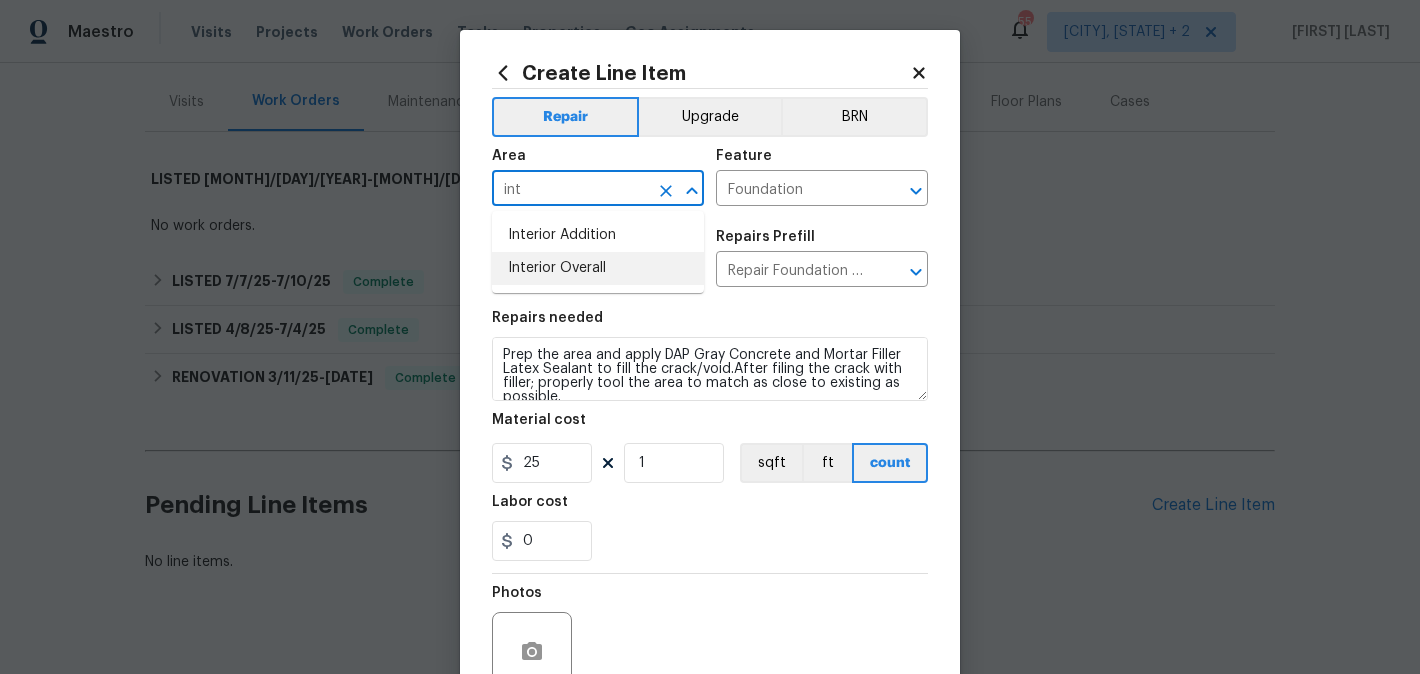 click on "Interior Overall" at bounding box center (598, 268) 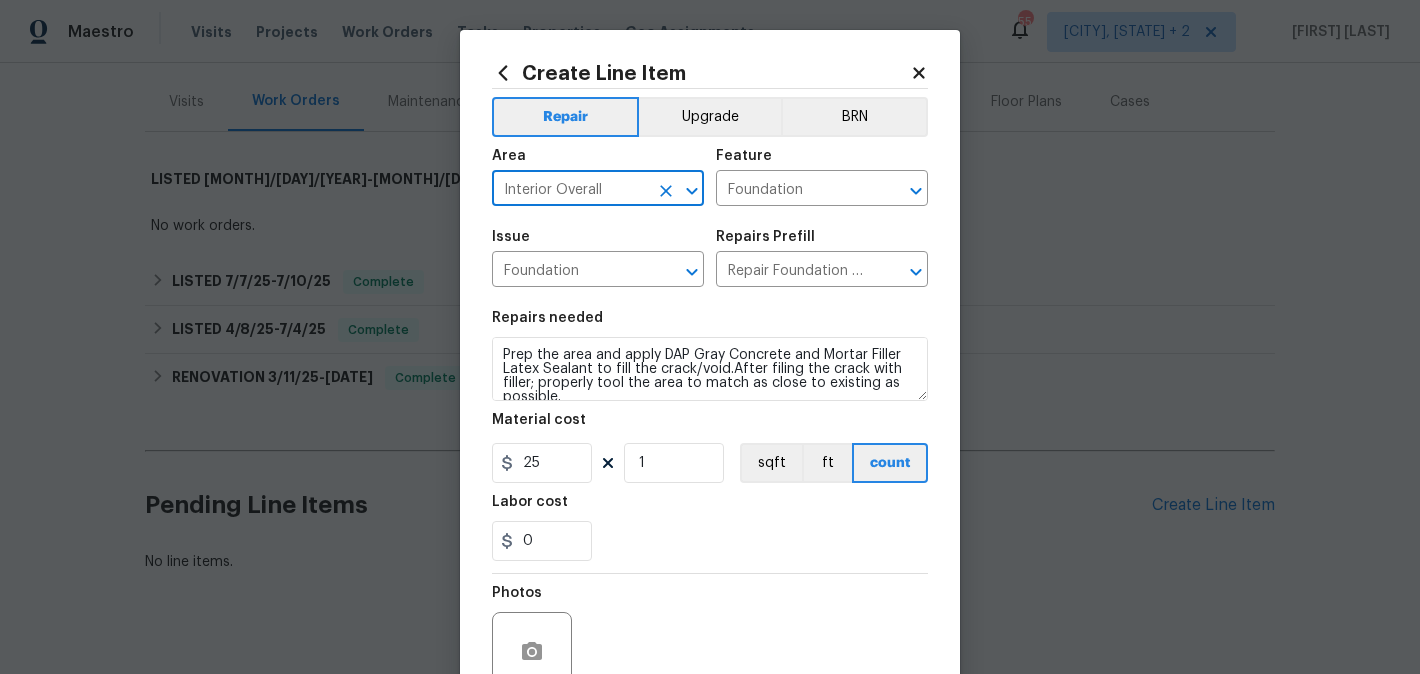 type on "Interior Overall" 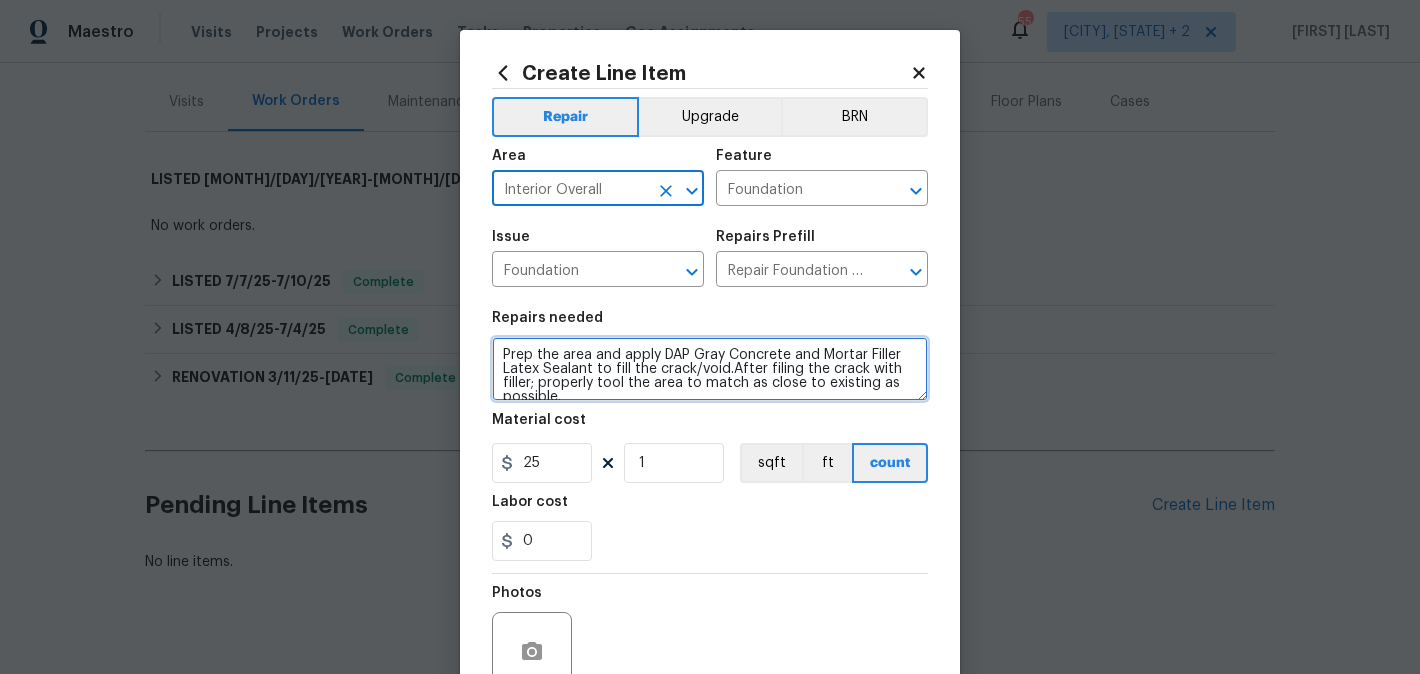 click on "Prep the area and apply DAP Gray Concrete and Mortar Filler Latex Sealant to fill the crack/void.After filing the crack with filler; properly tool the area to match as close to existing as possible." at bounding box center (710, 369) 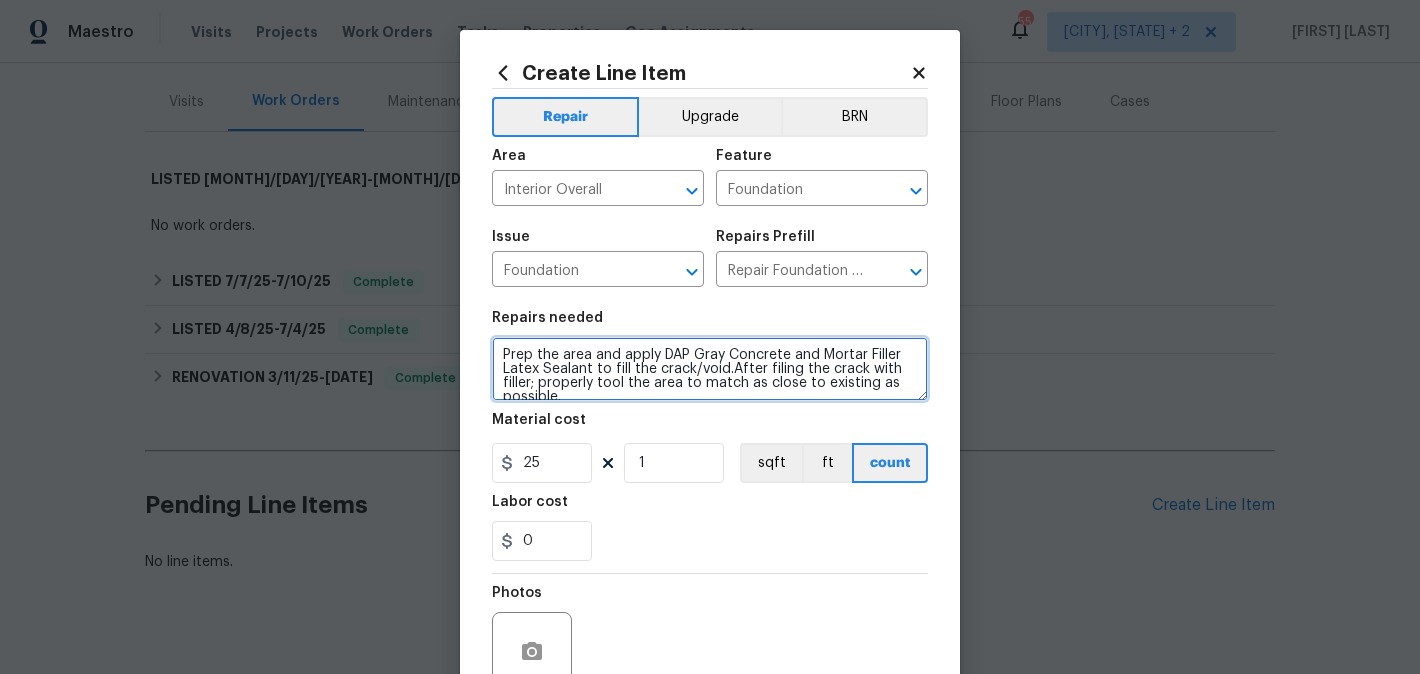 click on "Prep the area and apply DAP Gray Concrete and Mortar Filler Latex Sealant to fill the crack/void.After filing the crack with filler; properly tool the area to match as close to existing as possible." at bounding box center (710, 369) 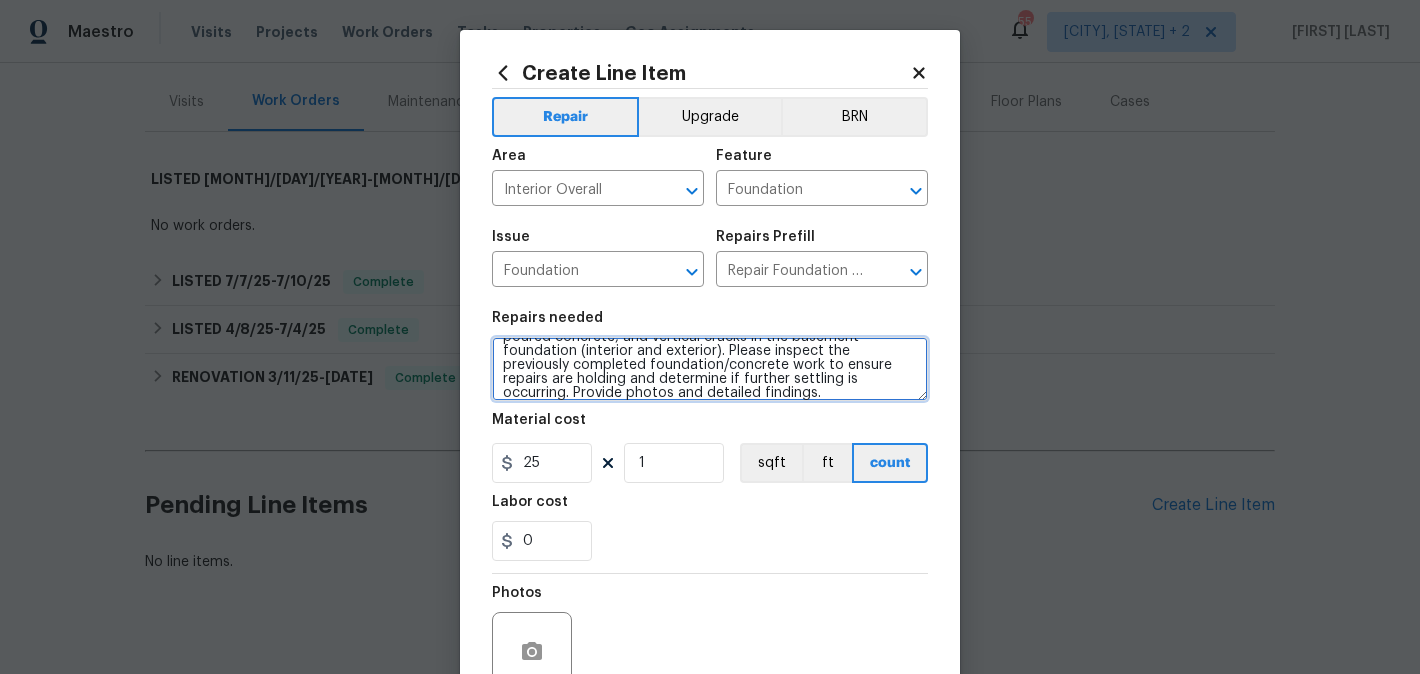 scroll, scrollTop: 0, scrollLeft: 0, axis: both 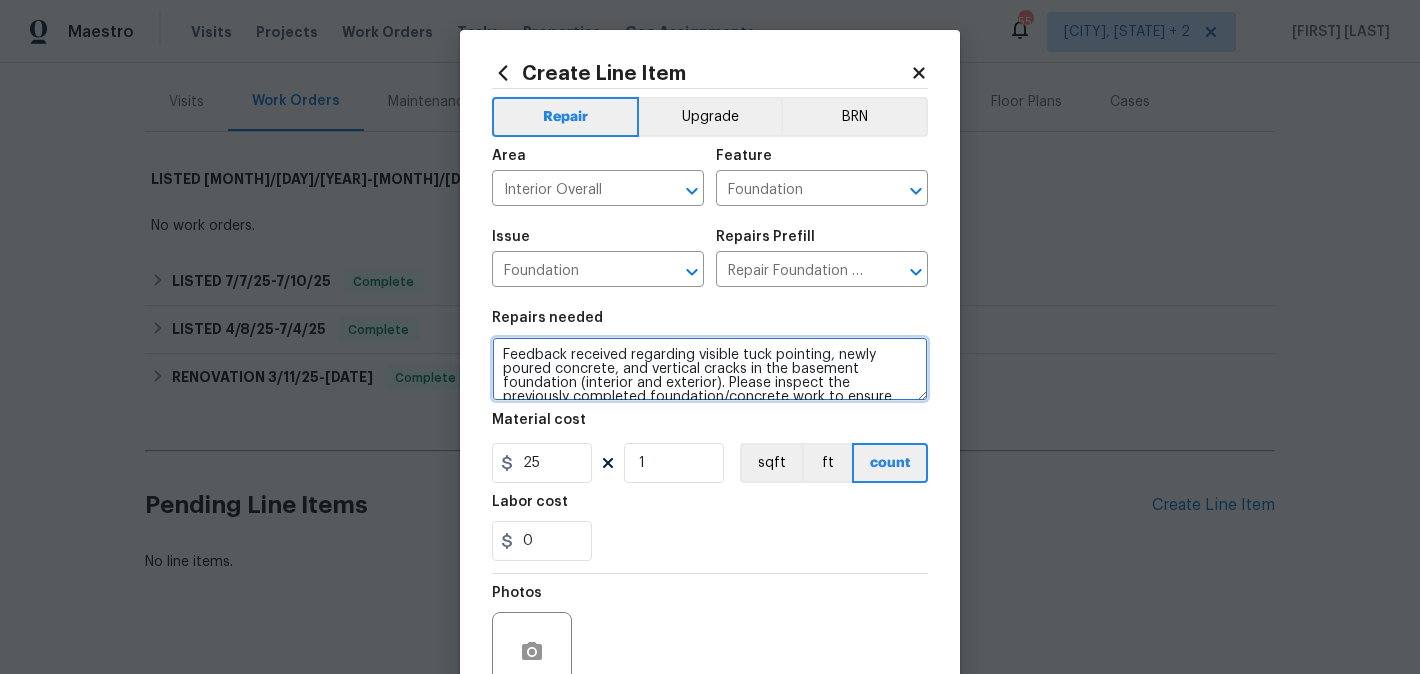 type on "Feedback received regarding visible tuck pointing, newly poured concrete, and vertical cracks in the basement foundation (interior and exterior). Please inspect the previously completed foundation/concrete work to ensure repairs are holding and determine if further settling is occurring. Provide photos and detailed findings." 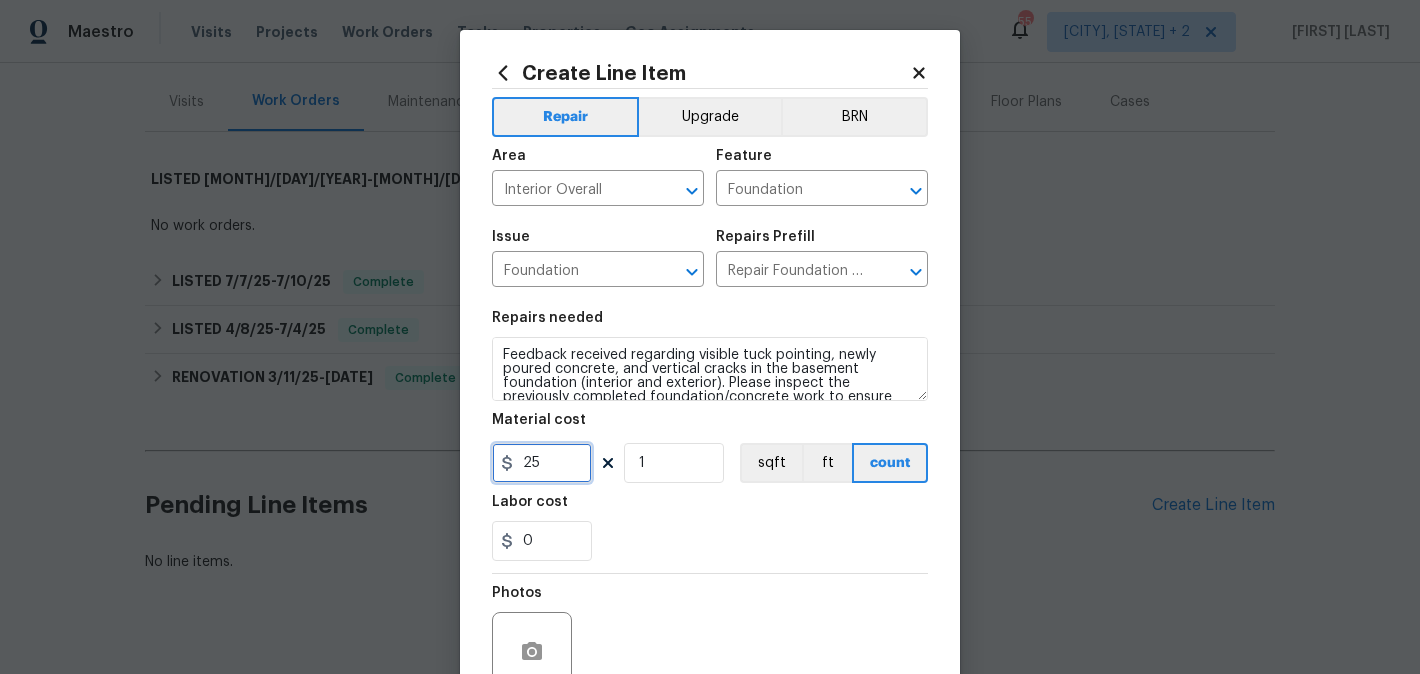 click on "25" at bounding box center (542, 463) 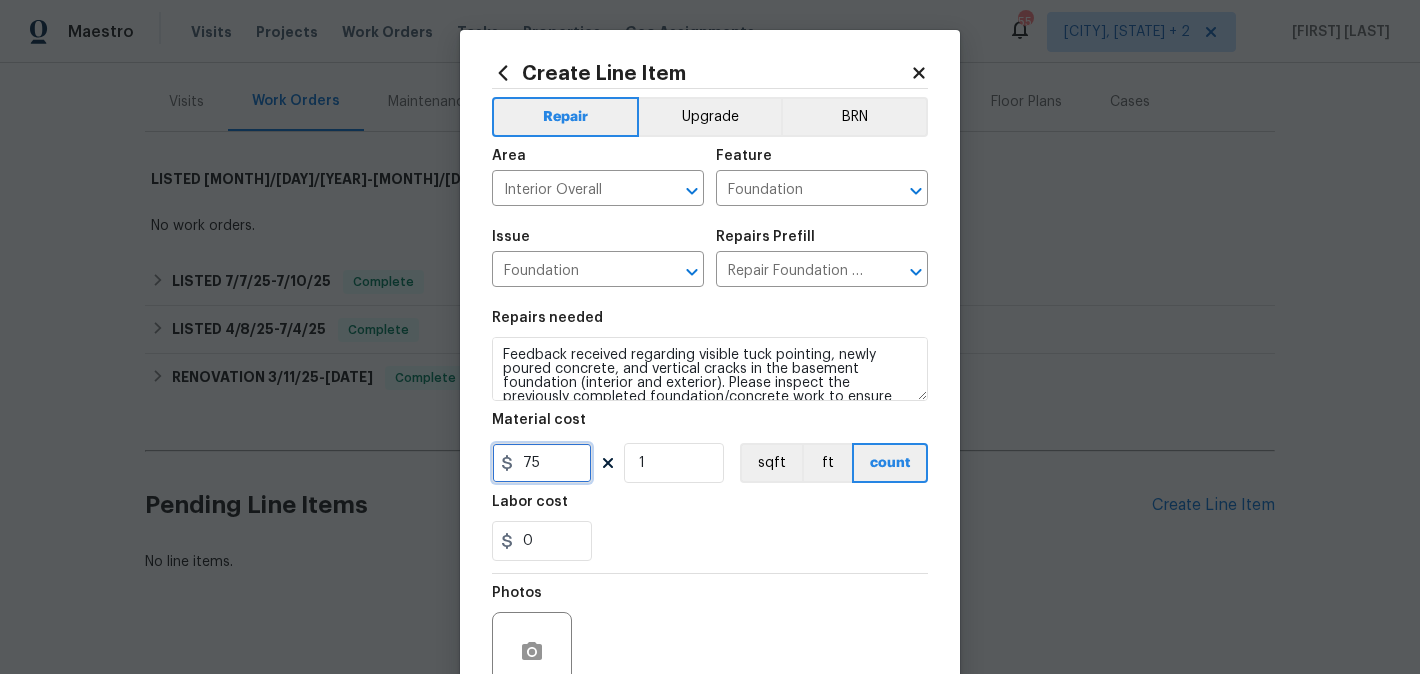 scroll, scrollTop: 188, scrollLeft: 0, axis: vertical 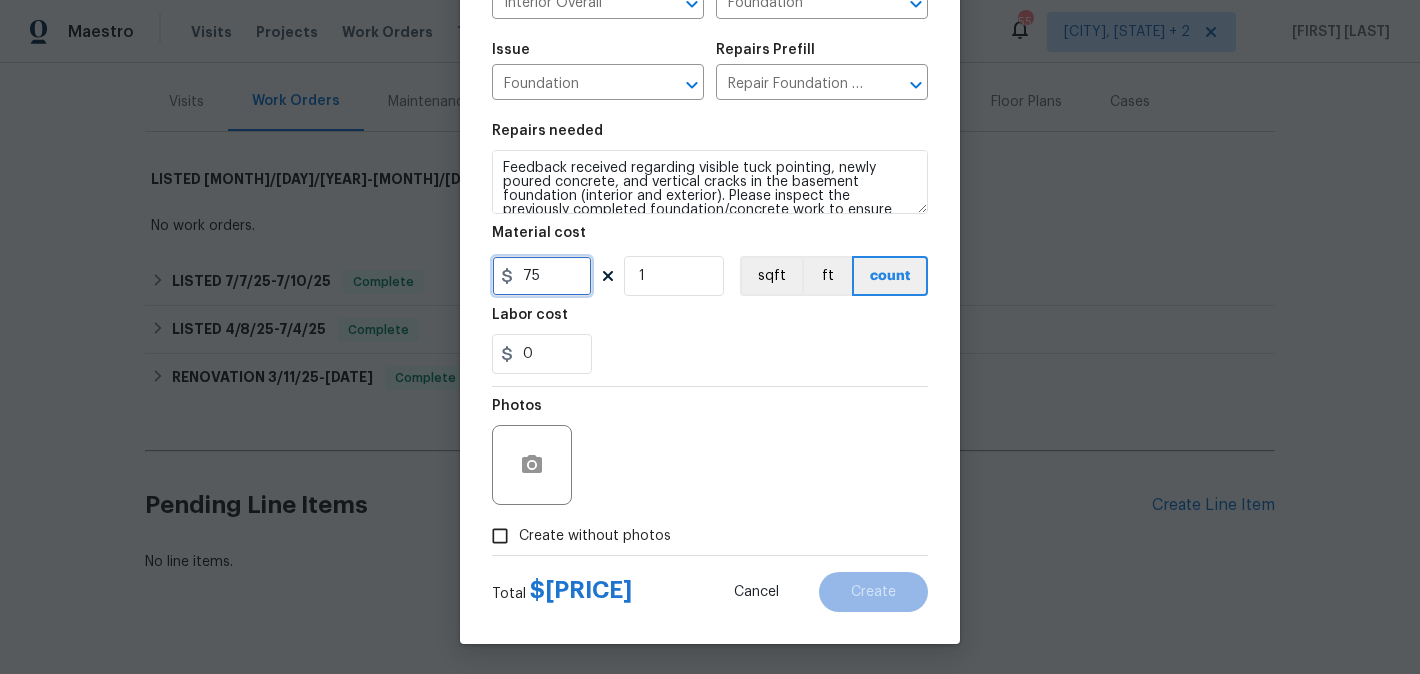 type on "75" 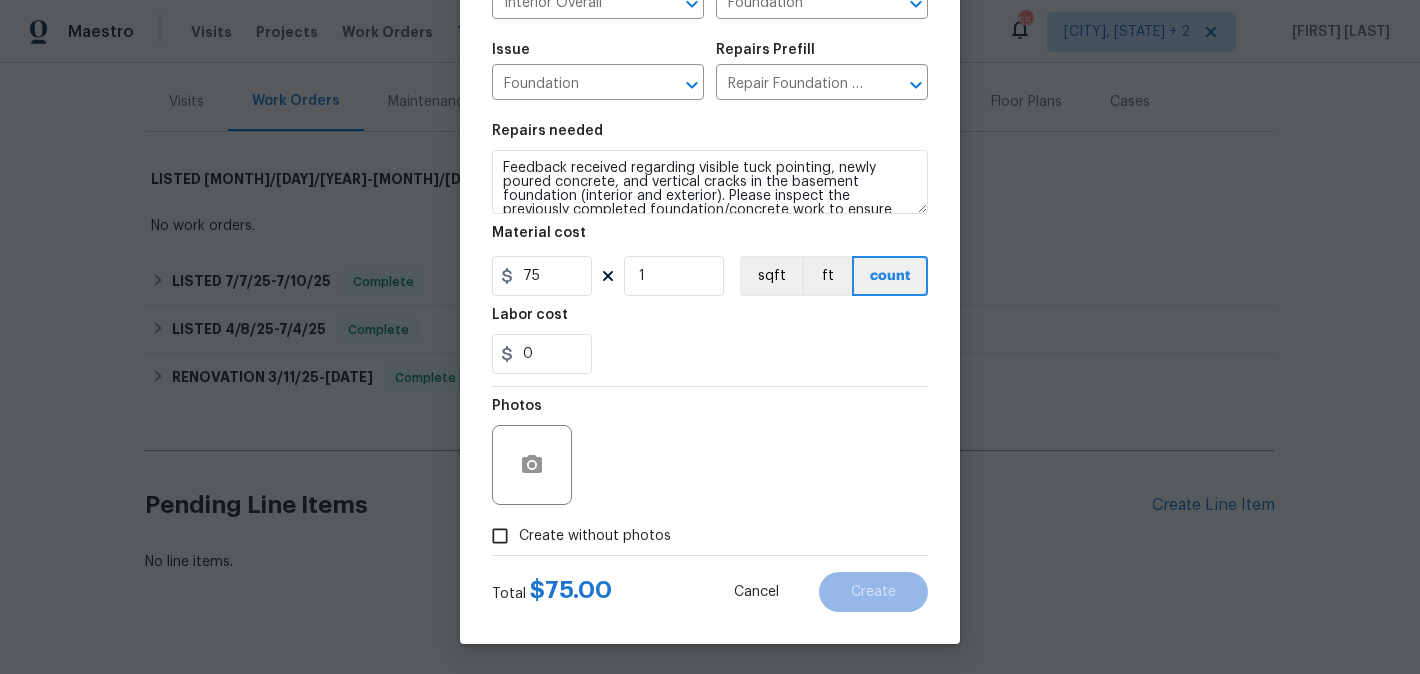 click on "Create without photos" at bounding box center [595, 536] 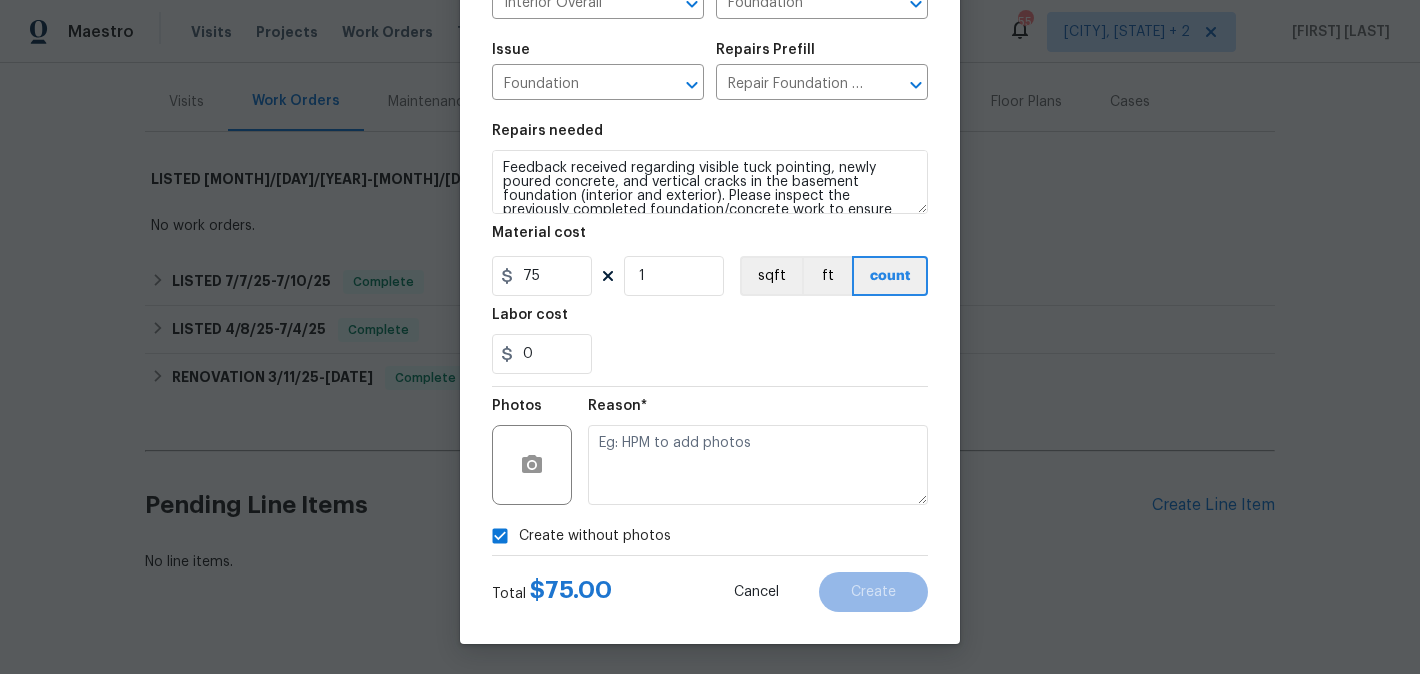 click at bounding box center [758, 465] 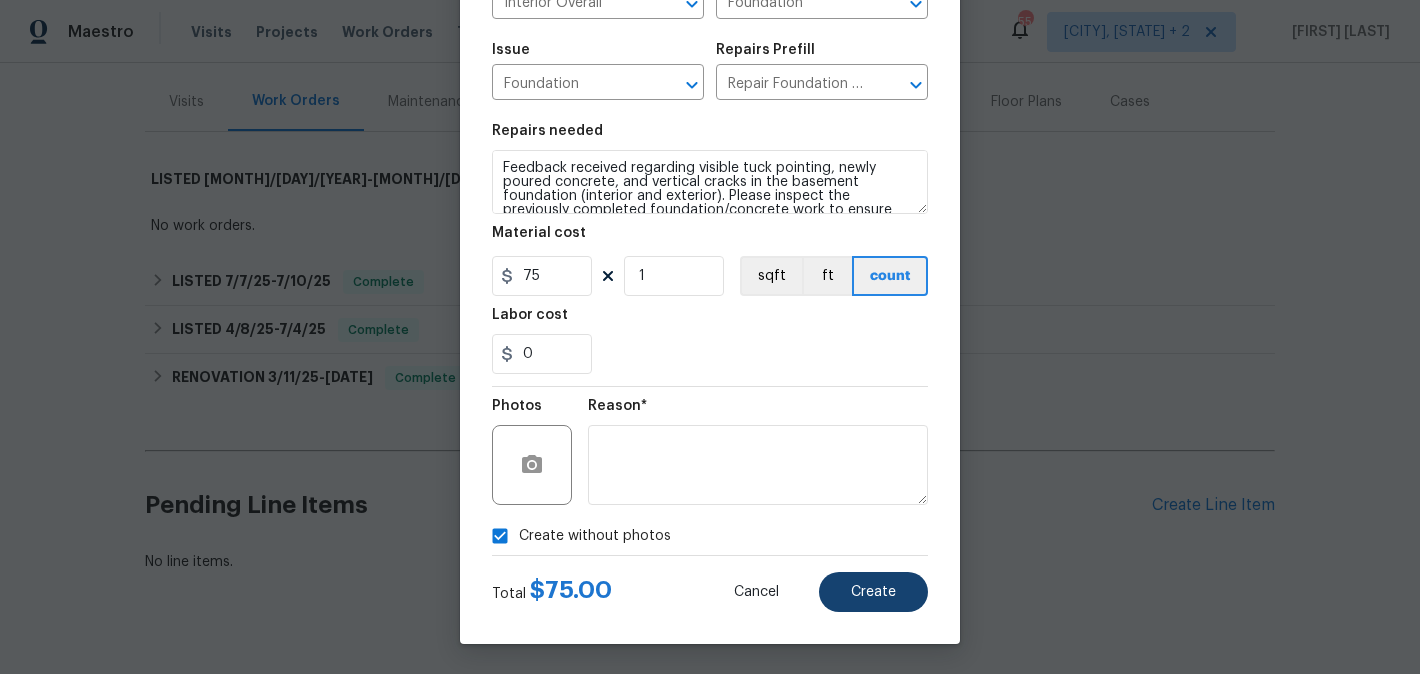 type 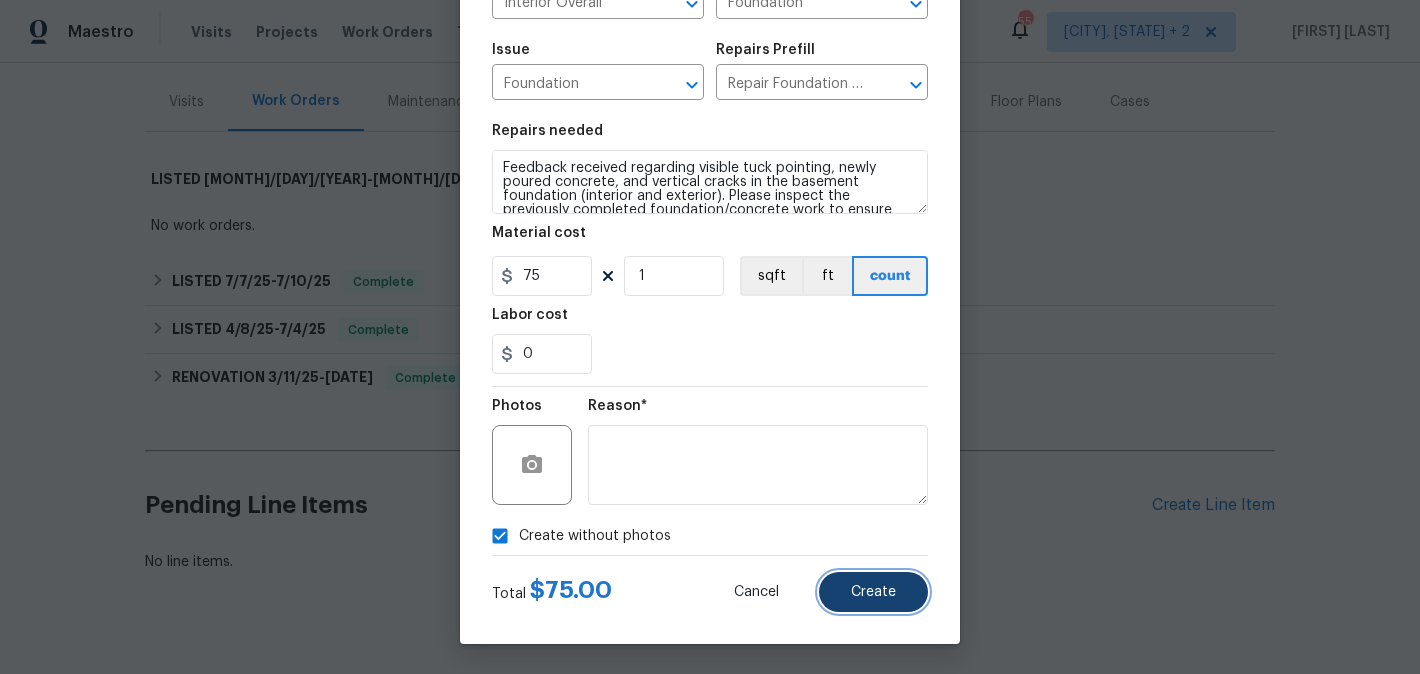click on "Create" at bounding box center [873, 592] 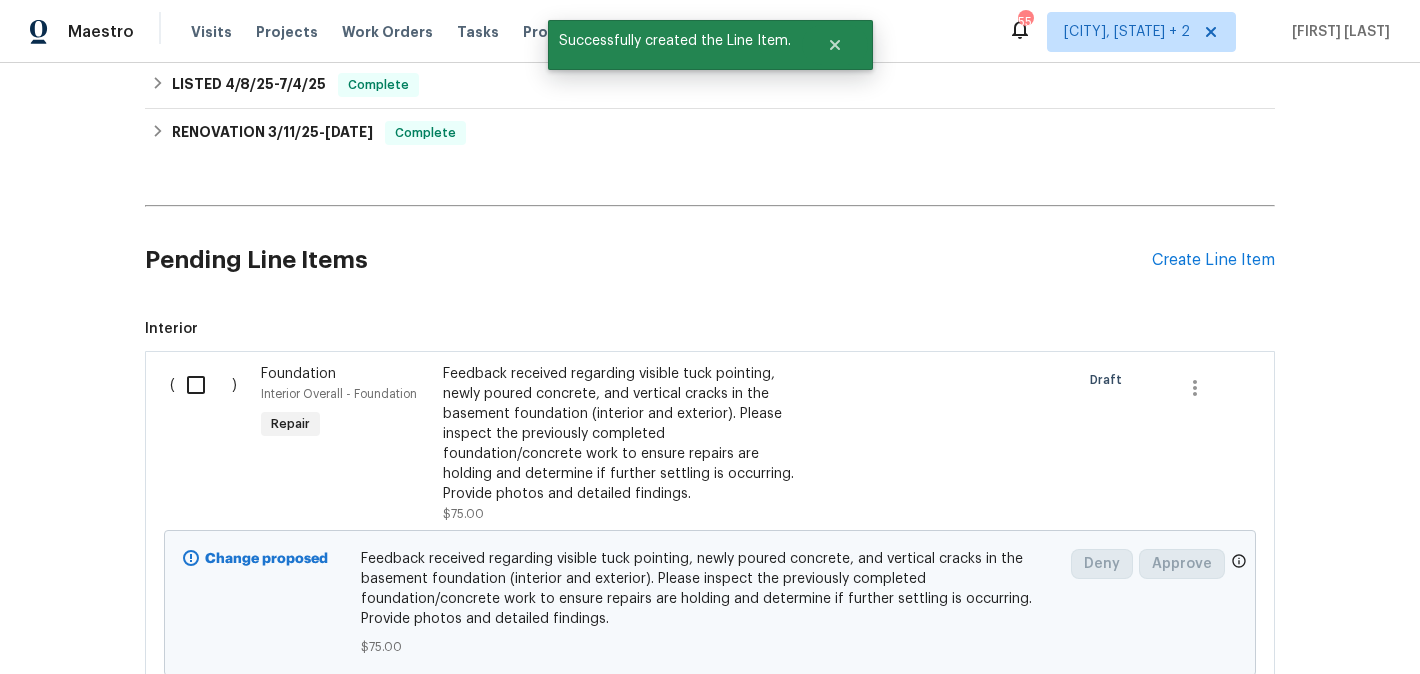 scroll, scrollTop: 633, scrollLeft: 0, axis: vertical 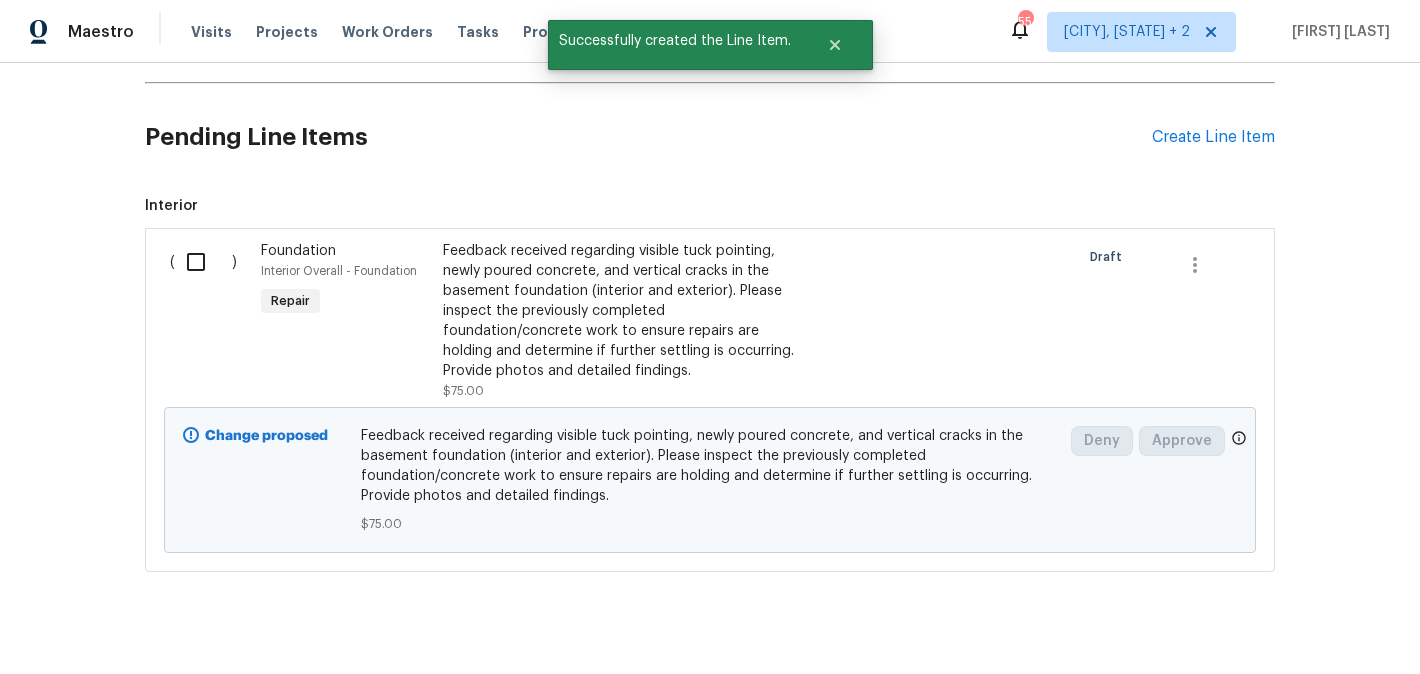 click at bounding box center [203, 262] 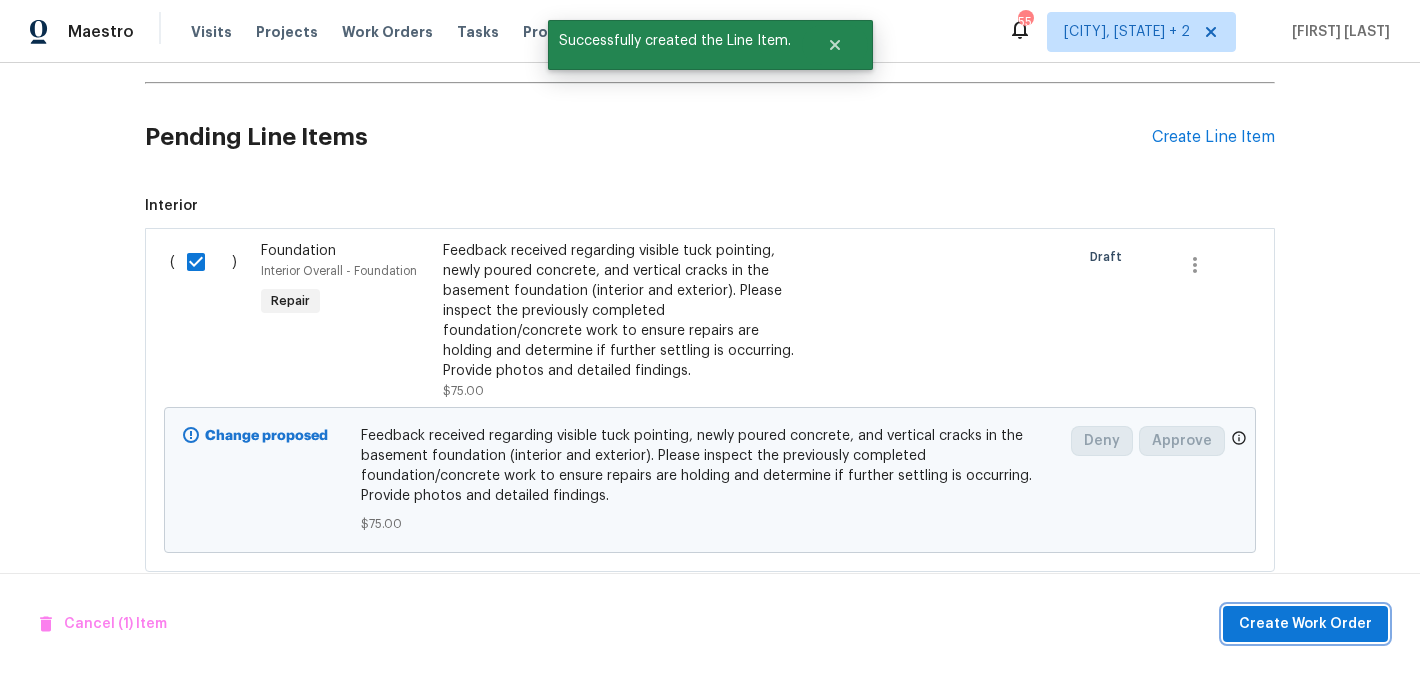 click on "Create Work Order" at bounding box center [1305, 624] 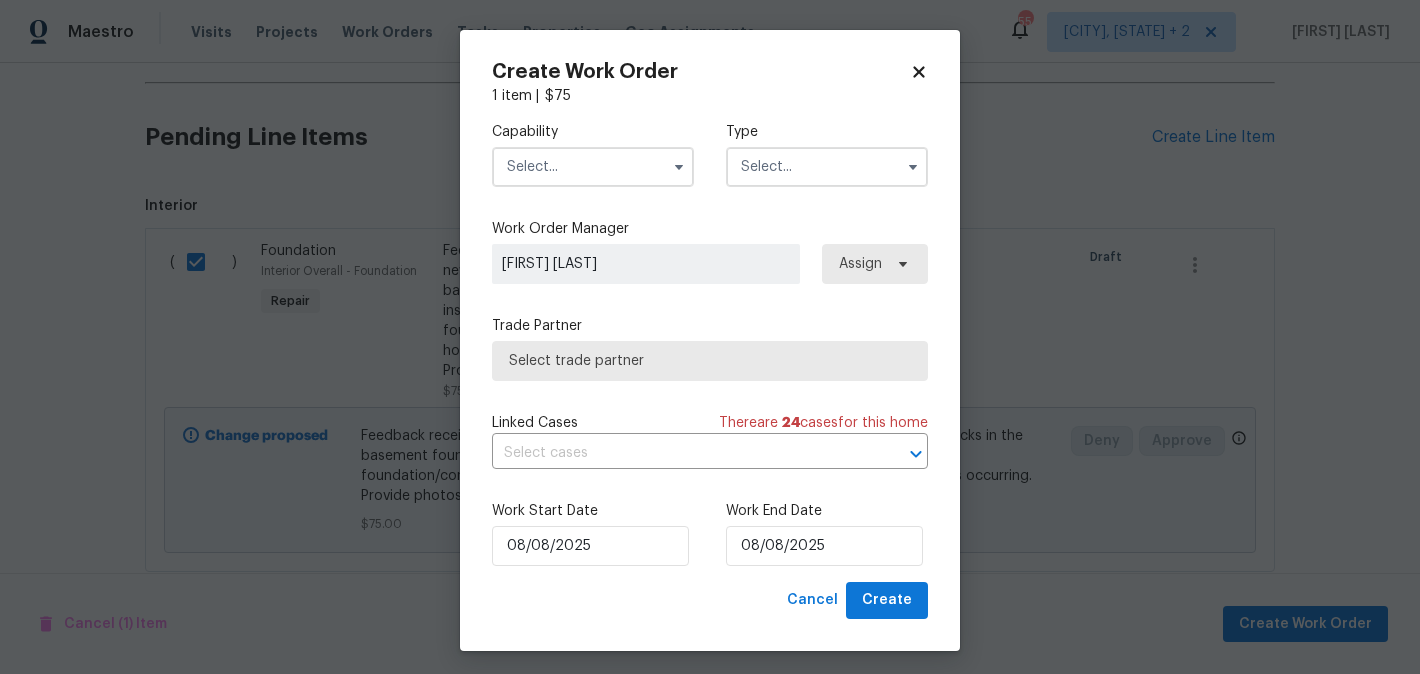 click at bounding box center [593, 167] 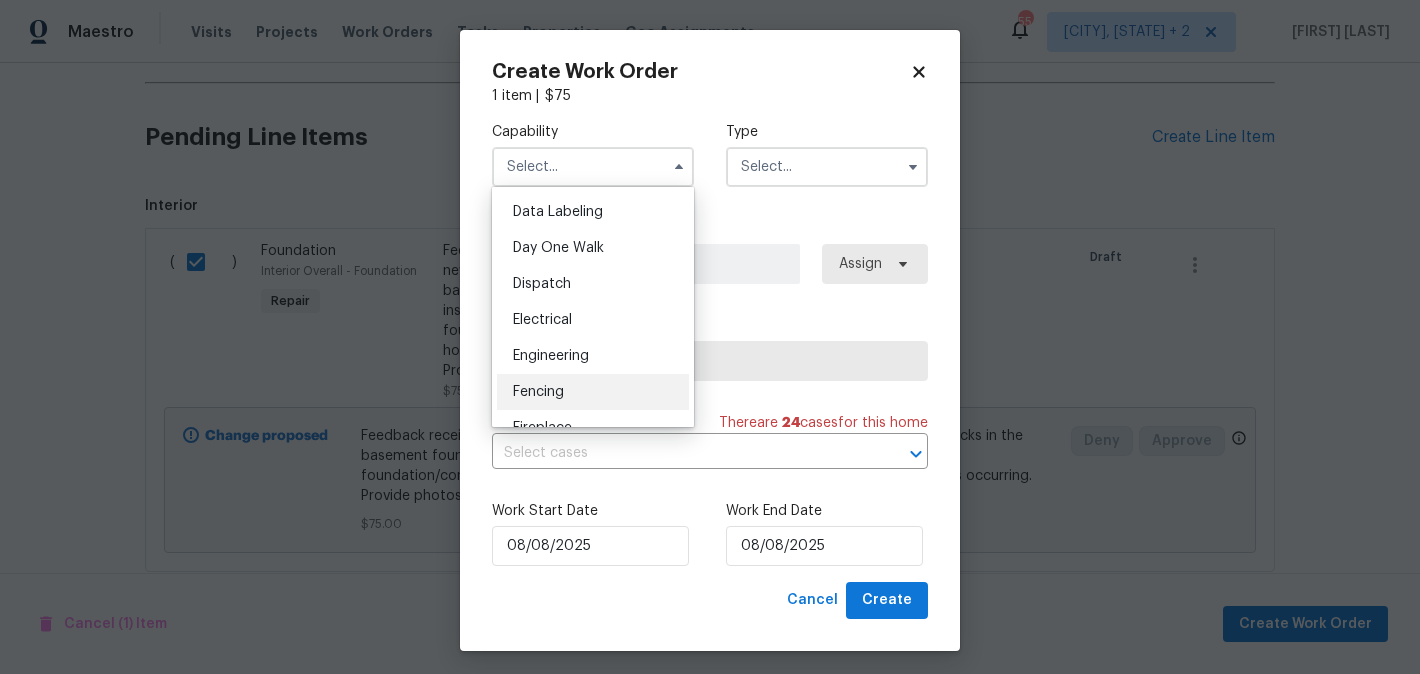 scroll, scrollTop: 678, scrollLeft: 0, axis: vertical 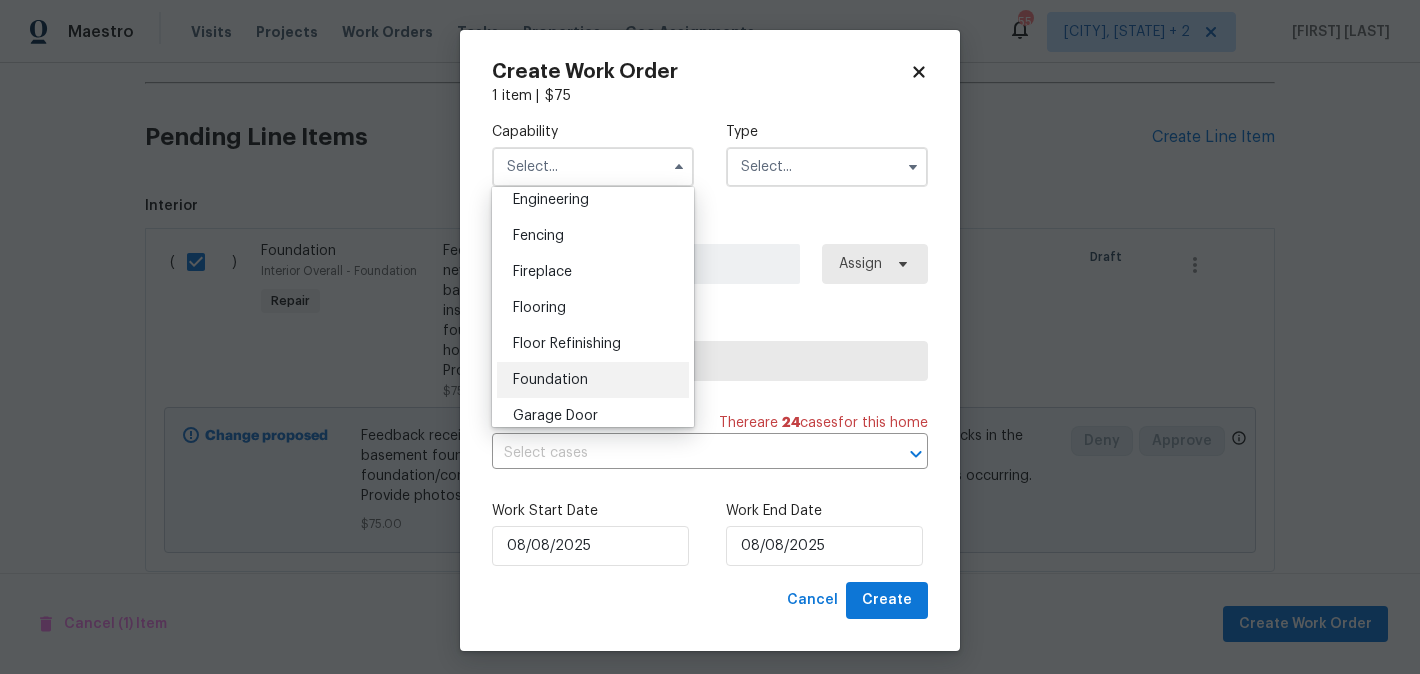 click on "Foundation" at bounding box center (550, 380) 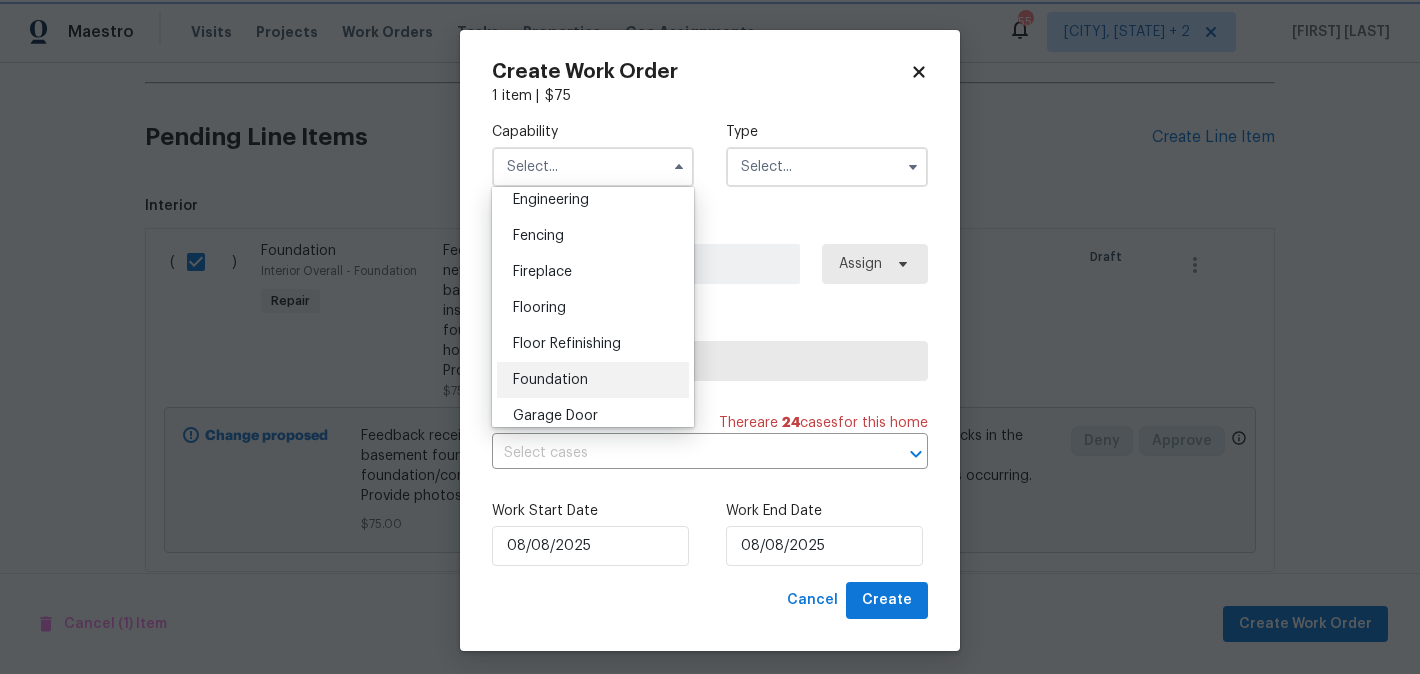 type on "Foundation" 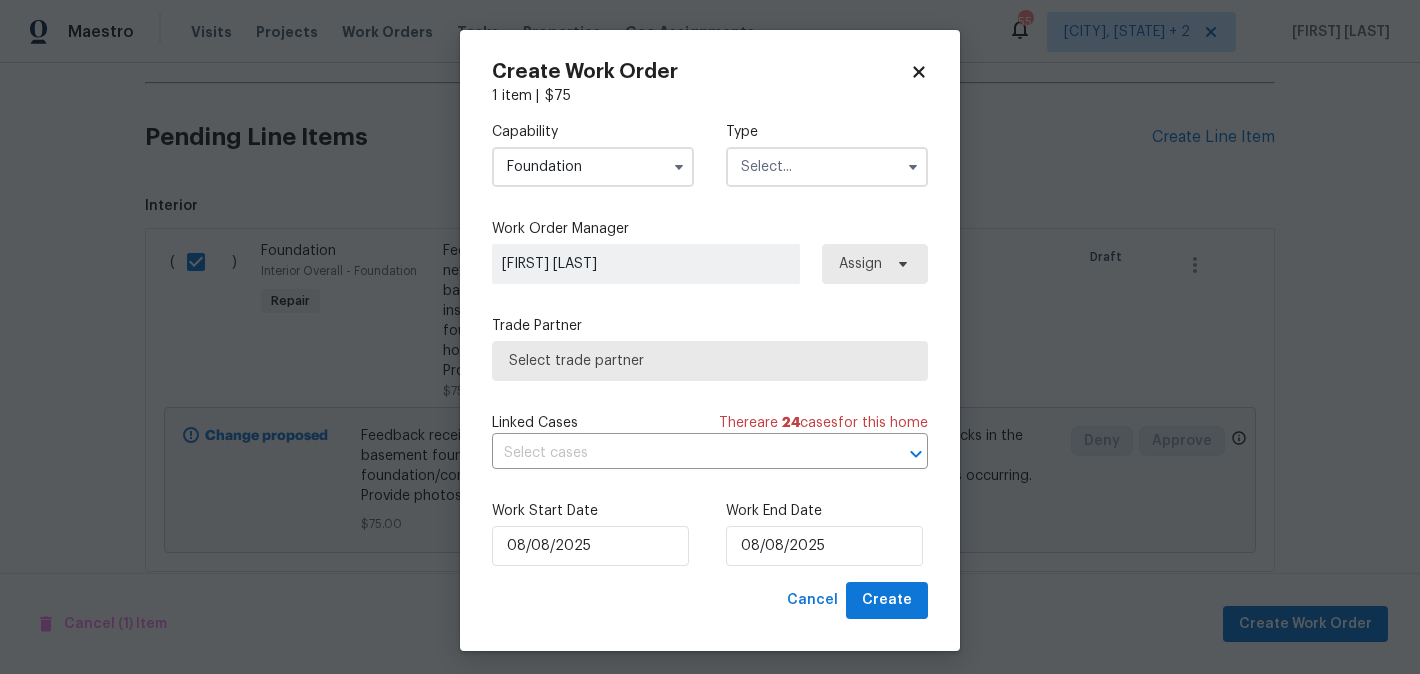click at bounding box center [827, 167] 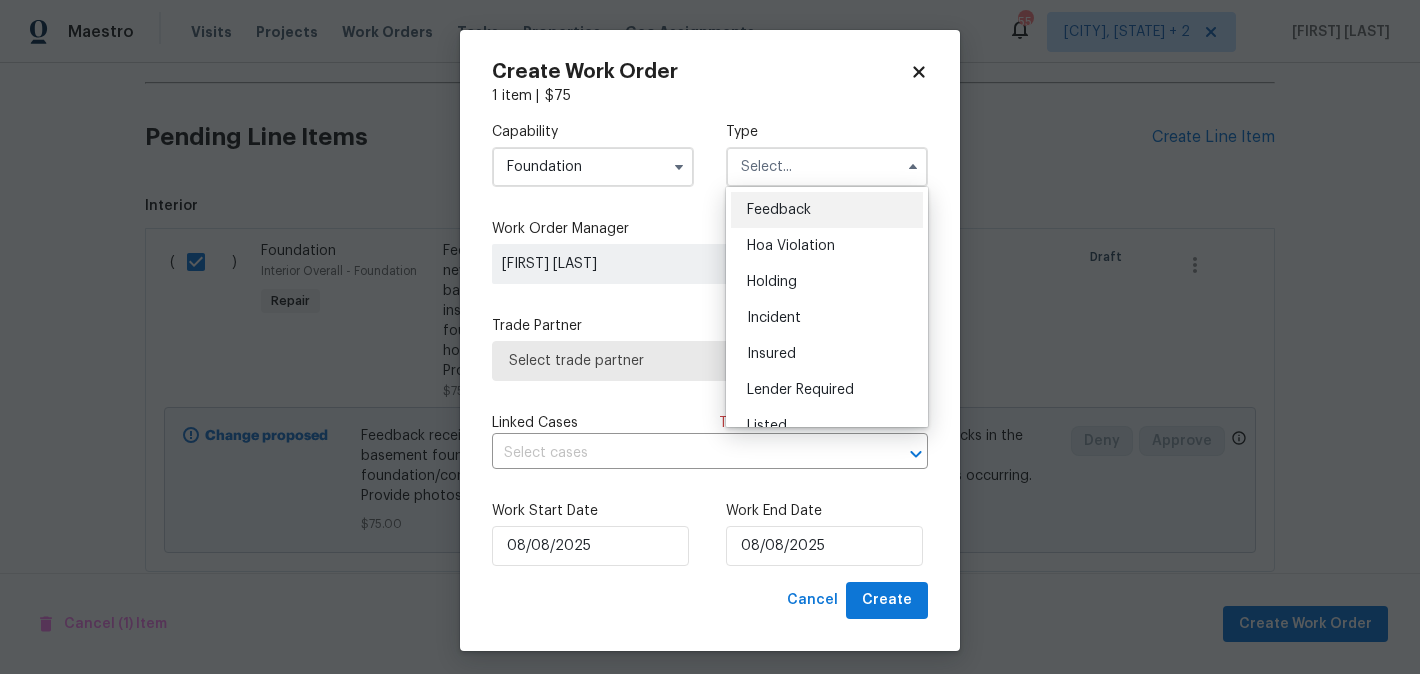 click on "Feedback" at bounding box center [779, 210] 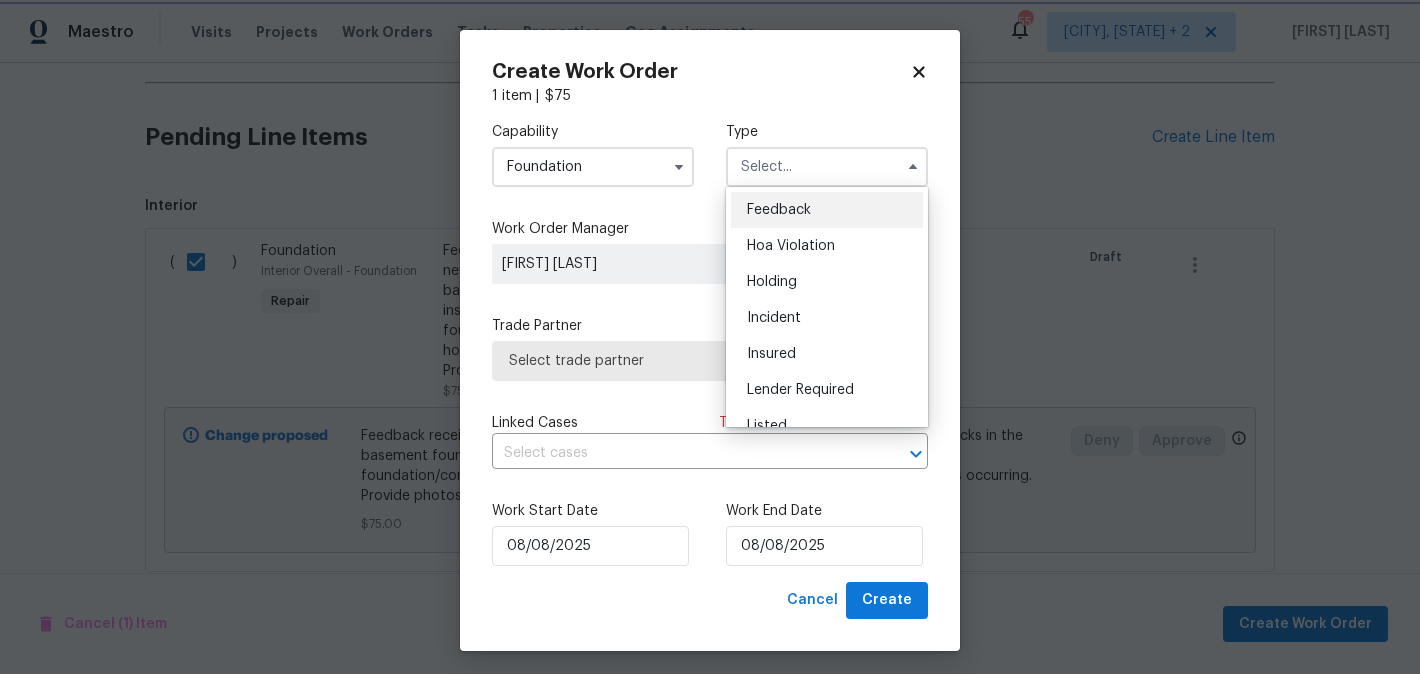 type on "Feedback" 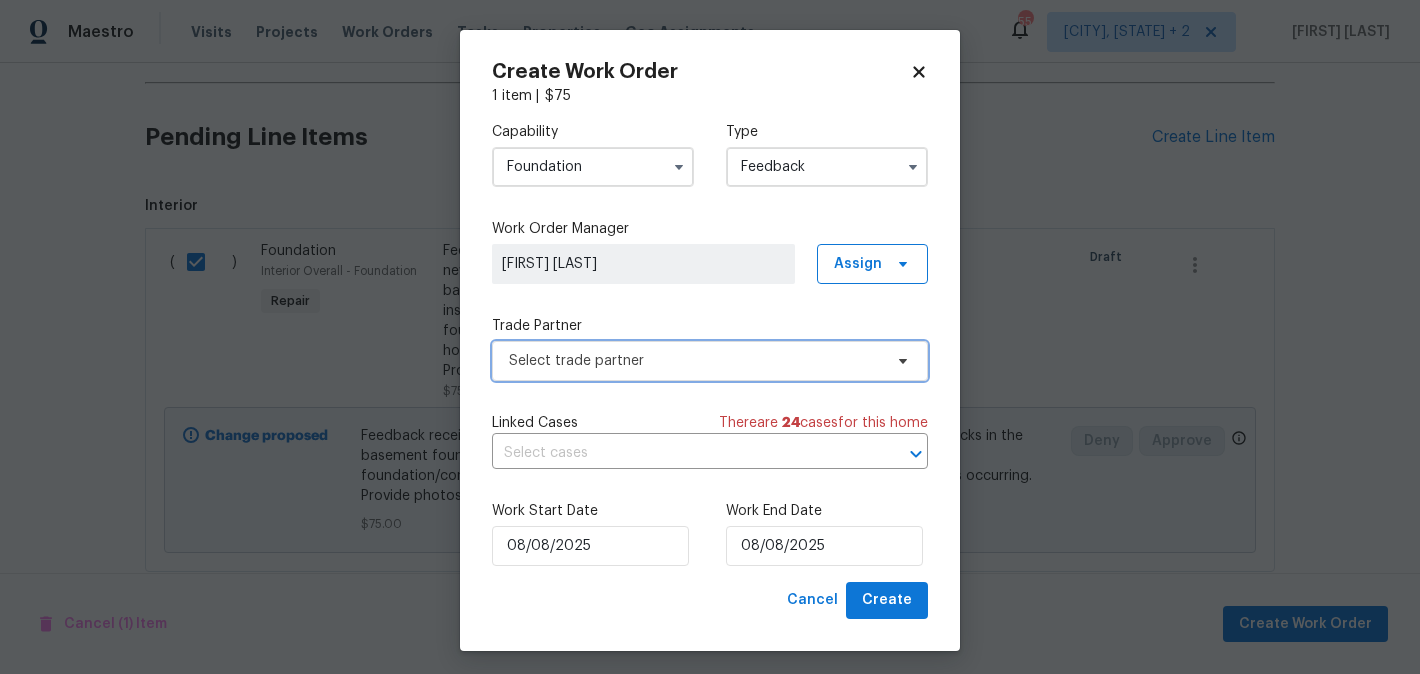 click on "Select trade partner" at bounding box center [710, 361] 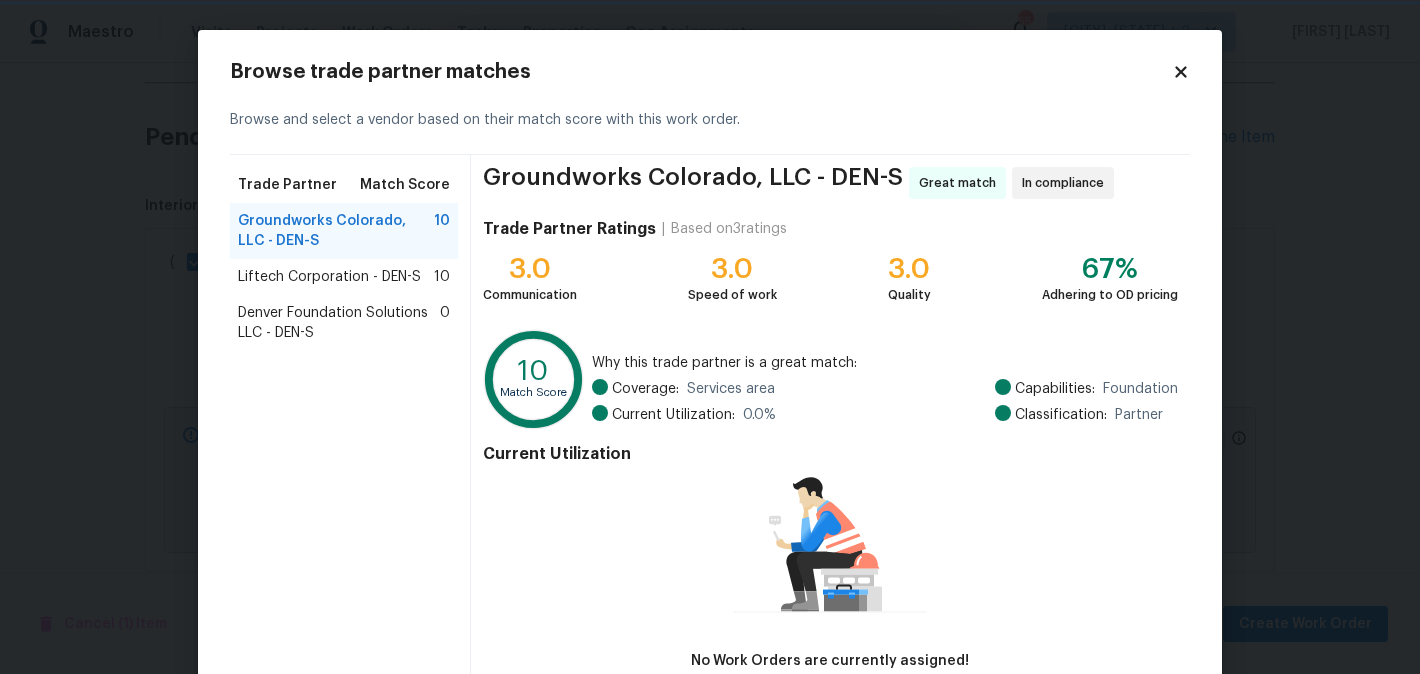 scroll, scrollTop: 126, scrollLeft: 0, axis: vertical 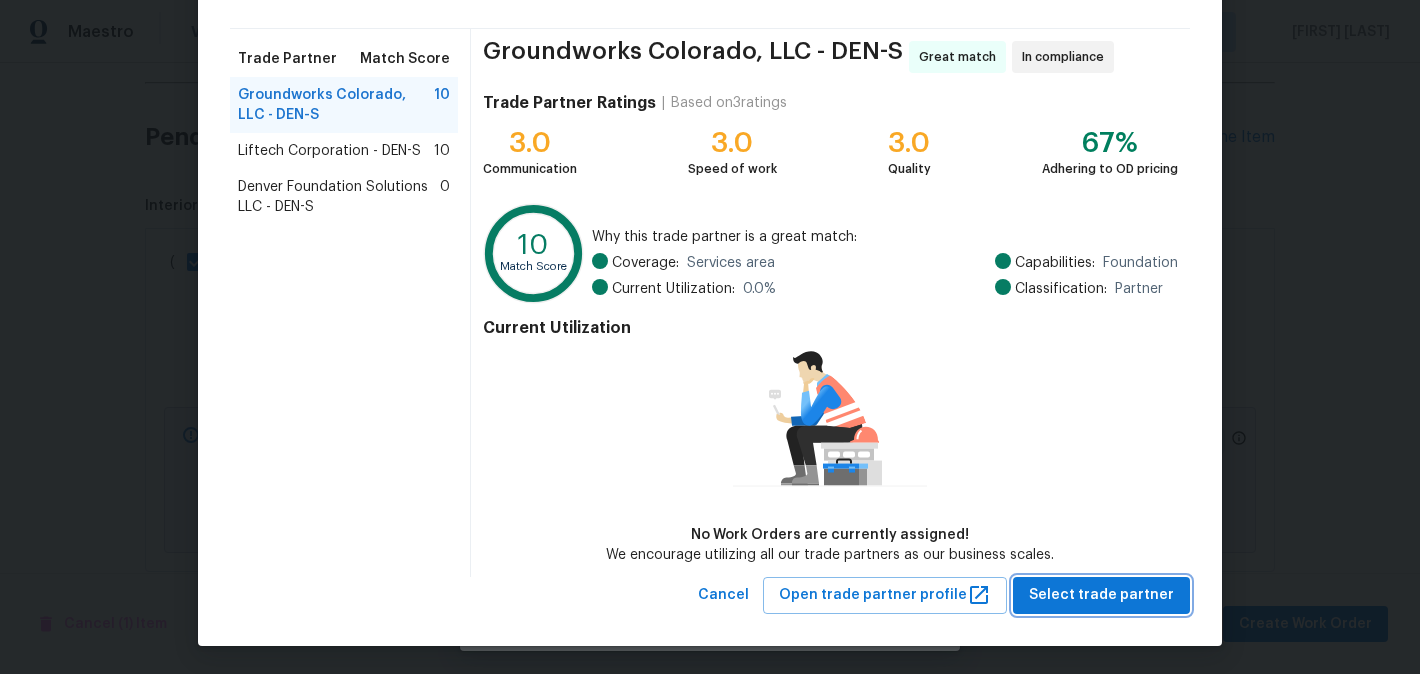 click on "Select trade partner" at bounding box center [1101, 595] 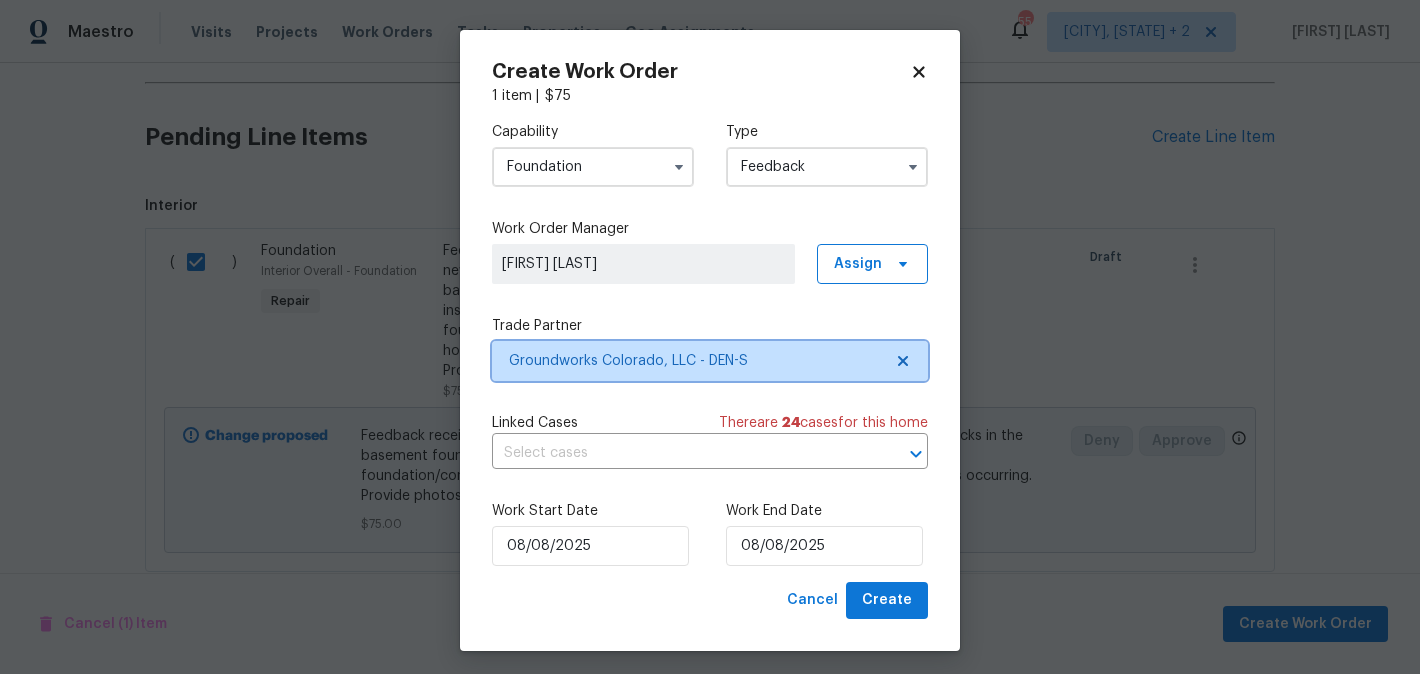 scroll, scrollTop: 0, scrollLeft: 0, axis: both 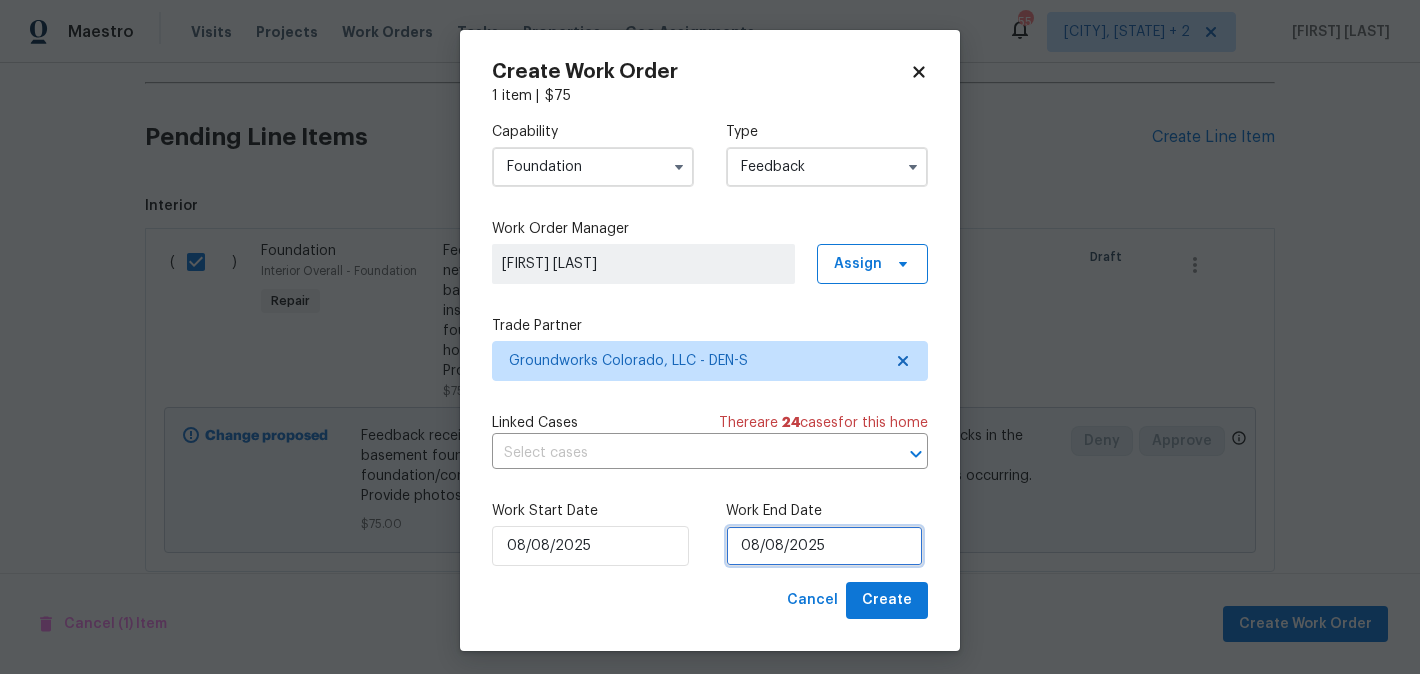 click on "08/08/2025" at bounding box center (824, 546) 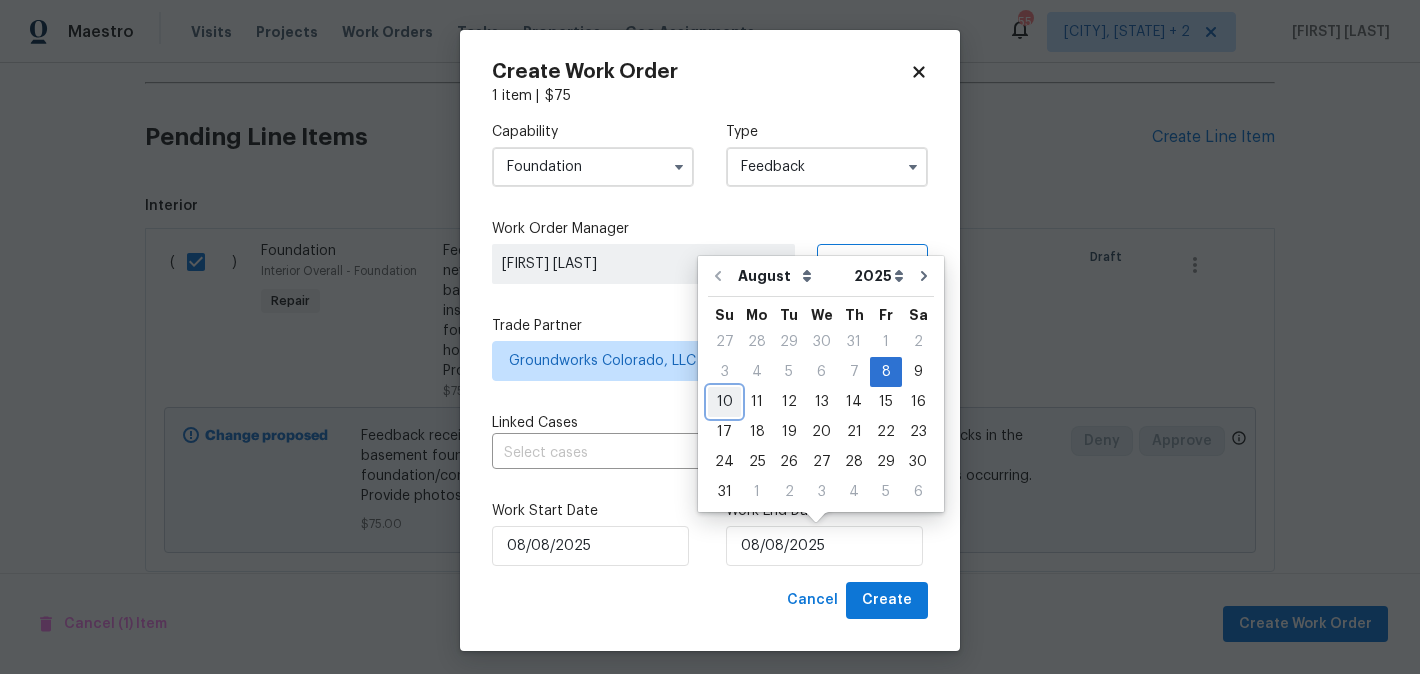 click on "10" at bounding box center (724, 402) 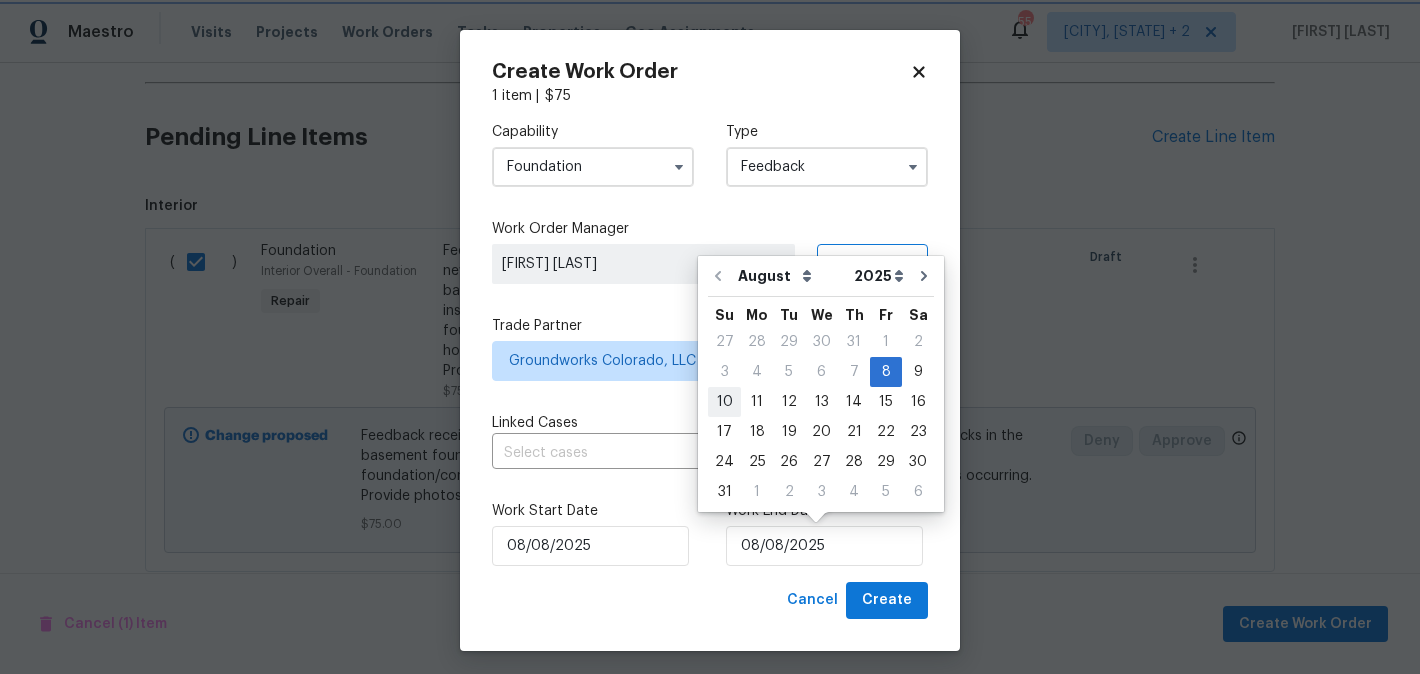 type on "10/08/2025" 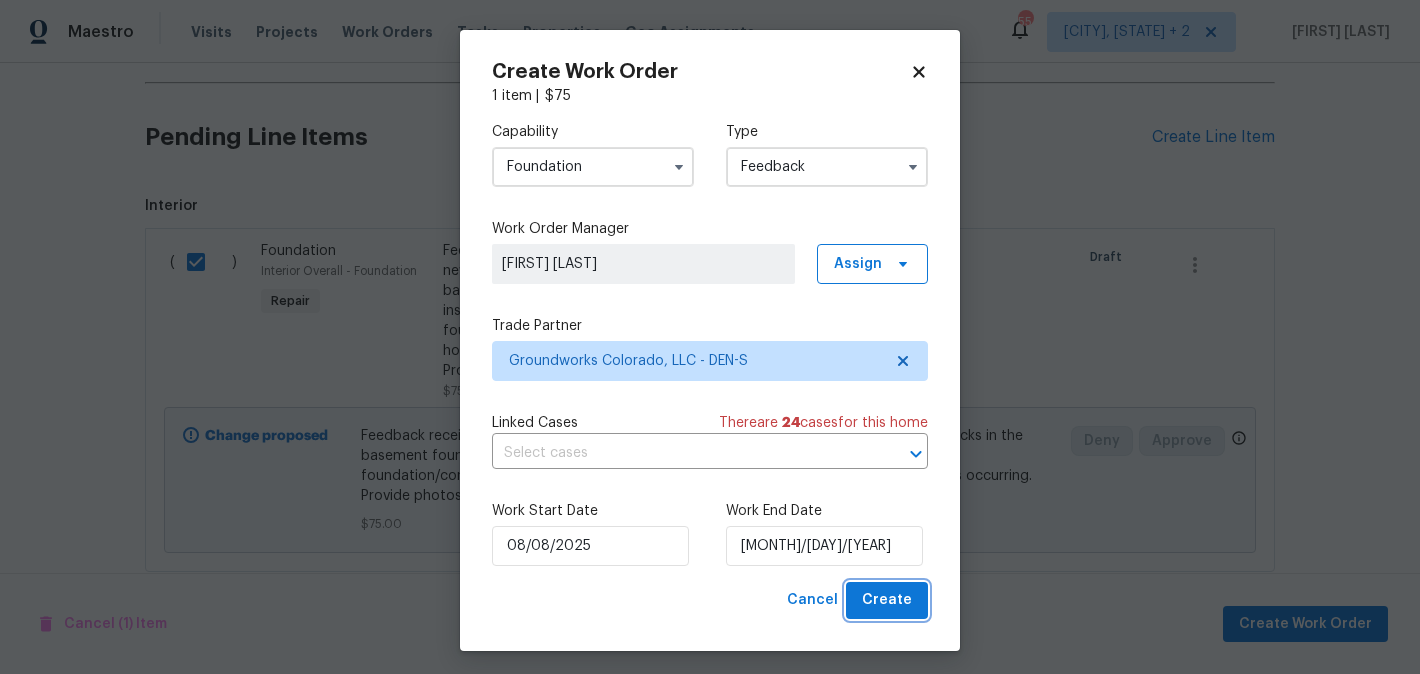 click on "Create" at bounding box center (887, 600) 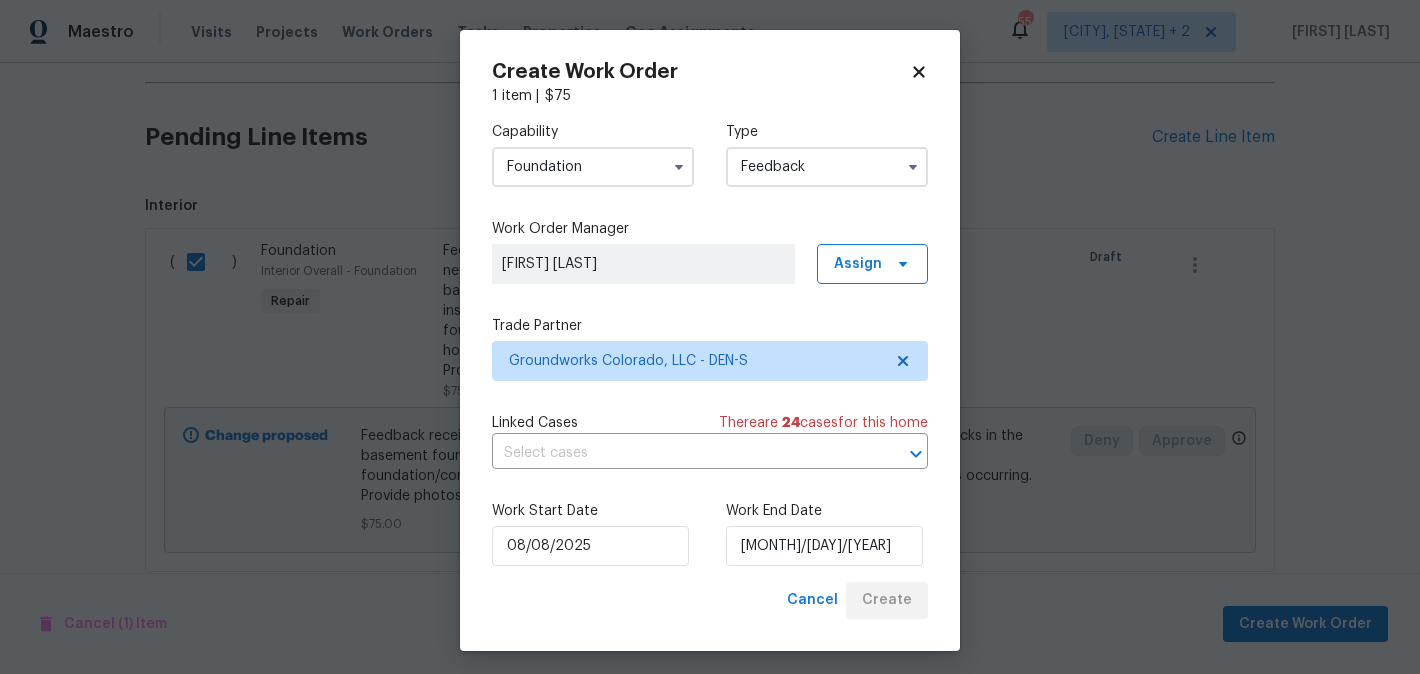 checkbox on "false" 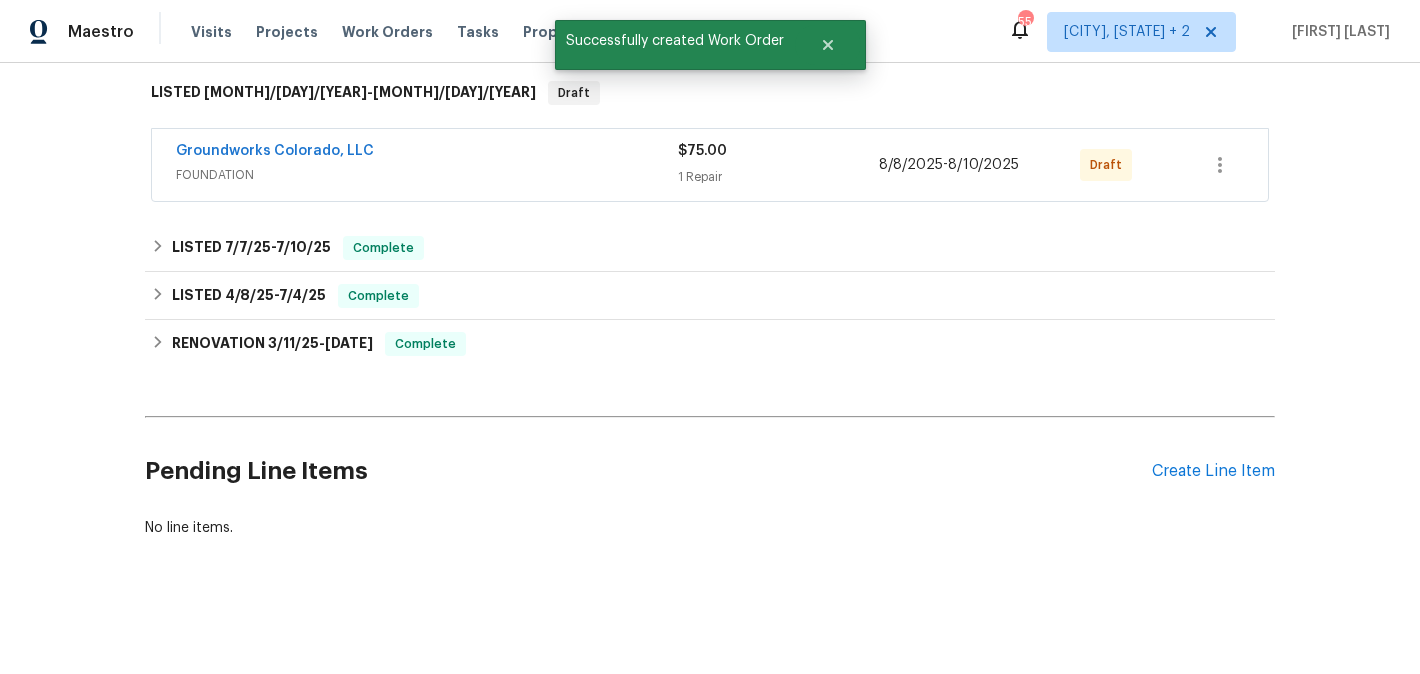 scroll, scrollTop: 318, scrollLeft: 0, axis: vertical 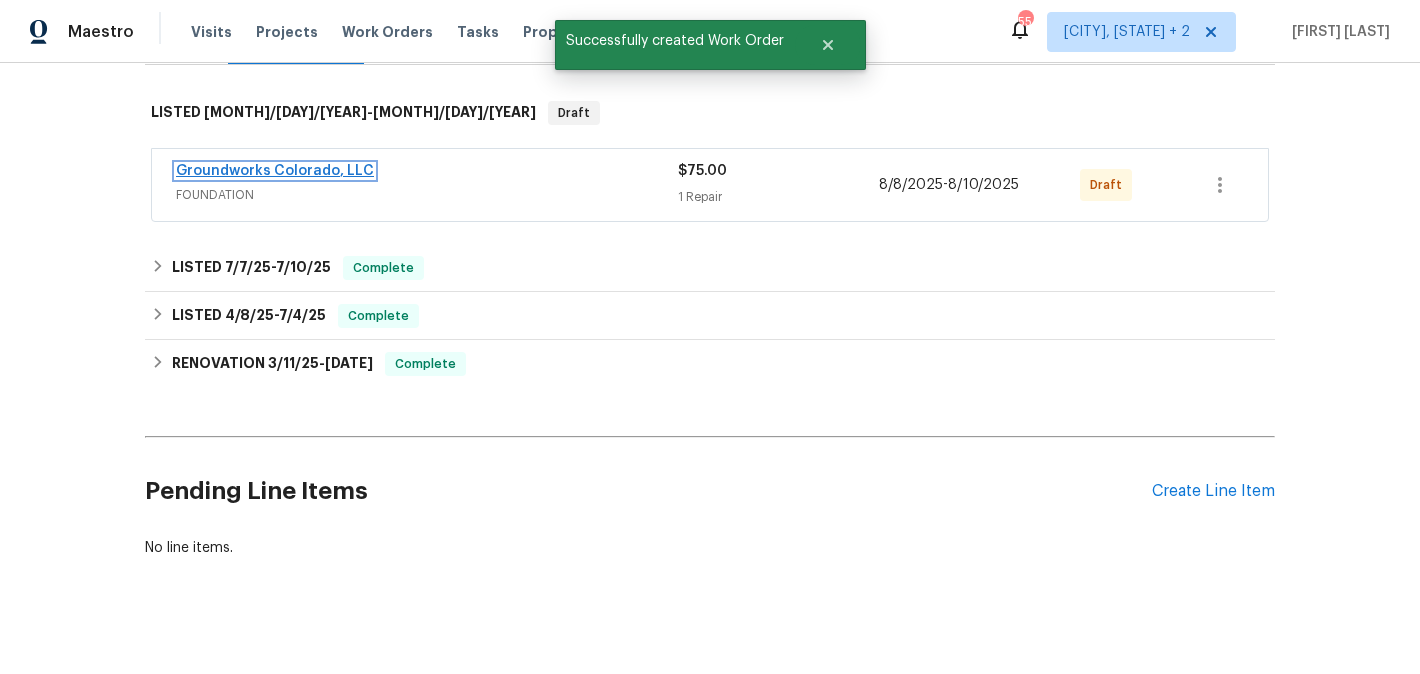 click on "Groundworks Colorado, LLC" at bounding box center [275, 171] 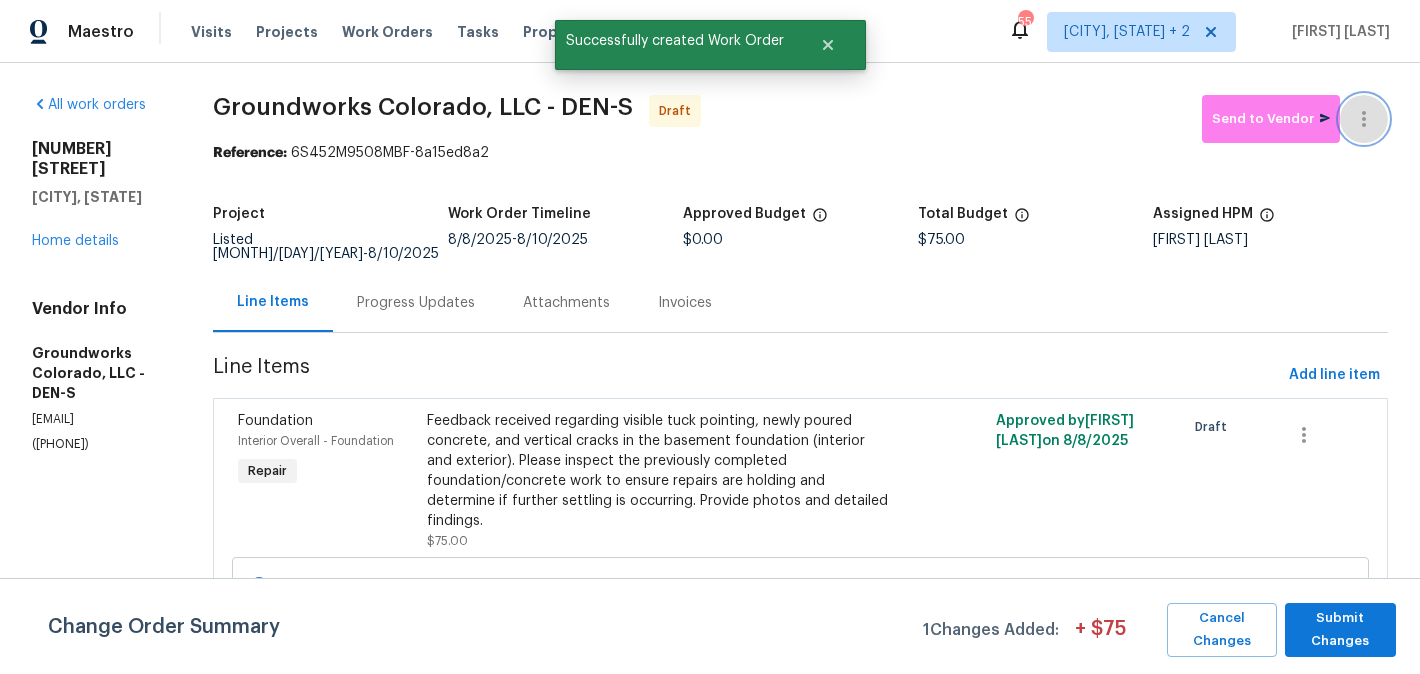 click 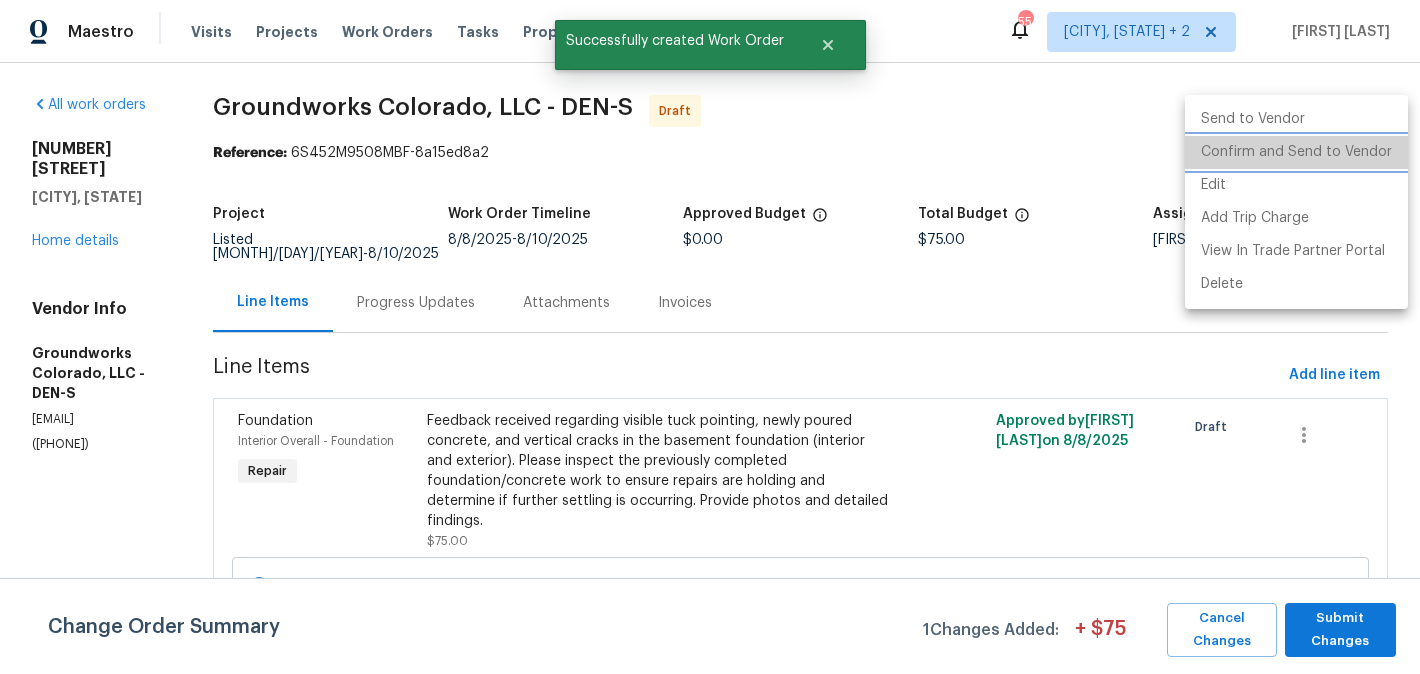 click on "Confirm and Send to Vendor" at bounding box center (1296, 152) 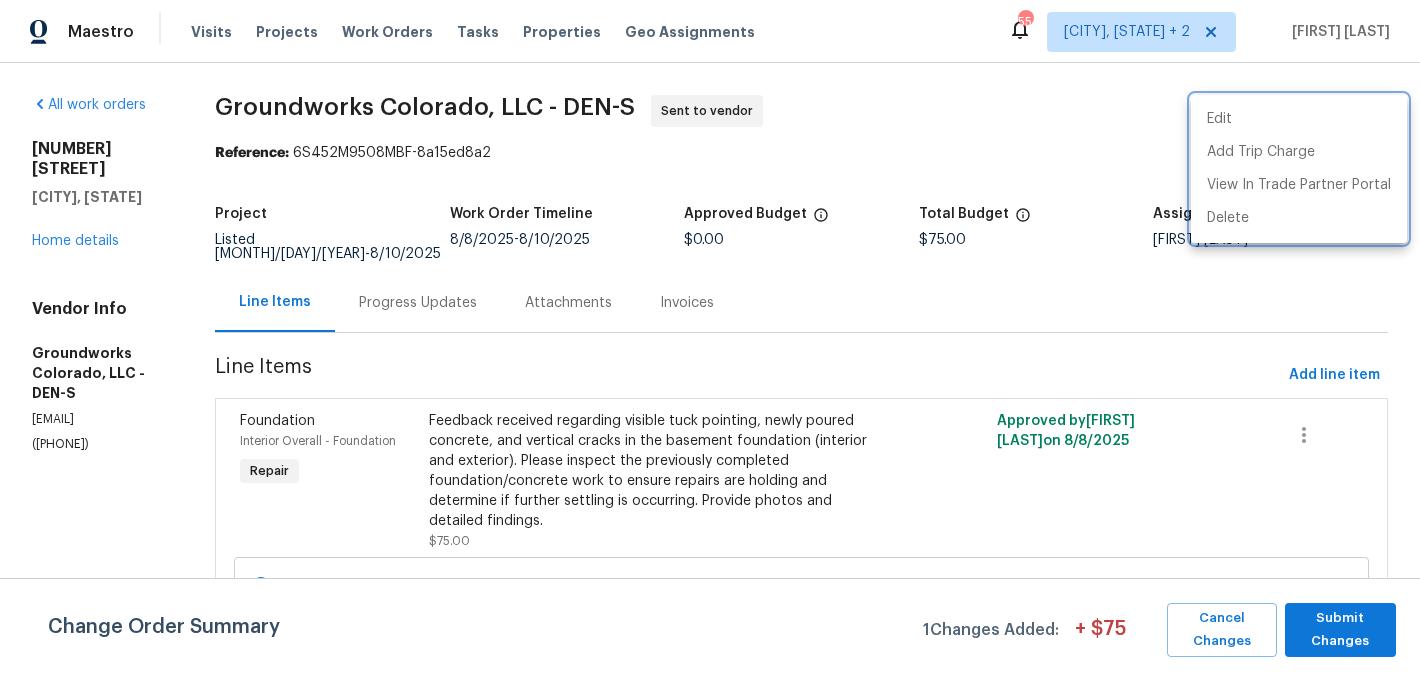 click at bounding box center (710, 337) 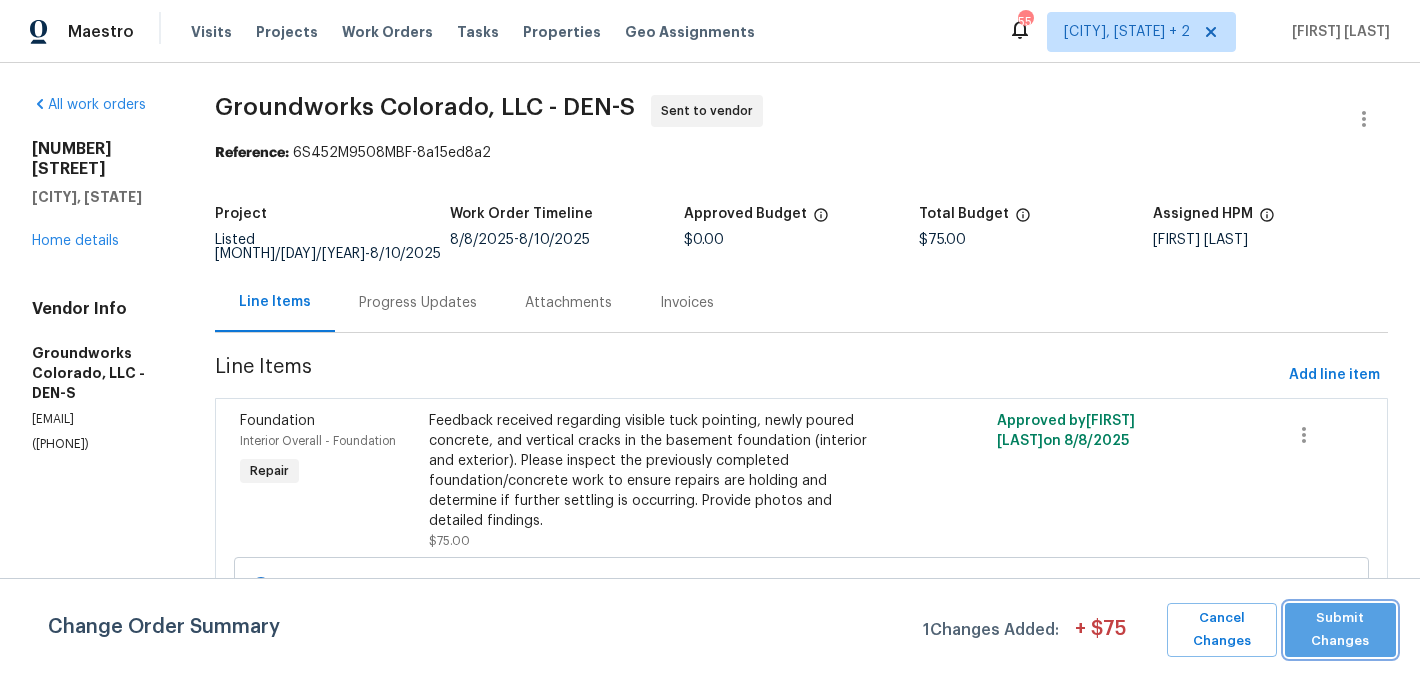 click on "Submit Changes" at bounding box center [1340, 630] 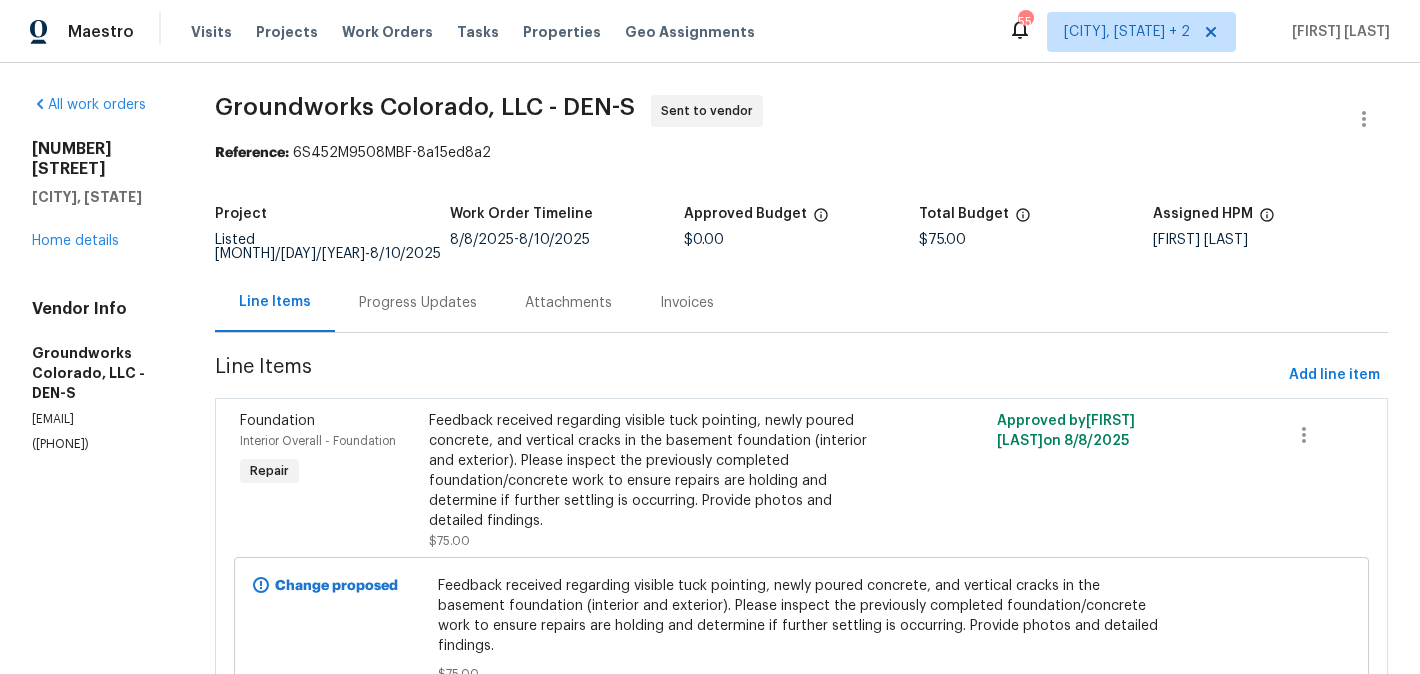 click at bounding box center [1263, 630] 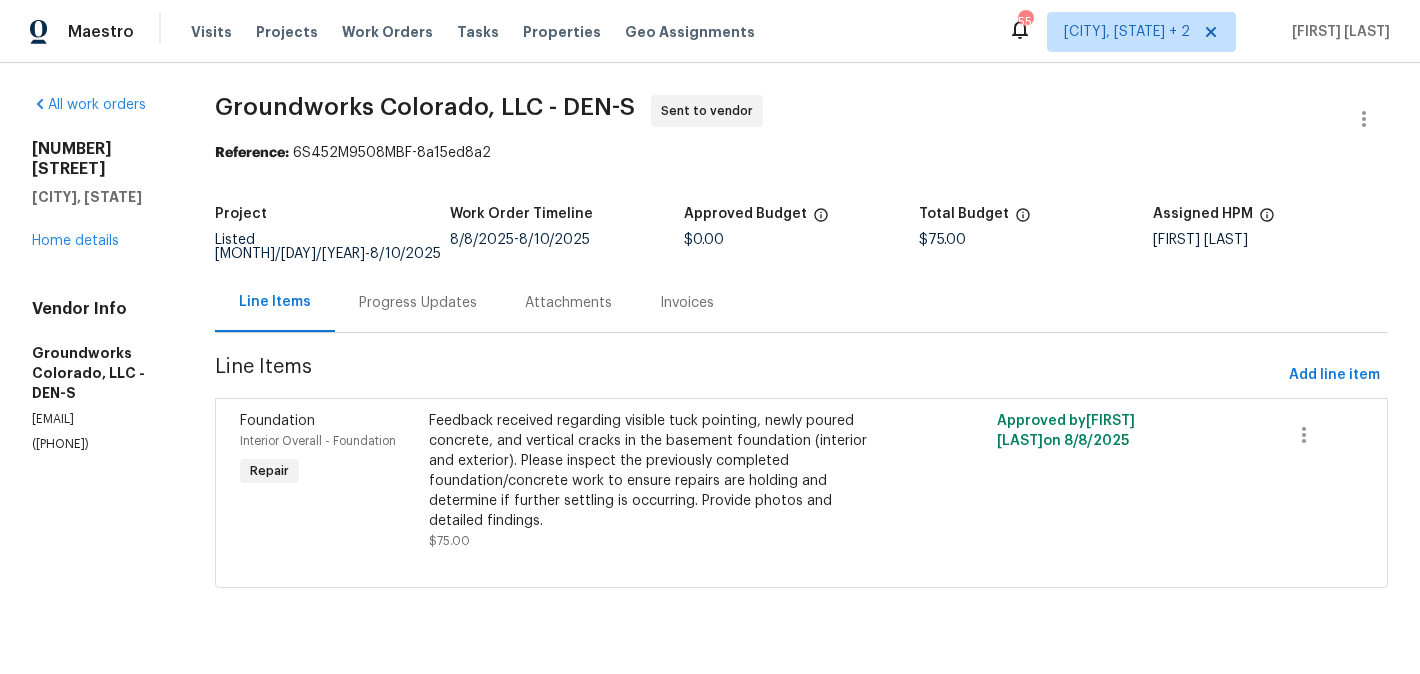 click on "Progress Updates" at bounding box center (418, 303) 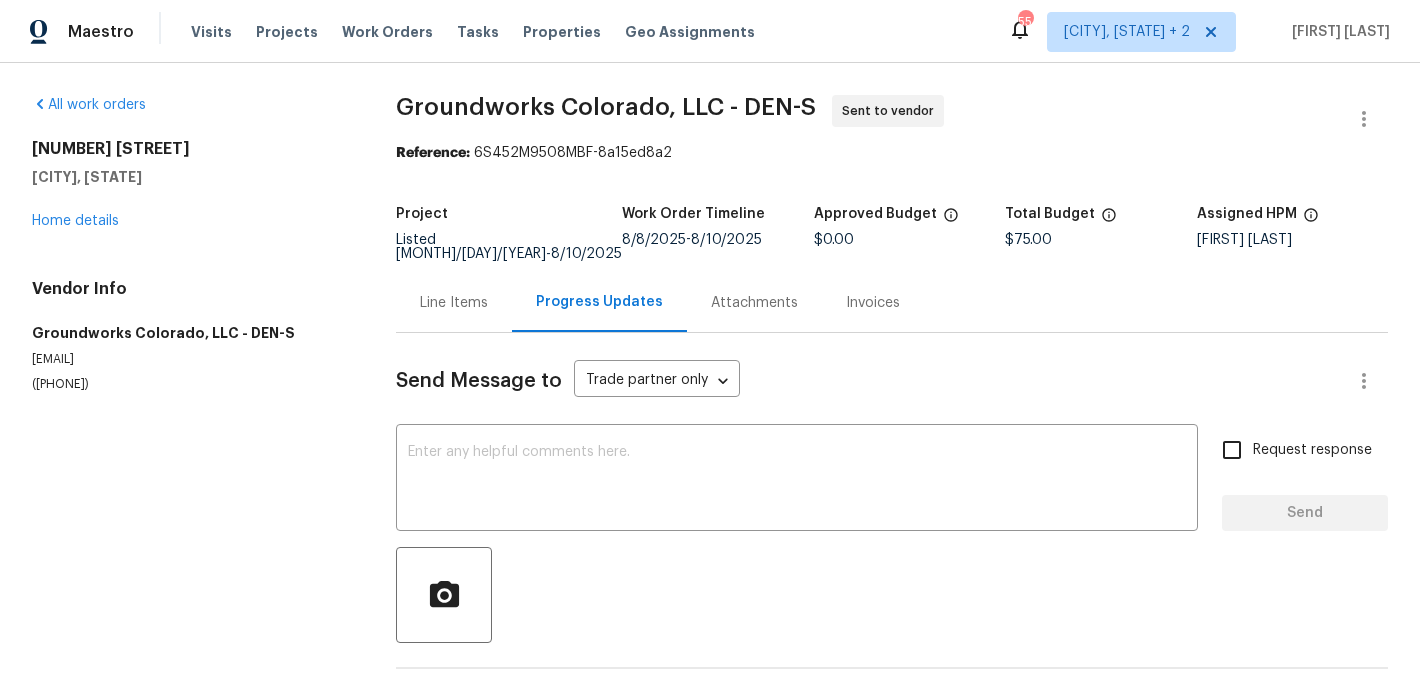 click at bounding box center (797, 480) 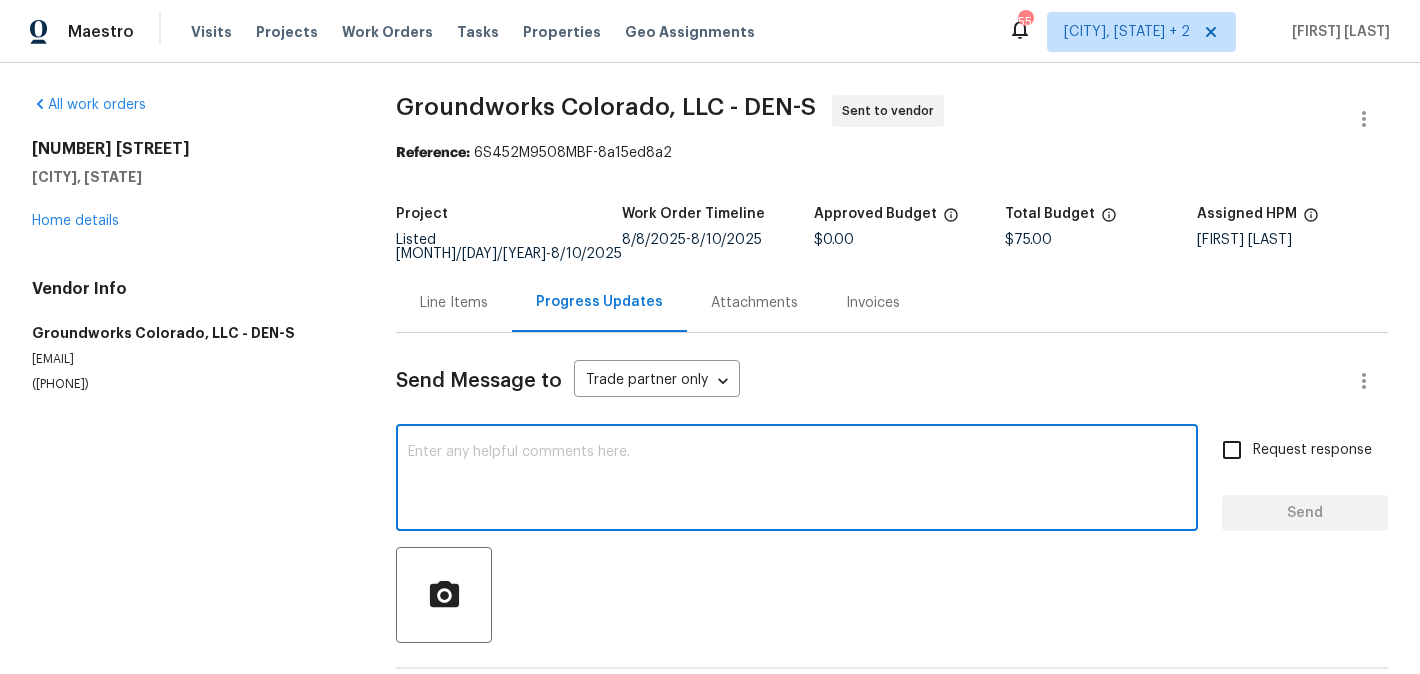 paste on "Hi, this is Blessida with Opendoor. I’m confirming you received the WO for the property at (Address). Please review and accept the WO within 24 hours and provide a schedule date. Please disregard the contact information for the HPM included in the WO. Our Centralised LWO Team is responsible for Listed WOs. The team can be reached through the portal or by phone at (480) 478-0155." 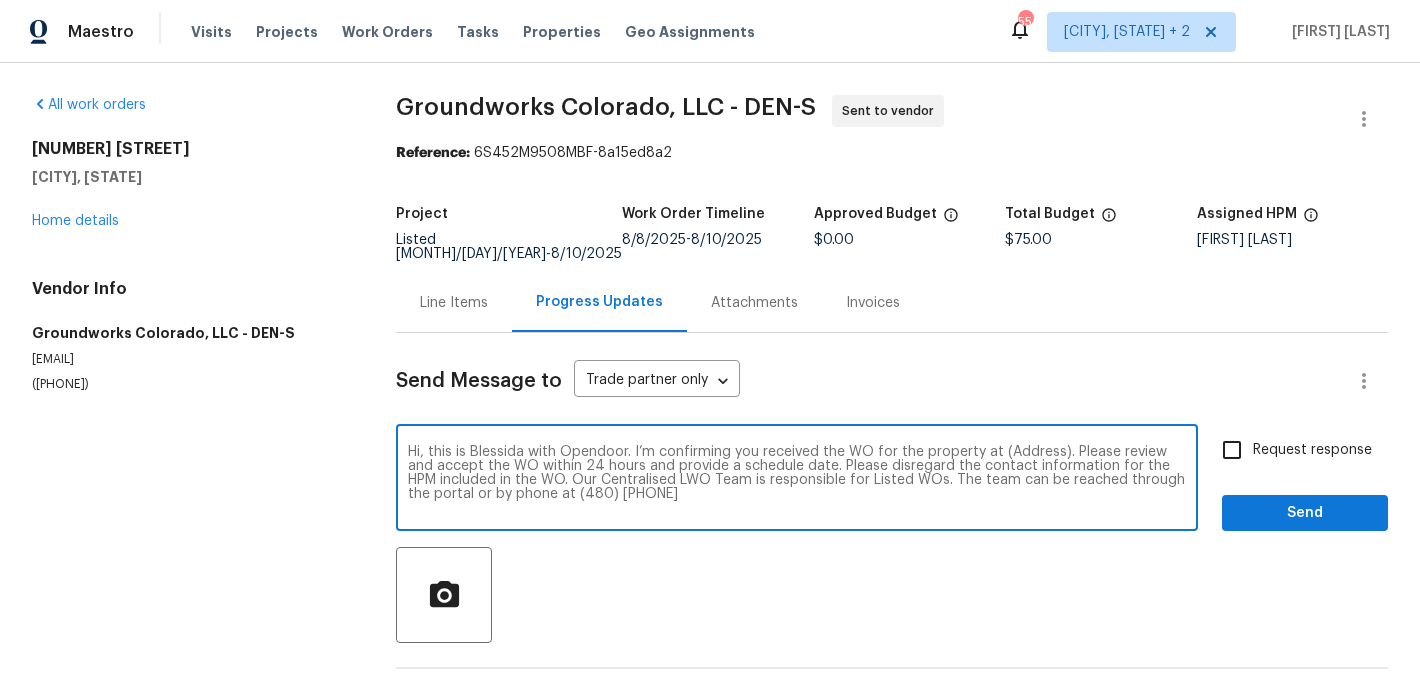 click on "Hi, this is Blessida with Opendoor. I’m confirming you received the WO for the property at (Address). Please review and accept the WO within 24 hours and provide a schedule date. Please disregard the contact information for the HPM included in the WO. Our Centralised LWO Team is responsible for Listed WOs. The team can be reached through the portal or by phone at (480) 478-0155." at bounding box center [797, 480] 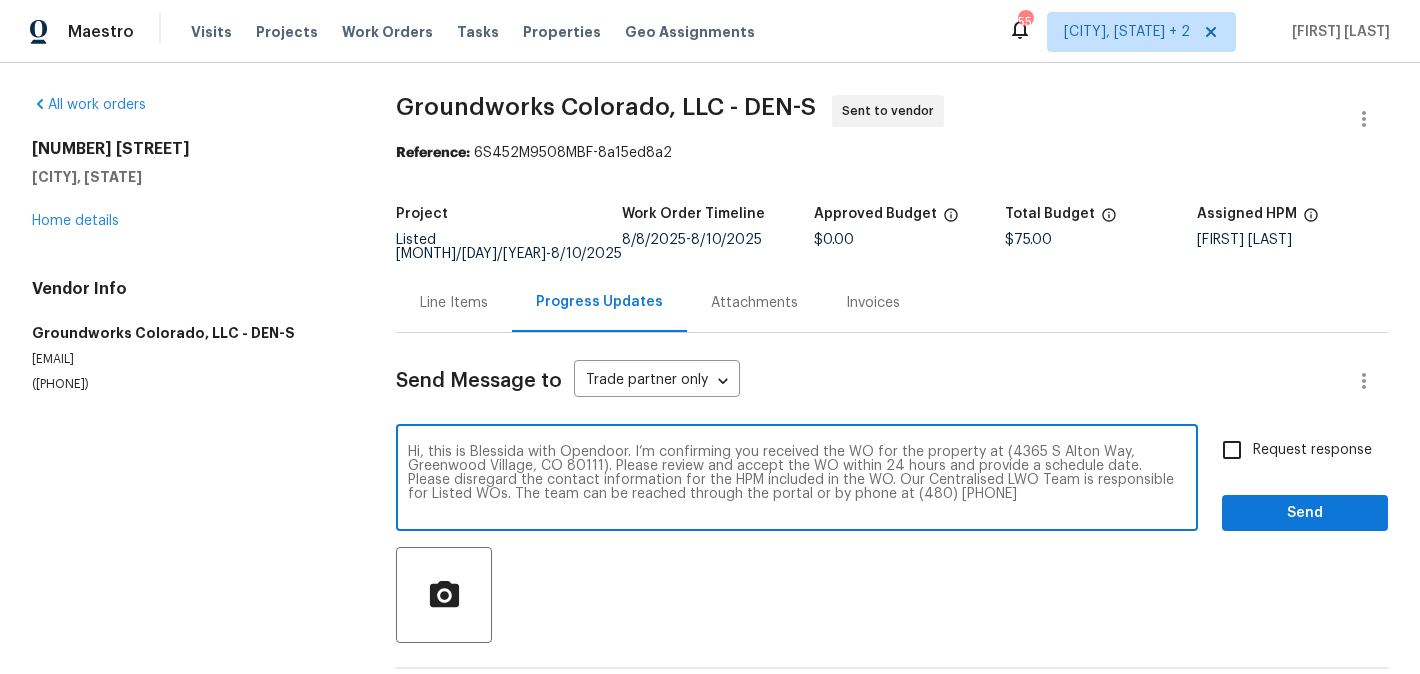 type on "Hi, this is Blessida with Opendoor. I’m confirming you received the WO for the property at (4365 S Alton Way, Greenwood Village, CO 80111). Please review and accept the WO within 24 hours and provide a schedule date. Please disregard the contact information for the HPM included in the WO. Our Centralised LWO Team is responsible for Listed WOs. The team can be reached through the portal or by phone at (480) 478-0155." 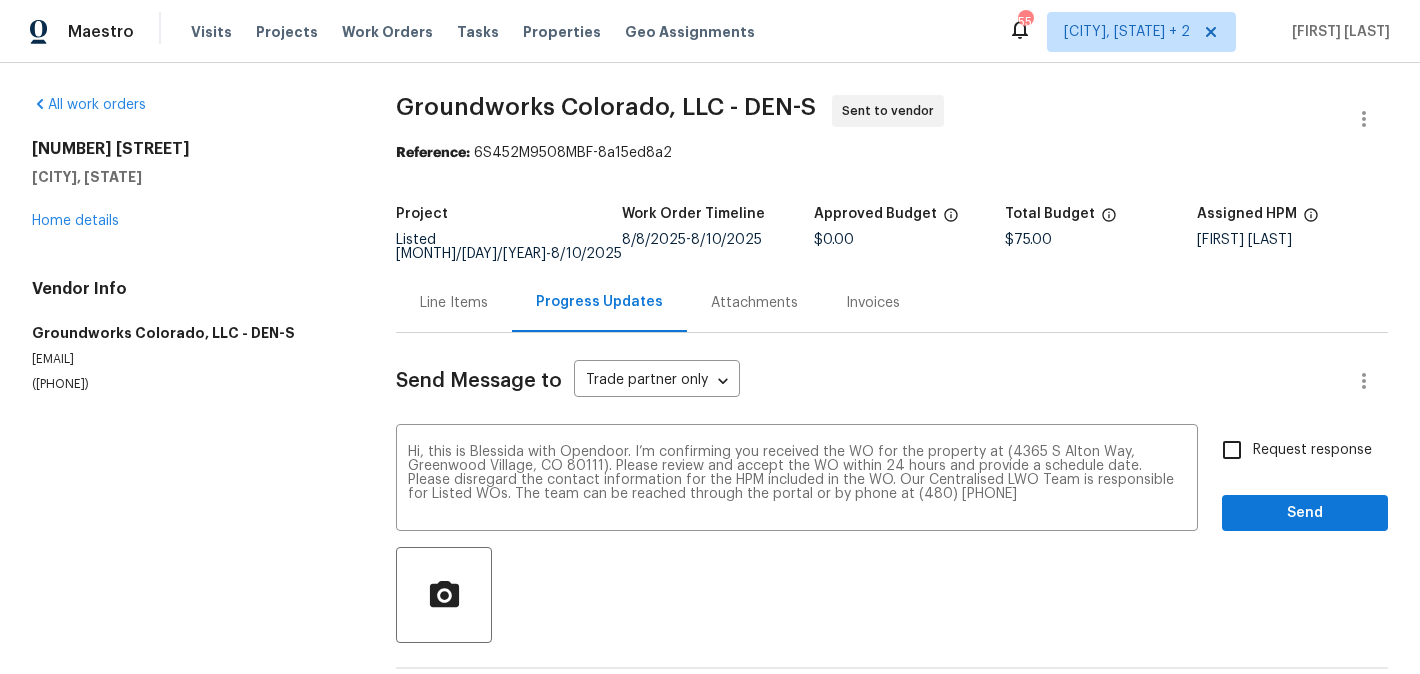 click on "Request response" at bounding box center [1291, 450] 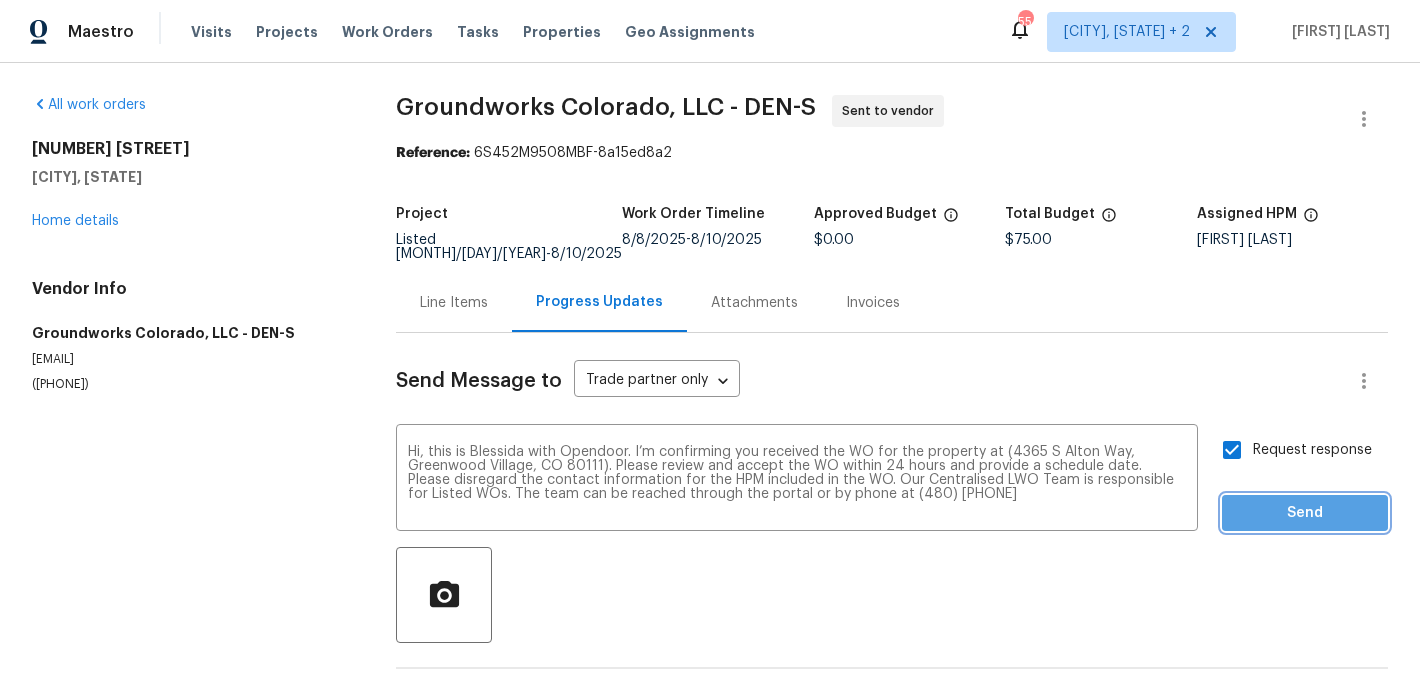 click on "Send" at bounding box center [1305, 513] 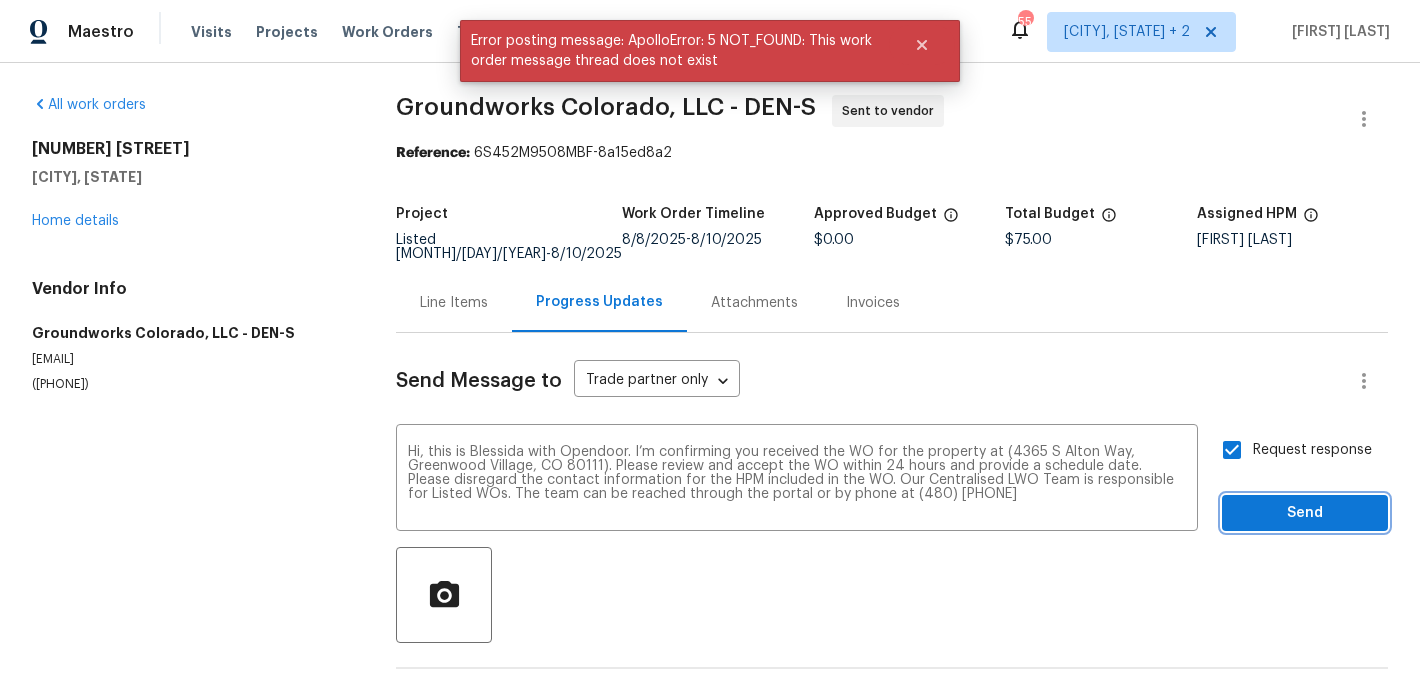 click on "Send" at bounding box center [1305, 513] 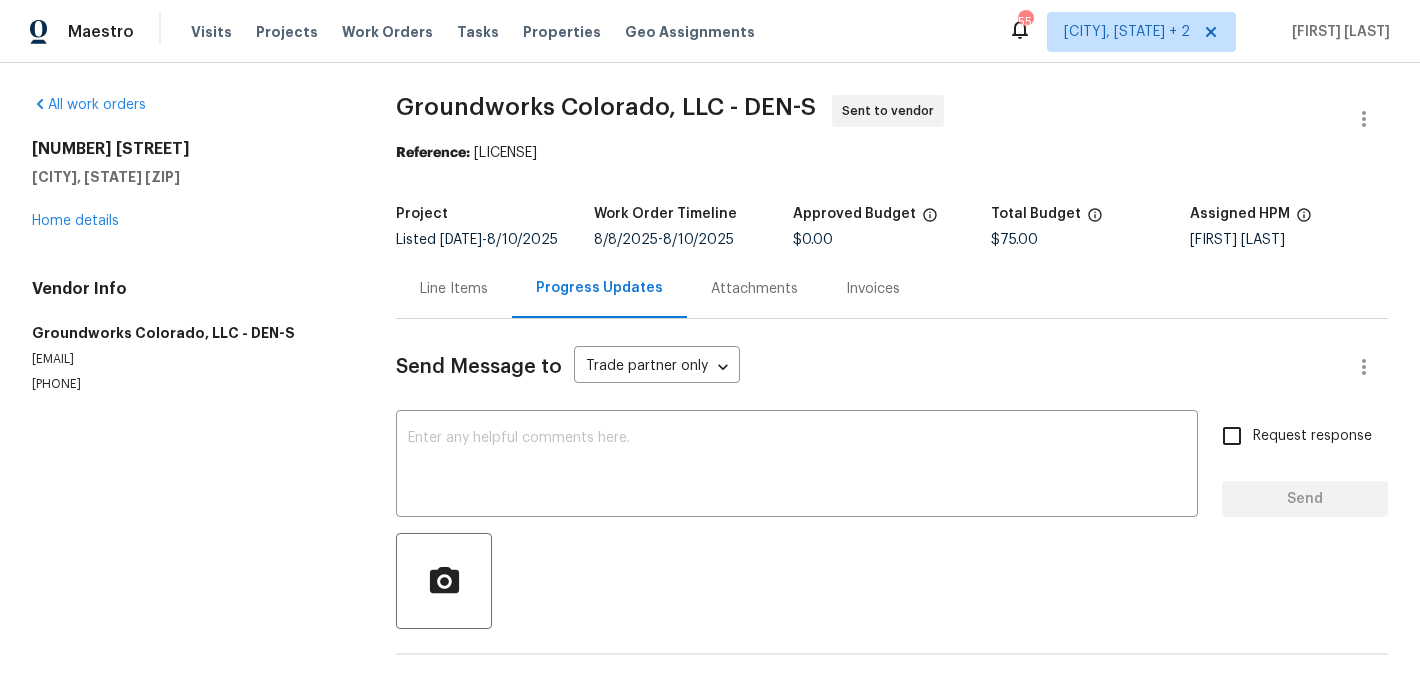 scroll, scrollTop: 0, scrollLeft: 0, axis: both 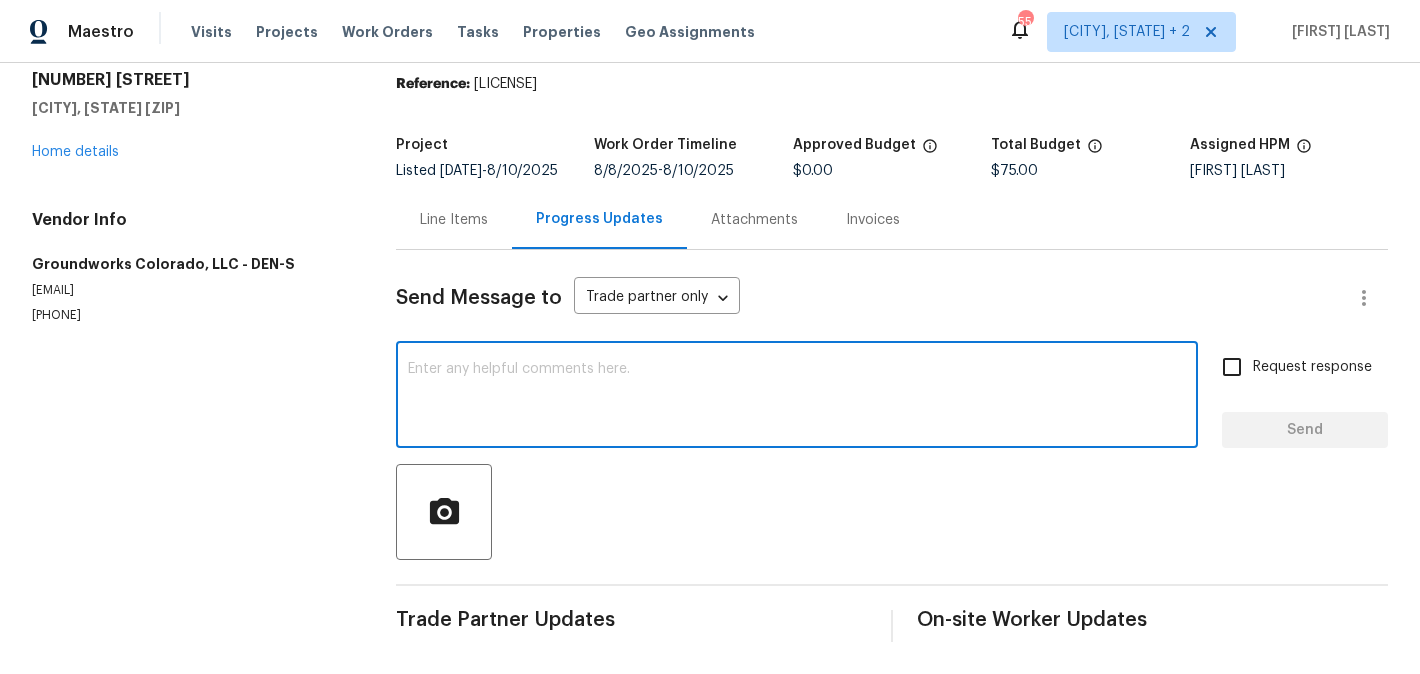 click at bounding box center (797, 397) 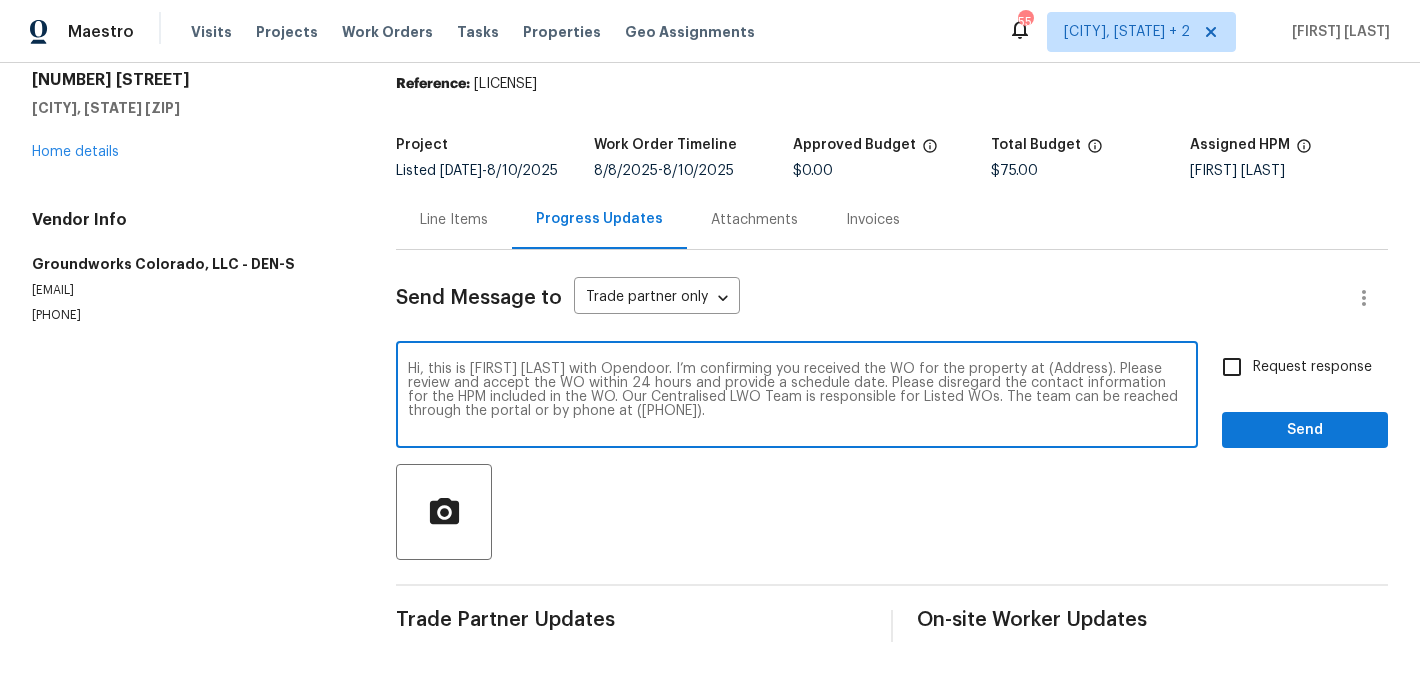 click on "Hi, this is Blessida with Opendoor. I’m confirming you received the WO for the property at (Address). Please review and accept the WO within 24 hours and provide a schedule date. Please disregard the contact information for the HPM included in the WO. Our Centralised LWO Team is responsible for Listed WOs. The team can be reached through the portal or by phone at (480) 478-0155." at bounding box center (797, 397) 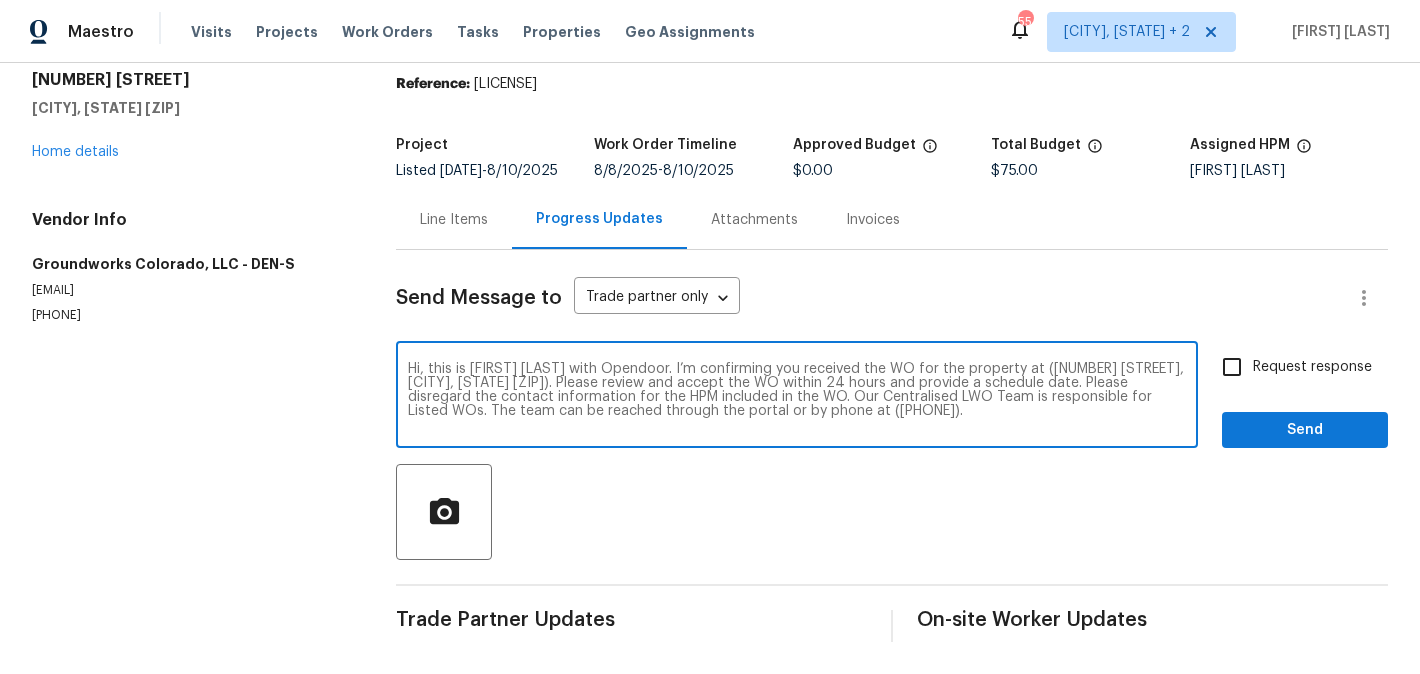 type on "Hi, this is Blessida with Opendoor. I’m confirming you received the WO for the property at (4365 S Alton Way, Greenwood Village, CO 80111). Please review and accept the WO within 24 hours and provide a schedule date. Please disregard the contact information for the HPM included in the WO. Our Centralised LWO Team is responsible for Listed WOs. The team can be reached through the portal or by phone at (480) 478-0155." 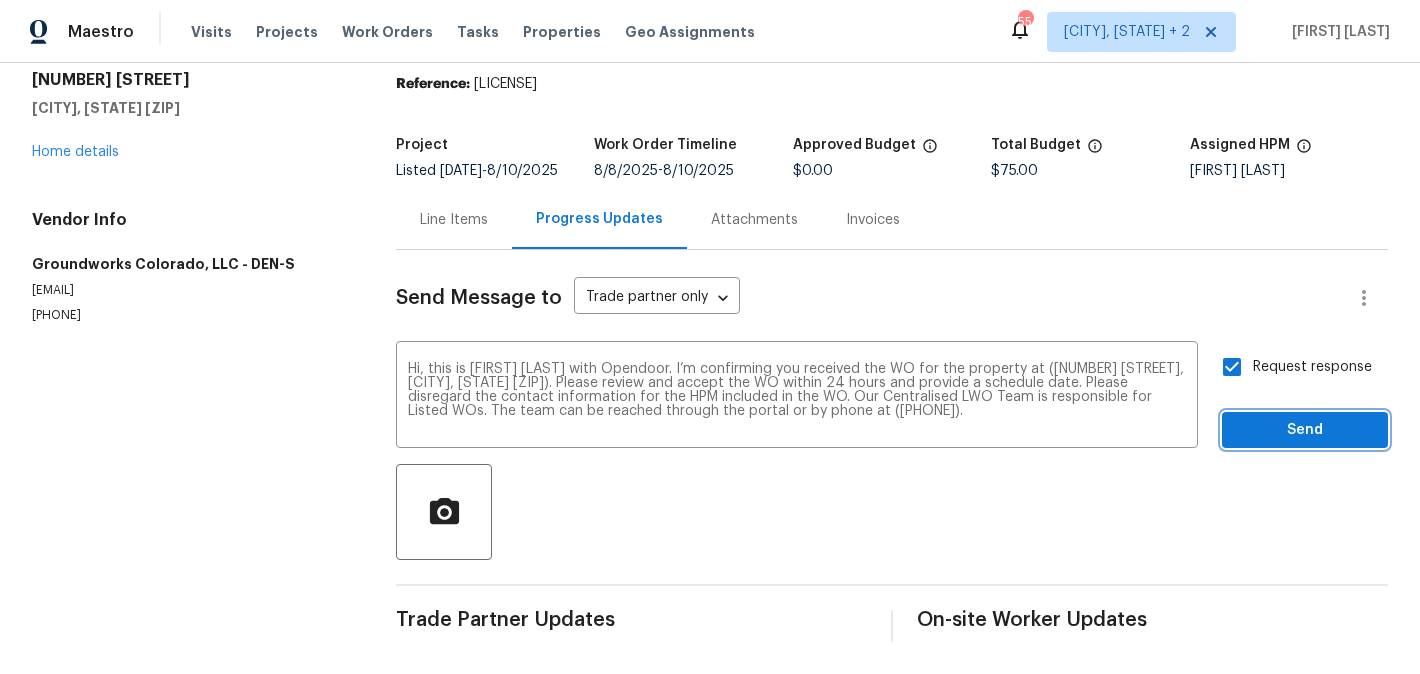 click on "Send" at bounding box center (1305, 430) 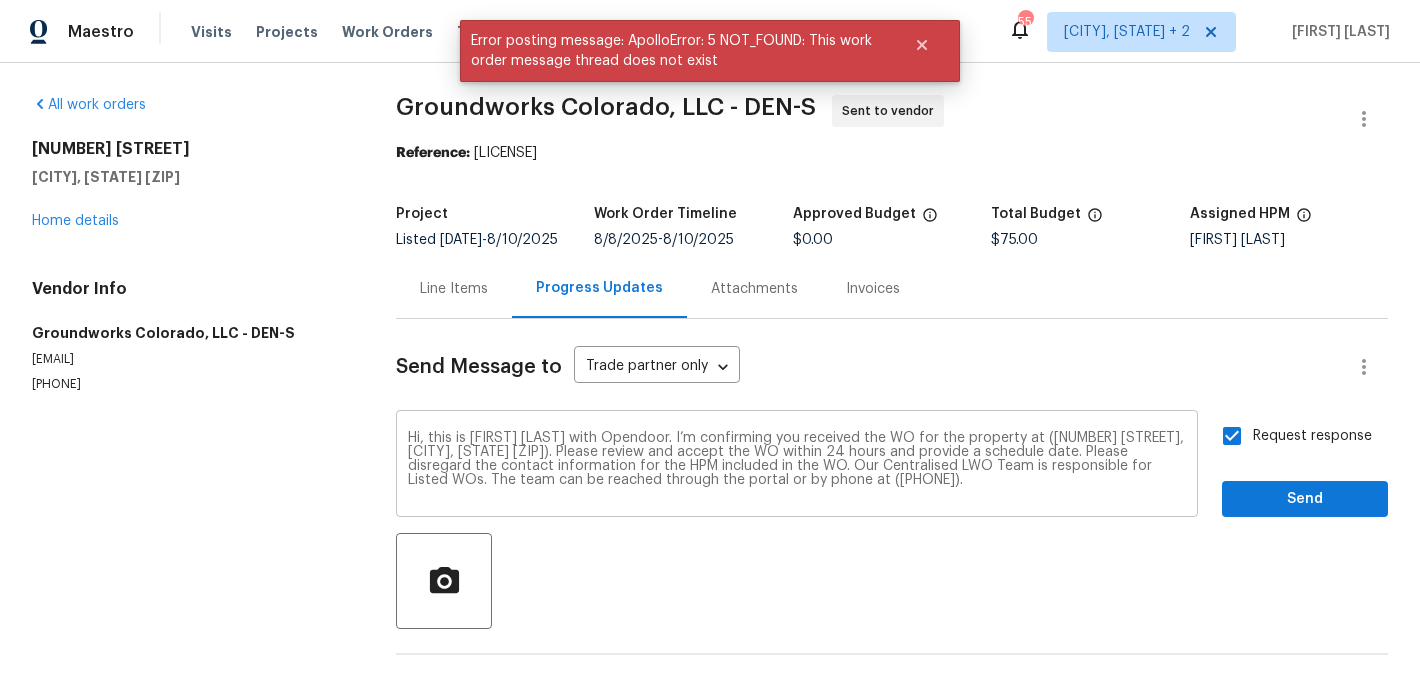 scroll, scrollTop: 69, scrollLeft: 0, axis: vertical 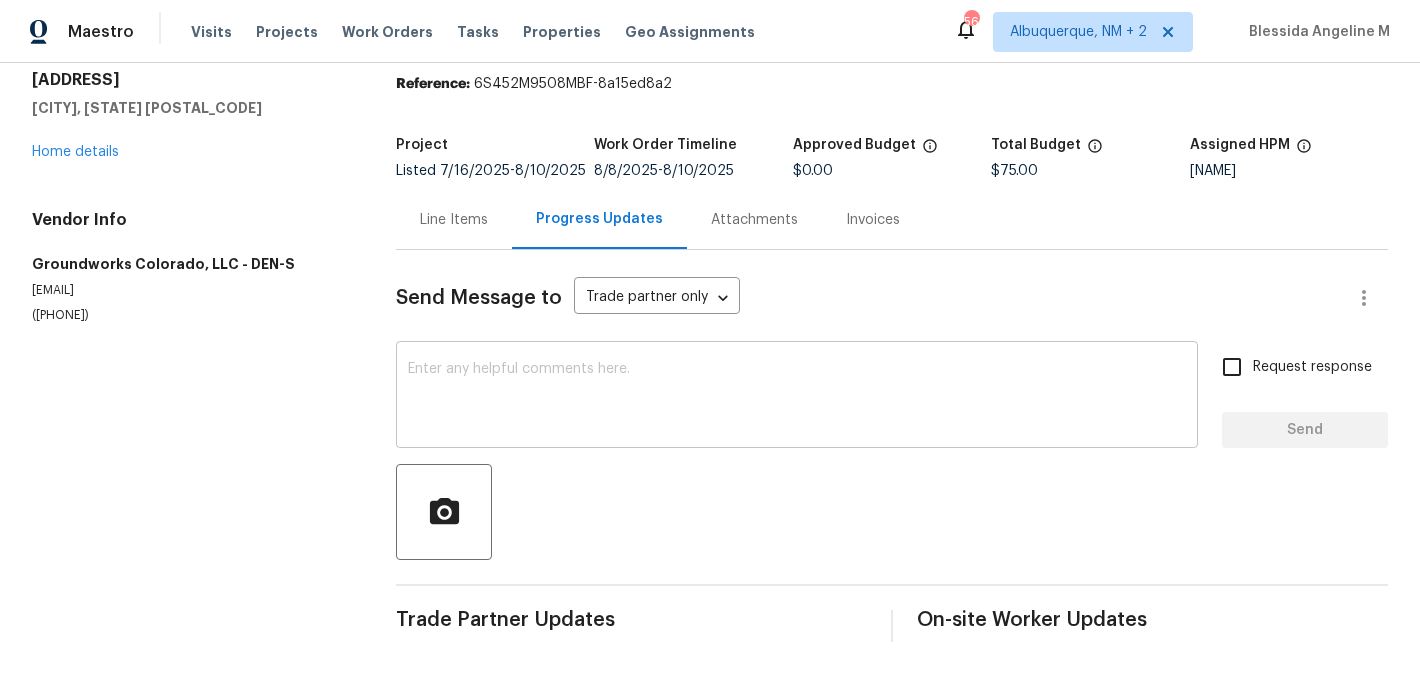 click at bounding box center [797, 397] 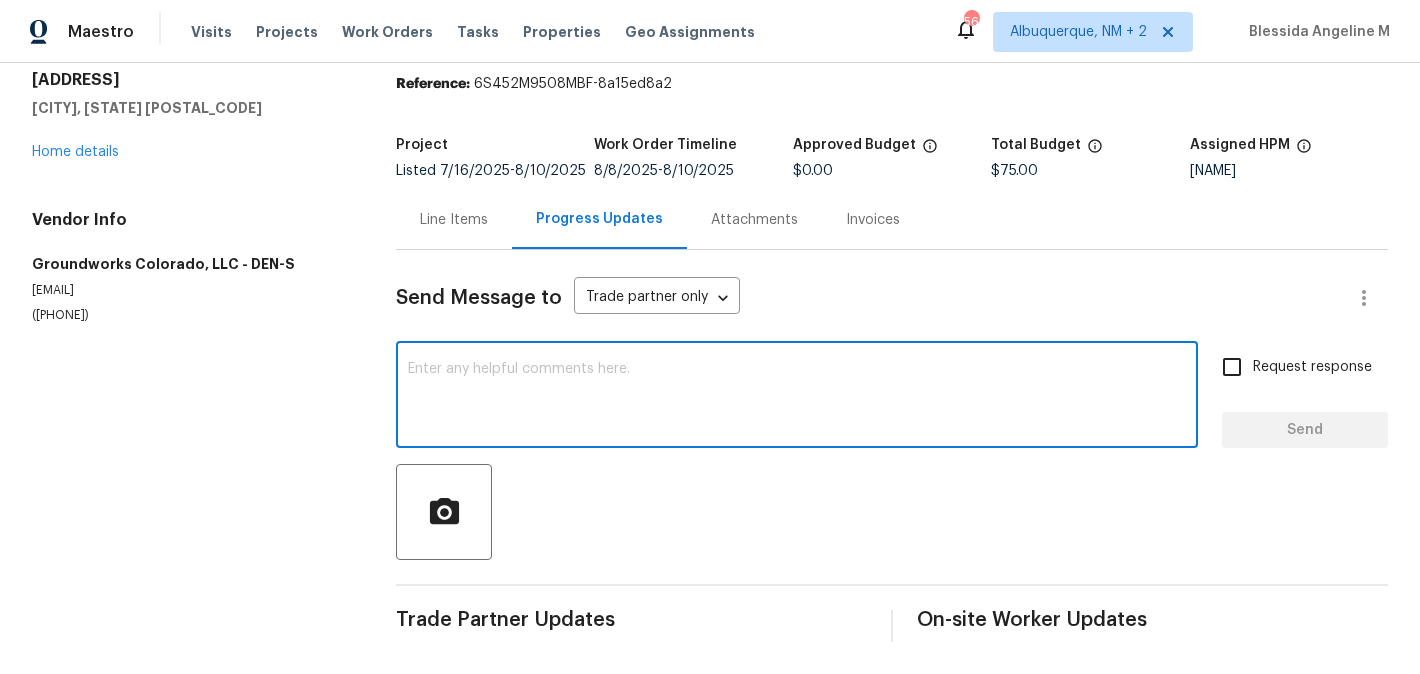 paste on "4365 S Alton Way, Greenwood Village, CO 80111" 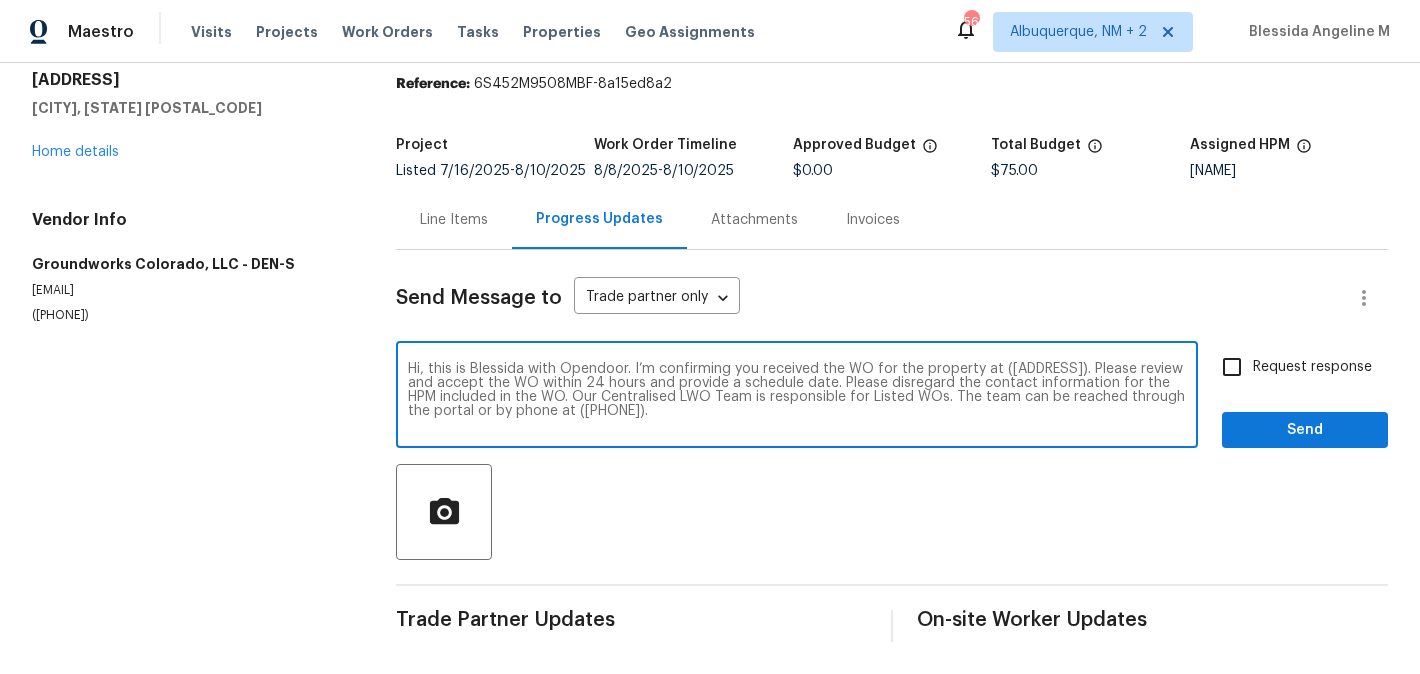click on "Hi, this is Blessida with Opendoor. I’m confirming you received the WO for the property at (Address). Please review and accept the WO within 24 hours and provide a schedule date. Please disregard the contact information for the HPM included in the WO. Our Centralised LWO Team is responsible for Listed WOs. The team can be reached through the portal or by phone at (480) 478-0155." at bounding box center (797, 397) 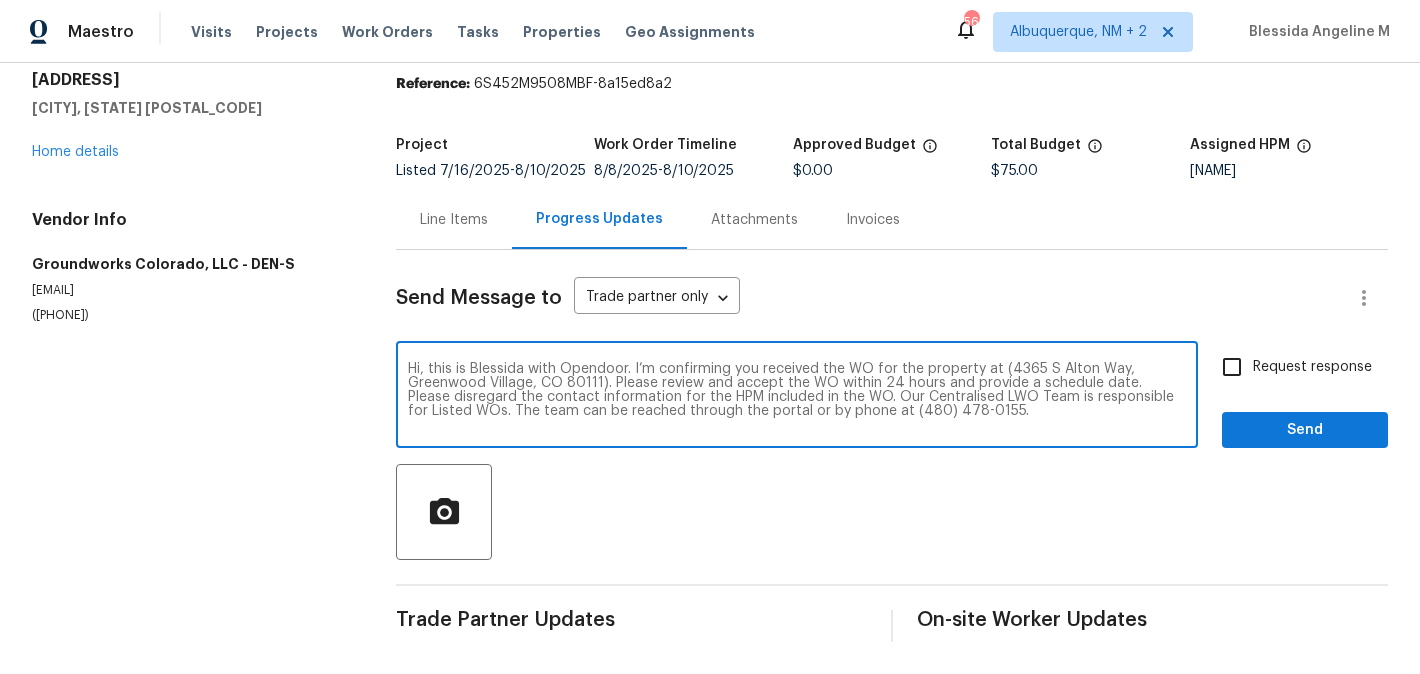 type on "Hi, this is Blessida with Opendoor. I’m confirming you received the WO for the property at (4365 S Alton Way, Greenwood Village, CO 80111). Please review and accept the WO within 24 hours and provide a schedule date. Please disregard the contact information for the HPM included in the WO. Our Centralised LWO Team is responsible for Listed WOs. The team can be reached through the portal or by phone at (480) 478-0155." 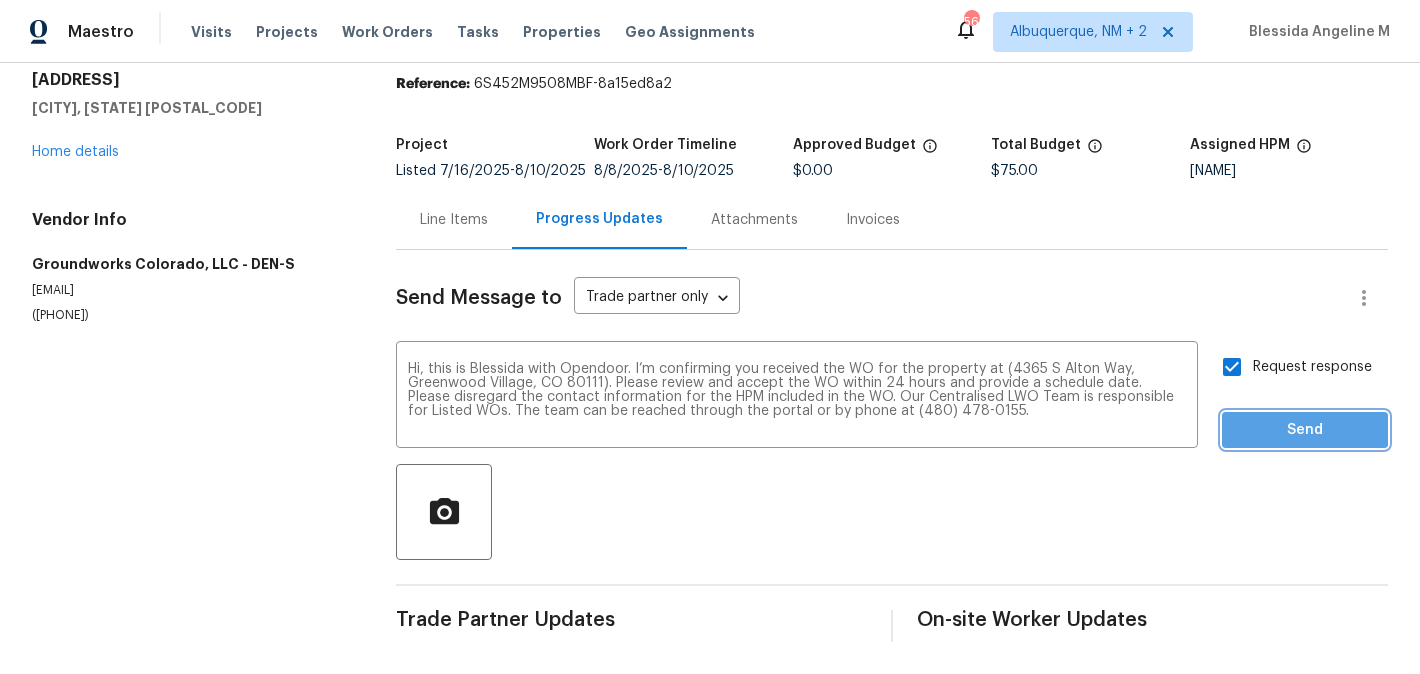 click on "Send" at bounding box center [1305, 430] 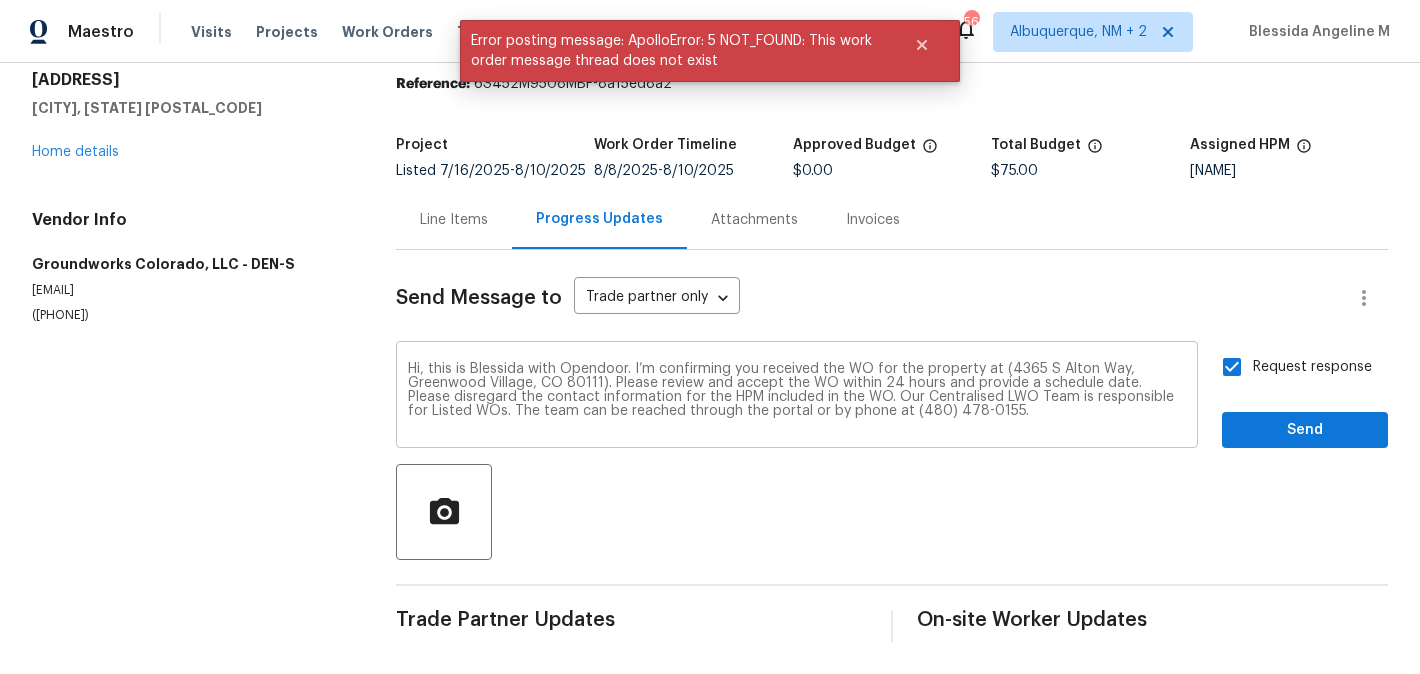 scroll, scrollTop: 0, scrollLeft: 0, axis: both 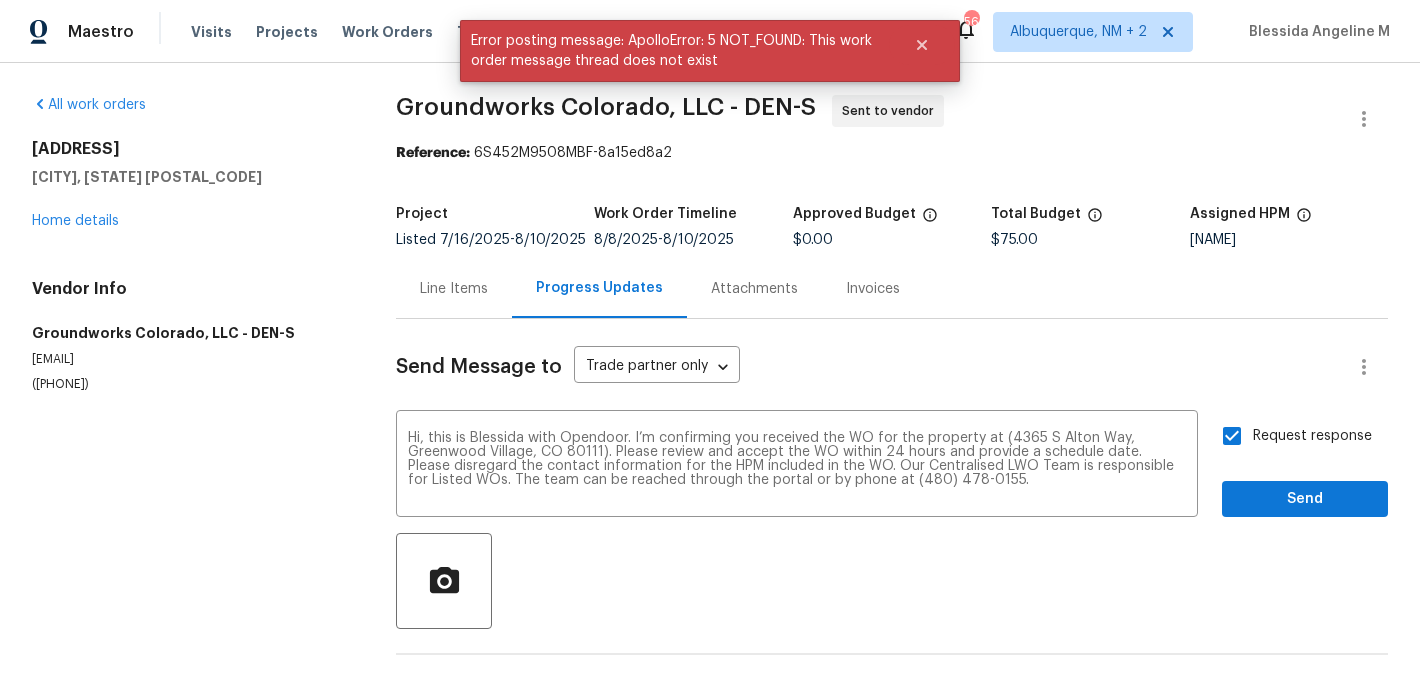 click on "Line Items" at bounding box center [454, 288] 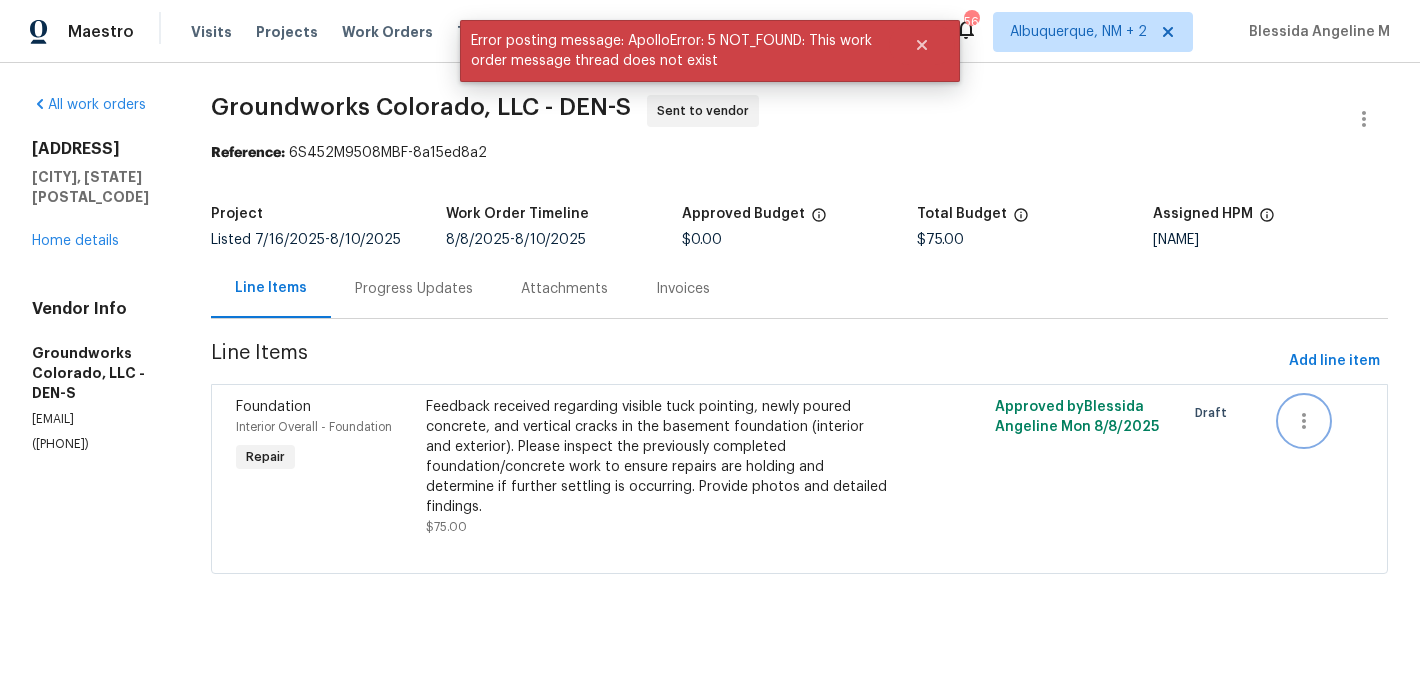 click 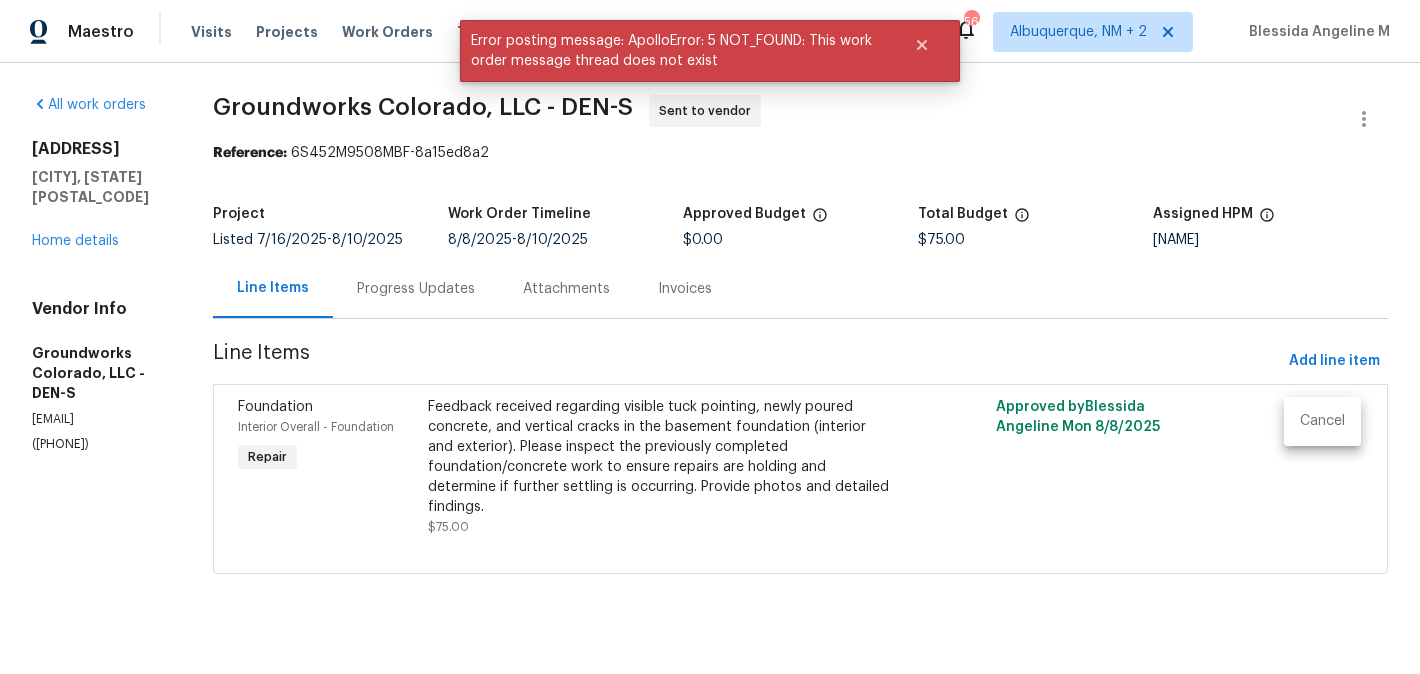 click on "Cancel" at bounding box center [1322, 421] 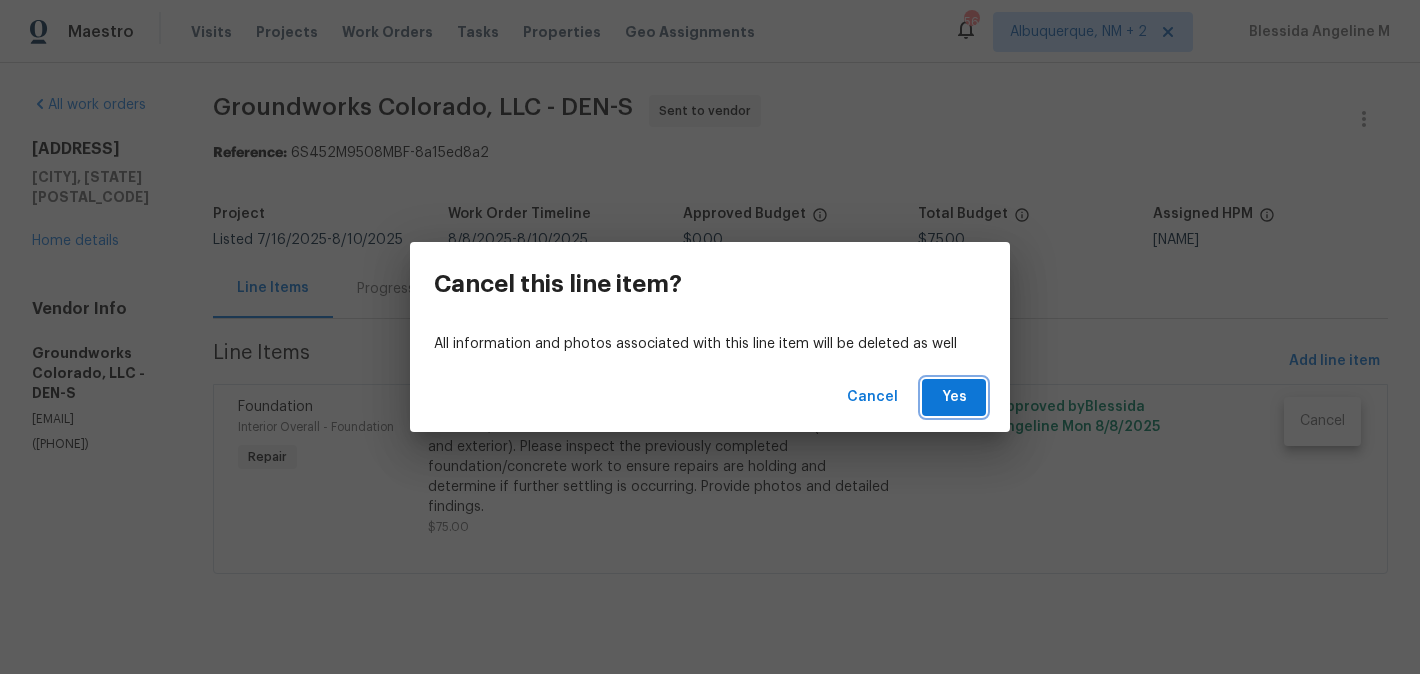 click on "Yes" at bounding box center (954, 397) 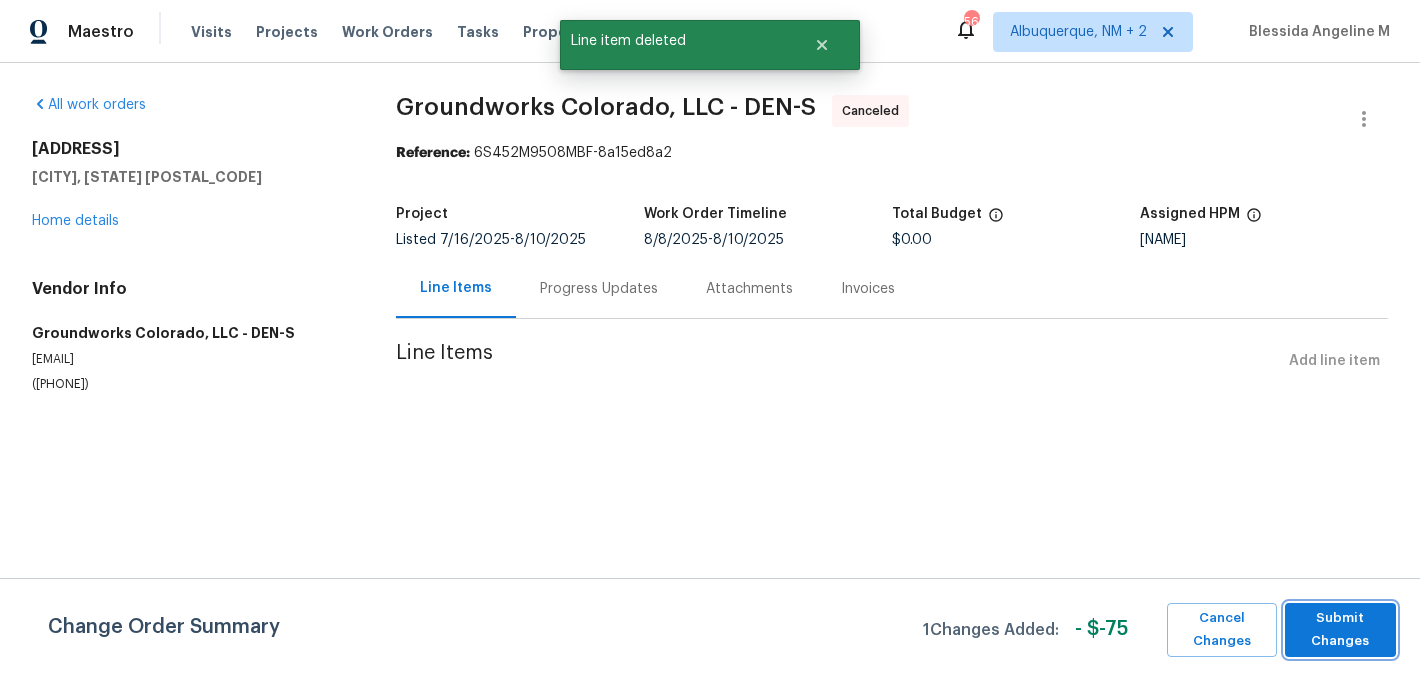 click on "Submit Changes" at bounding box center (1340, 630) 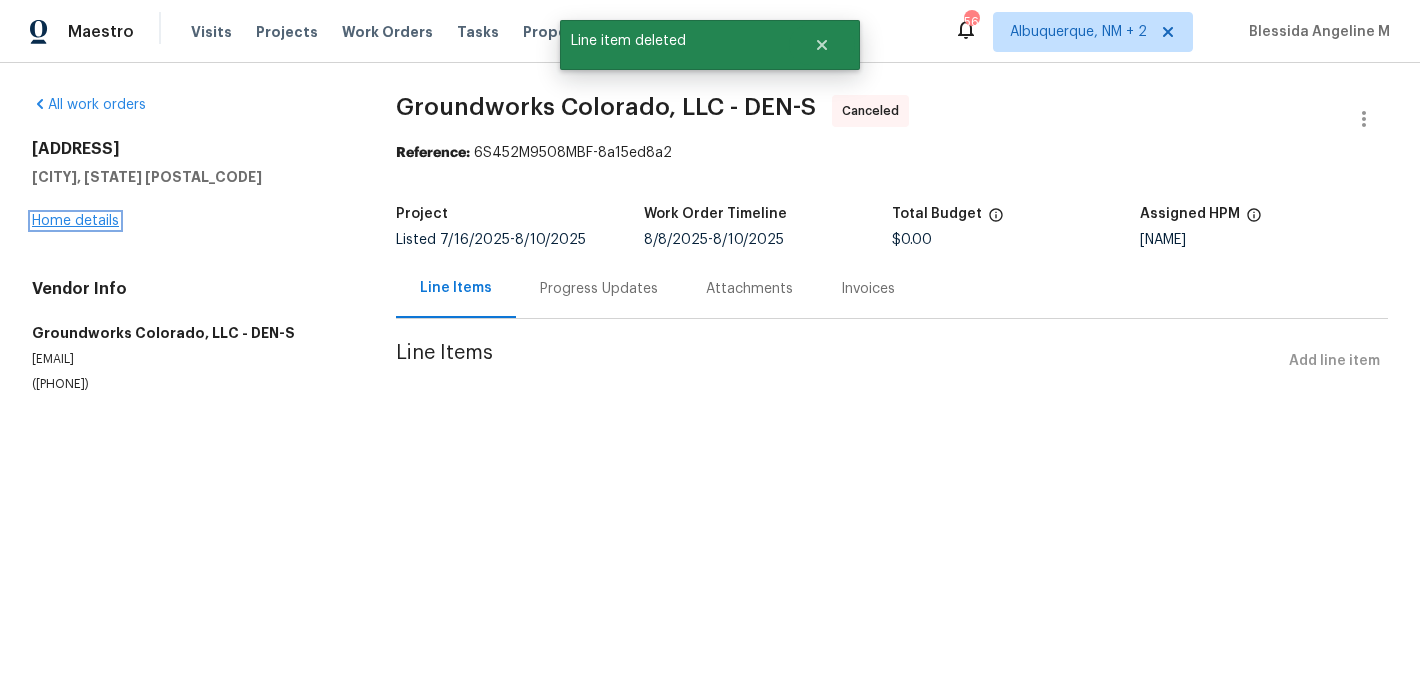 click on "Home details" at bounding box center [75, 221] 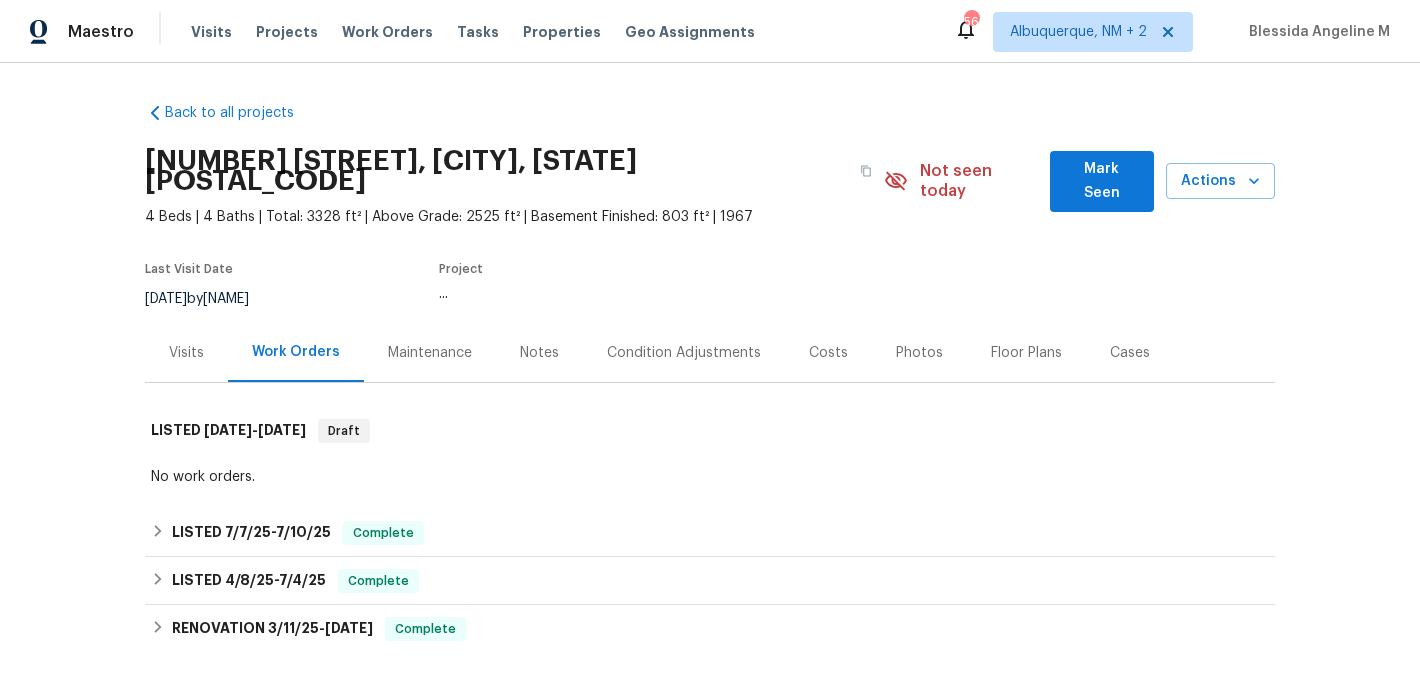 scroll, scrollTop: 265, scrollLeft: 0, axis: vertical 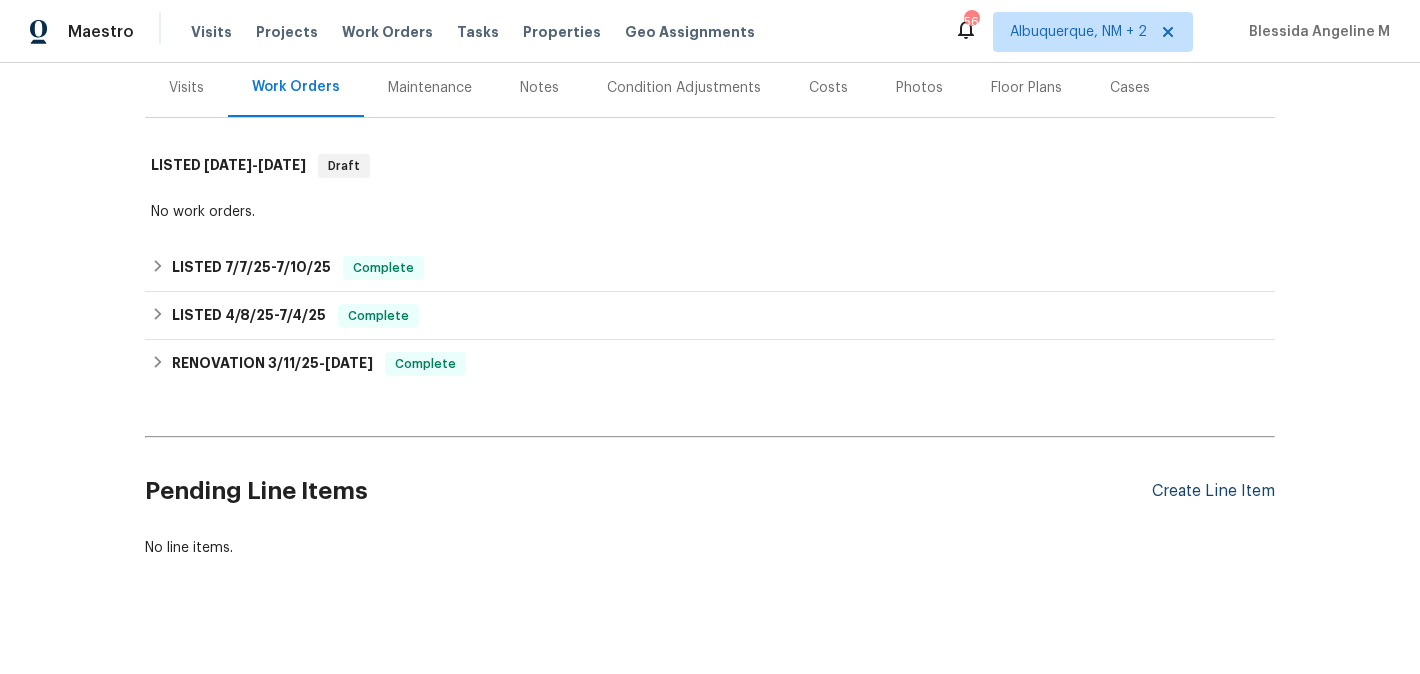 click on "Create Line Item" at bounding box center [1213, 491] 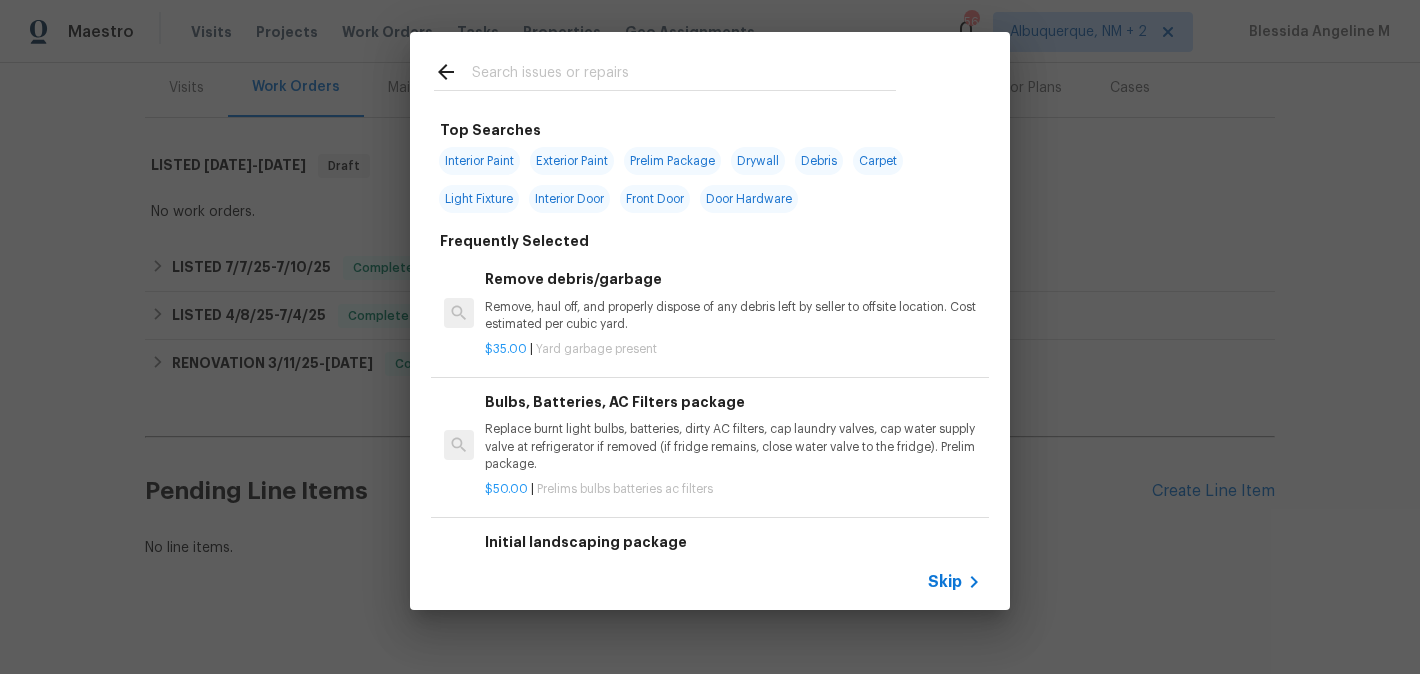 click at bounding box center [684, 75] 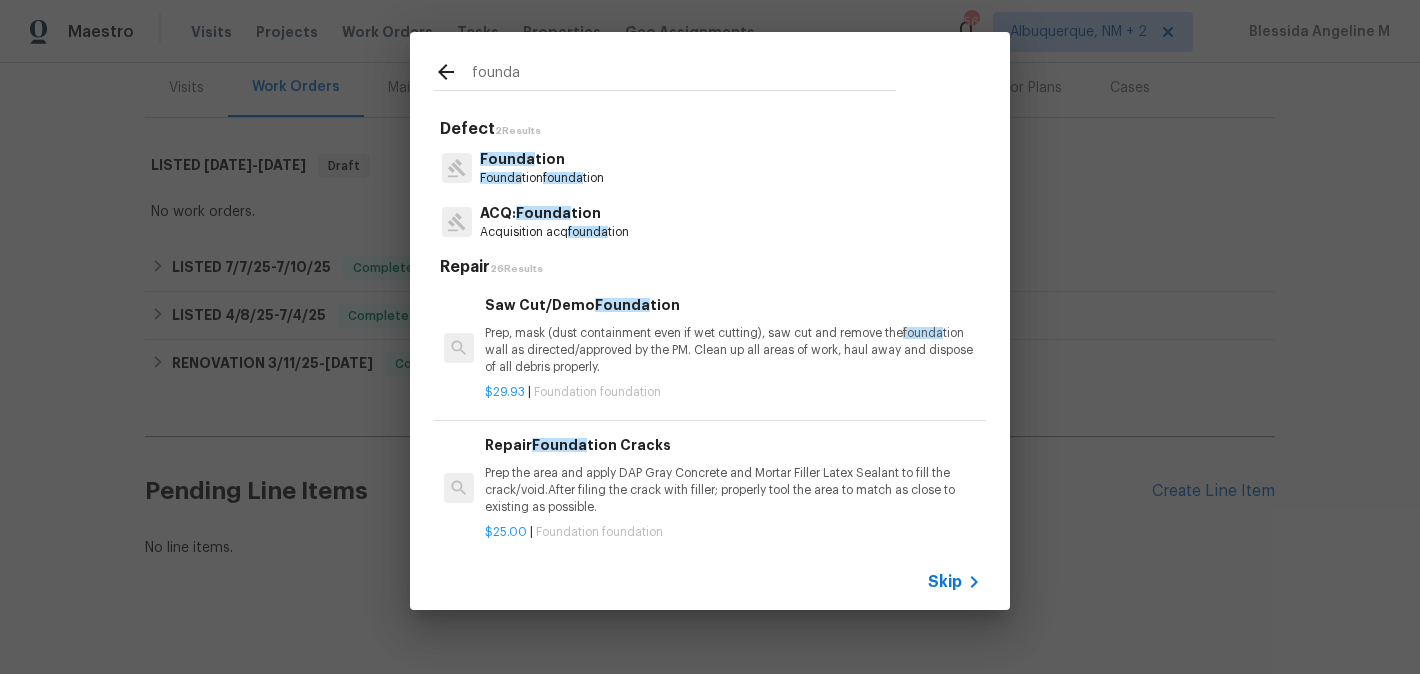 type on "founda" 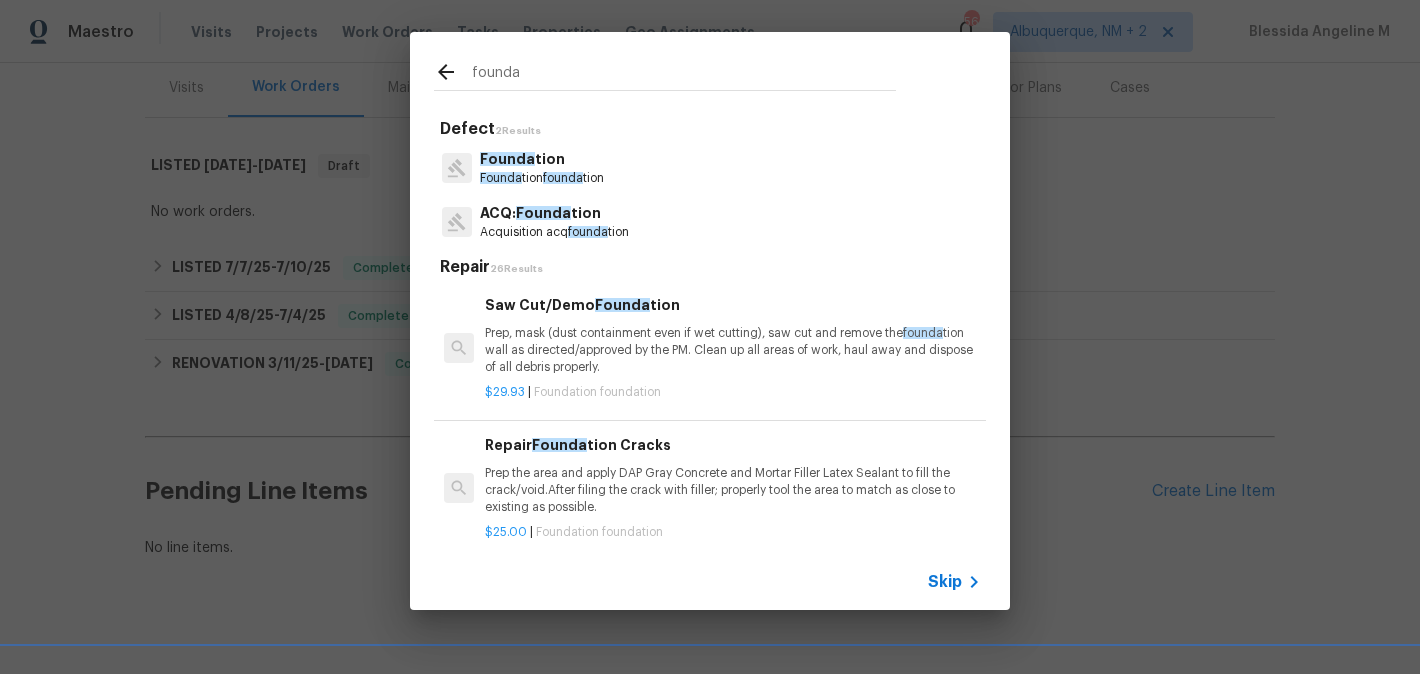 click on "Prep the area and apply DAP Gray Concrete and Mortar Filler Latex Sealant to fill the crack/void.After filing the crack with filler; properly tool the area to match as close to existing as possible." at bounding box center [733, 490] 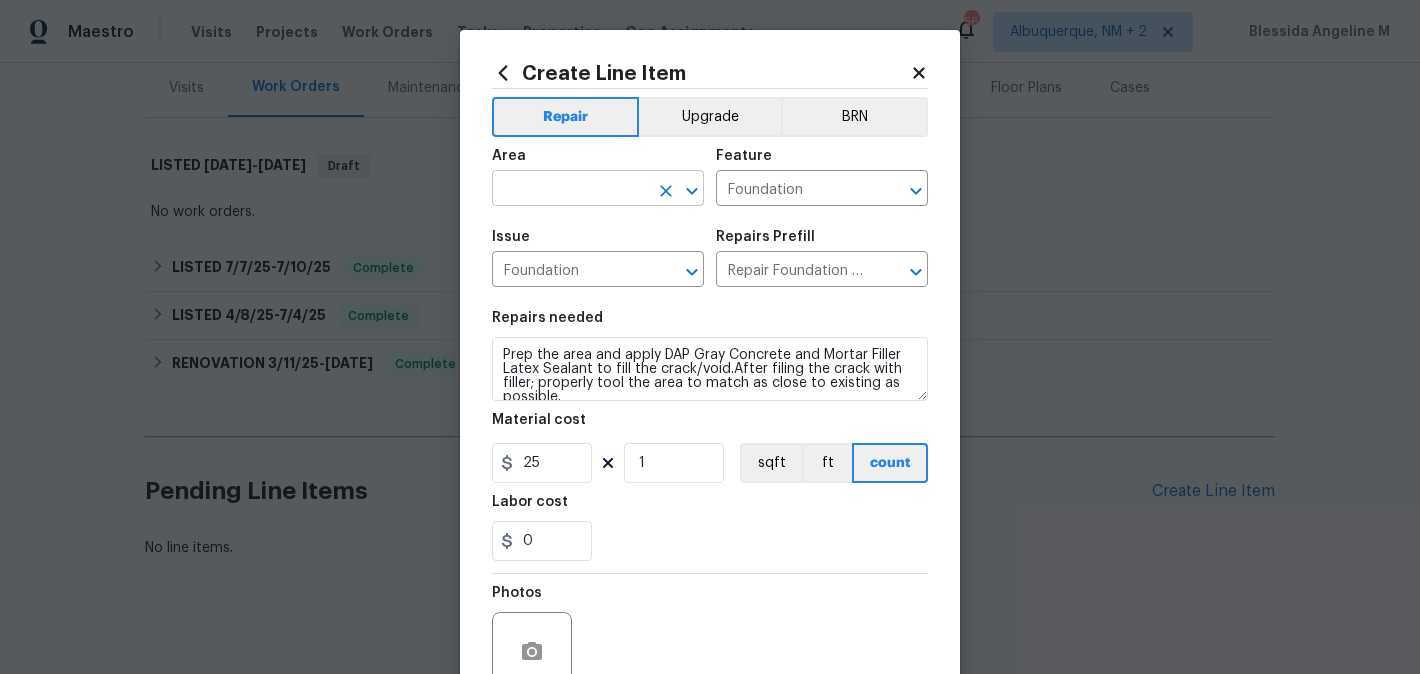 click at bounding box center [570, 190] 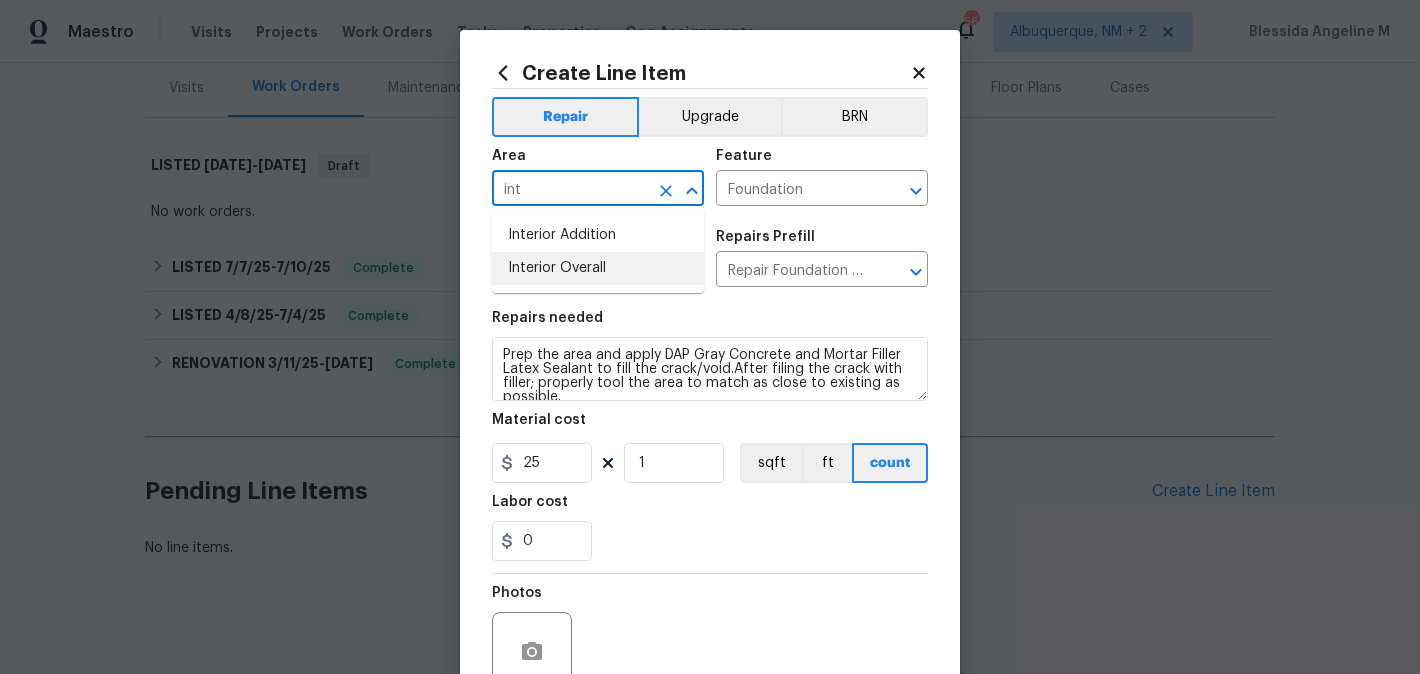 click on "Interior Overall" at bounding box center [598, 268] 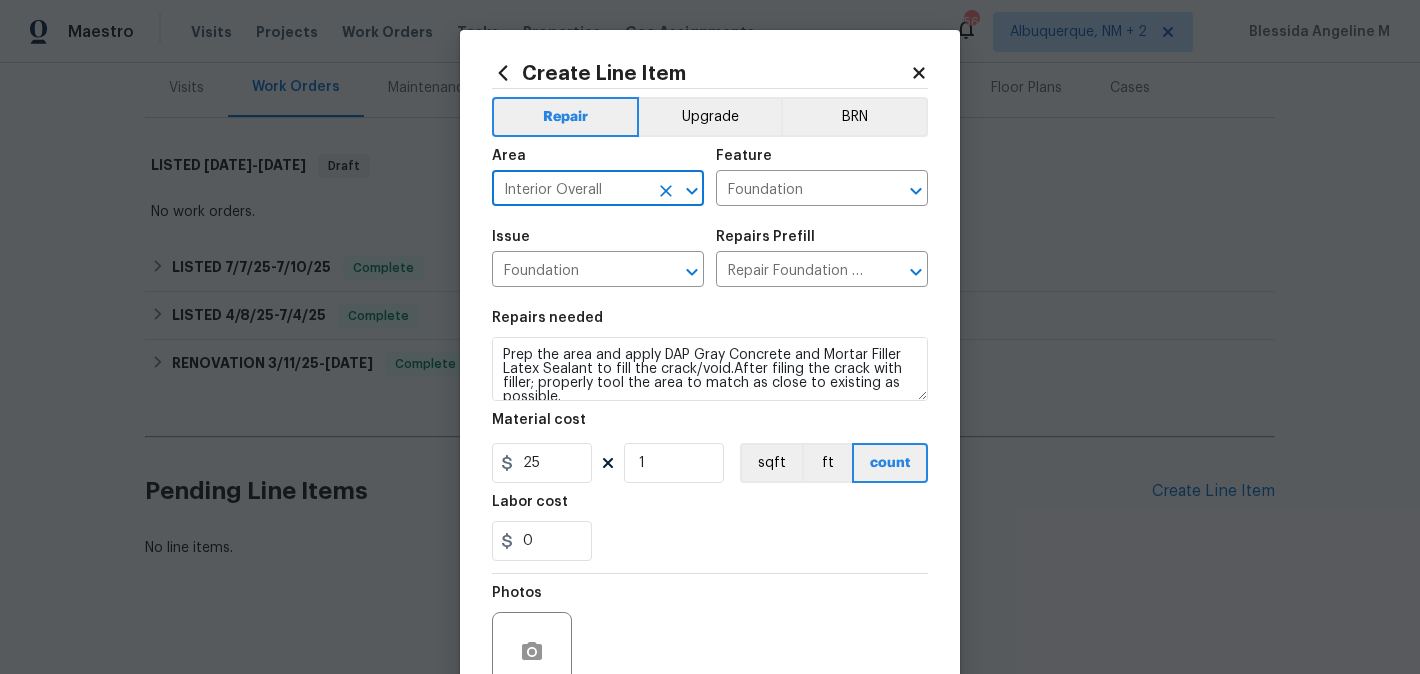 type on "Interior Overall" 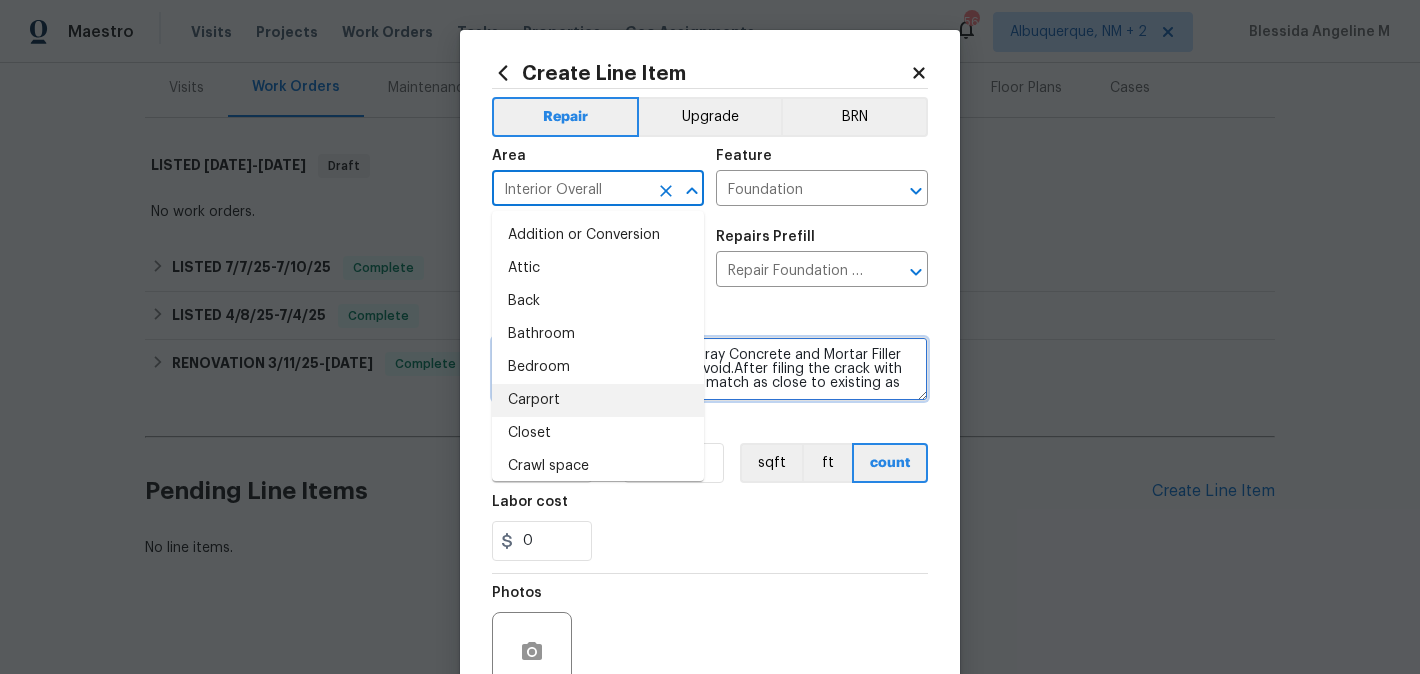 click on "Prep the area and apply DAP Gray Concrete and Mortar Filler Latex Sealant to fill the crack/void.After filing the crack with filler; properly tool the area to match as close to existing as possible." at bounding box center (710, 369) 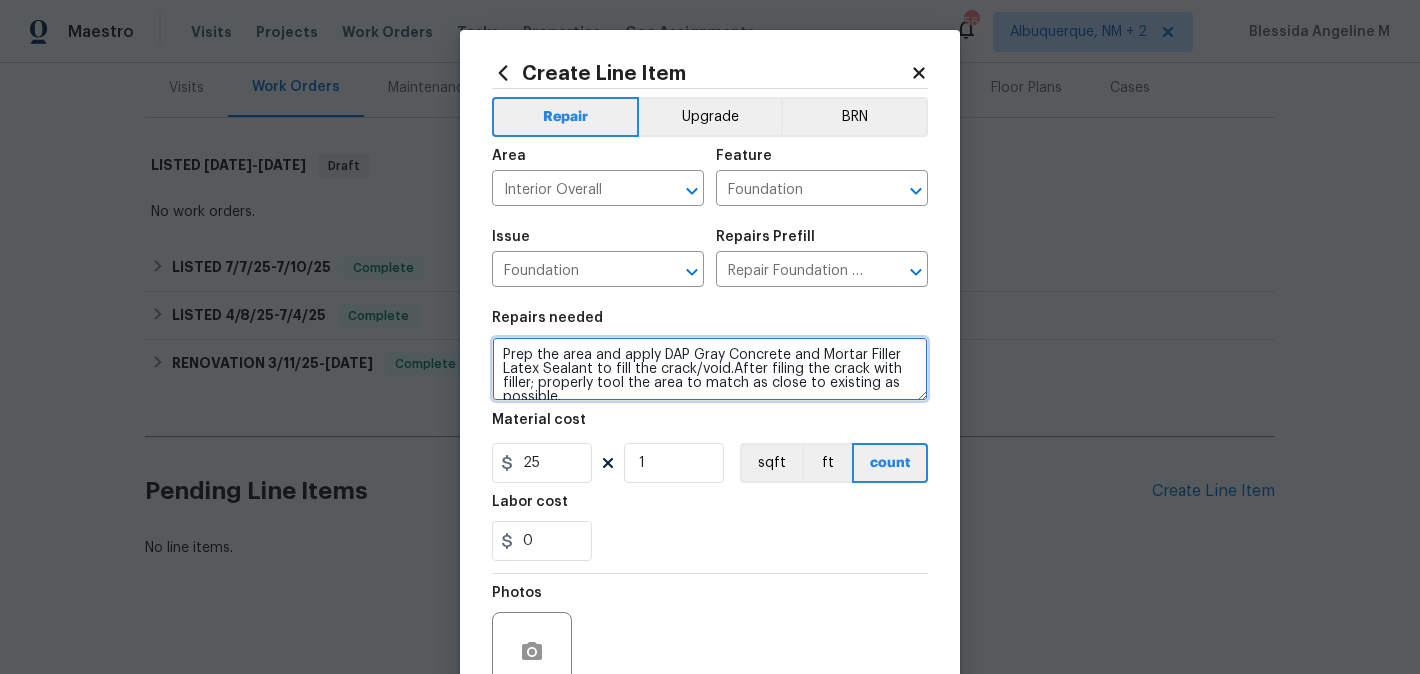 click on "Prep the area and apply DAP Gray Concrete and Mortar Filler Latex Sealant to fill the crack/void.After filing the crack with filler; properly tool the area to match as close to existing as possible." at bounding box center [710, 369] 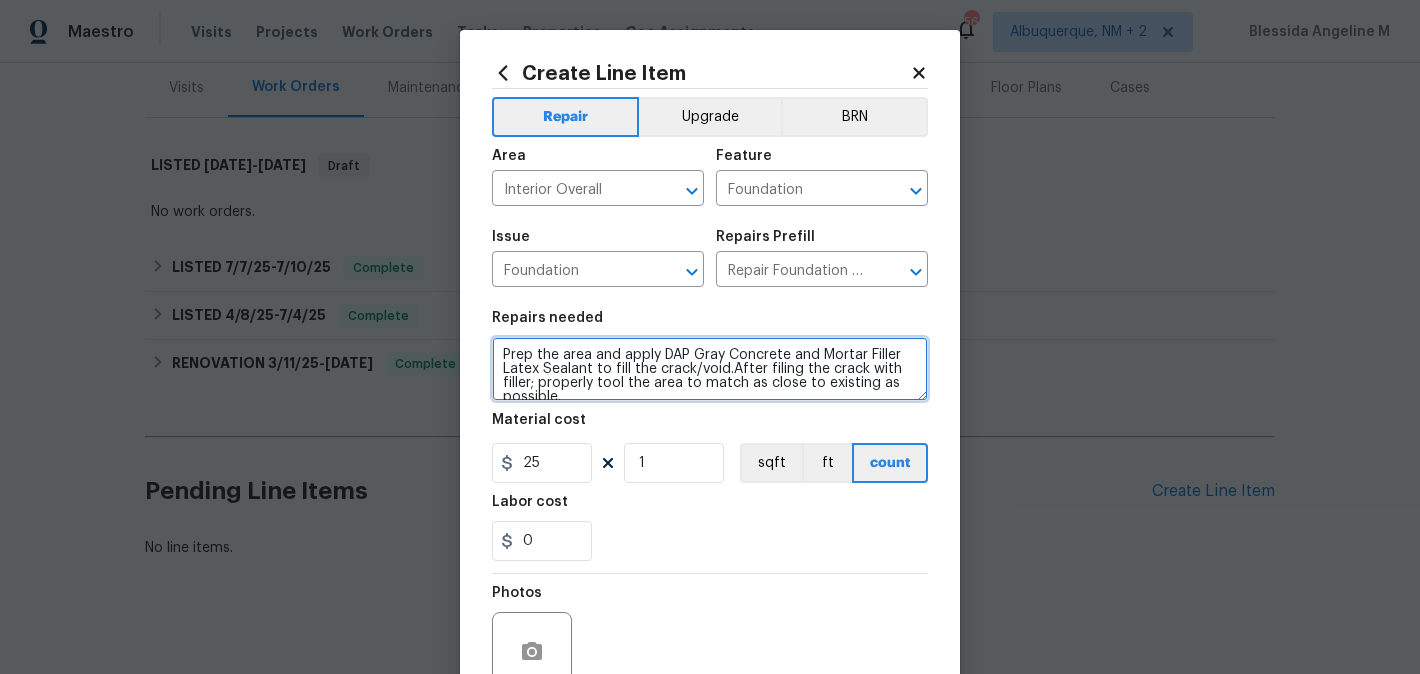 paste on "Feedback received regarding visible tuck pointing, newly poured concrete, and vertical cracks in the basement foundation (interior and exterior). Please inspect the previously completed foundation/concrete work to ensure repairs are holding and determine if further settling is occurring. Provide photos and detailed findings" 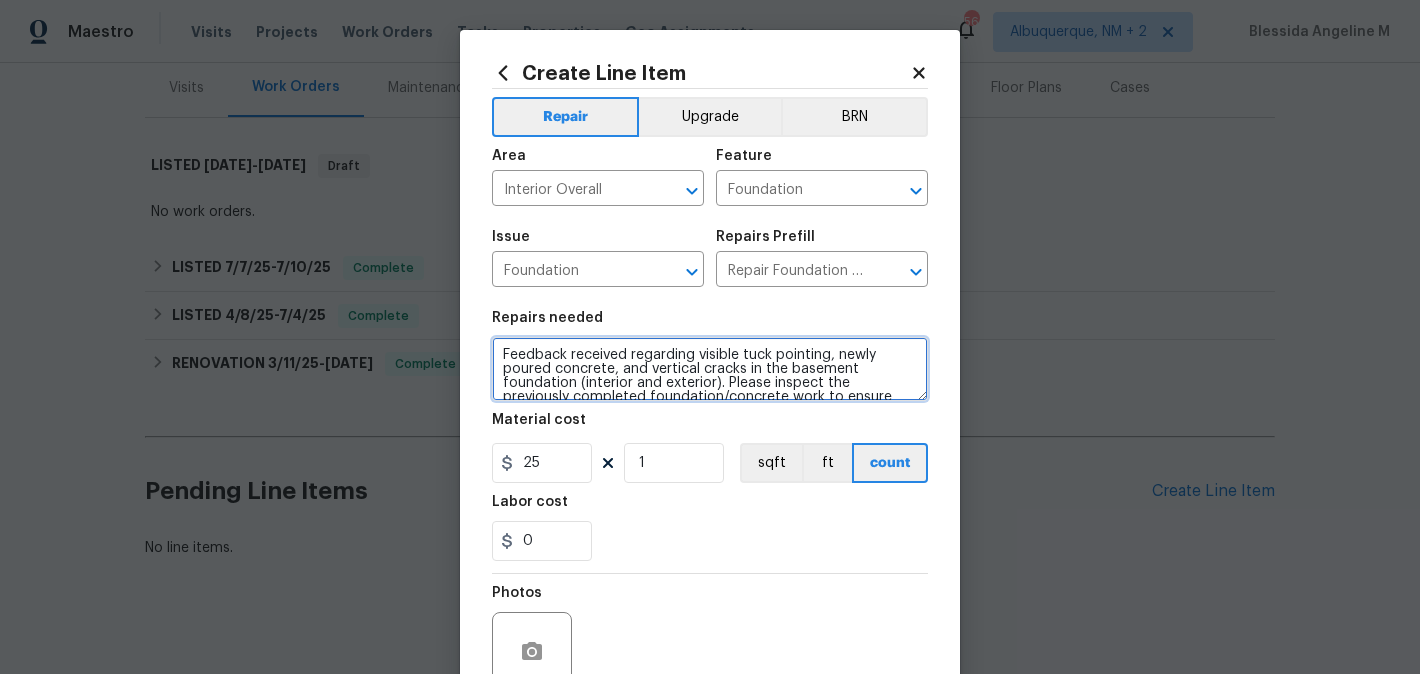 scroll, scrollTop: 32, scrollLeft: 0, axis: vertical 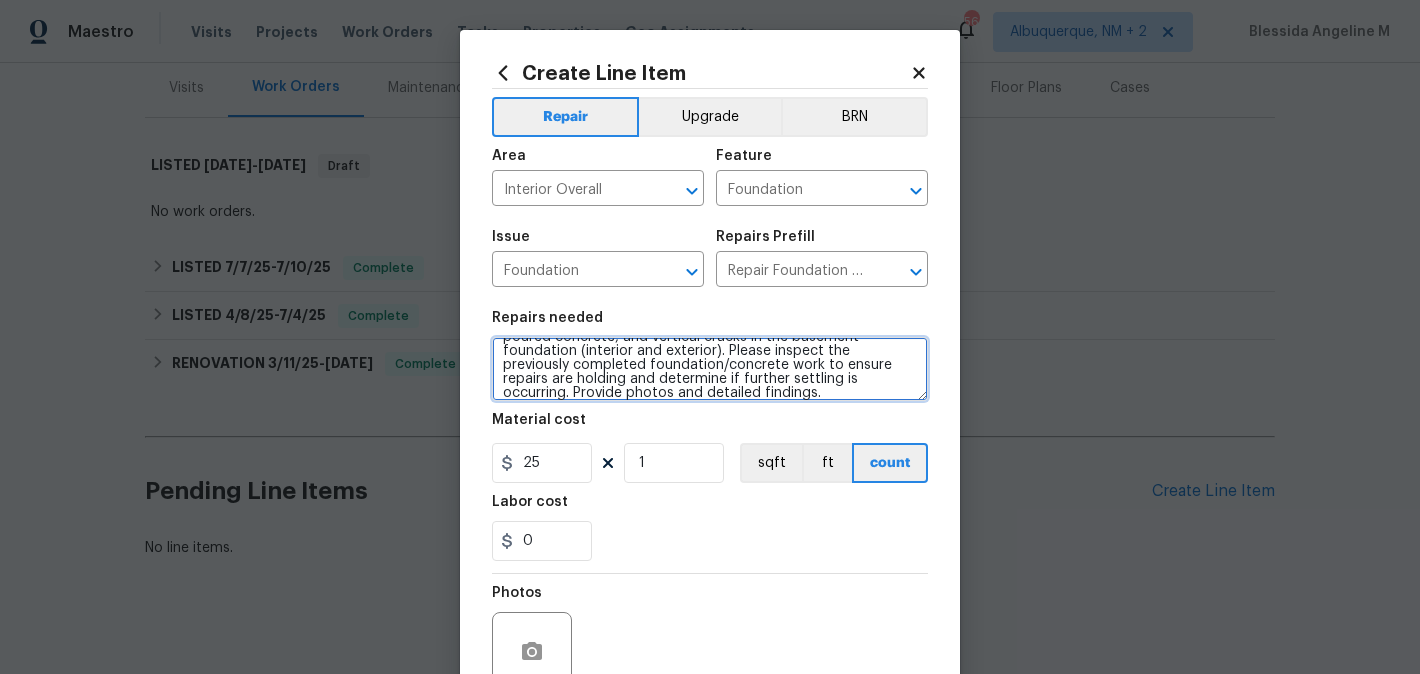 type on "Feedback received regarding visible tuck pointing, newly poured concrete, and vertical cracks in the basement foundation (interior and exterior). Please inspect the previously completed foundation/concrete work to ensure repairs are holding and determine if further settling is occurring. Provide photos and detailed findings." 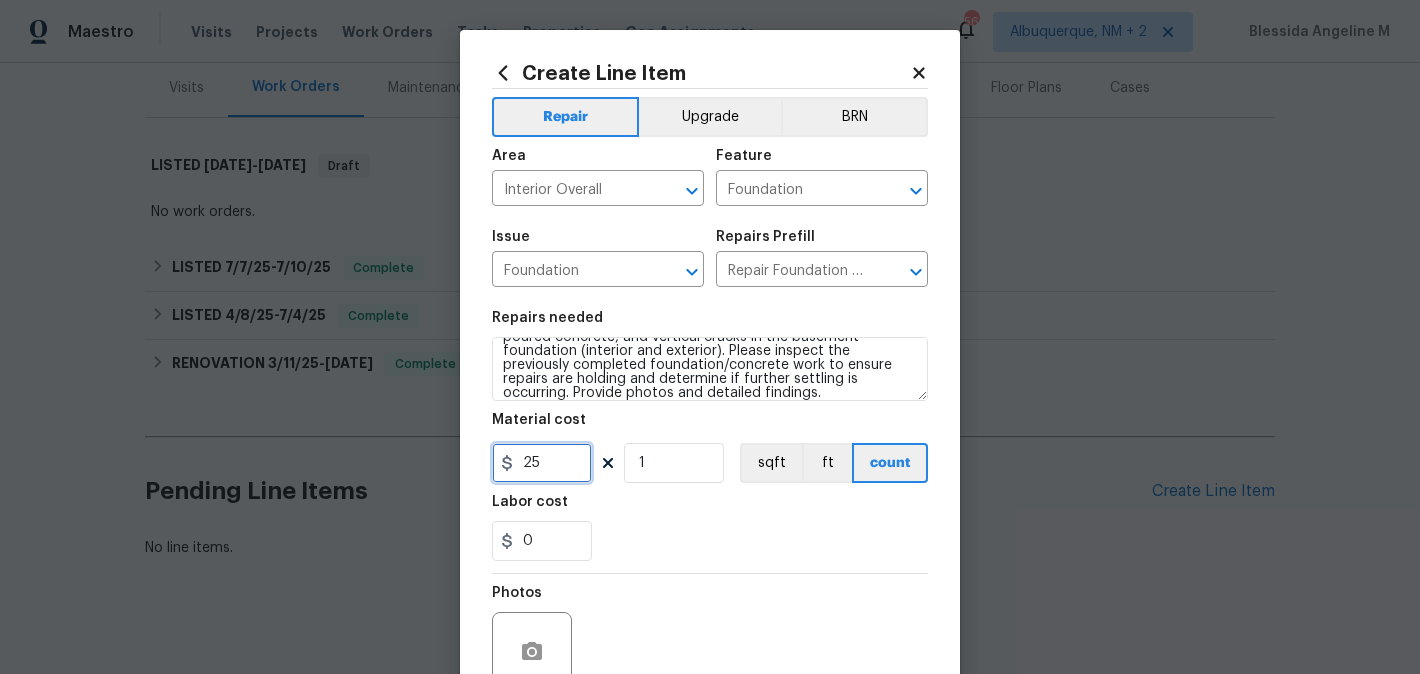 click on "25" at bounding box center [542, 463] 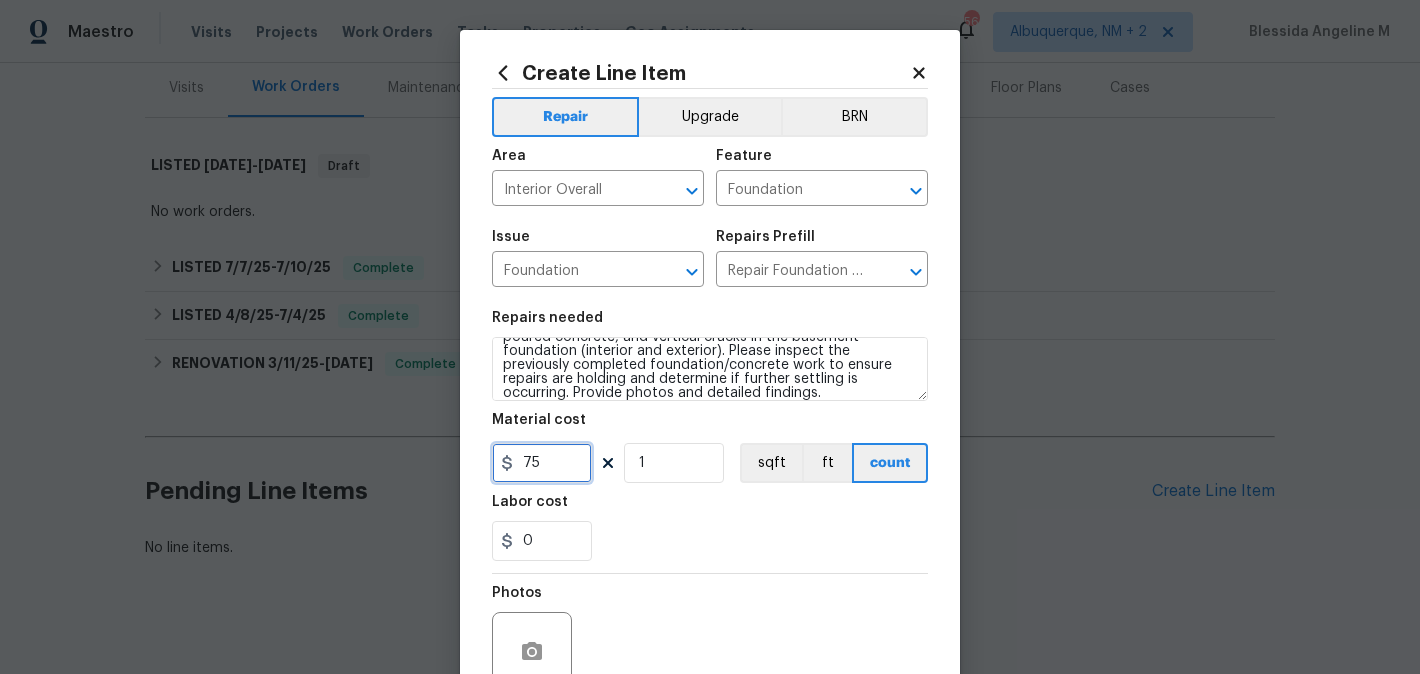 type on "75" 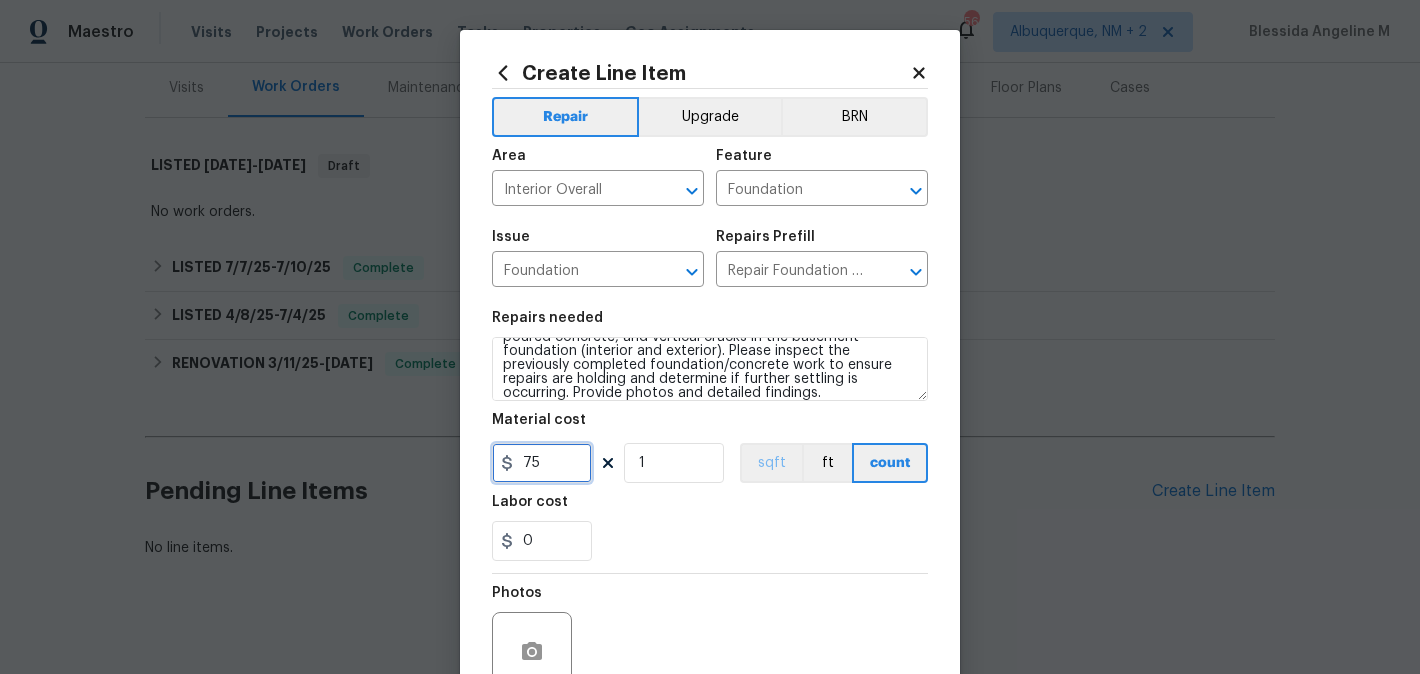 scroll, scrollTop: 188, scrollLeft: 0, axis: vertical 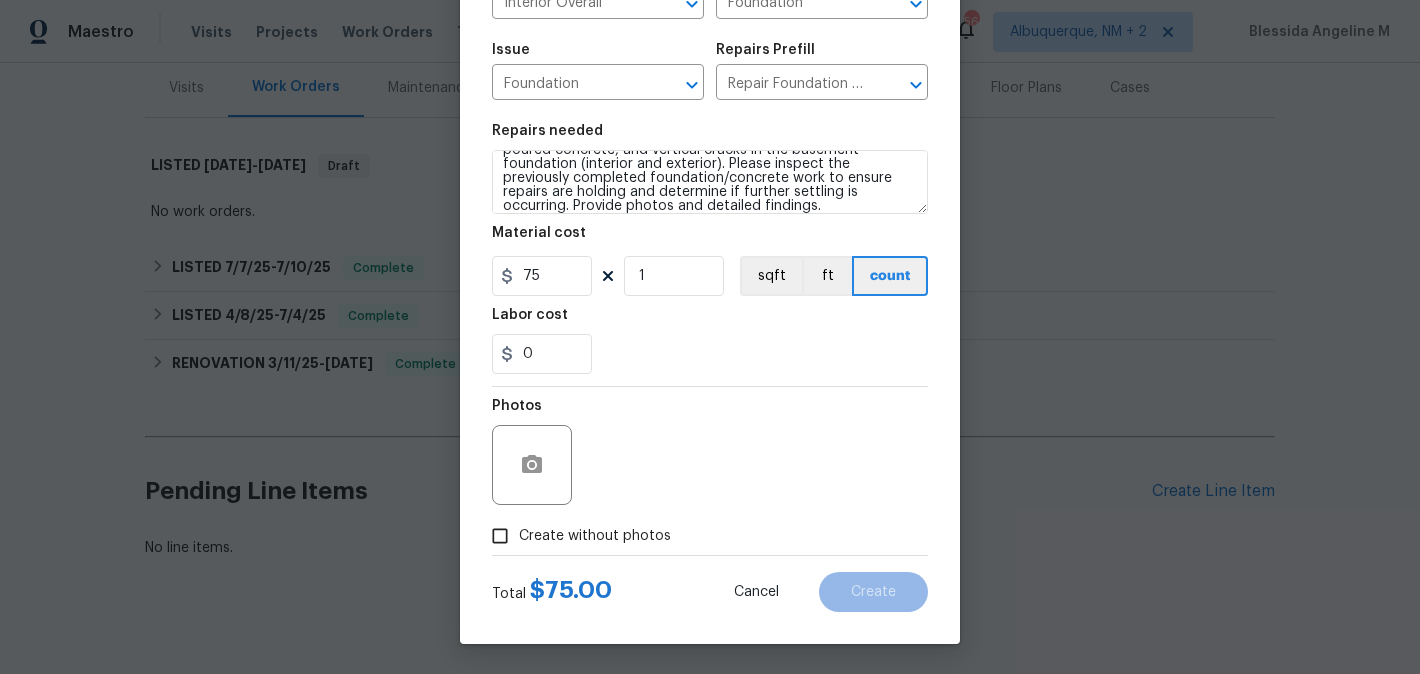 click on "Create without photos" at bounding box center [576, 536] 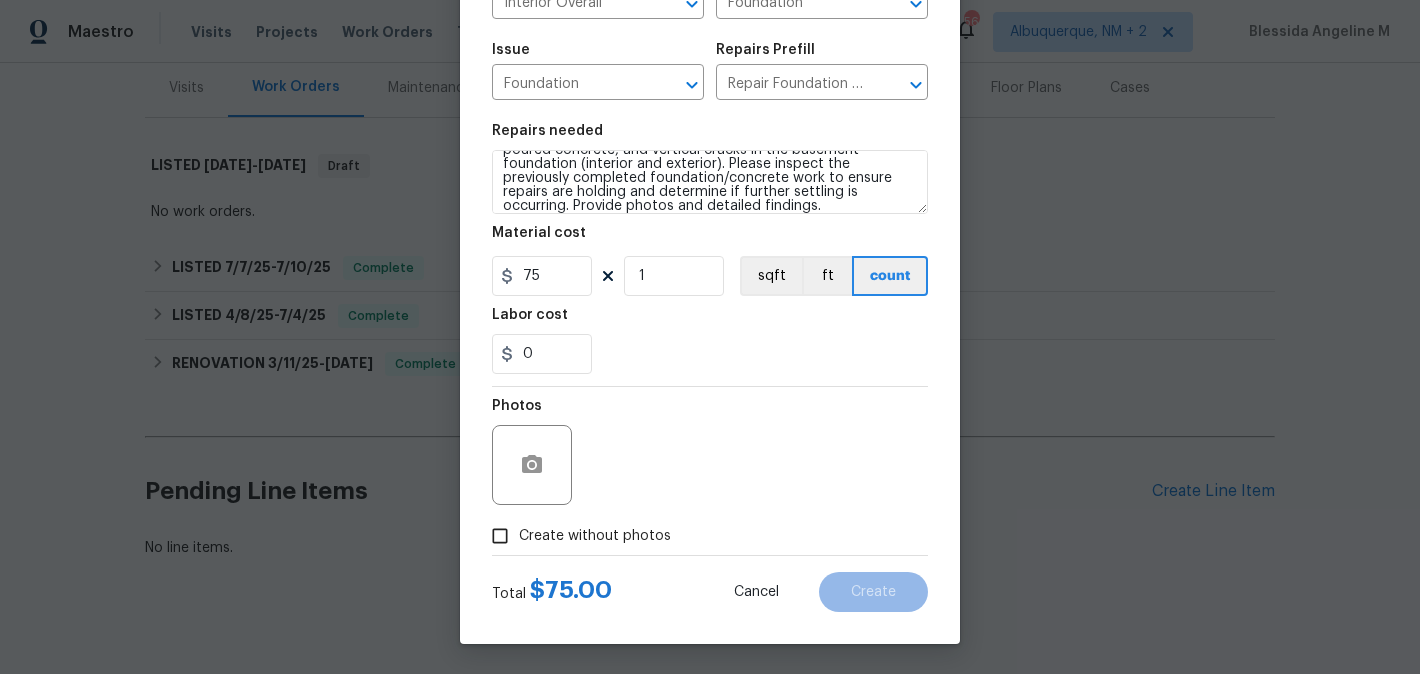 click on "Create without photos" at bounding box center [500, 536] 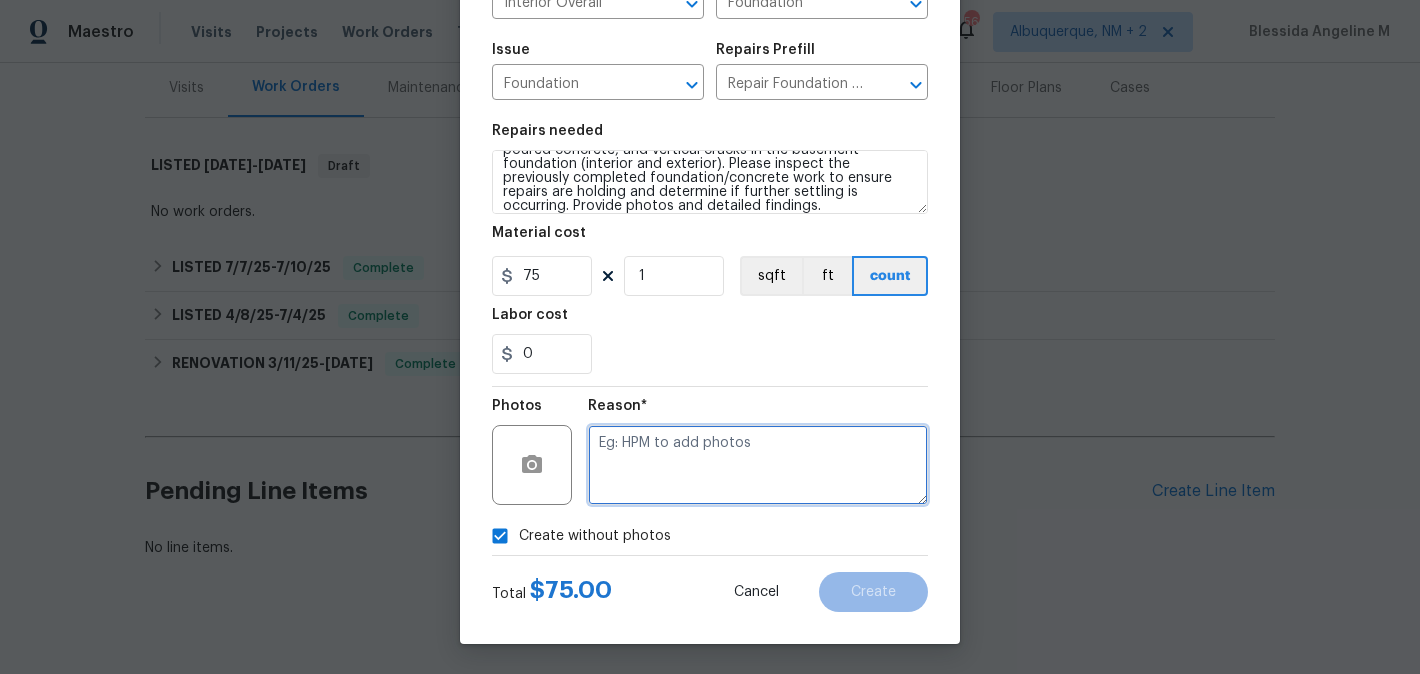 click at bounding box center (758, 465) 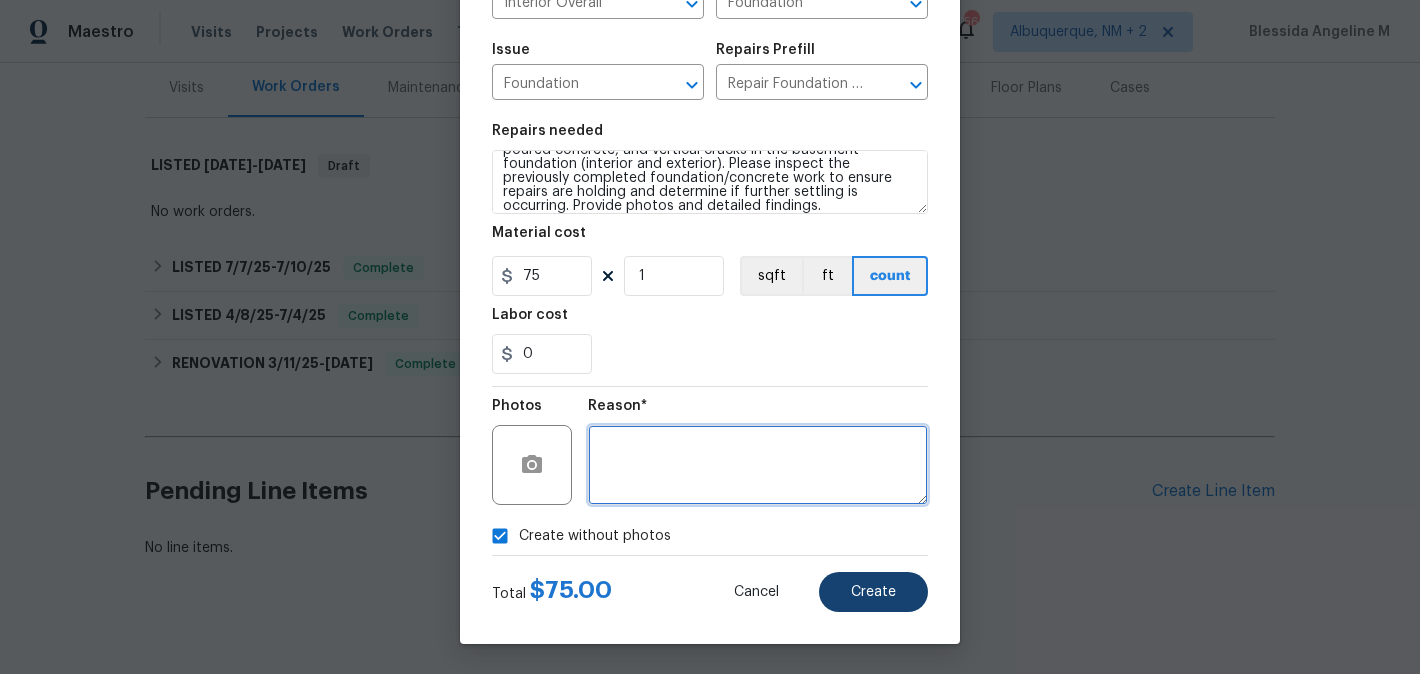 type 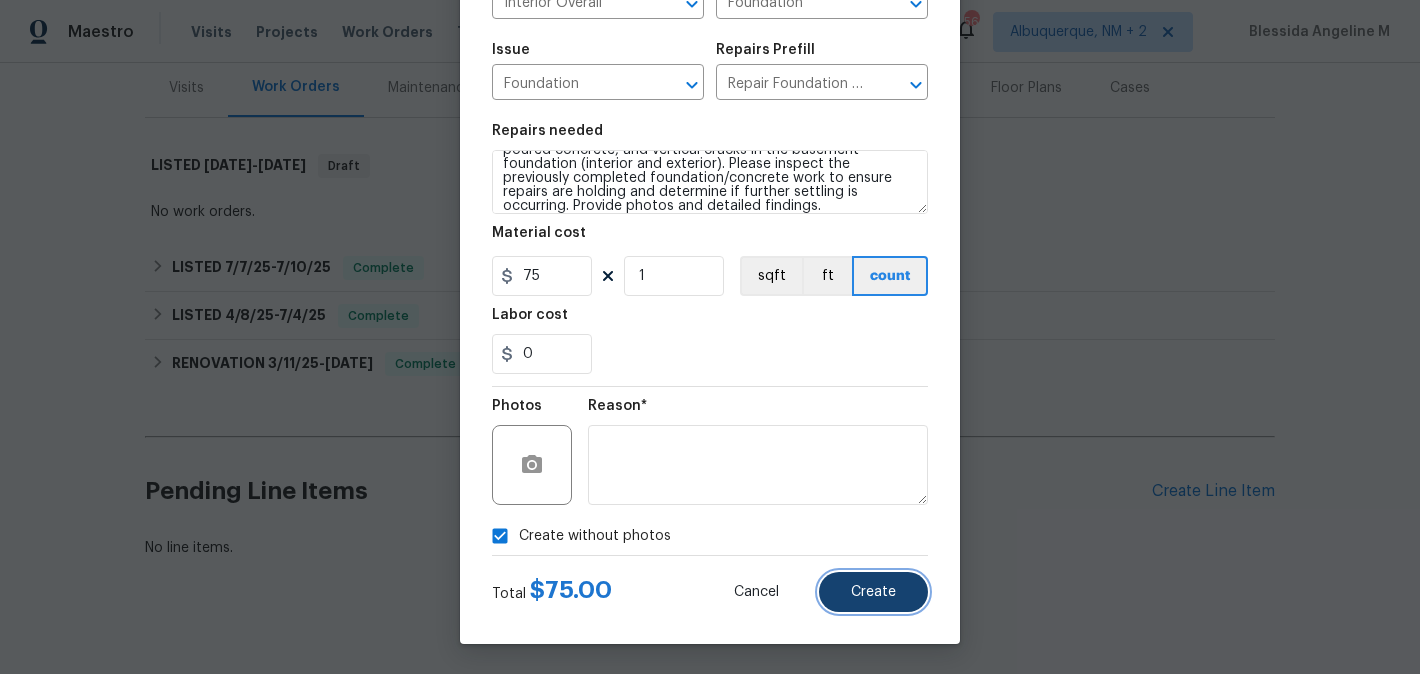 click on "Create" at bounding box center [873, 592] 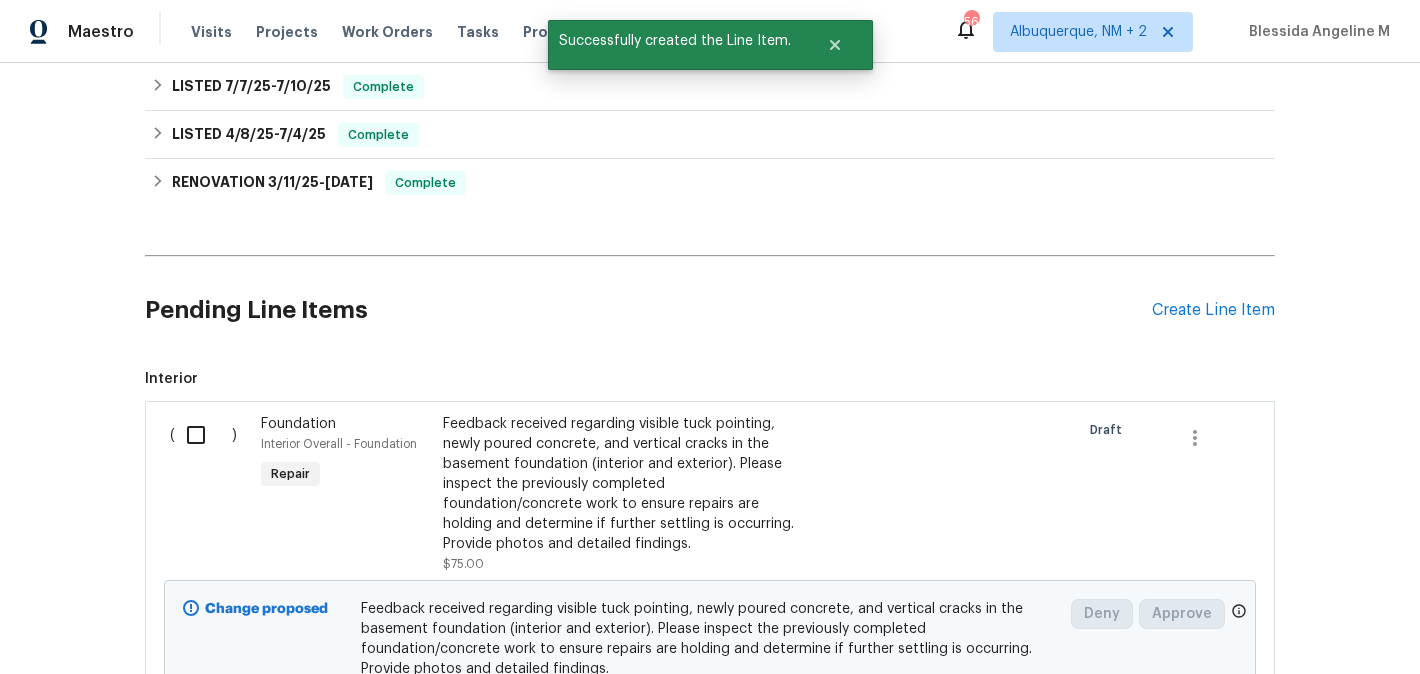 scroll, scrollTop: 633, scrollLeft: 0, axis: vertical 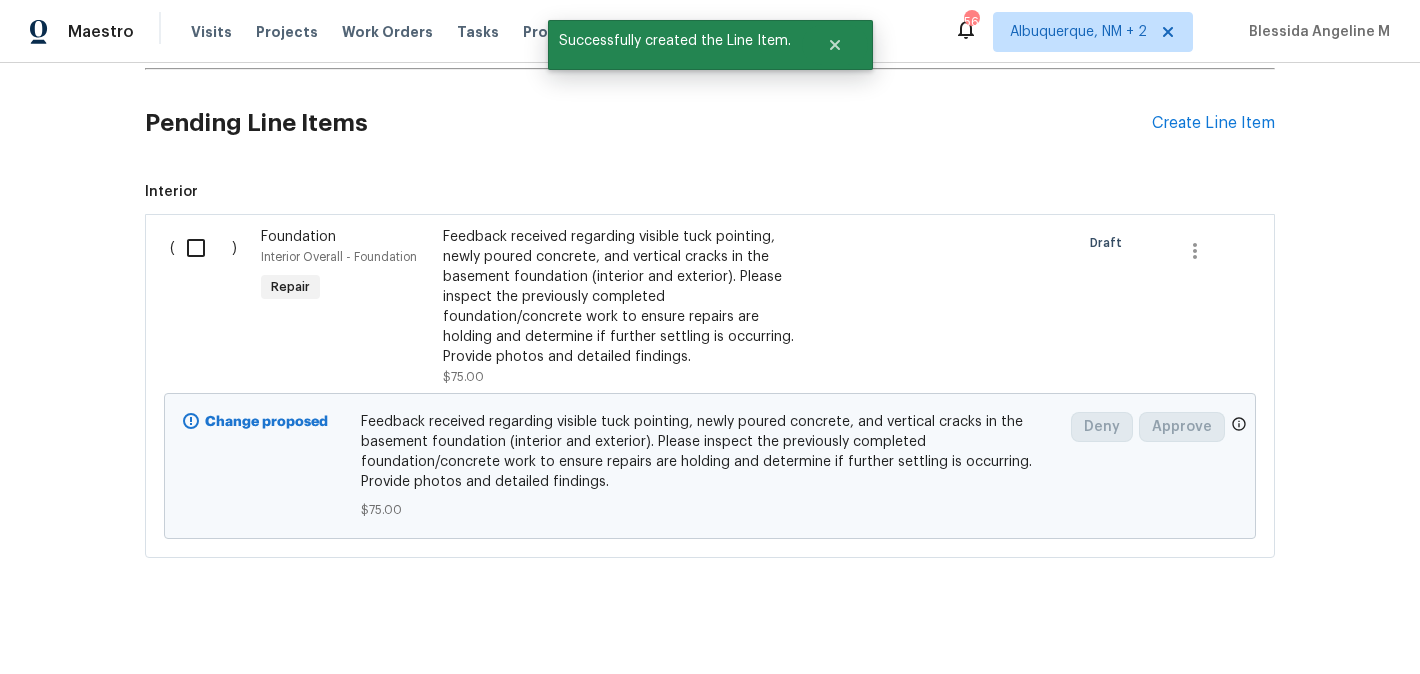 click at bounding box center (203, 248) 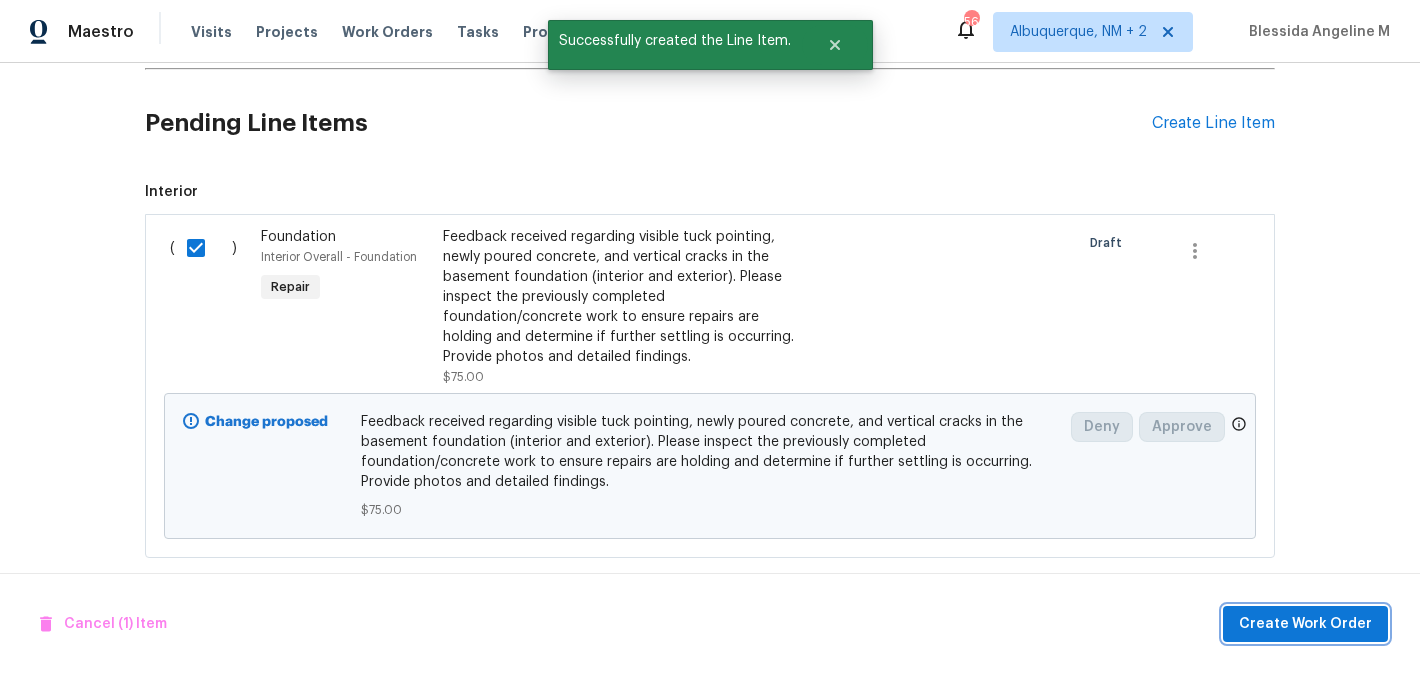 click on "Create Work Order" at bounding box center (1305, 624) 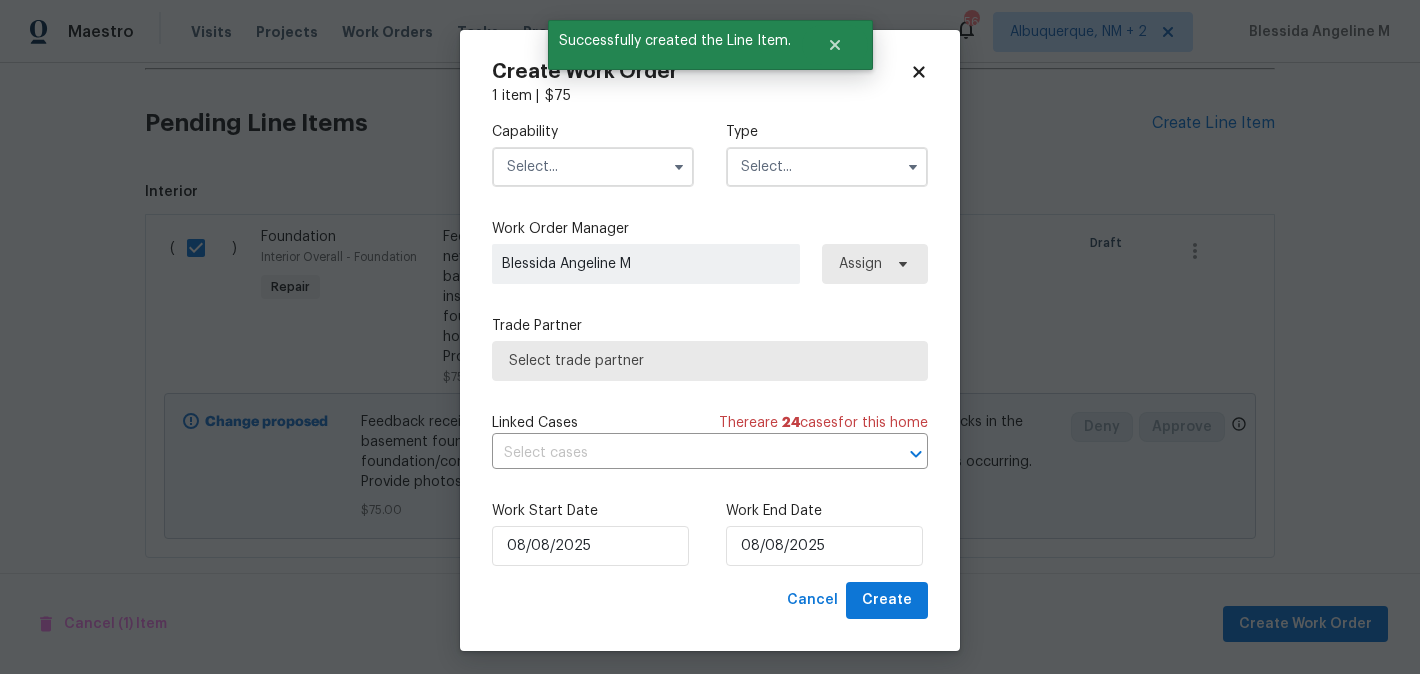 click at bounding box center [593, 167] 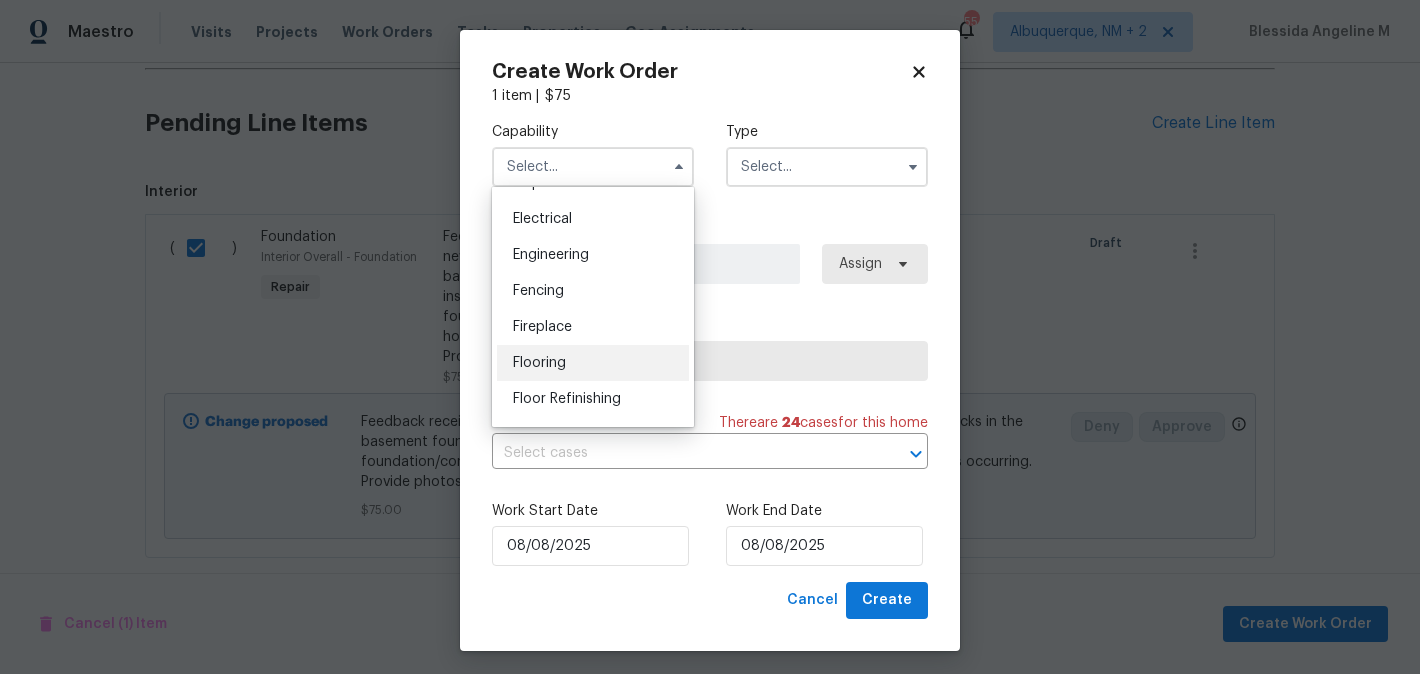 scroll, scrollTop: 707, scrollLeft: 0, axis: vertical 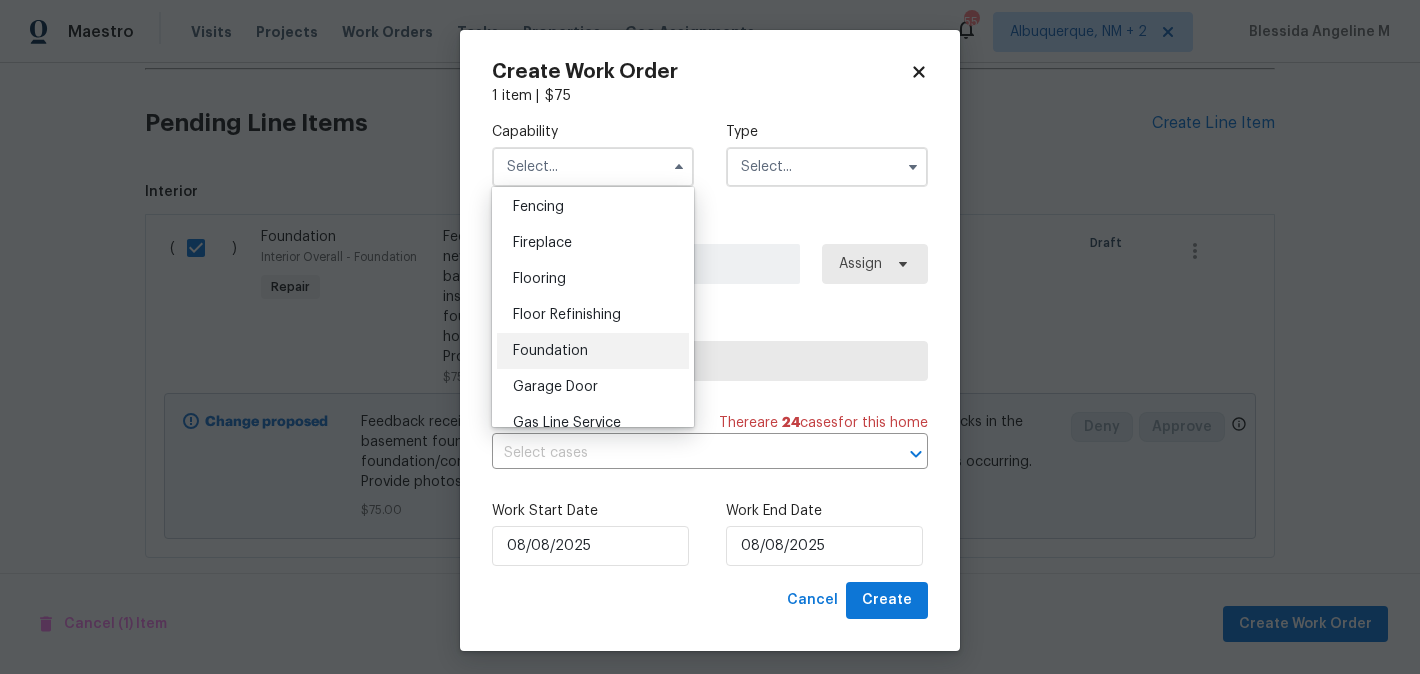 click on "Foundation" at bounding box center [593, 351] 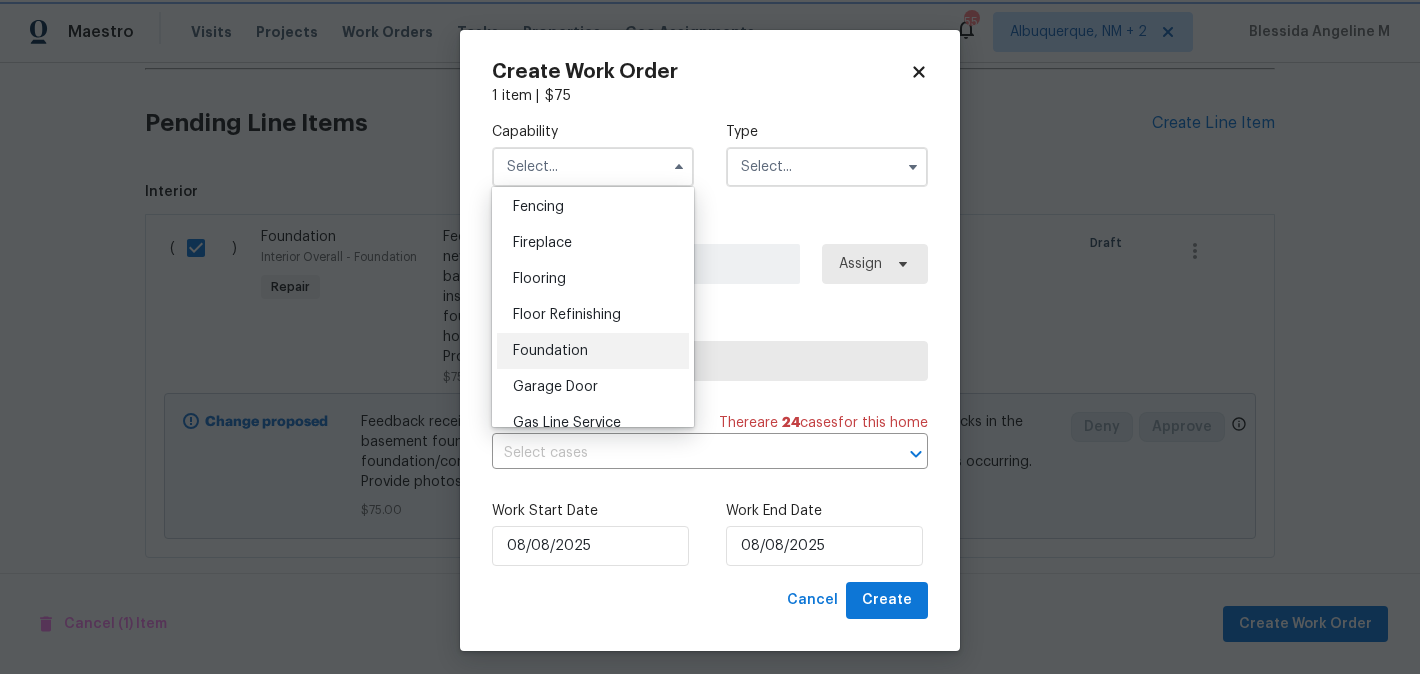 type on "Foundation" 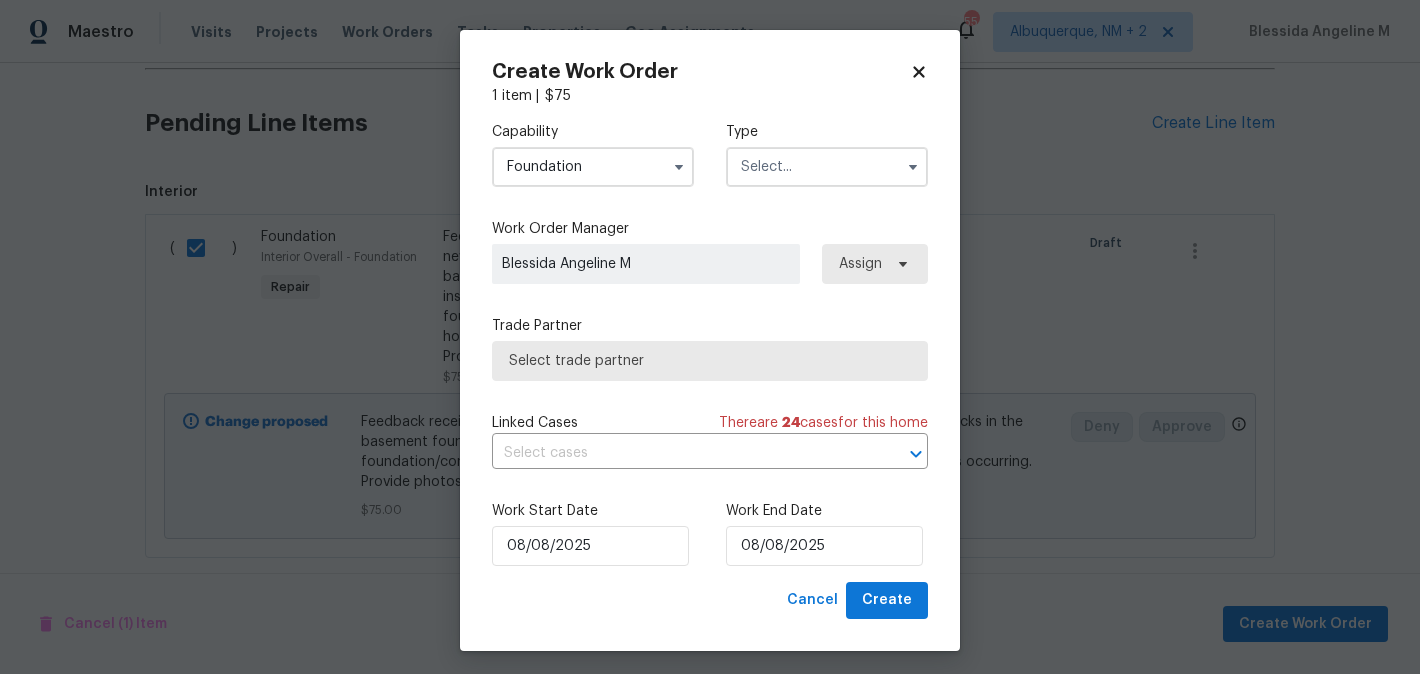 click at bounding box center (827, 167) 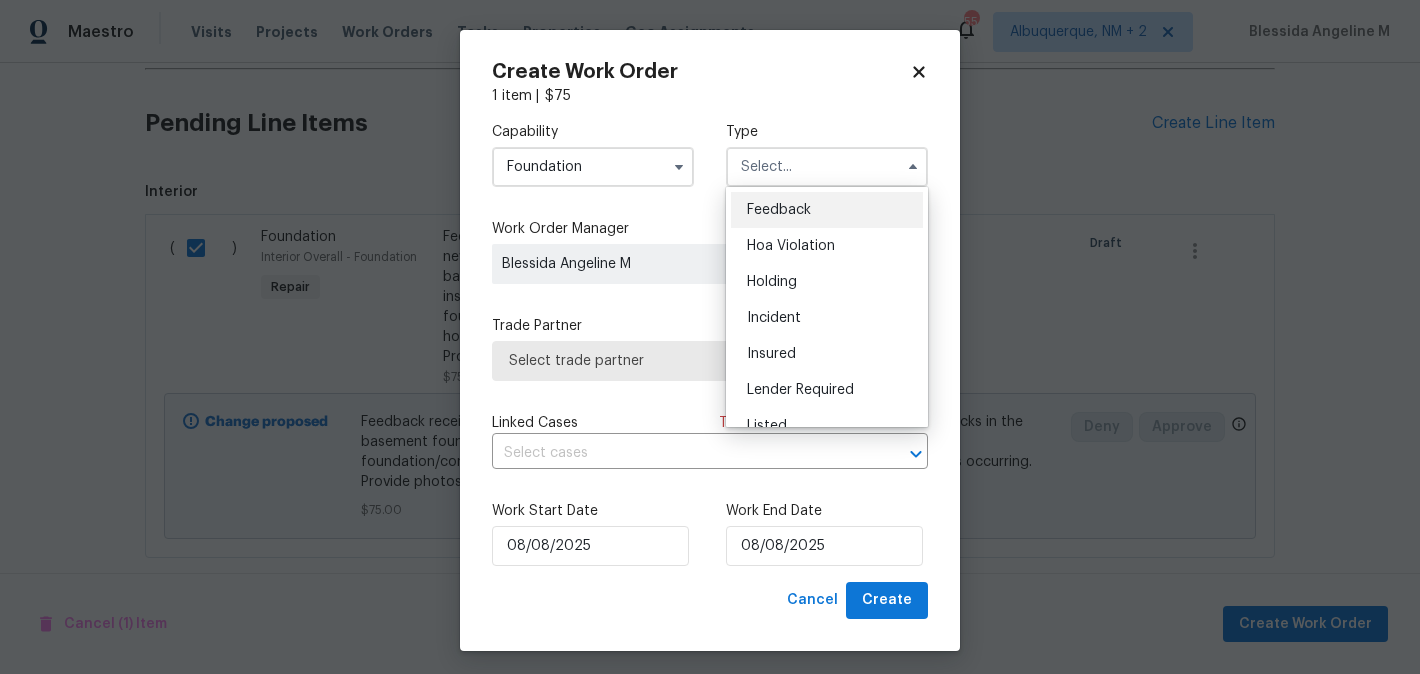 click on "Feedback" at bounding box center (827, 210) 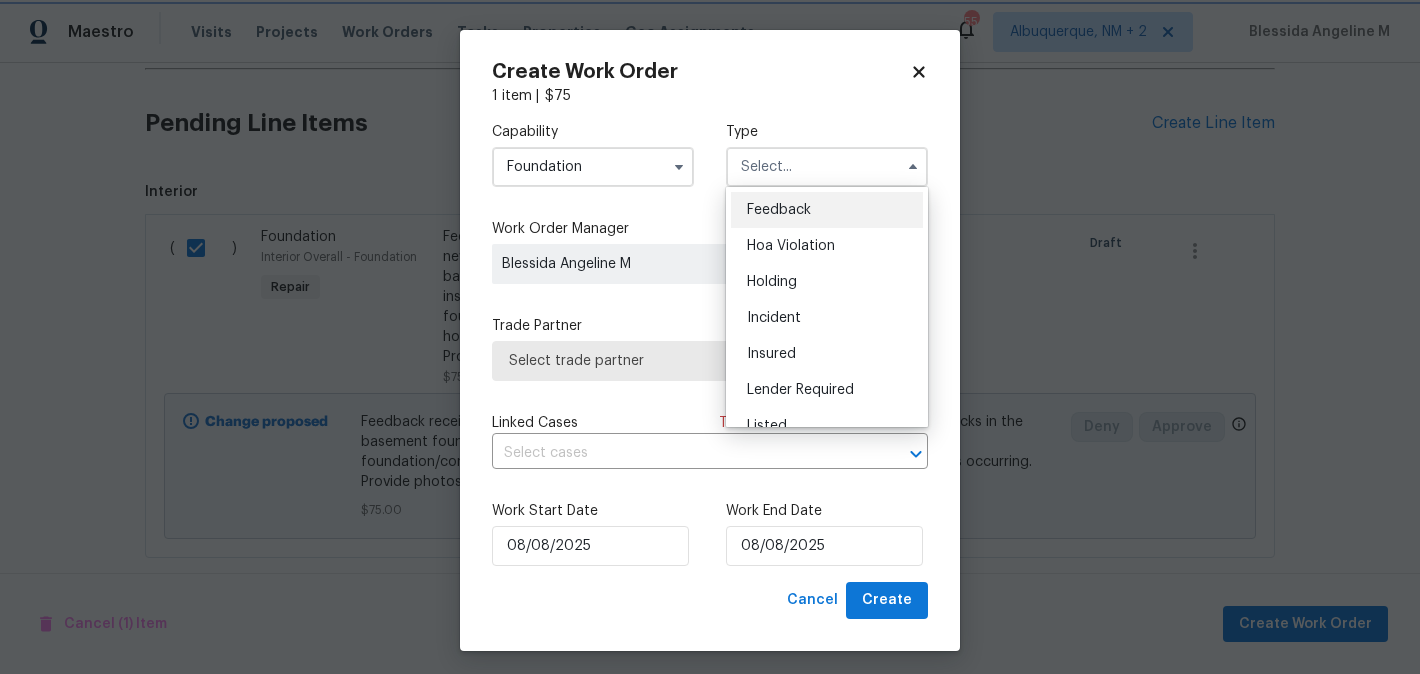 type on "Feedback" 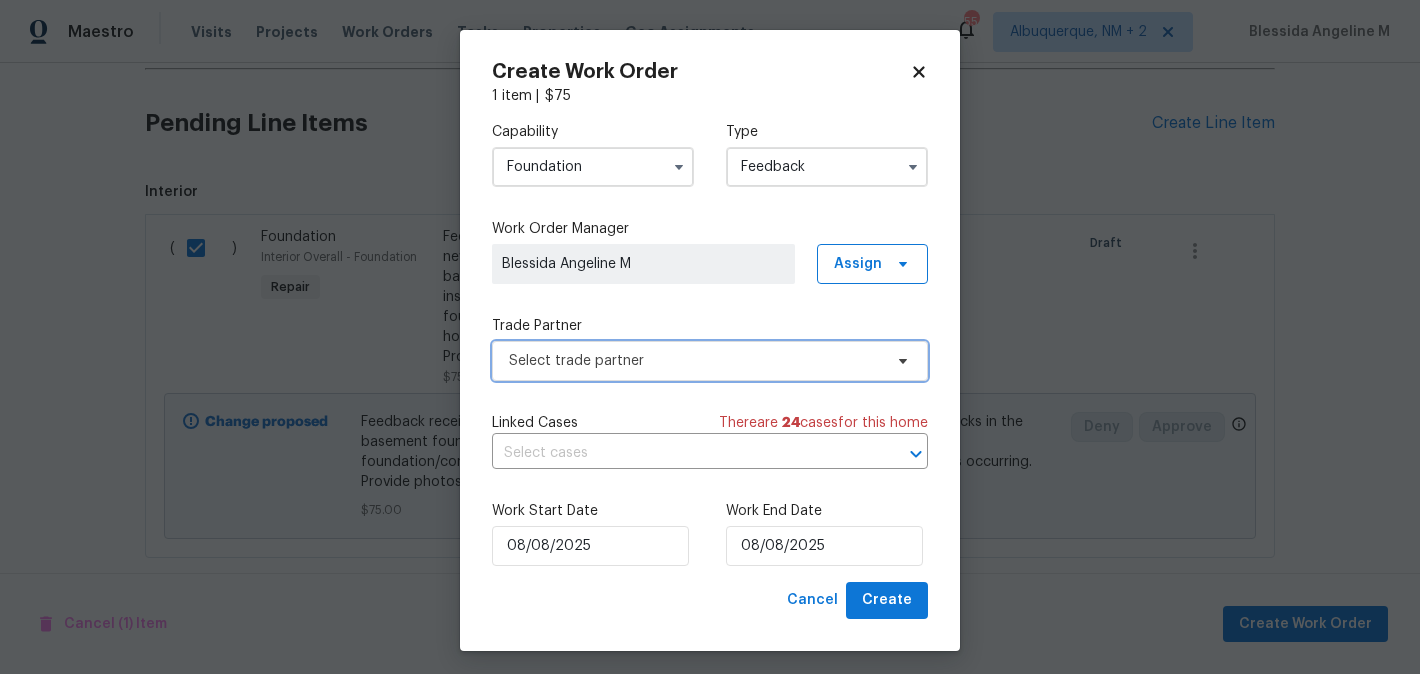 click on "Select trade partner" at bounding box center (695, 361) 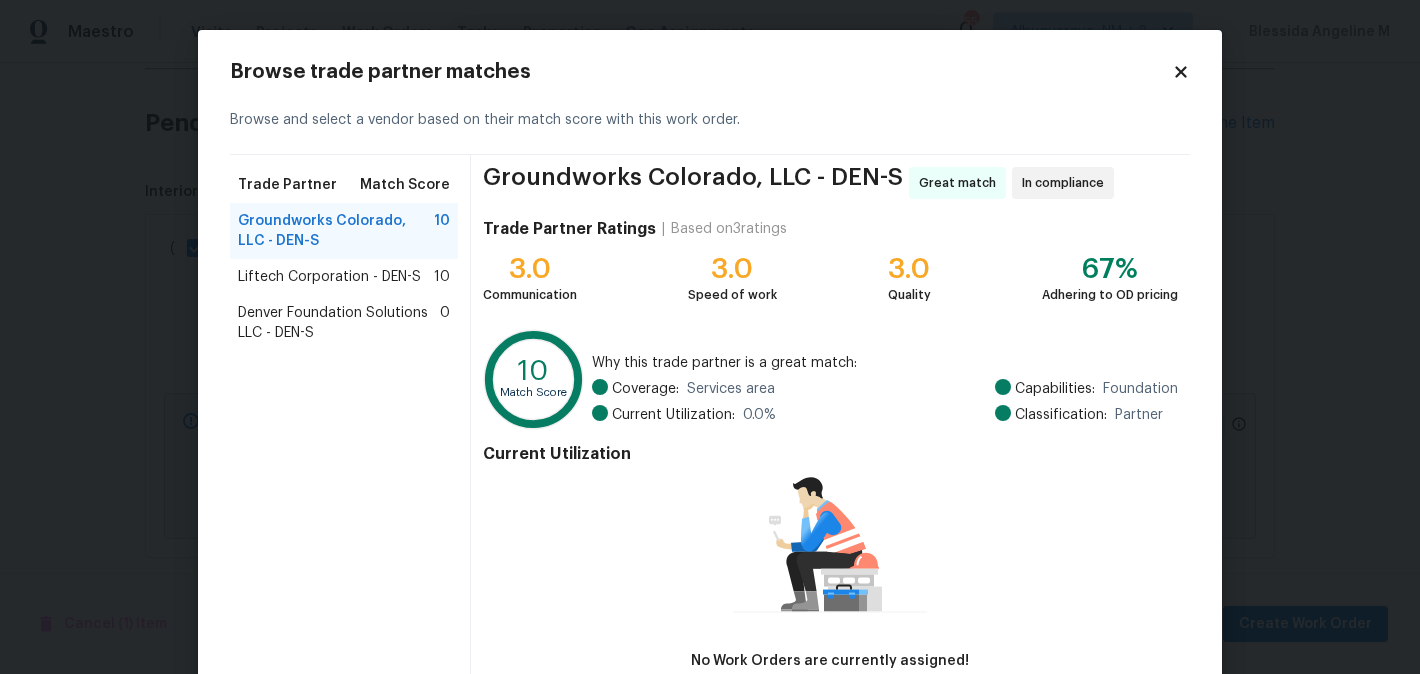 scroll, scrollTop: 126, scrollLeft: 0, axis: vertical 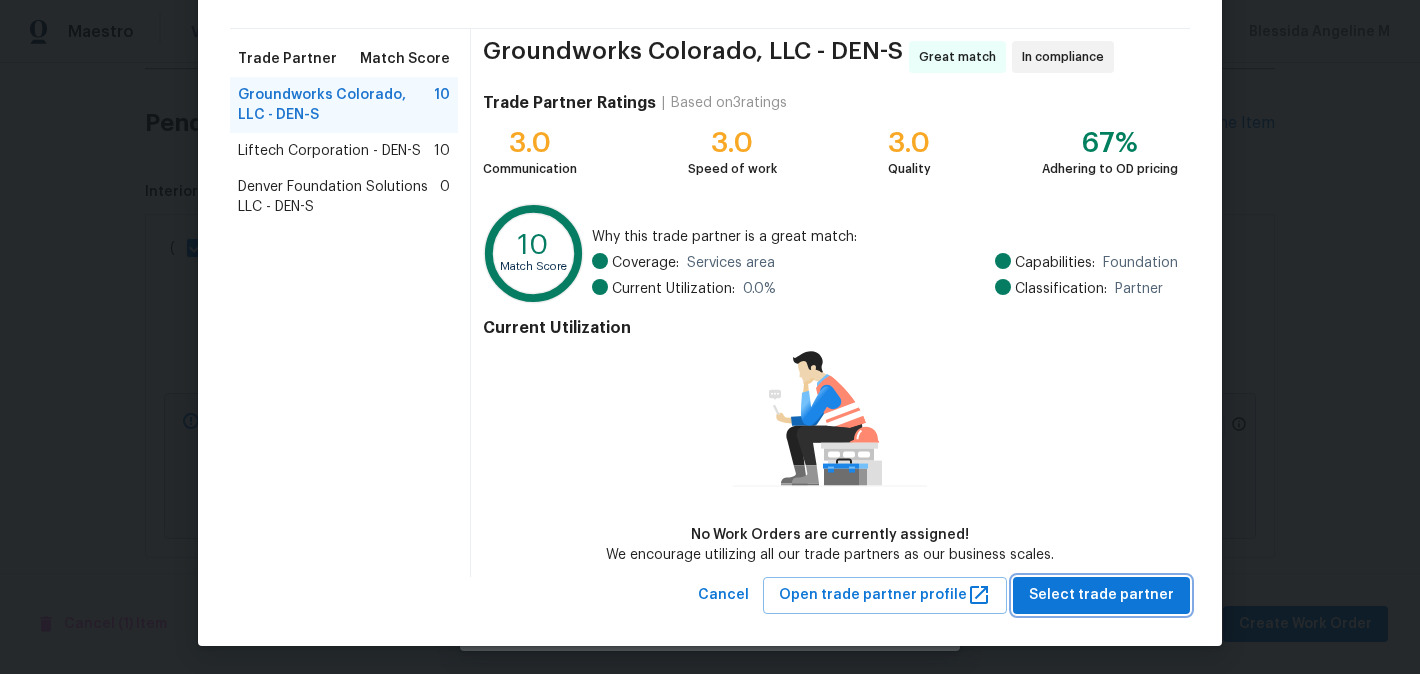 click on "Select trade partner" at bounding box center [1101, 595] 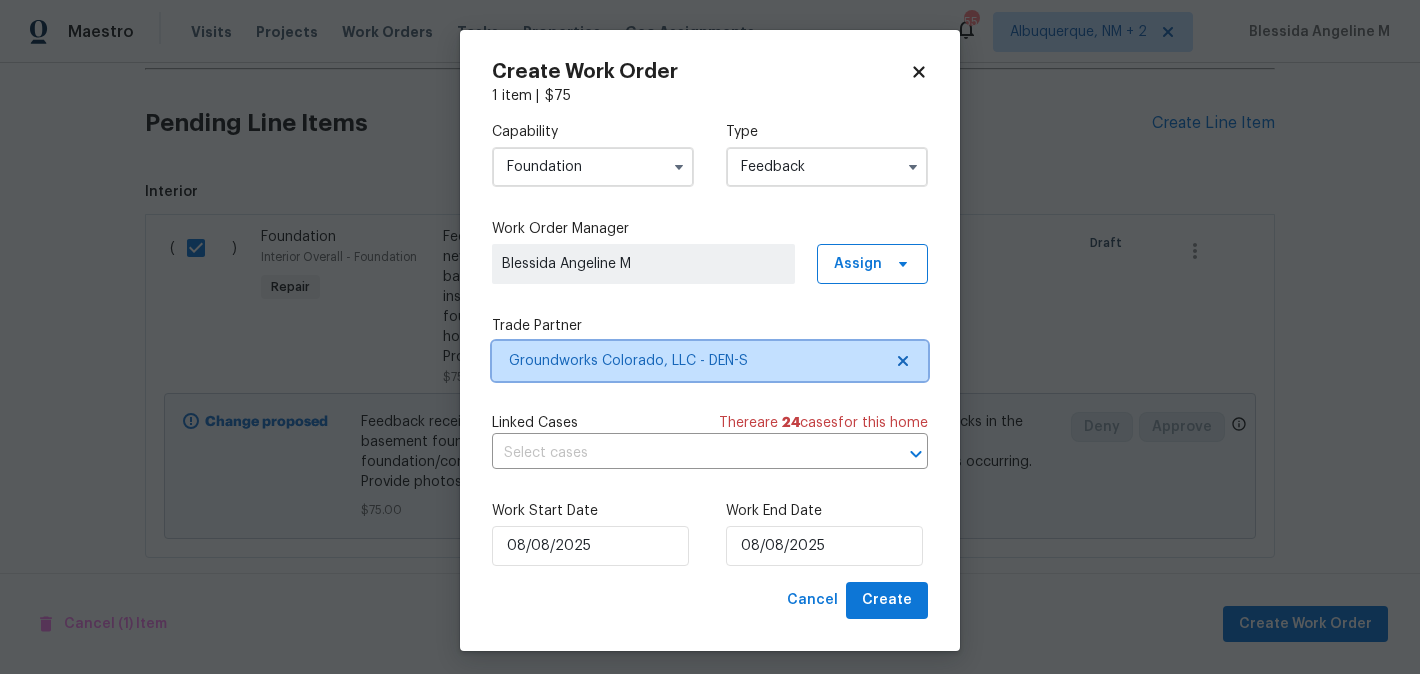 scroll, scrollTop: 0, scrollLeft: 0, axis: both 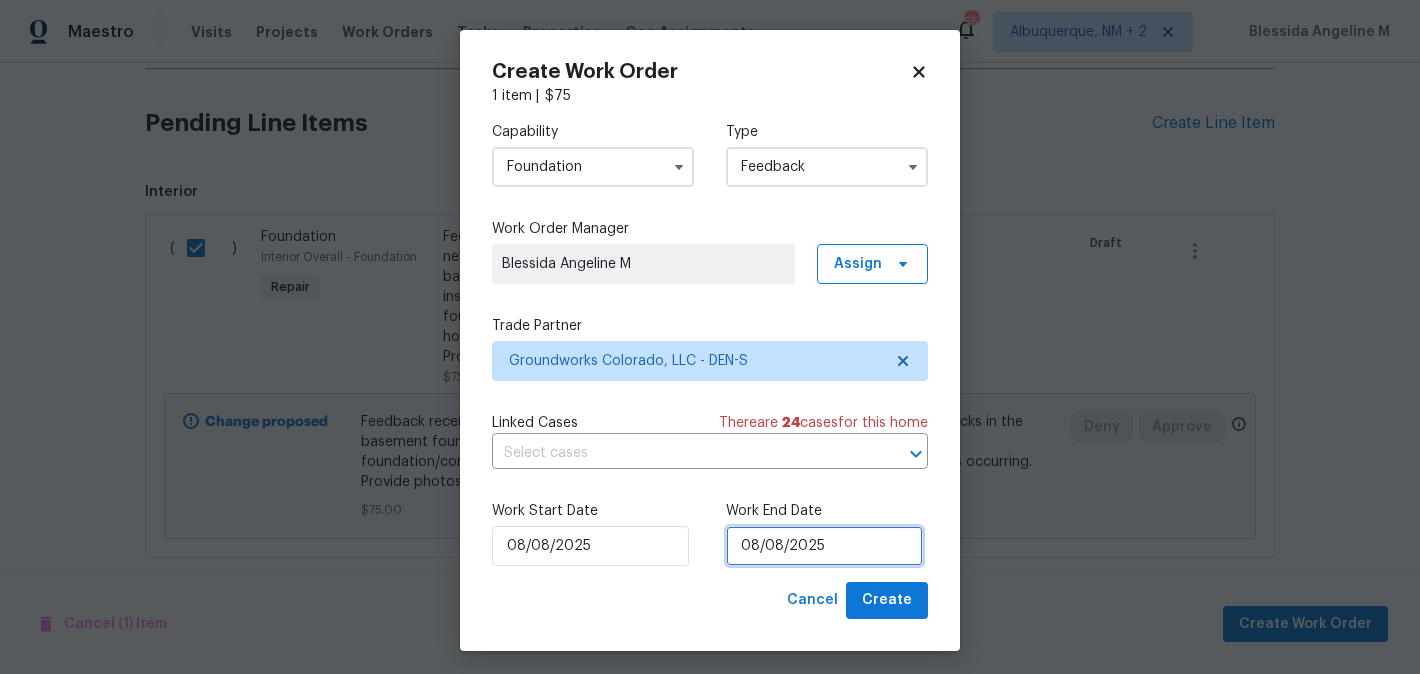 click on "08/08/2025" at bounding box center (824, 546) 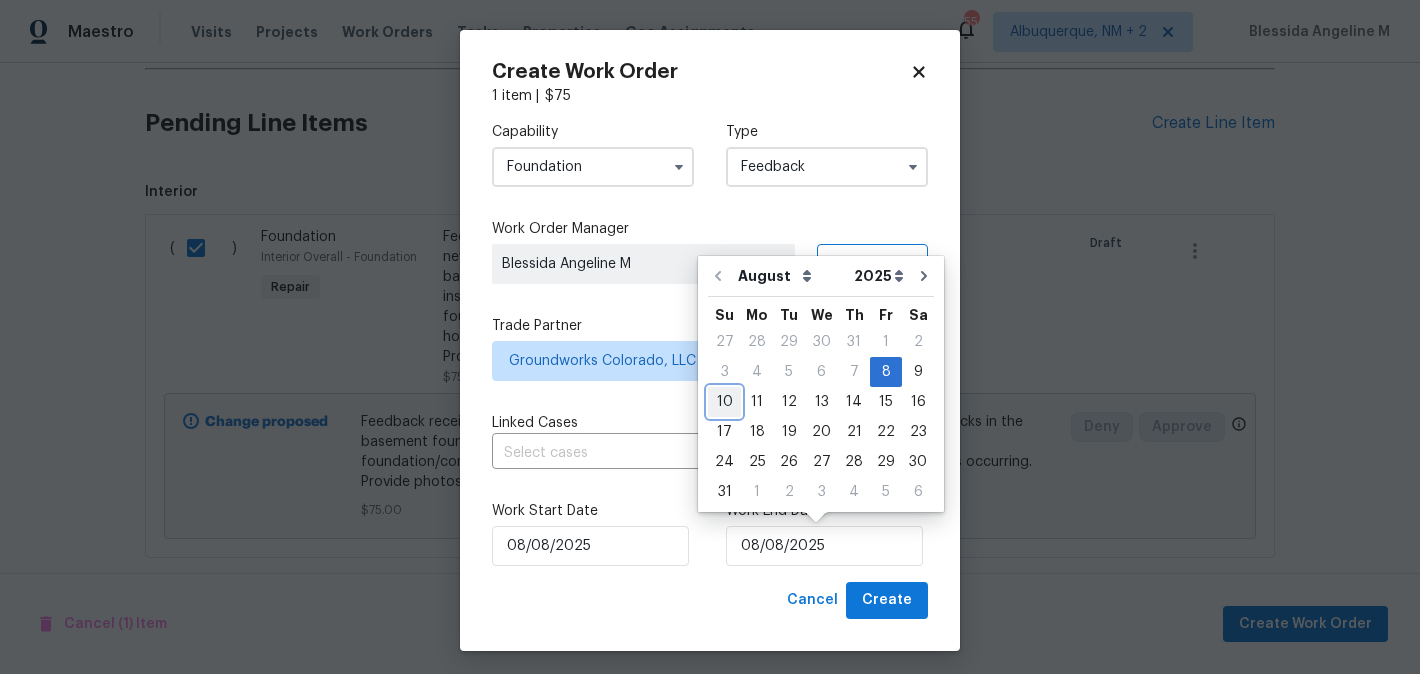click on "10" at bounding box center (724, 402) 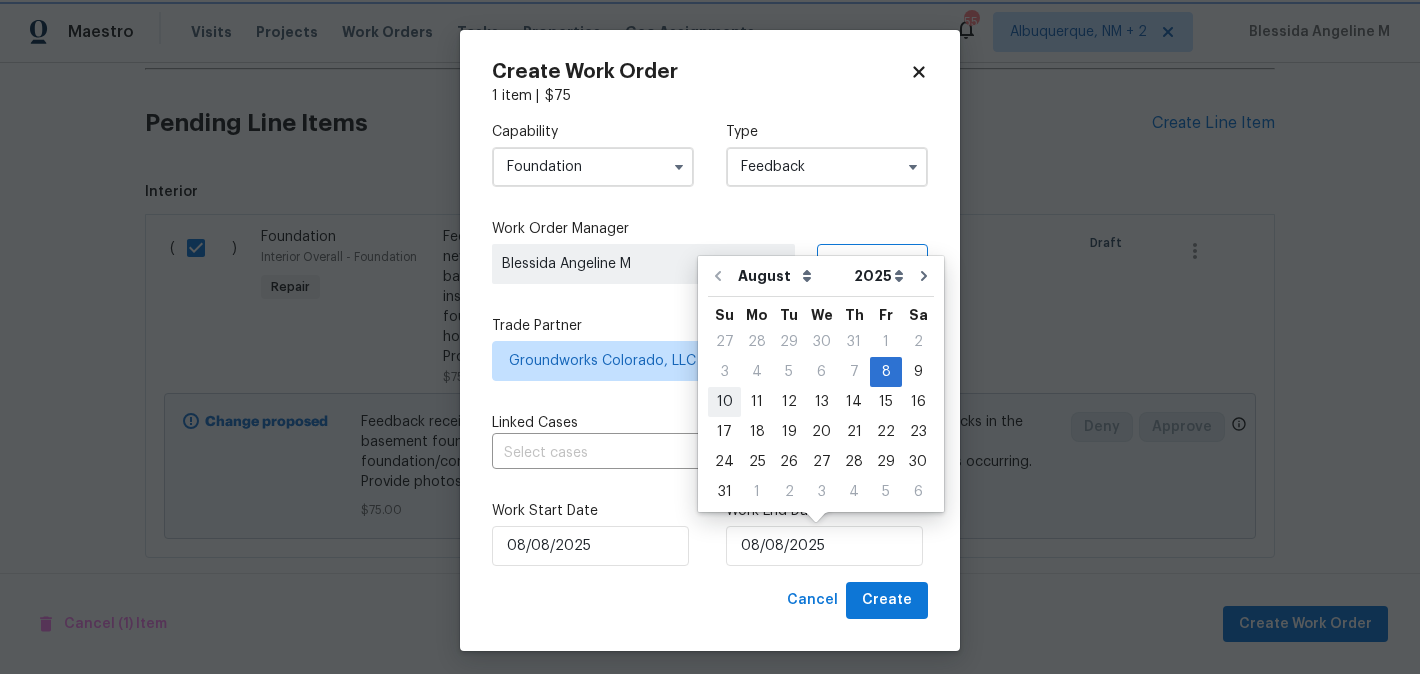 type on "10/08/2025" 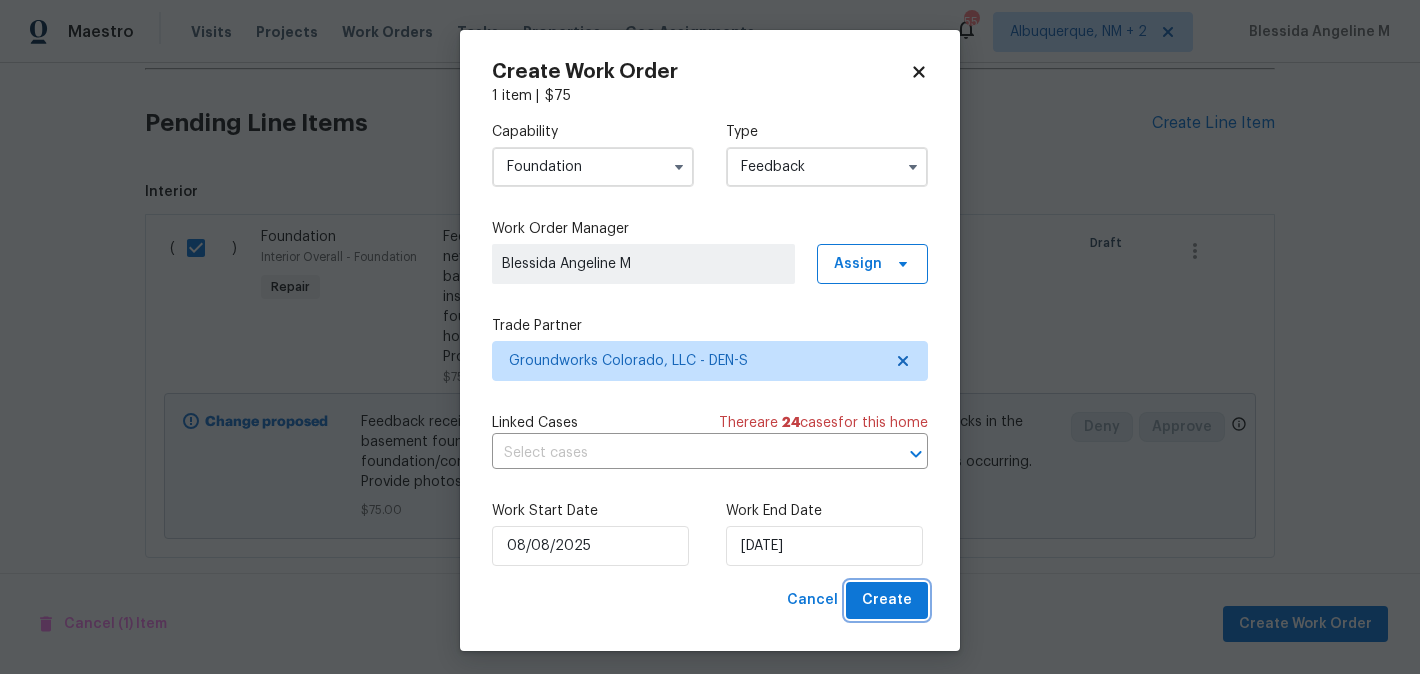 click on "Create" at bounding box center [887, 600] 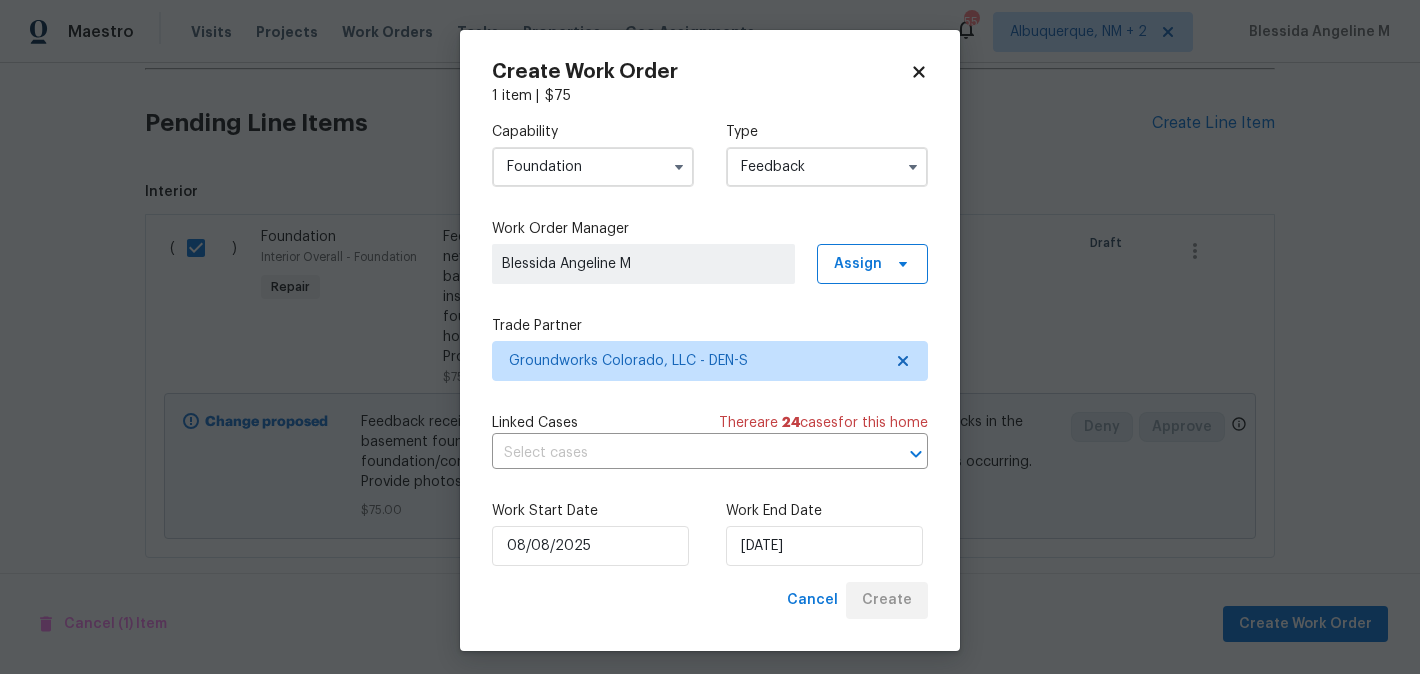 checkbox on "false" 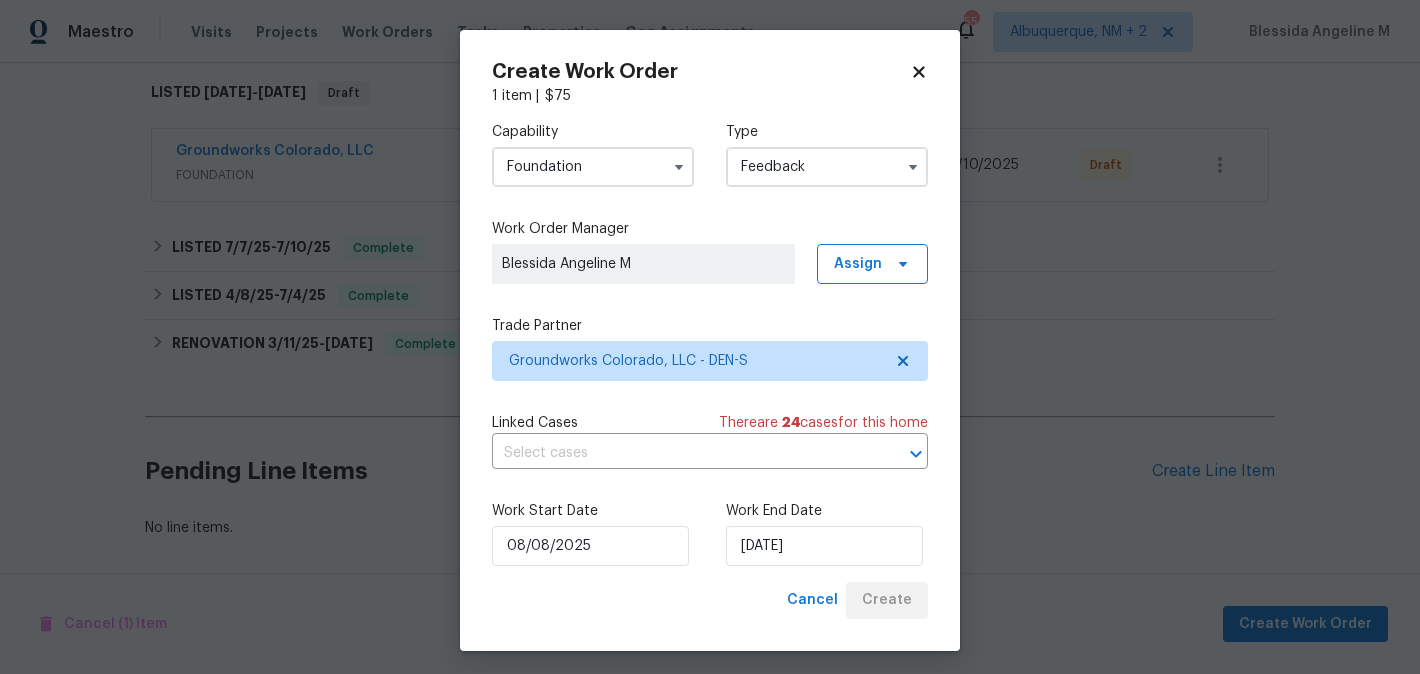 scroll, scrollTop: 318, scrollLeft: 0, axis: vertical 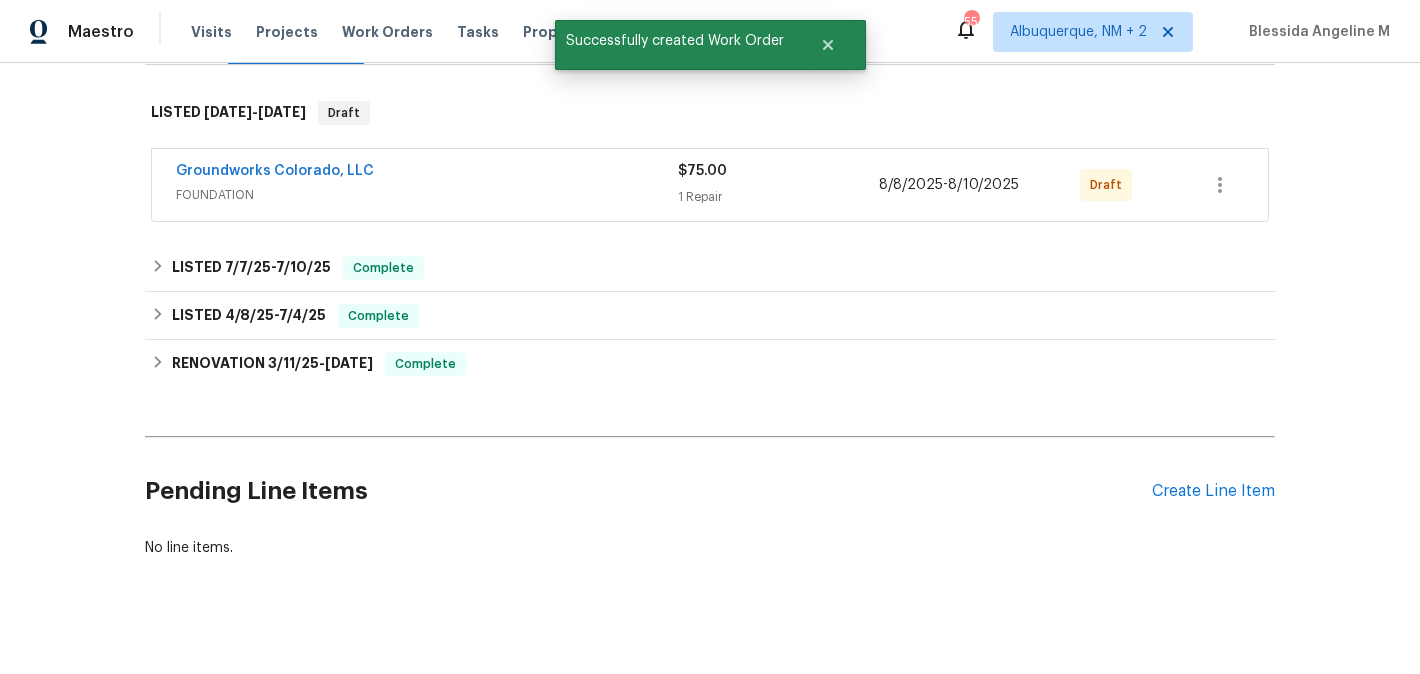 click on "Groundworks Colorado, LLC" at bounding box center (427, 173) 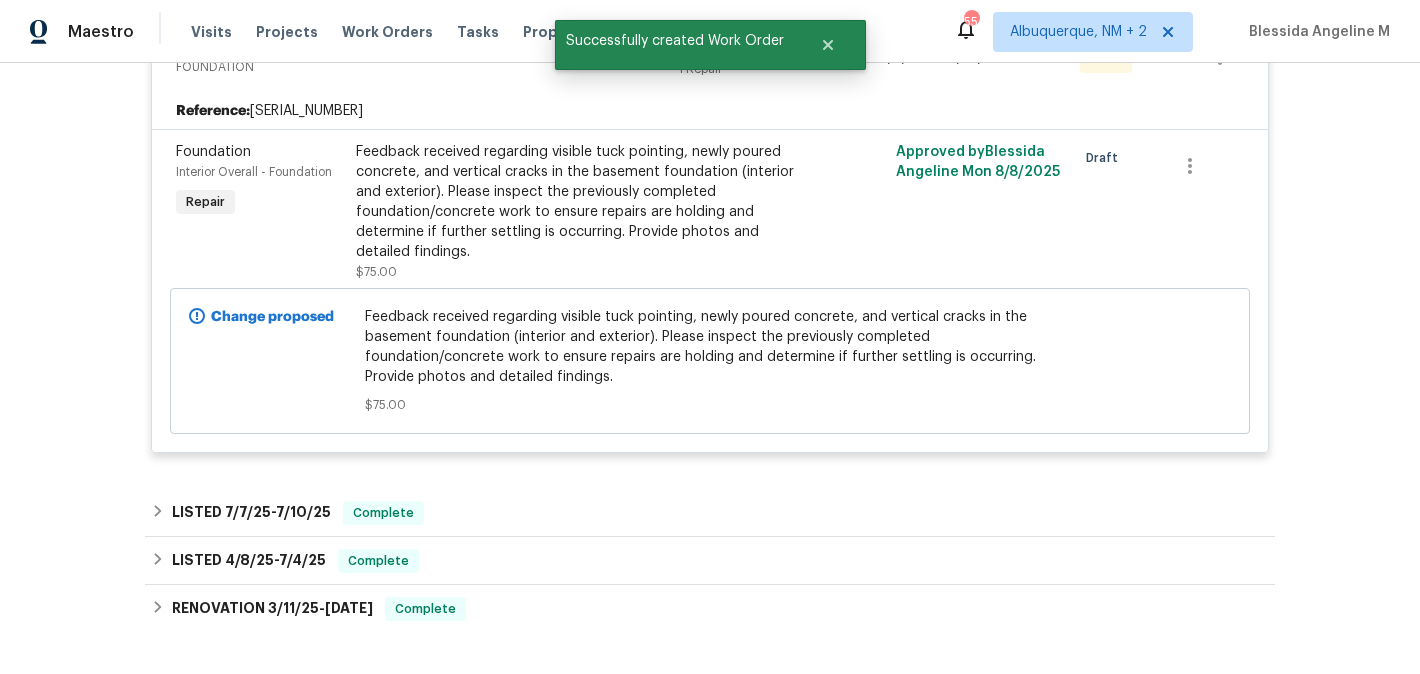 scroll, scrollTop: 110, scrollLeft: 0, axis: vertical 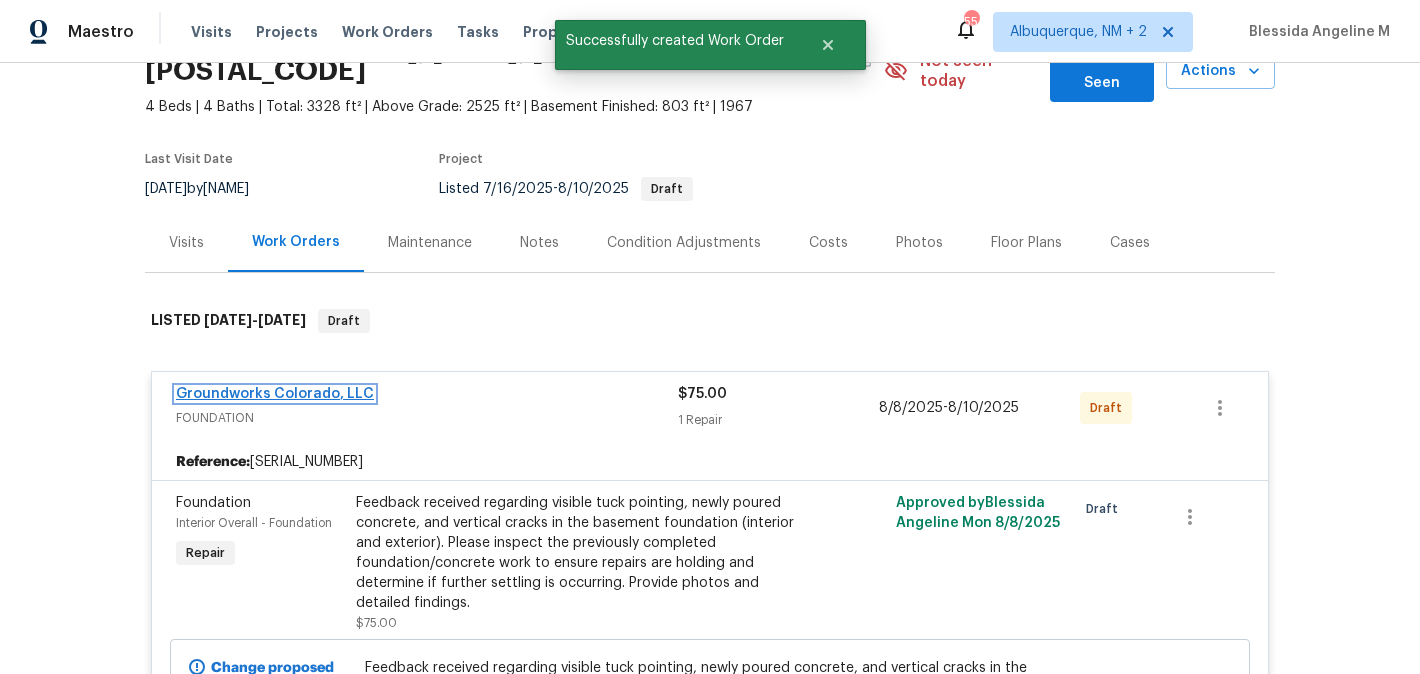 click on "Groundworks Colorado, LLC" at bounding box center [275, 394] 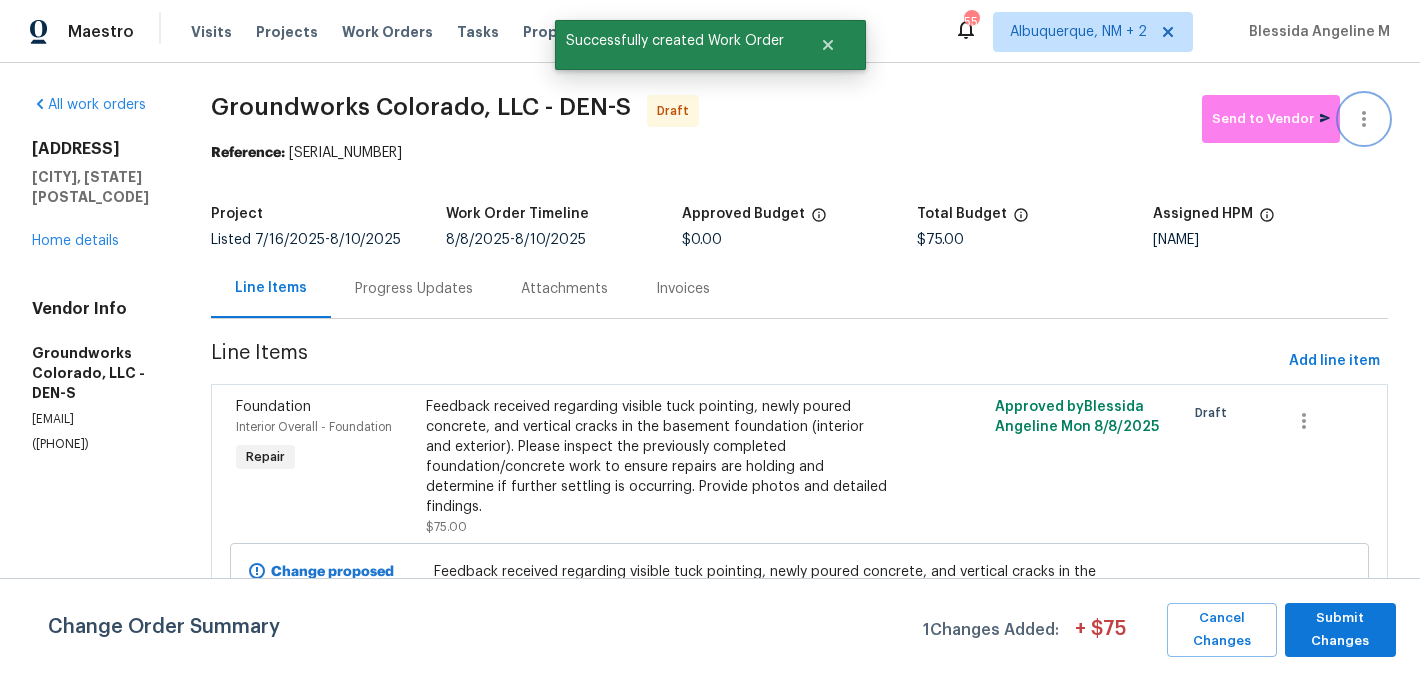 click 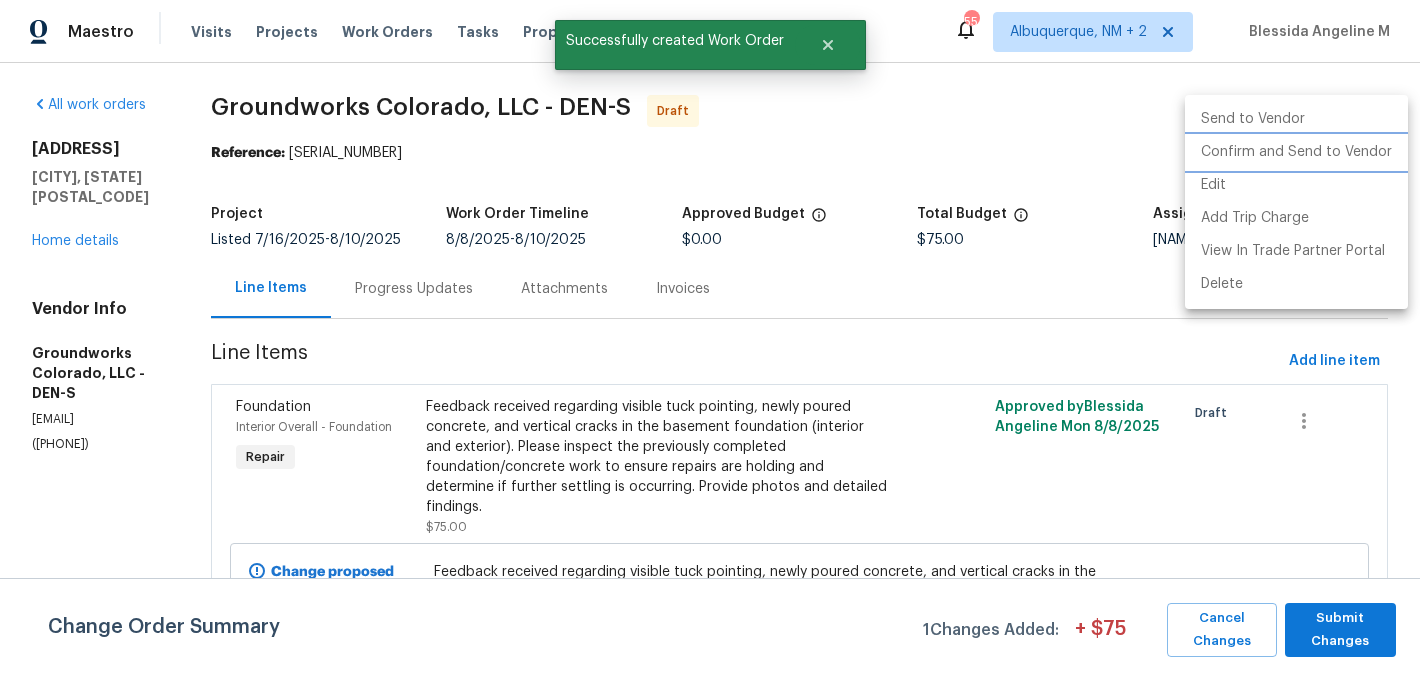 click on "Confirm and Send to Vendor" at bounding box center [1296, 152] 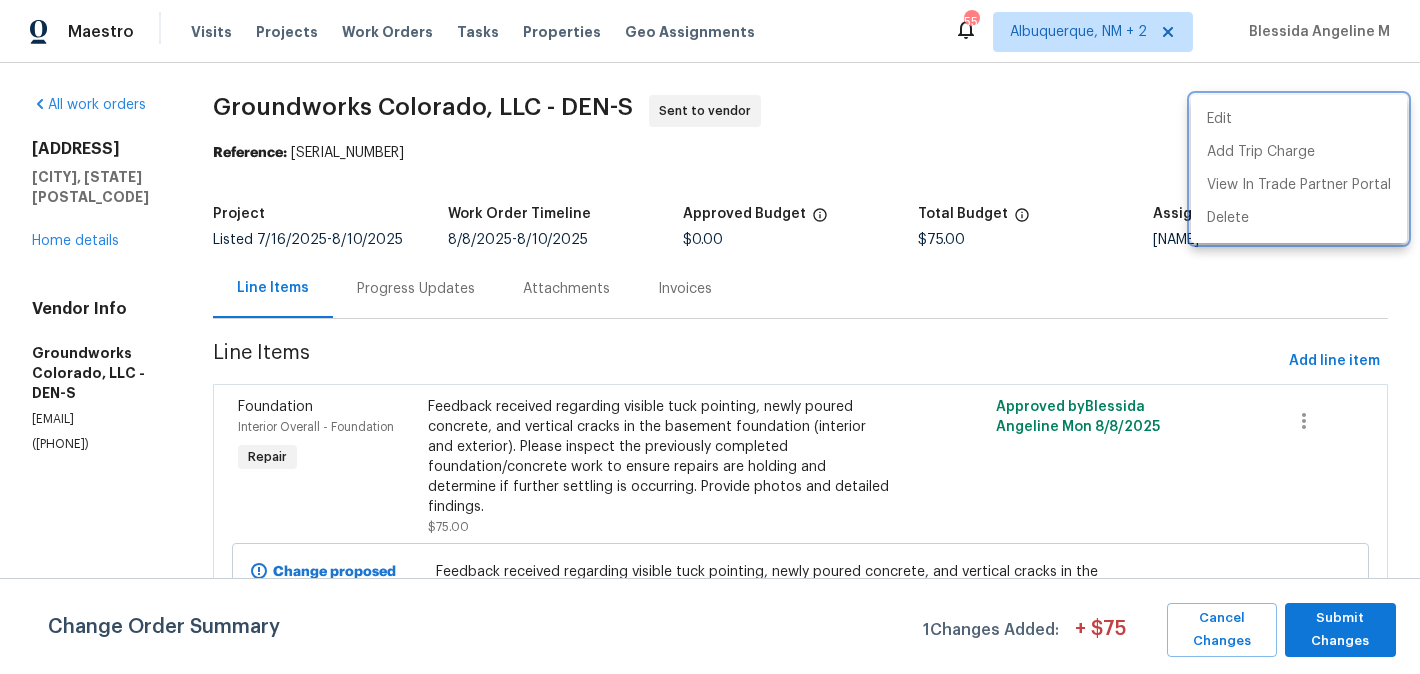 click at bounding box center [710, 337] 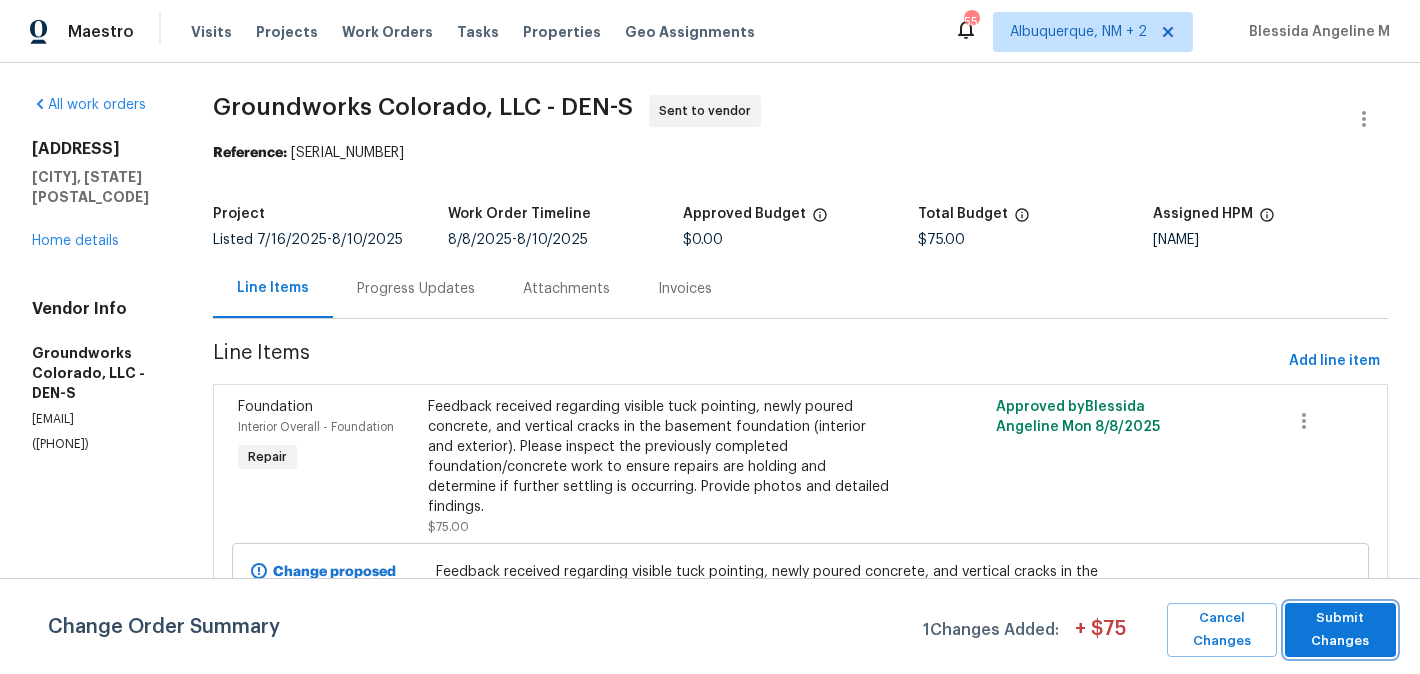click on "Submit Changes" at bounding box center (1340, 630) 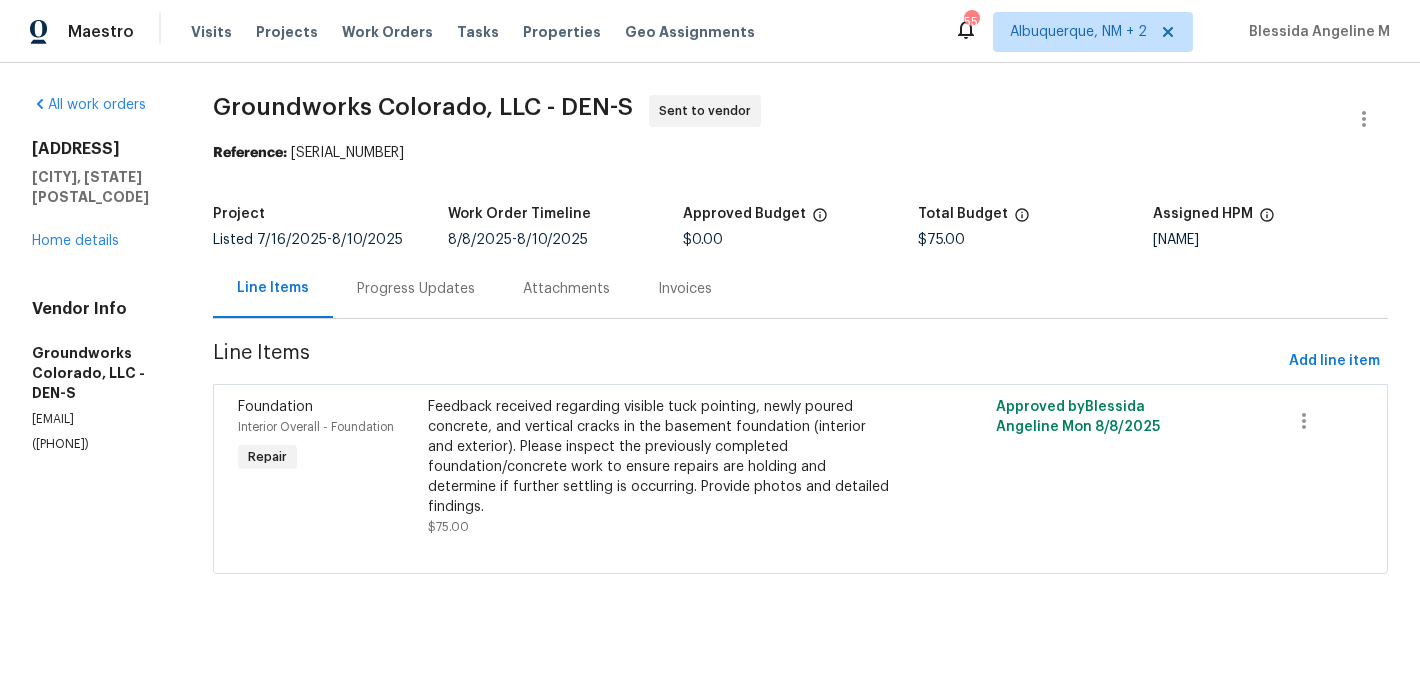 click on "Progress Updates" at bounding box center (416, 289) 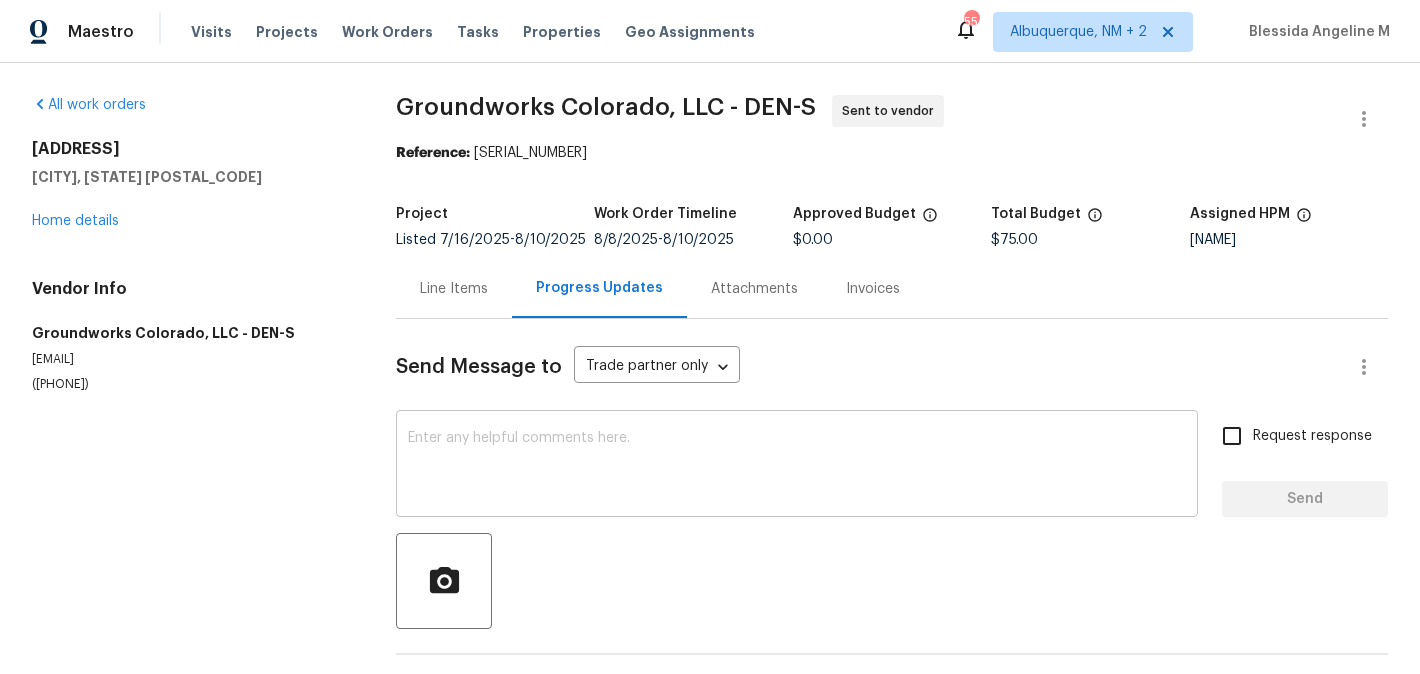 click at bounding box center (797, 466) 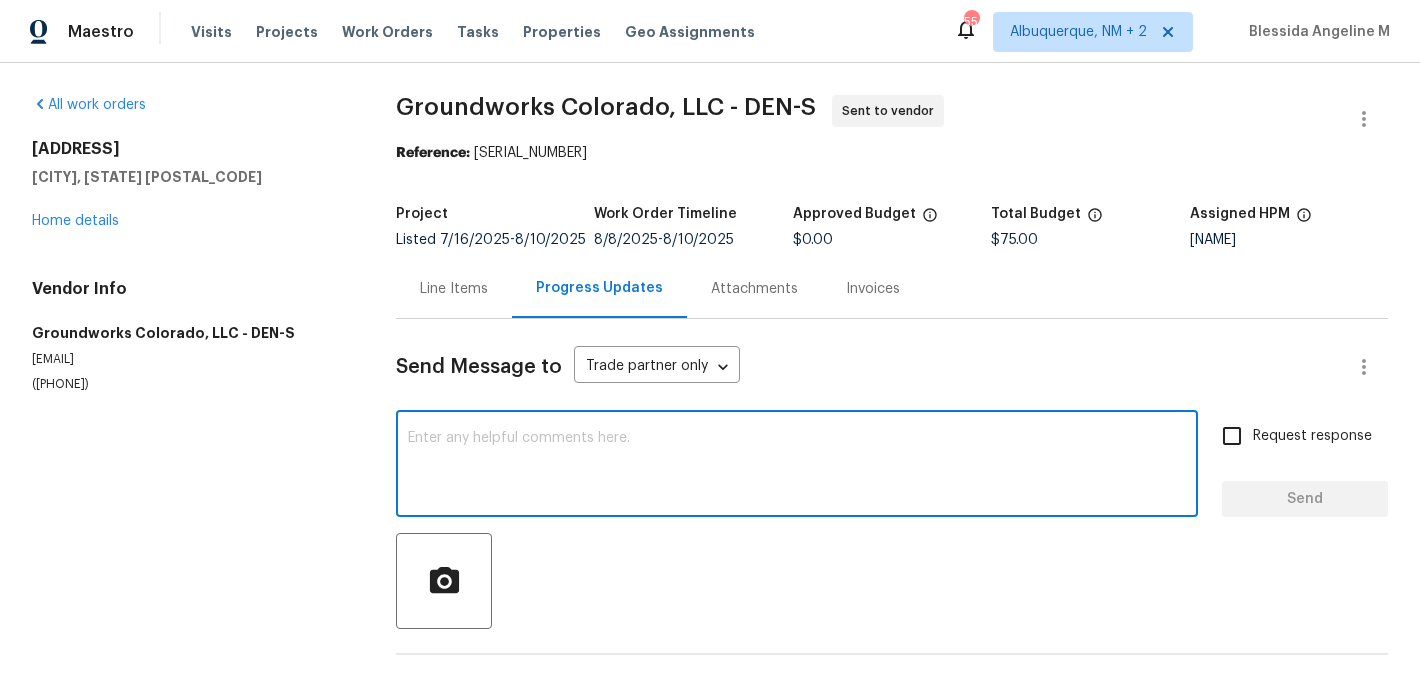 paste on "Hi, this is Blessida with Opendoor. I’m confirming you received the WO for the property at (Address). Please review and accept the WO within 24 hours and provide a schedule date. Please disregard the contact information for the HPM included in the WO. Our Centralised LWO Team is responsible for Listed WOs. The team can be reached through the portal or by phone at (480) 478-0155." 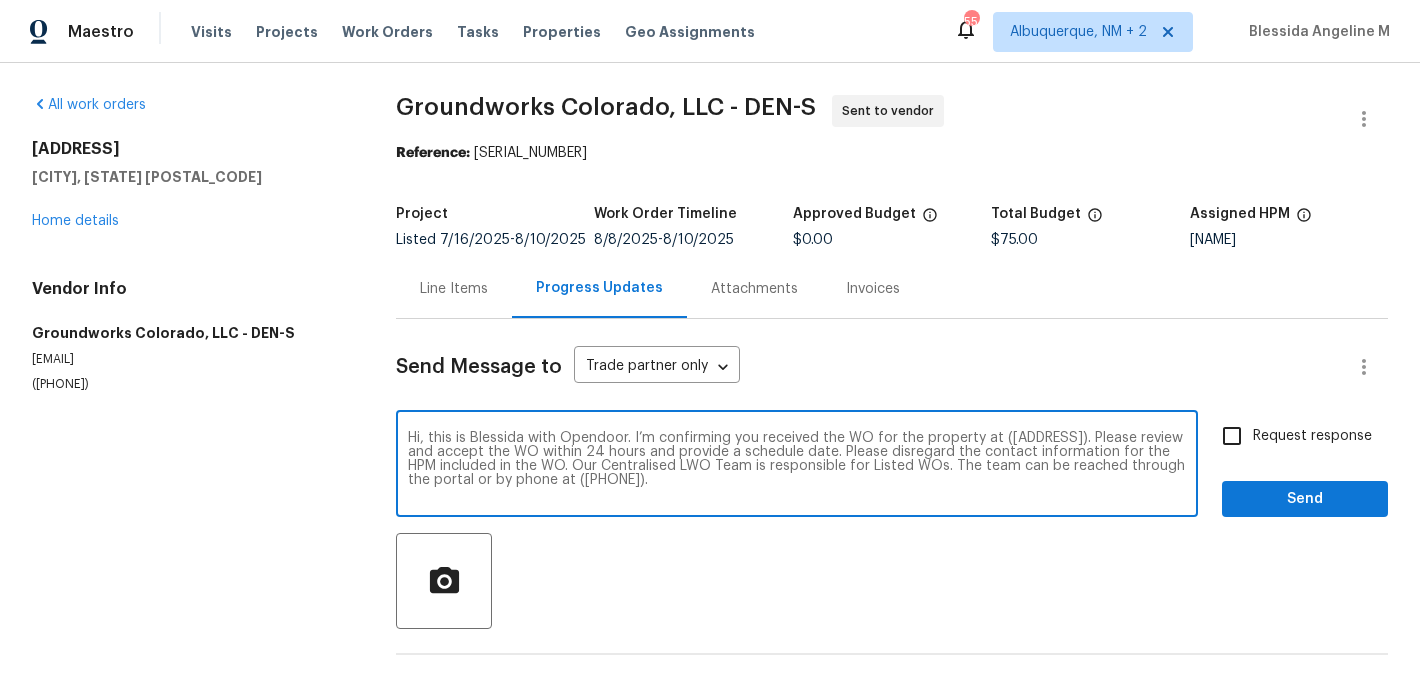 click on "Hi, this is Blessida with Opendoor. I’m confirming you received the WO for the property at (Address). Please review and accept the WO within 24 hours and provide a schedule date. Please disregard the contact information for the HPM included in the WO. Our Centralised LWO Team is responsible for Listed WOs. The team can be reached through the portal or by phone at (480) 478-0155." at bounding box center (797, 466) 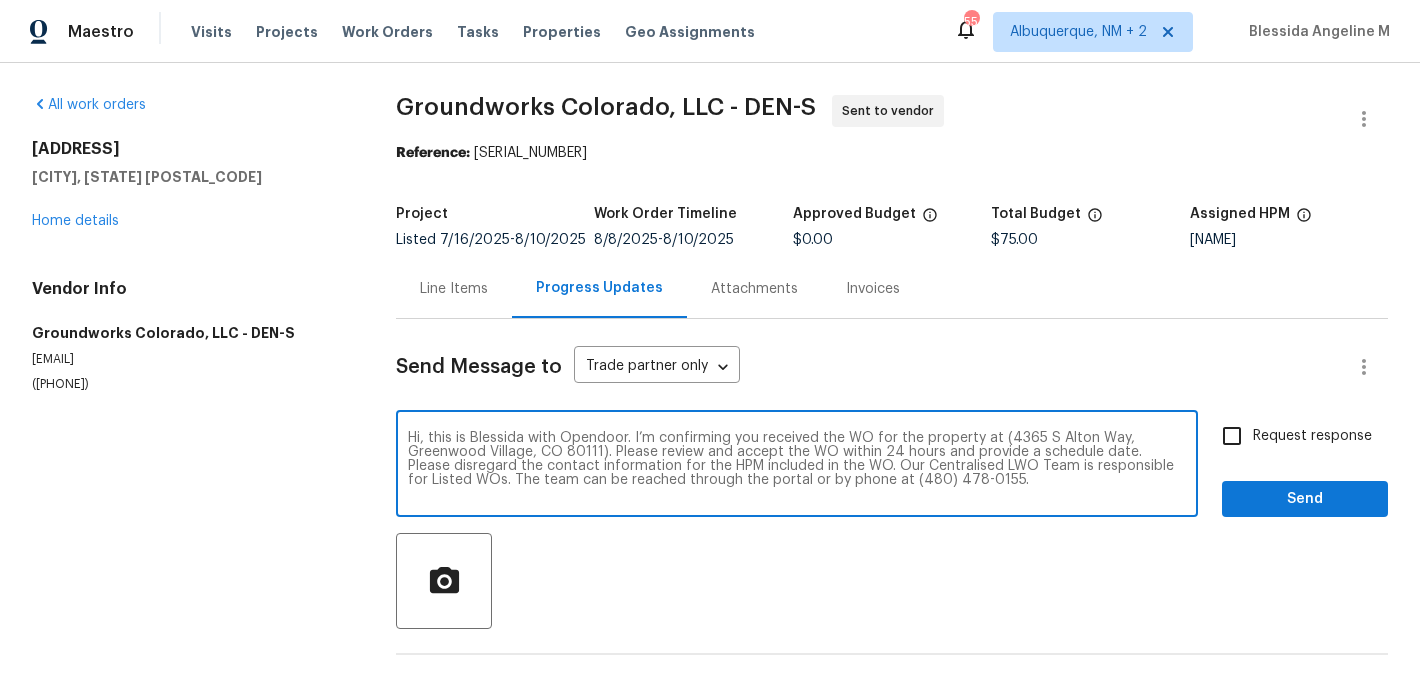 type on "Hi, this is Blessida with Opendoor. I’m confirming you received the WO for the property at (4365 S Alton Way, Greenwood Village, CO 80111). Please review and accept the WO within 24 hours and provide a schedule date. Please disregard the contact information for the HPM included in the WO. Our Centralised LWO Team is responsible for Listed WOs. The team can be reached through the portal or by phone at (480) 478-0155." 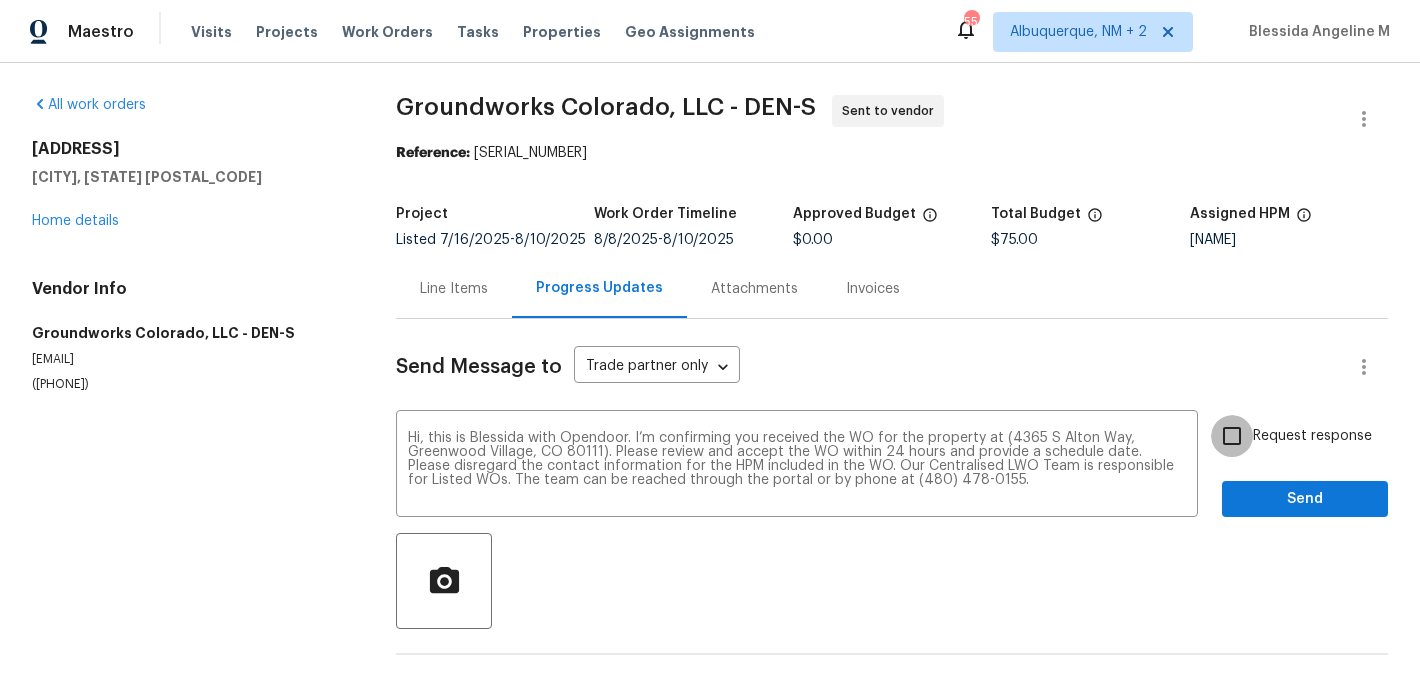 click on "Request response" at bounding box center (1232, 436) 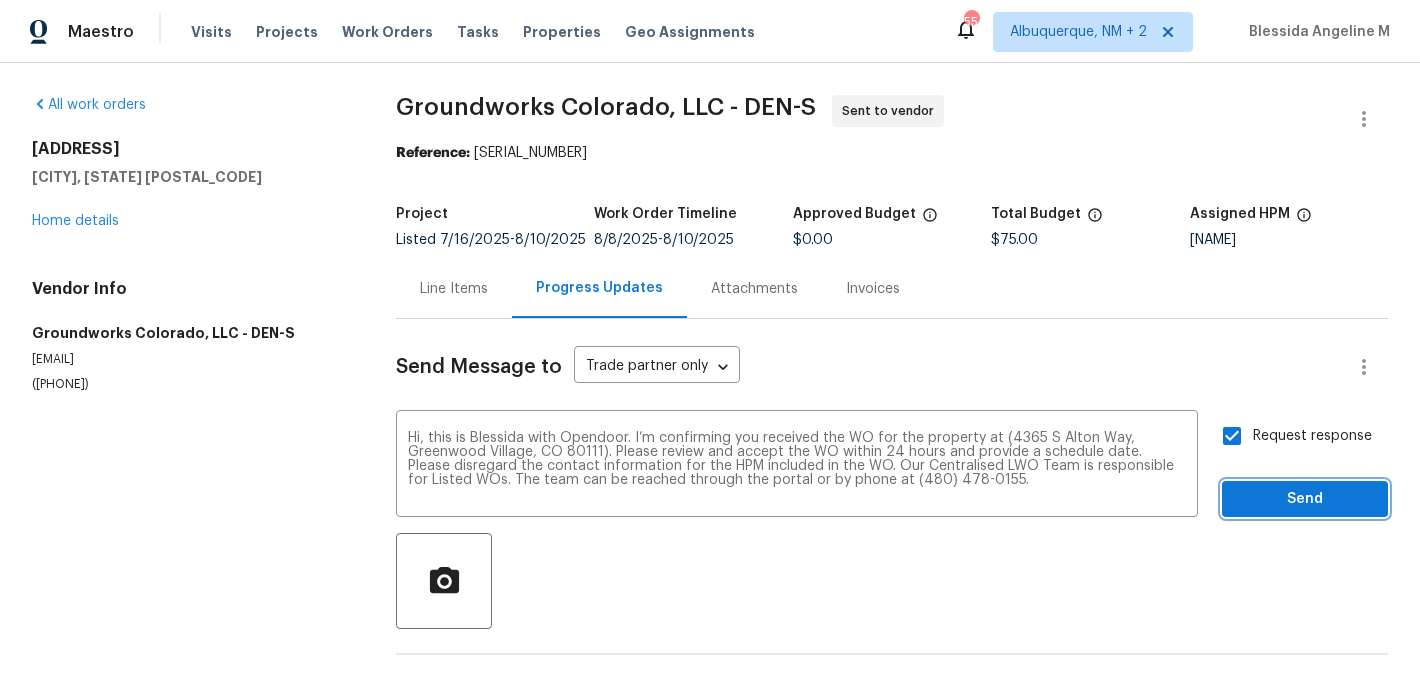 click on "Send" at bounding box center [1305, 499] 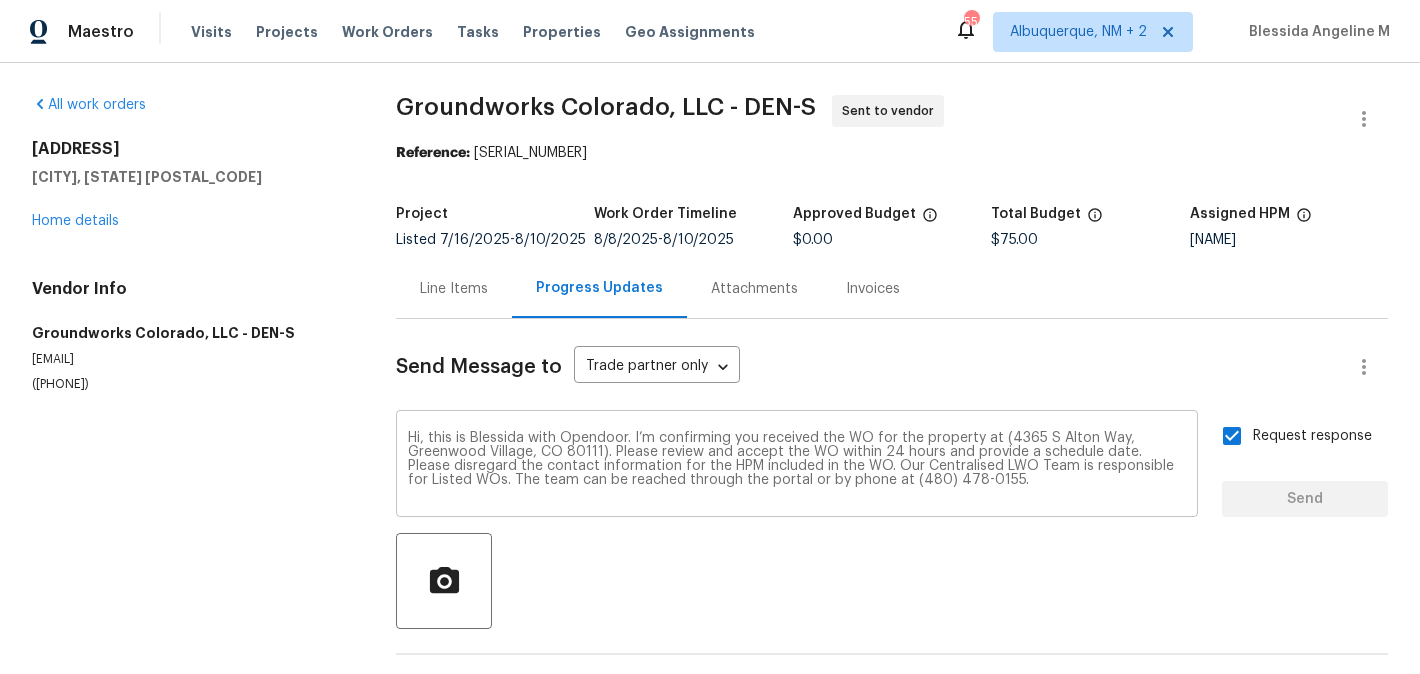 type 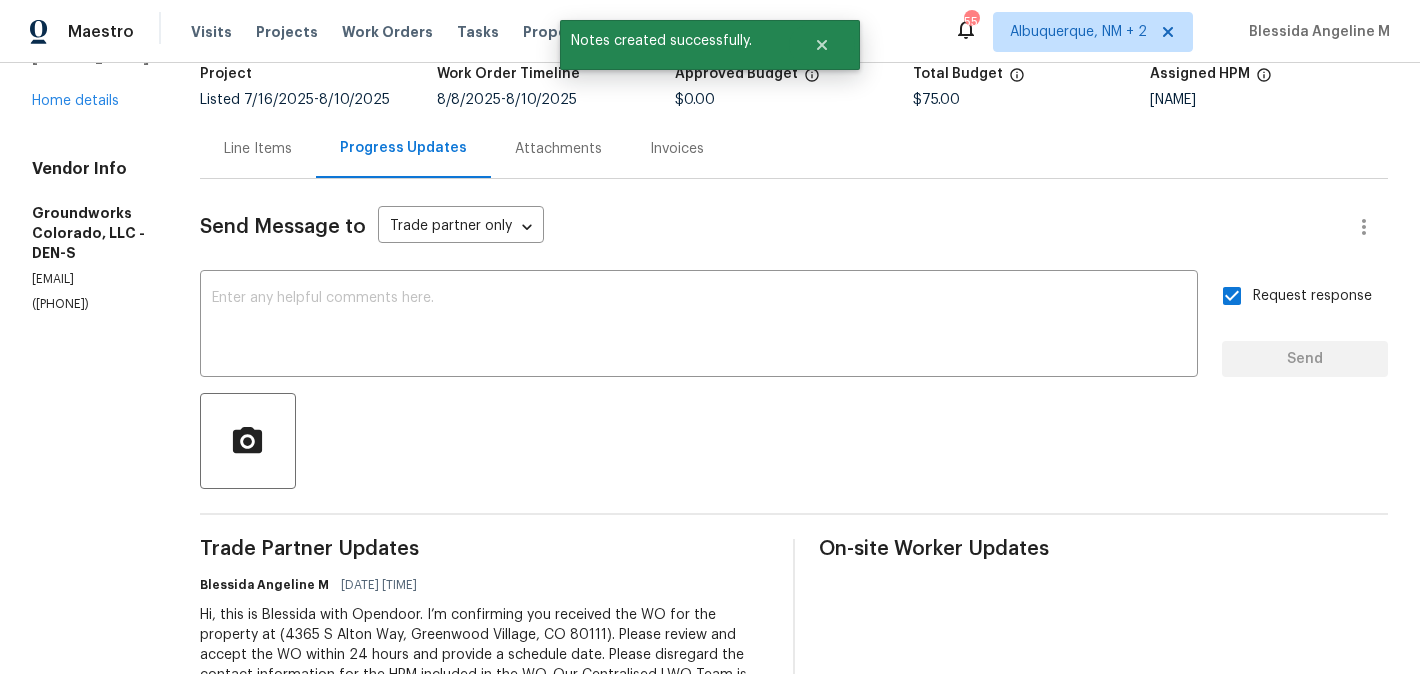 scroll, scrollTop: 0, scrollLeft: 0, axis: both 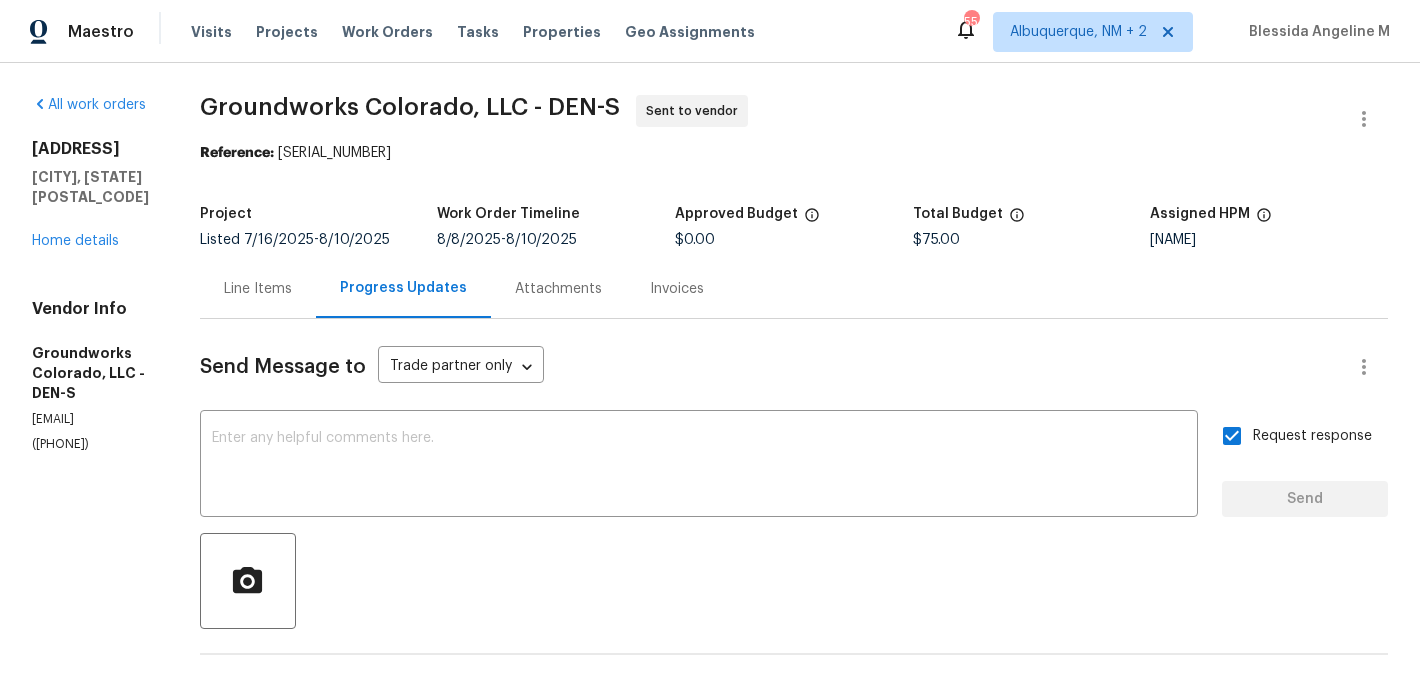 drag, startPoint x: 336, startPoint y: 153, endPoint x: 625, endPoint y: 159, distance: 289.0623 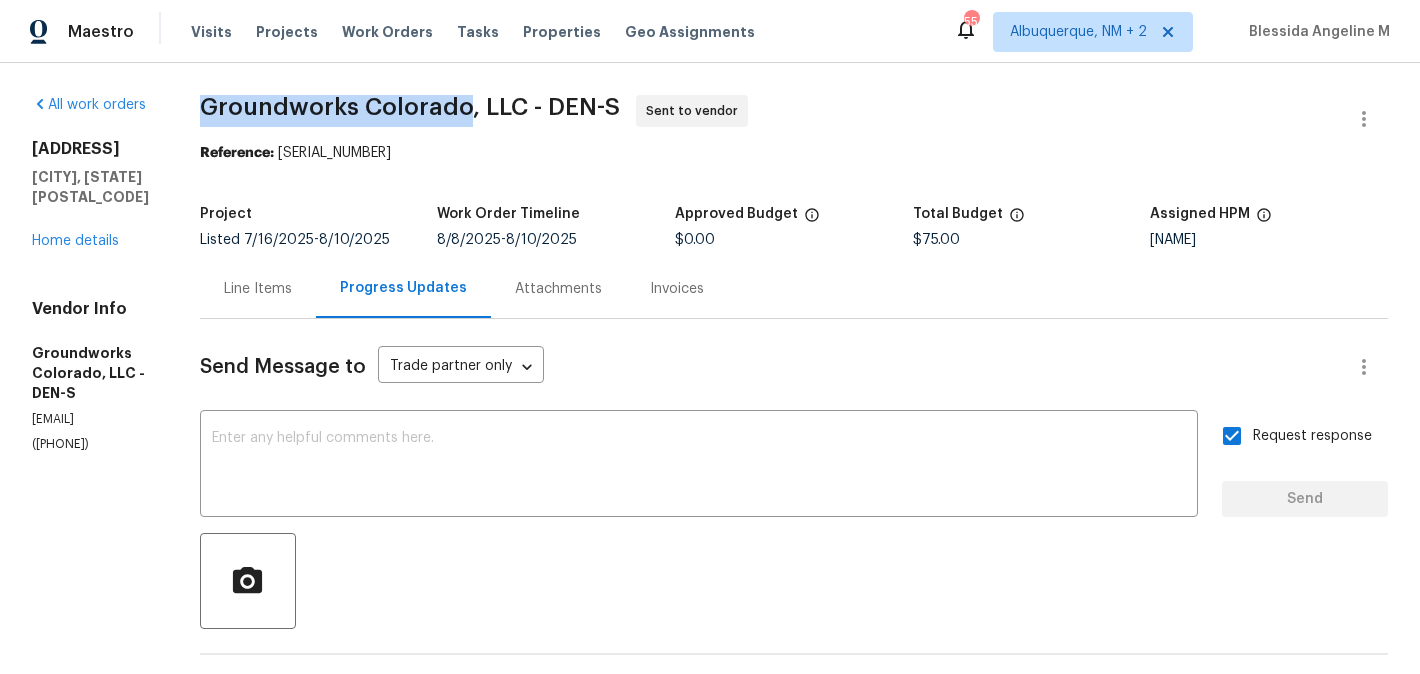 drag, startPoint x: 244, startPoint y: 114, endPoint x: 526, endPoint y: 115, distance: 282.00177 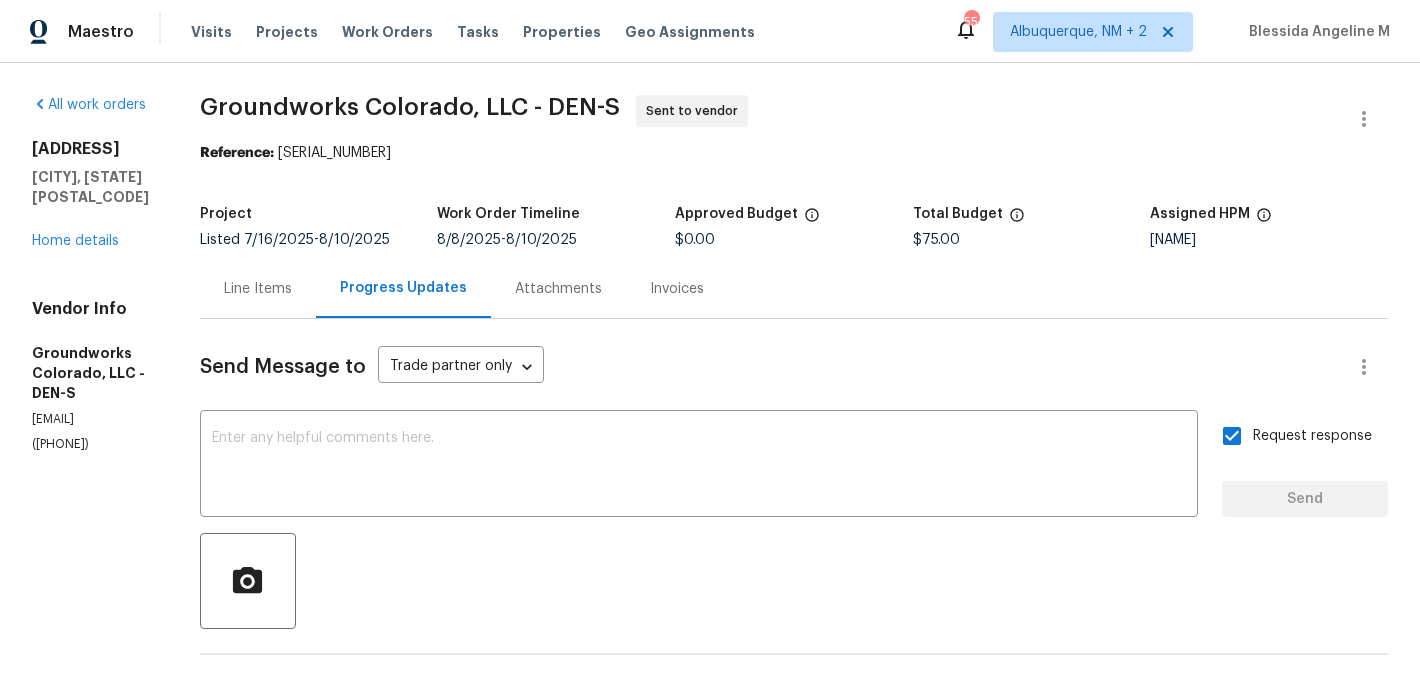click on "4365 S Alton Way Greenwood Village, CO 80111 Home details" at bounding box center (92, 195) 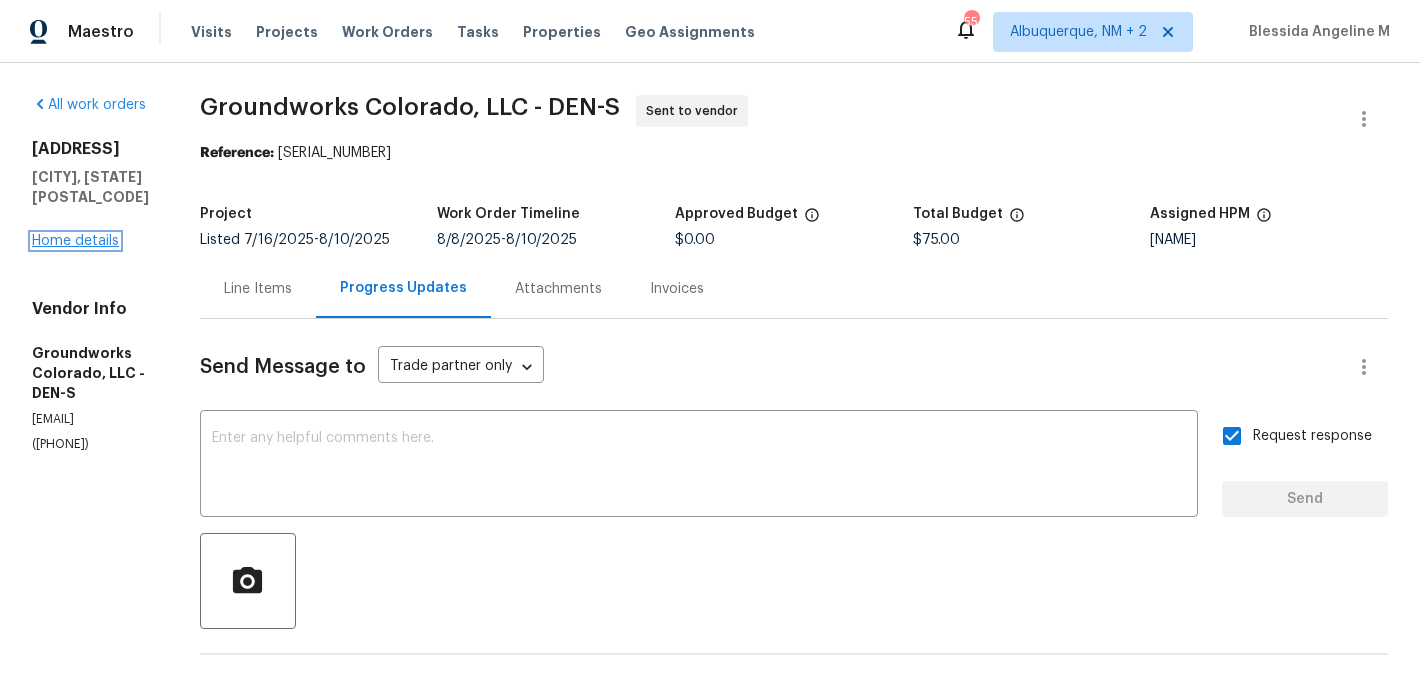 click on "Home details" at bounding box center (75, 241) 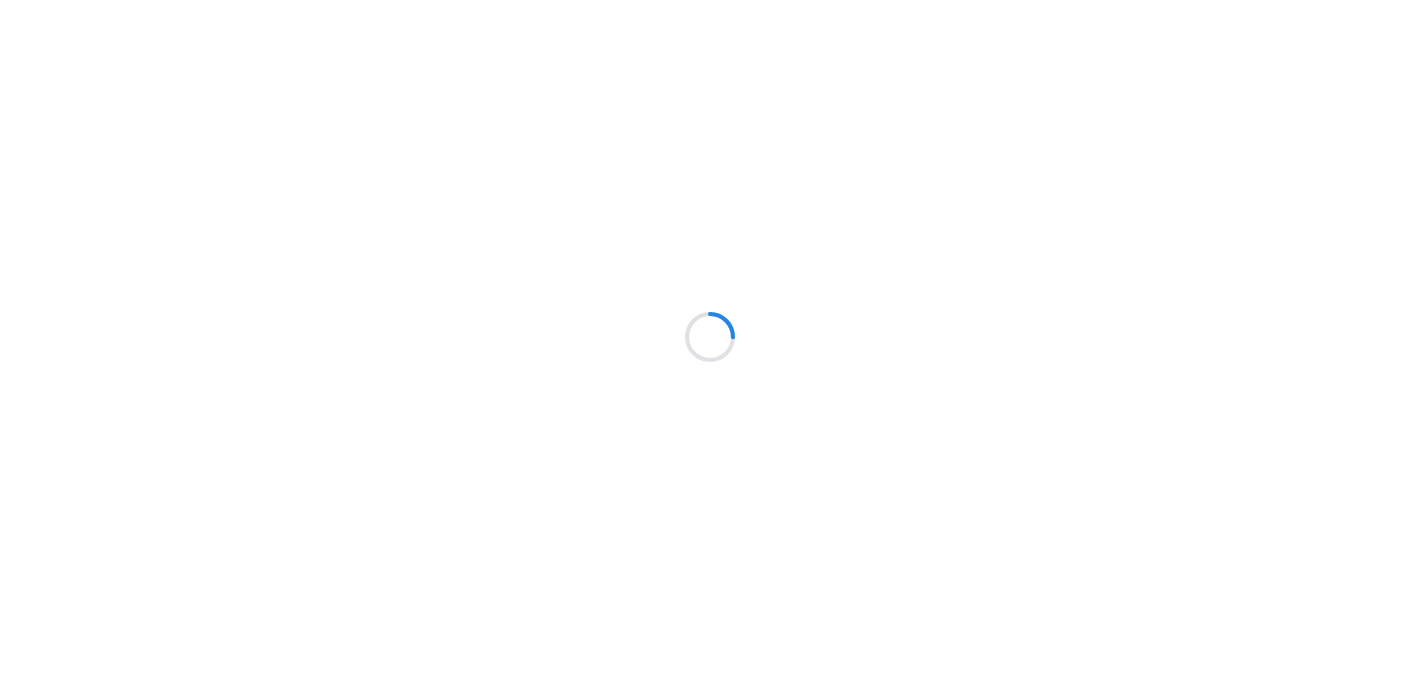 scroll, scrollTop: 0, scrollLeft: 0, axis: both 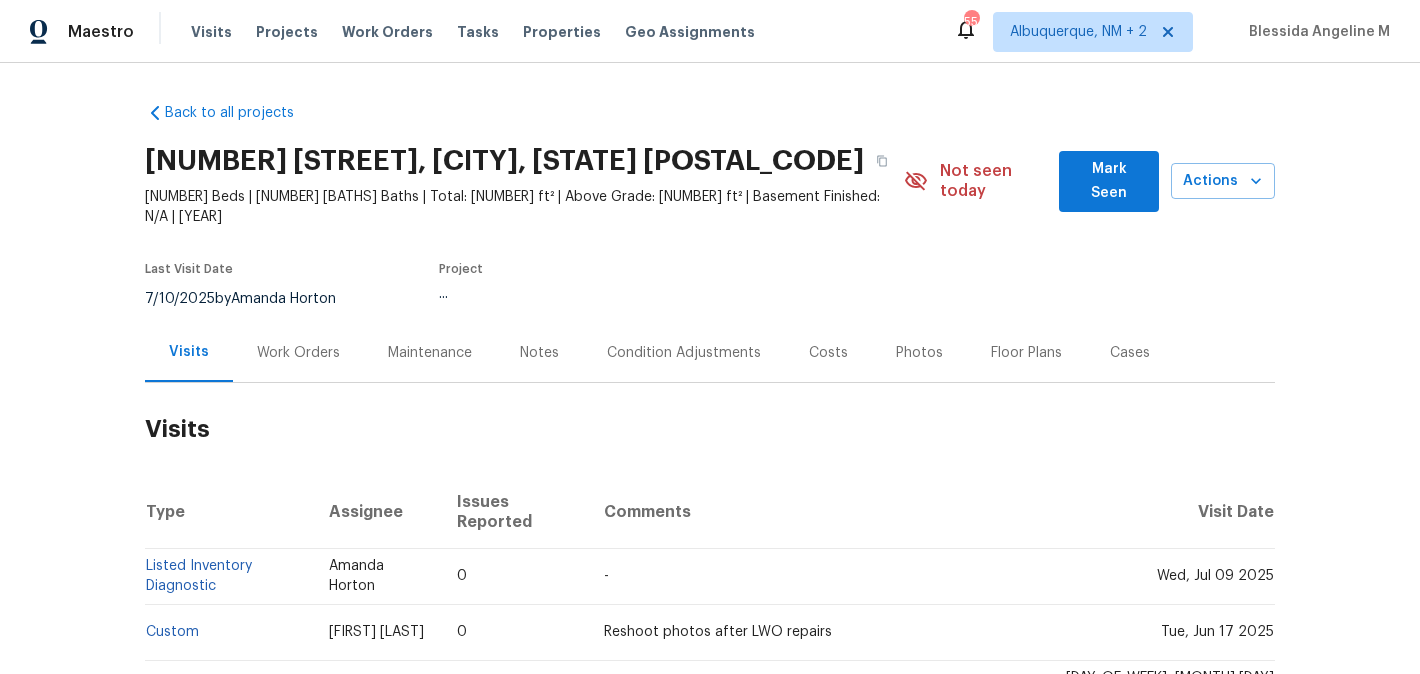 click on "Work Orders" at bounding box center [298, 352] 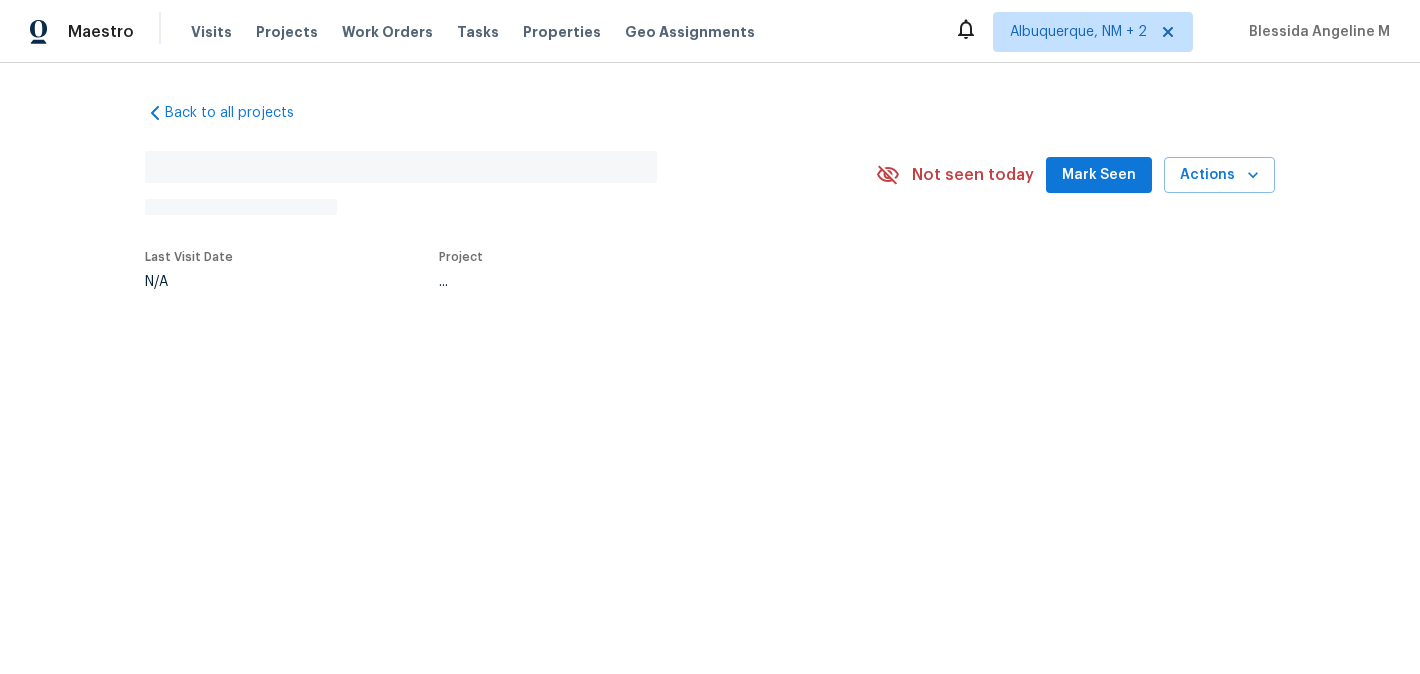 scroll, scrollTop: 0, scrollLeft: 0, axis: both 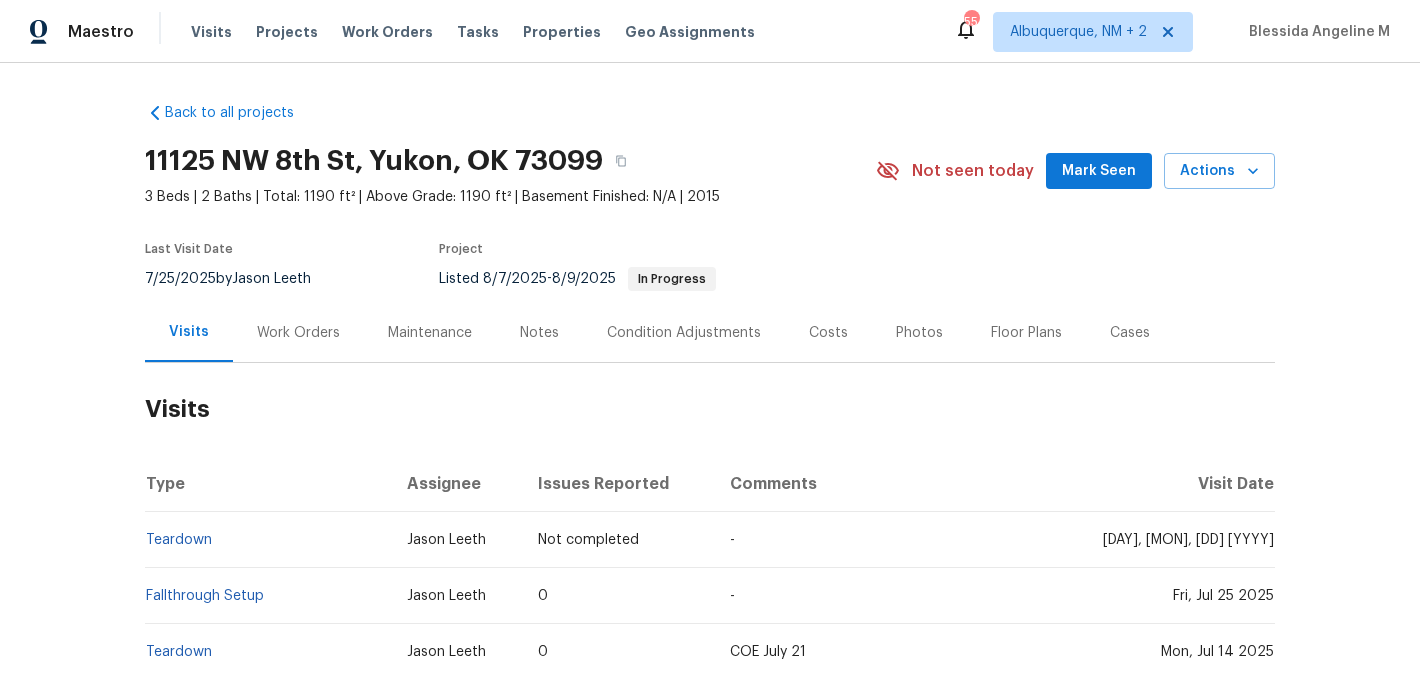 click on "Work Orders" at bounding box center (298, 332) 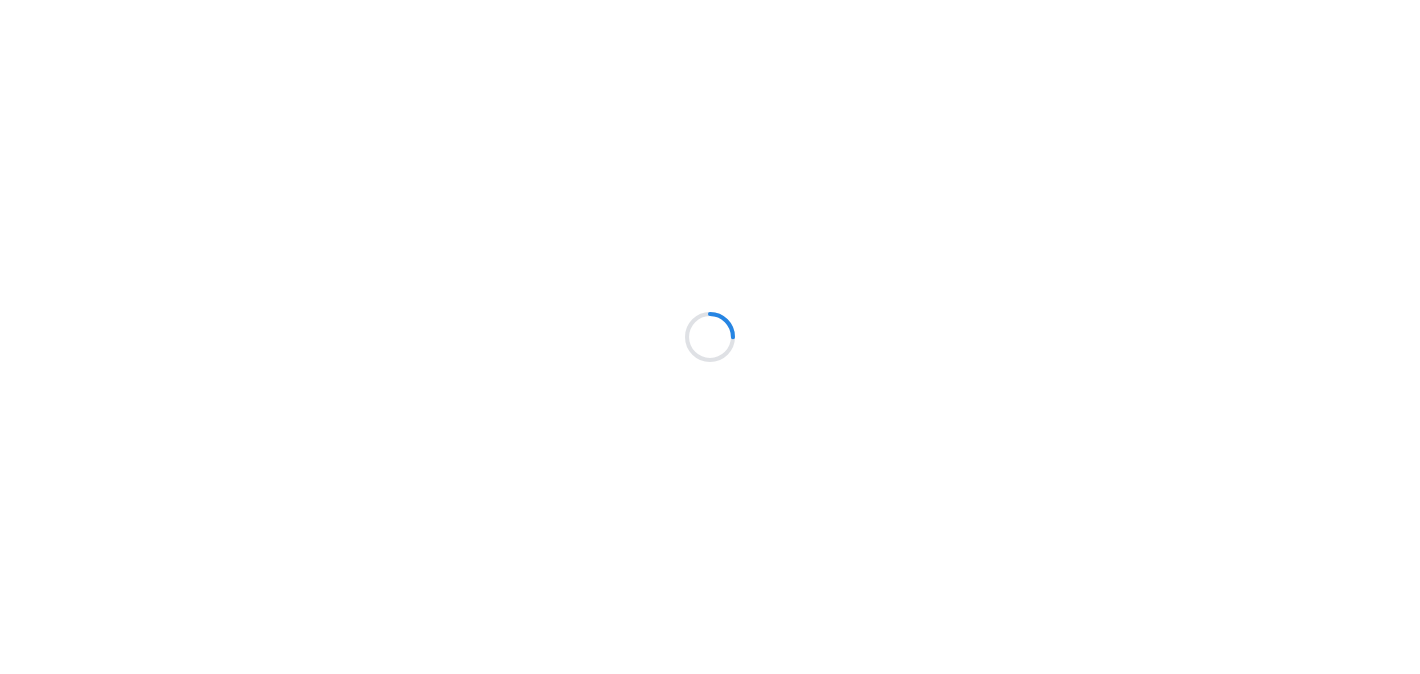 scroll, scrollTop: 0, scrollLeft: 0, axis: both 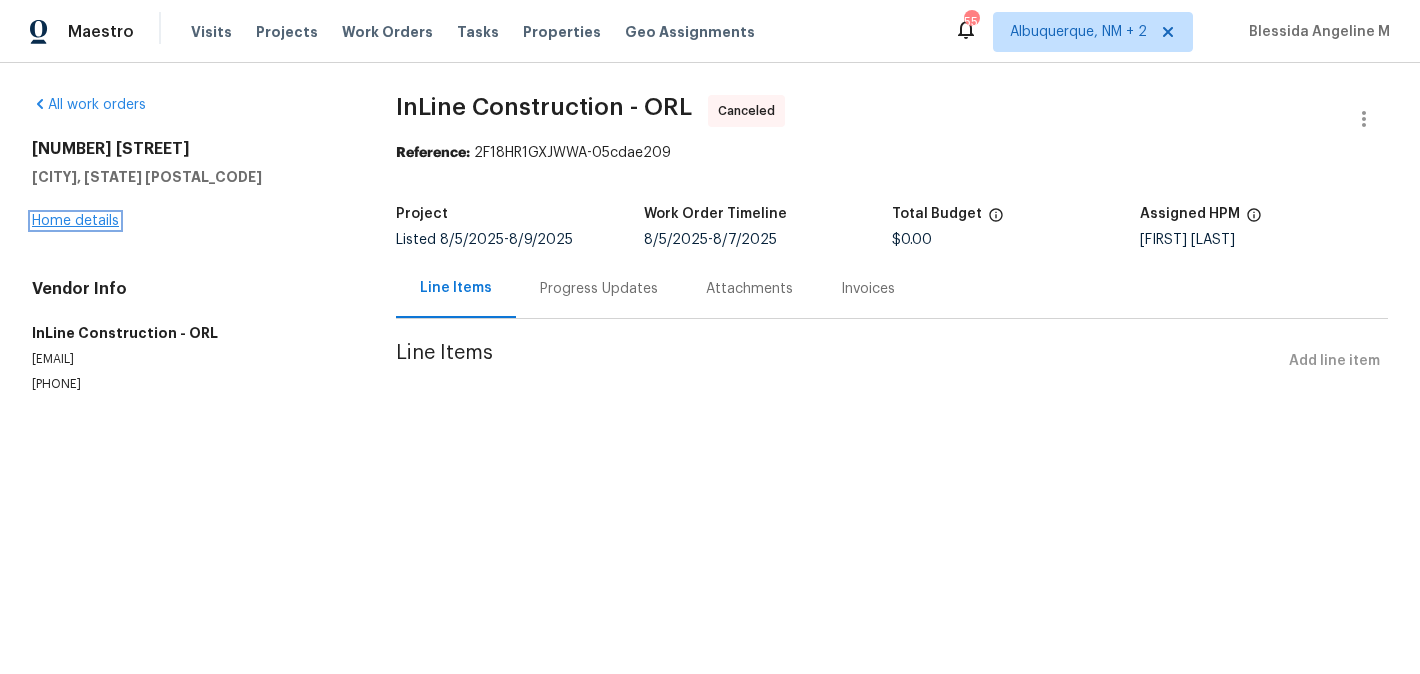 click on "Home details" at bounding box center (75, 221) 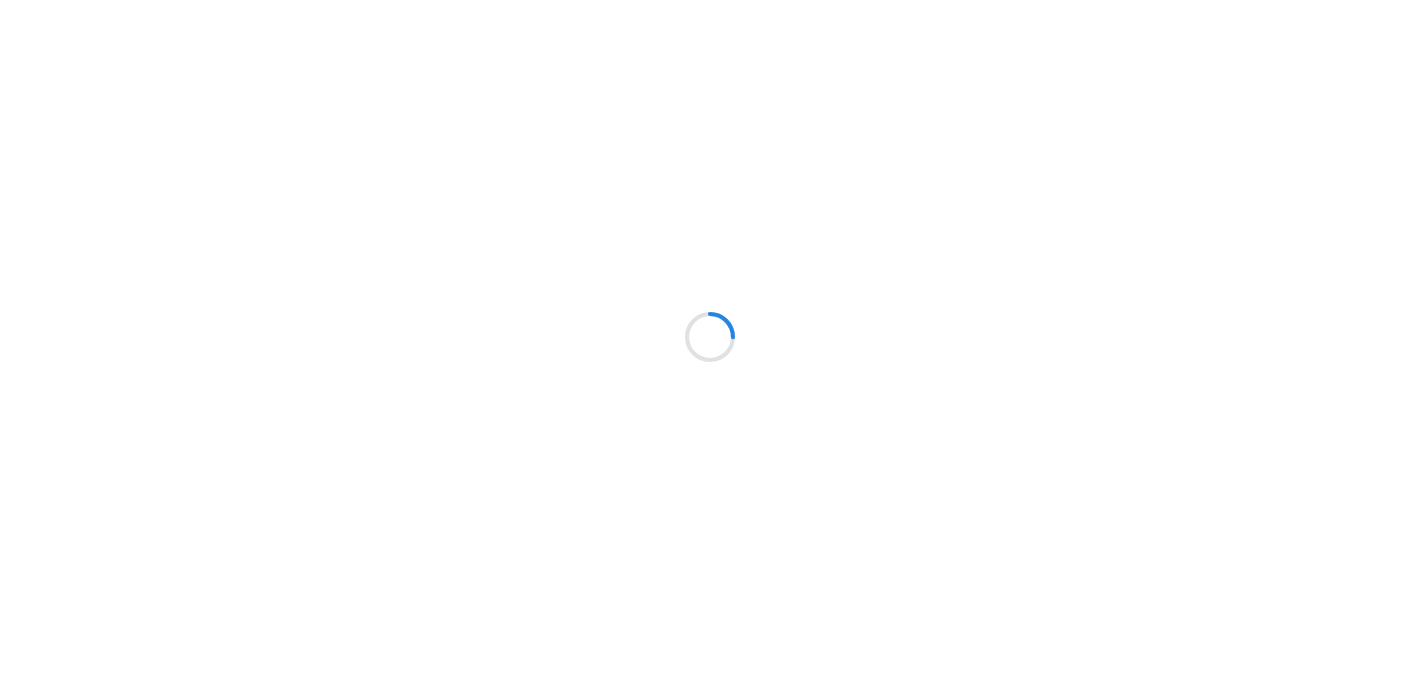 scroll, scrollTop: 0, scrollLeft: 0, axis: both 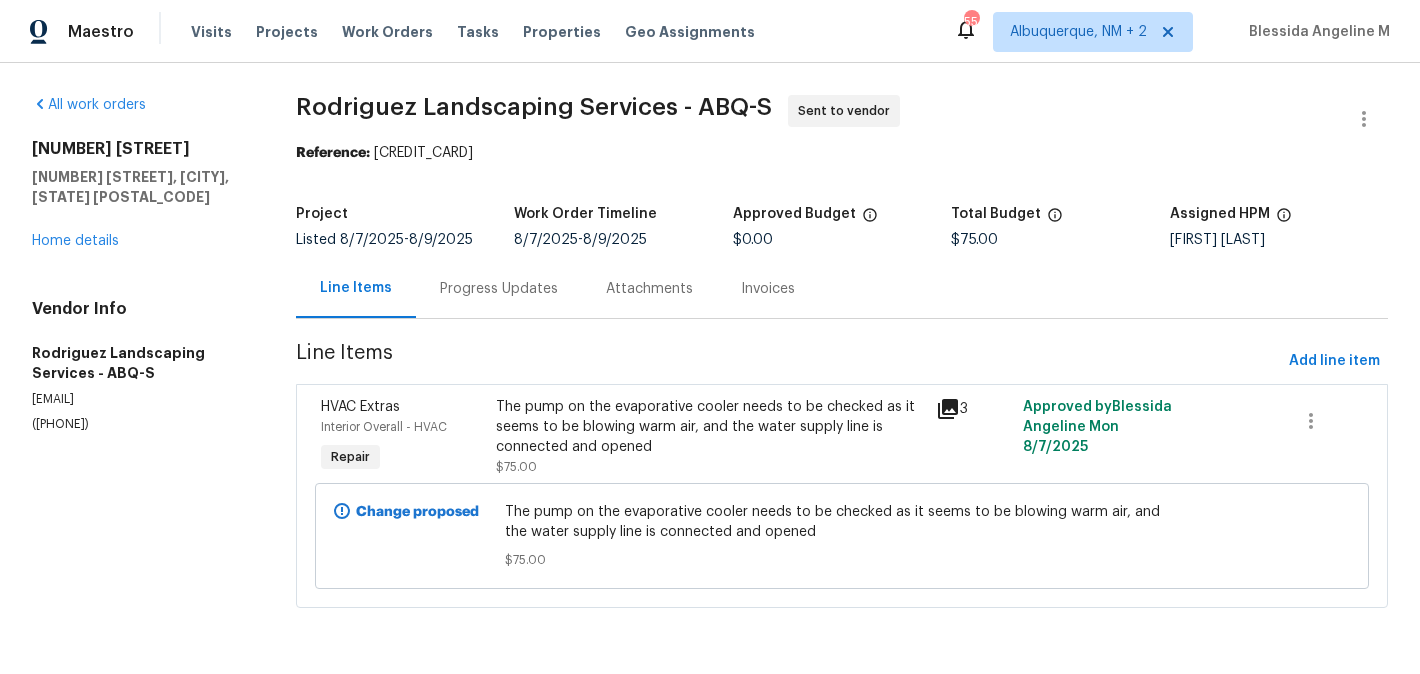 click on "Progress Updates" at bounding box center (499, 289) 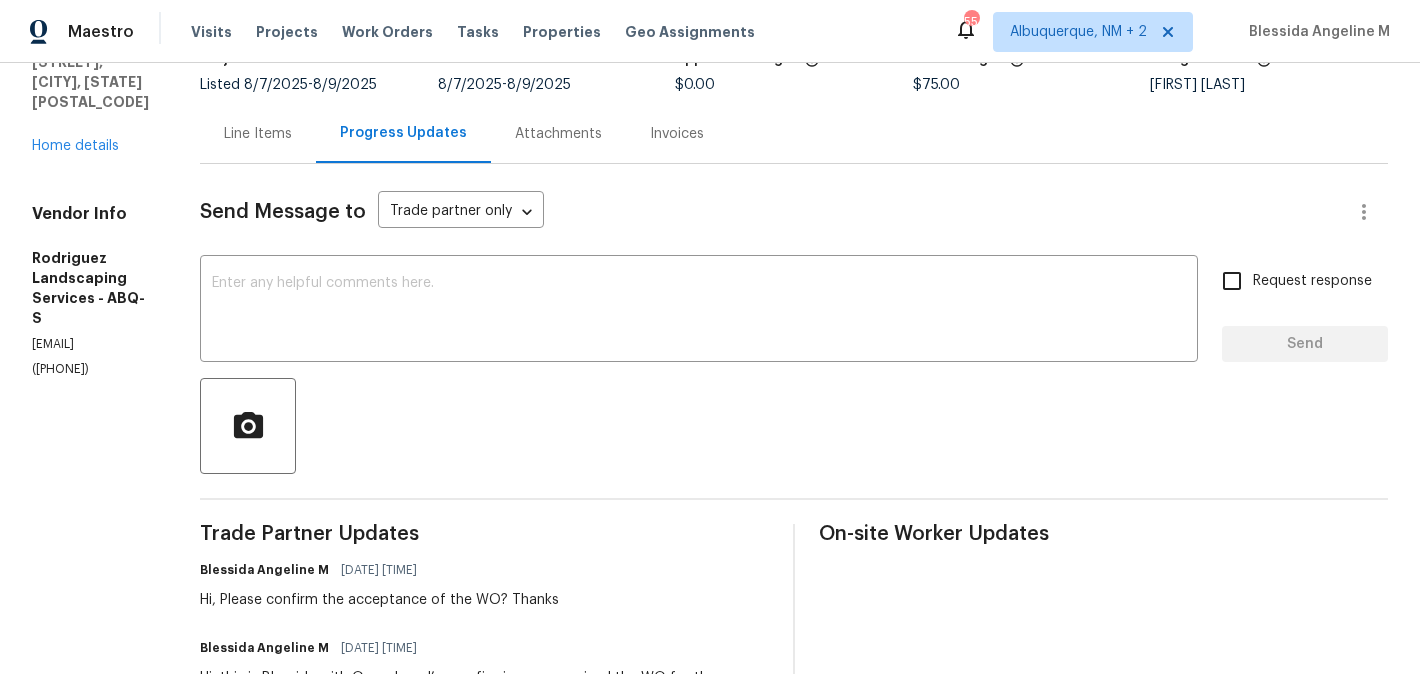 scroll, scrollTop: 0, scrollLeft: 0, axis: both 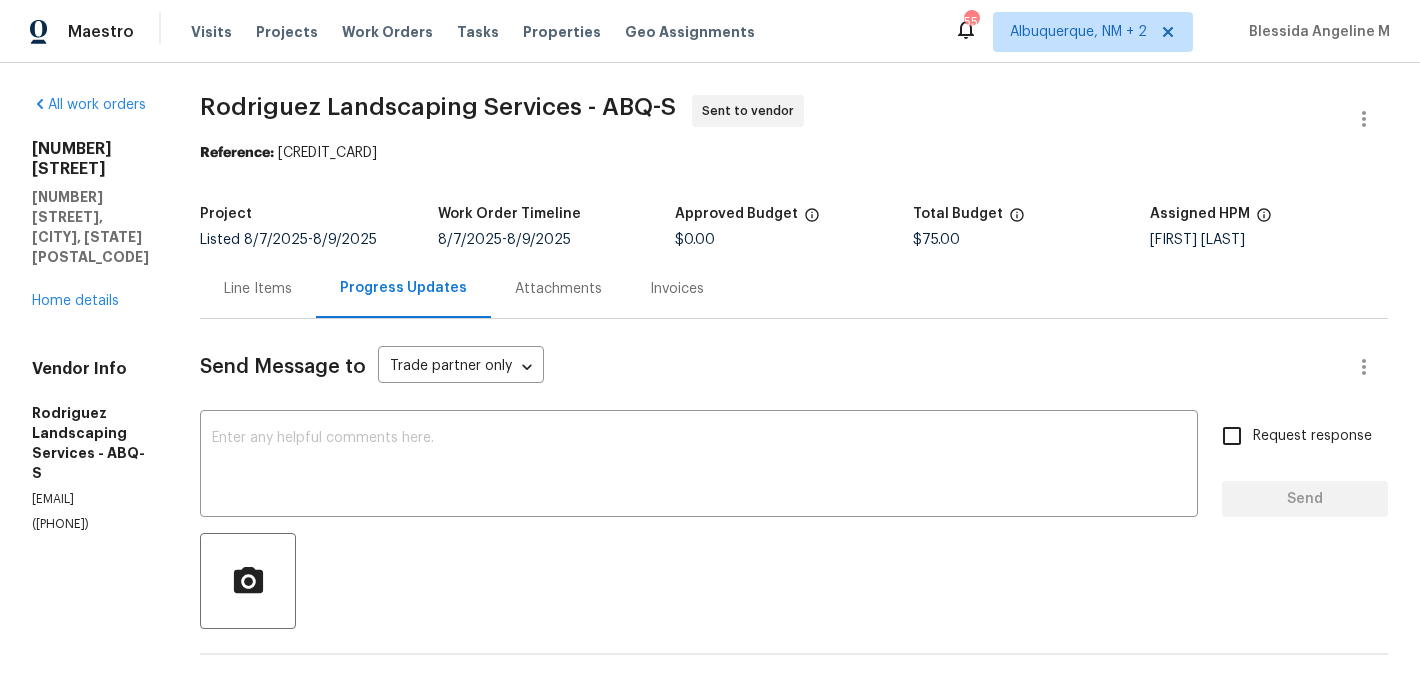 click on "[FIRST] [LAST]" at bounding box center (1269, 240) 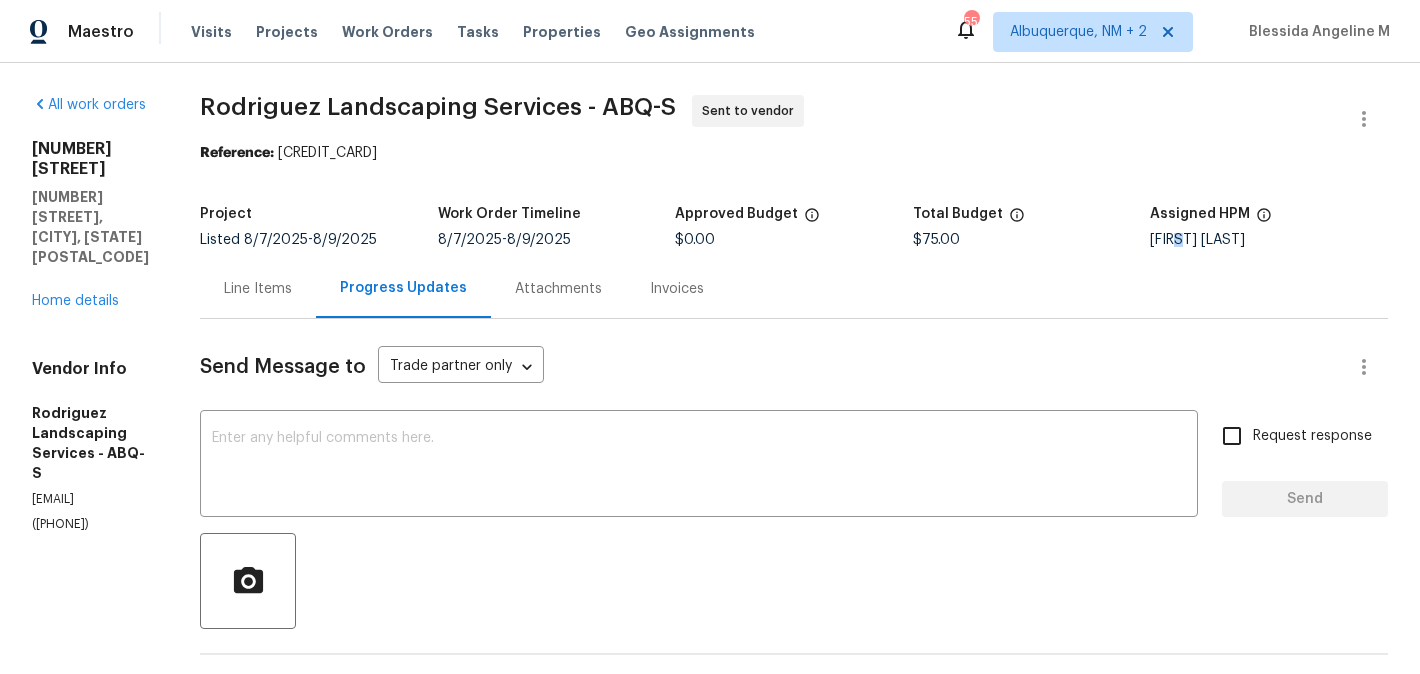 click on "[FIRST] [LAST]" at bounding box center (1269, 240) 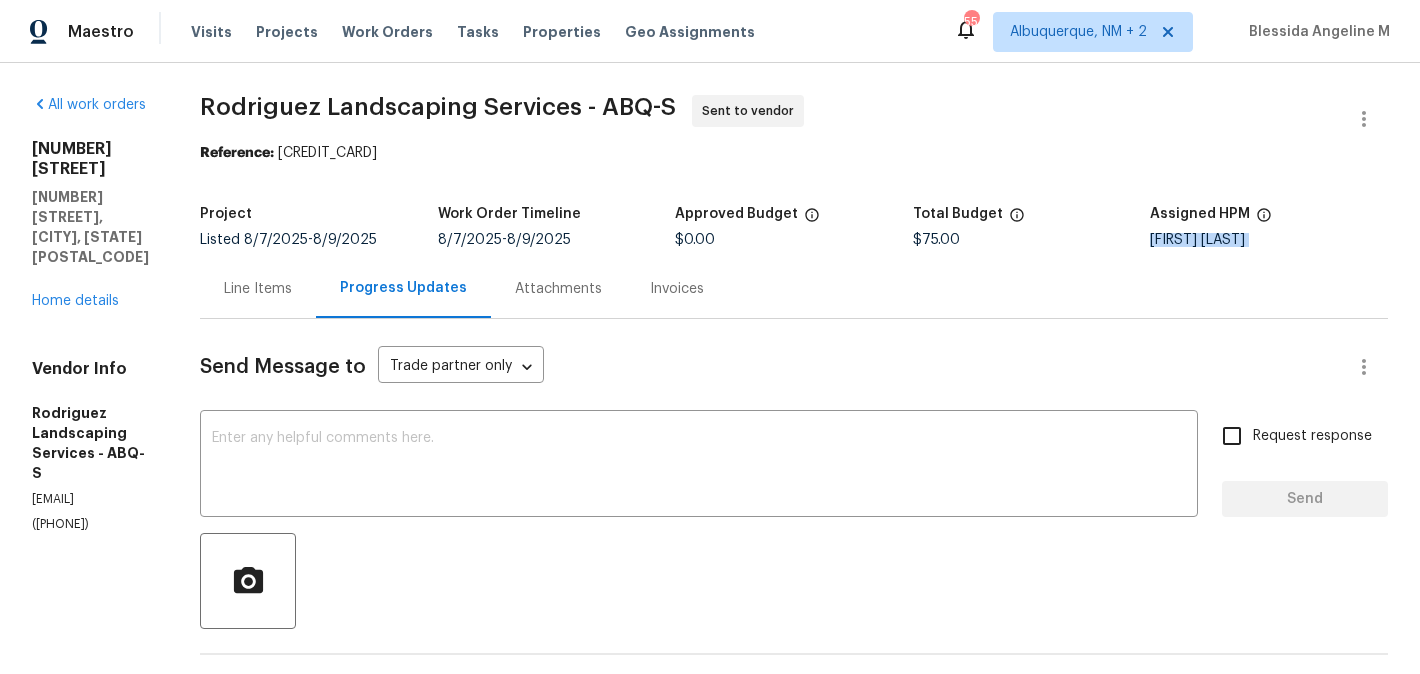 click on "[FIRST] [LAST]" at bounding box center [1269, 240] 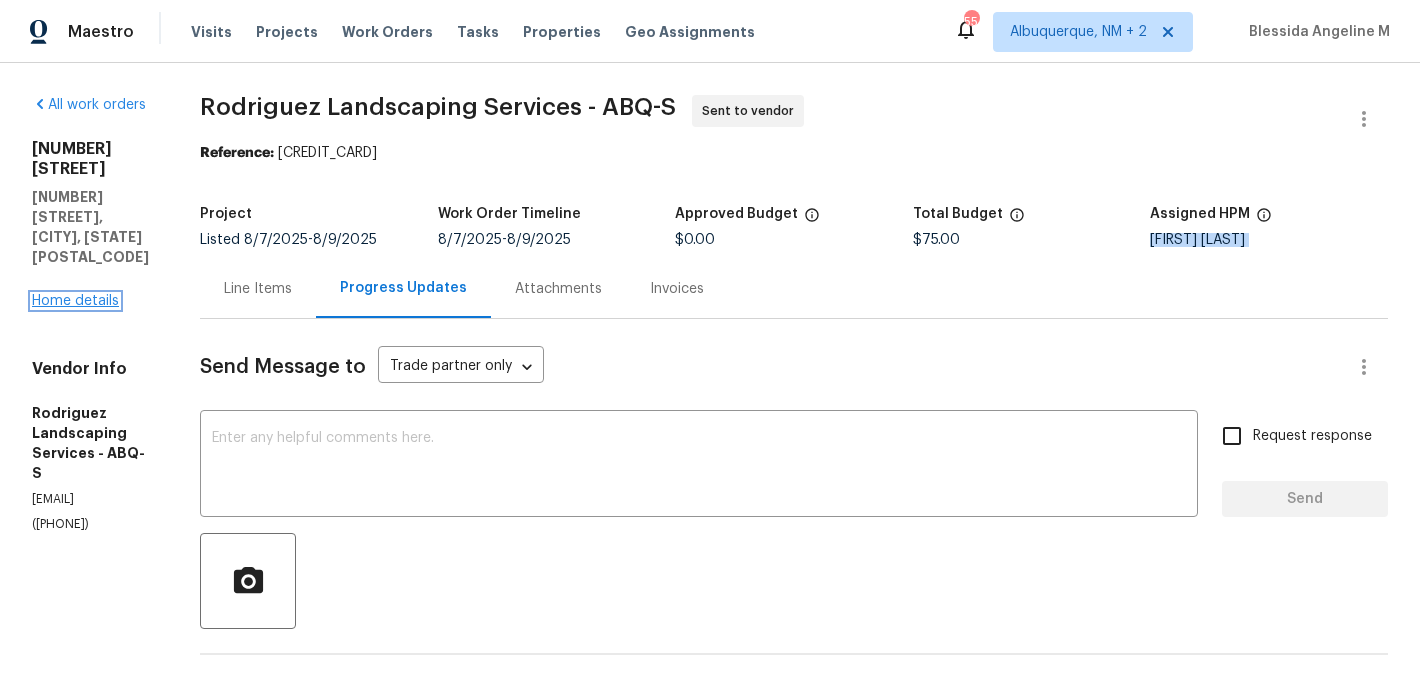 click on "Home details" at bounding box center (75, 301) 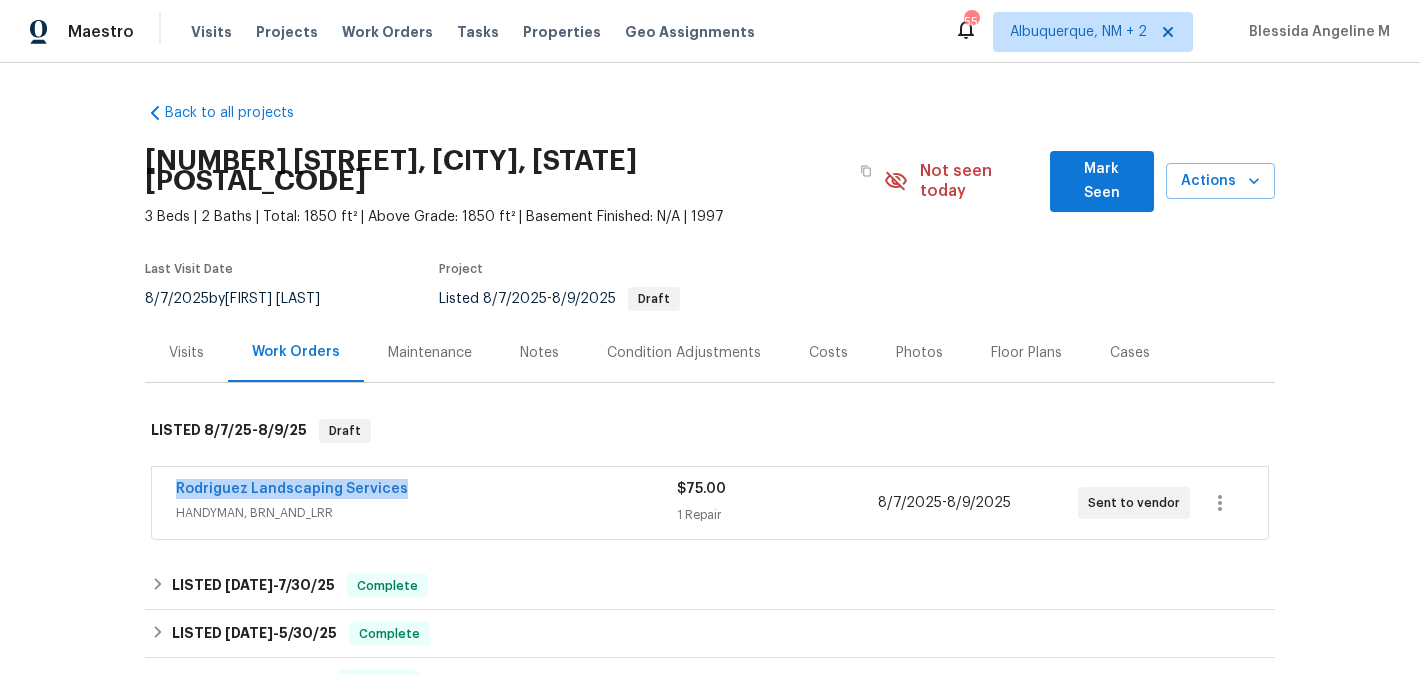 drag, startPoint x: 408, startPoint y: 474, endPoint x: 110, endPoint y: 475, distance: 298.00168 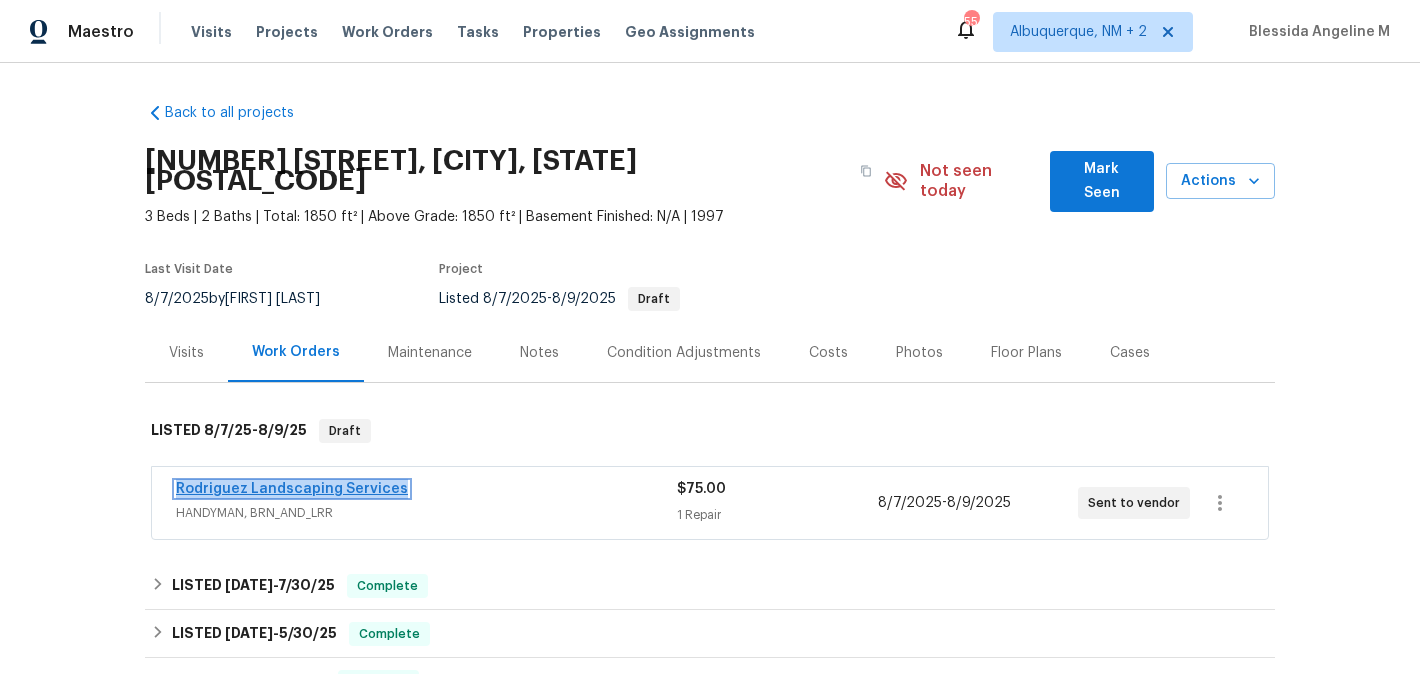 click on "Rodriguez Landscaping Services" at bounding box center (292, 489) 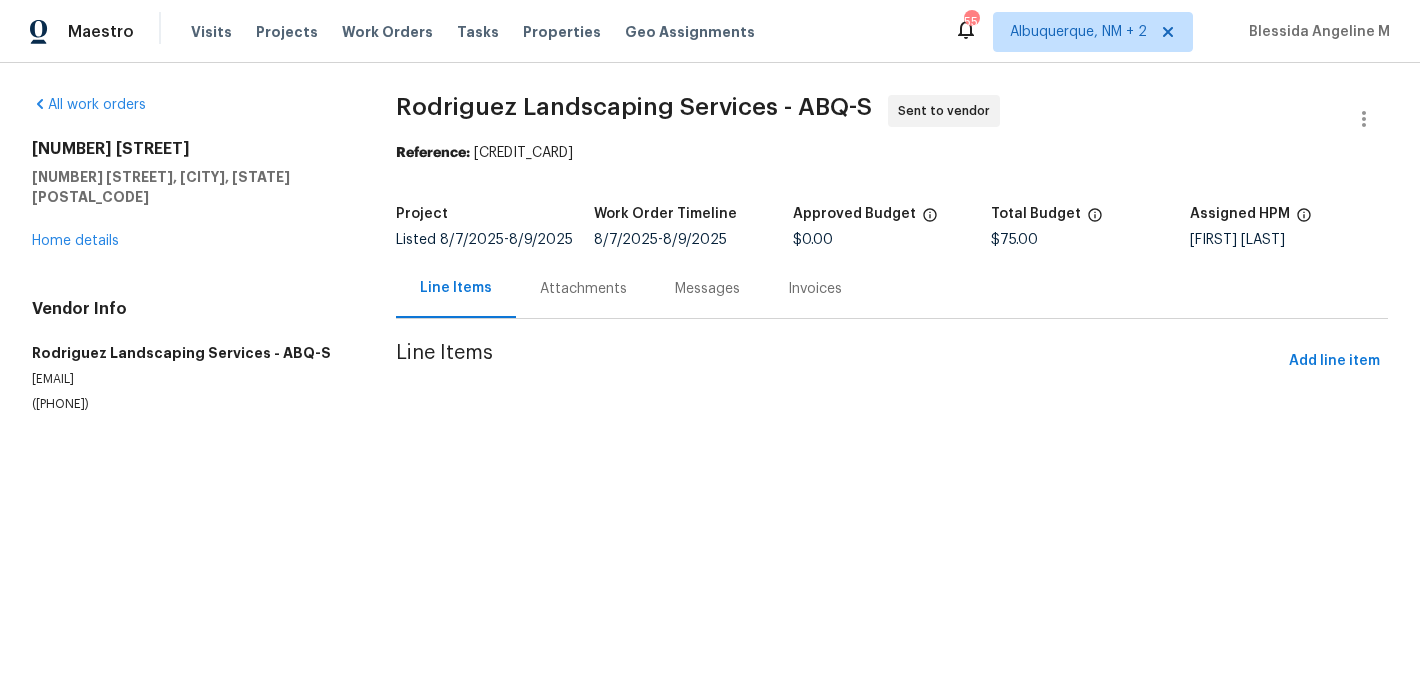 click on "All work orders 60 Turner Dr Los Lunas, NM 87031 Home details Vendor Info Rodriguez Landscaping Services - ABQ-S rodriguezjosuepersonal@gmail.com (505) 980-9691 Rodriguez Landscaping Services - ABQ-S Sent to vendor Reference:   5WZSY6Y9XYK59-04ff17617 Project Listed   8/7/2025  -  8/9/2025 Work Order Timeline 8/7/2025  -  8/9/2025 Approved Budget $0.00 Total Budget $75.00 Assigned HPM Mark Cardenas Line Items Attachments Messages Invoices Line Items Add line item" at bounding box center (710, 278) 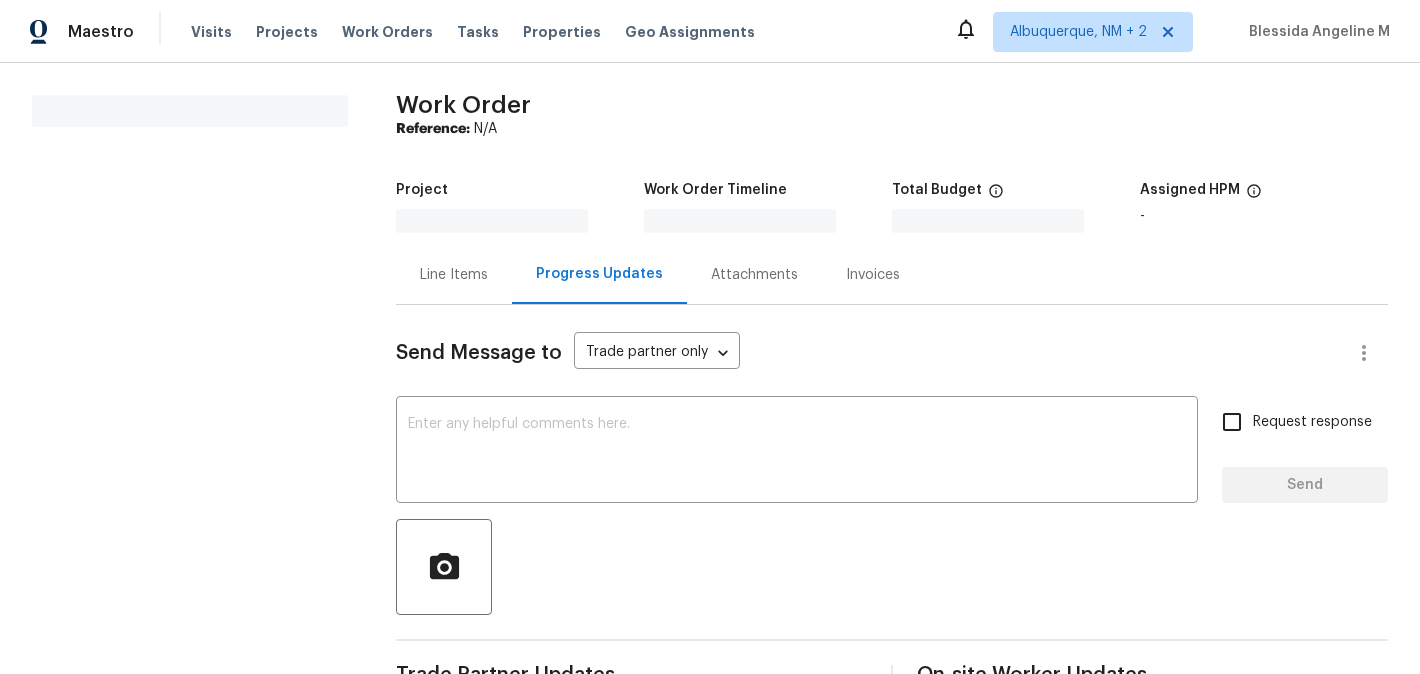 scroll, scrollTop: 0, scrollLeft: 0, axis: both 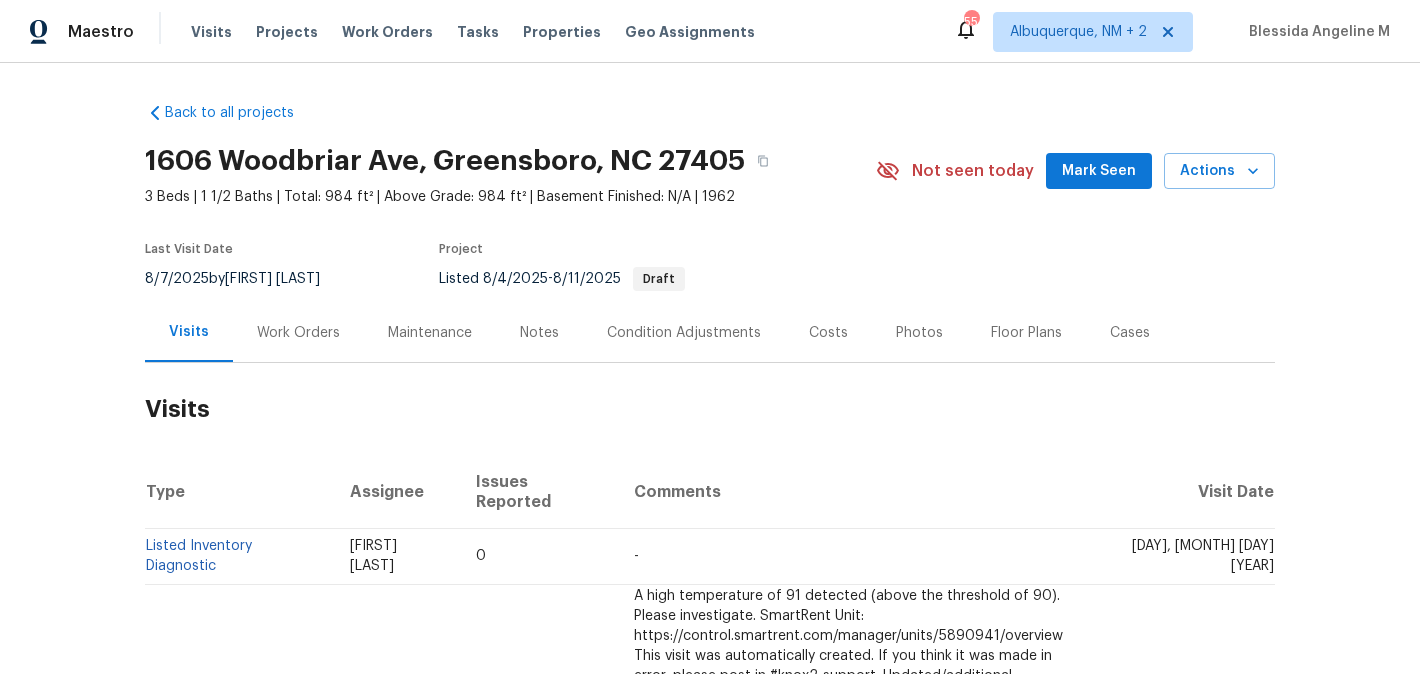 click on "Work Orders" at bounding box center (298, 332) 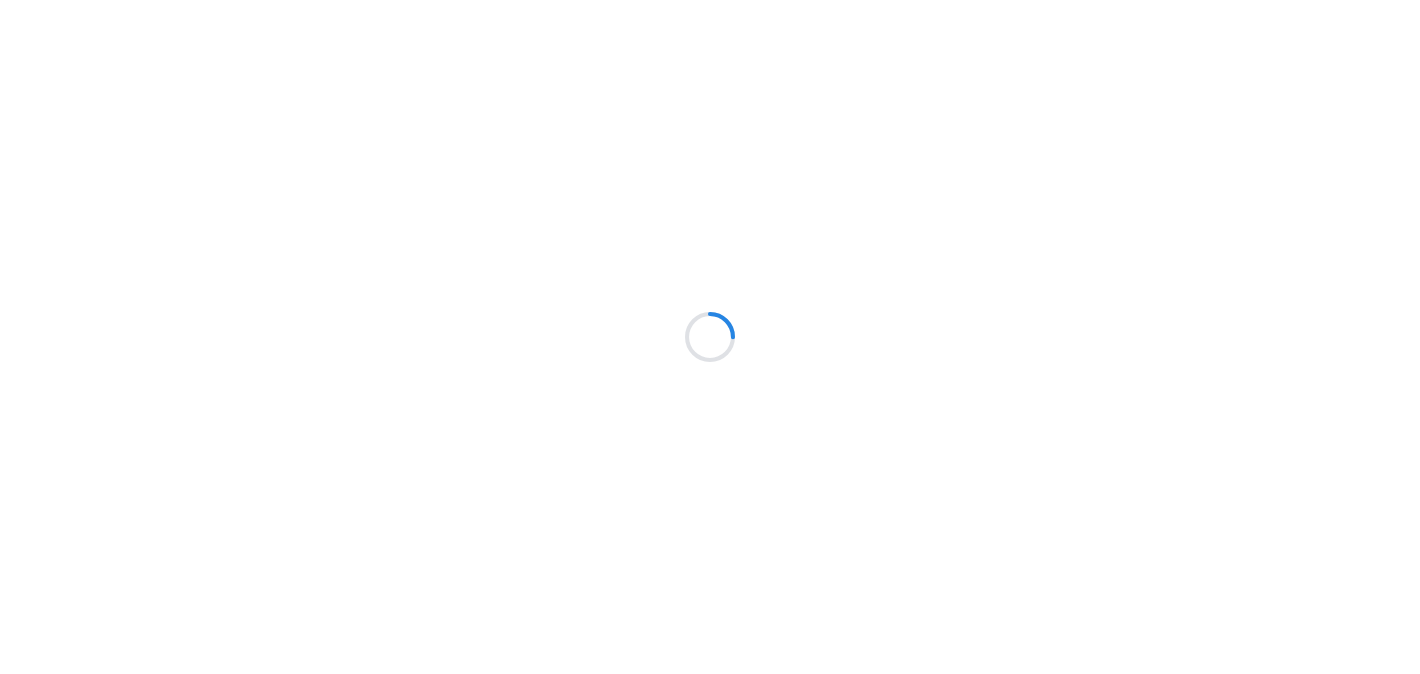 scroll, scrollTop: 0, scrollLeft: 0, axis: both 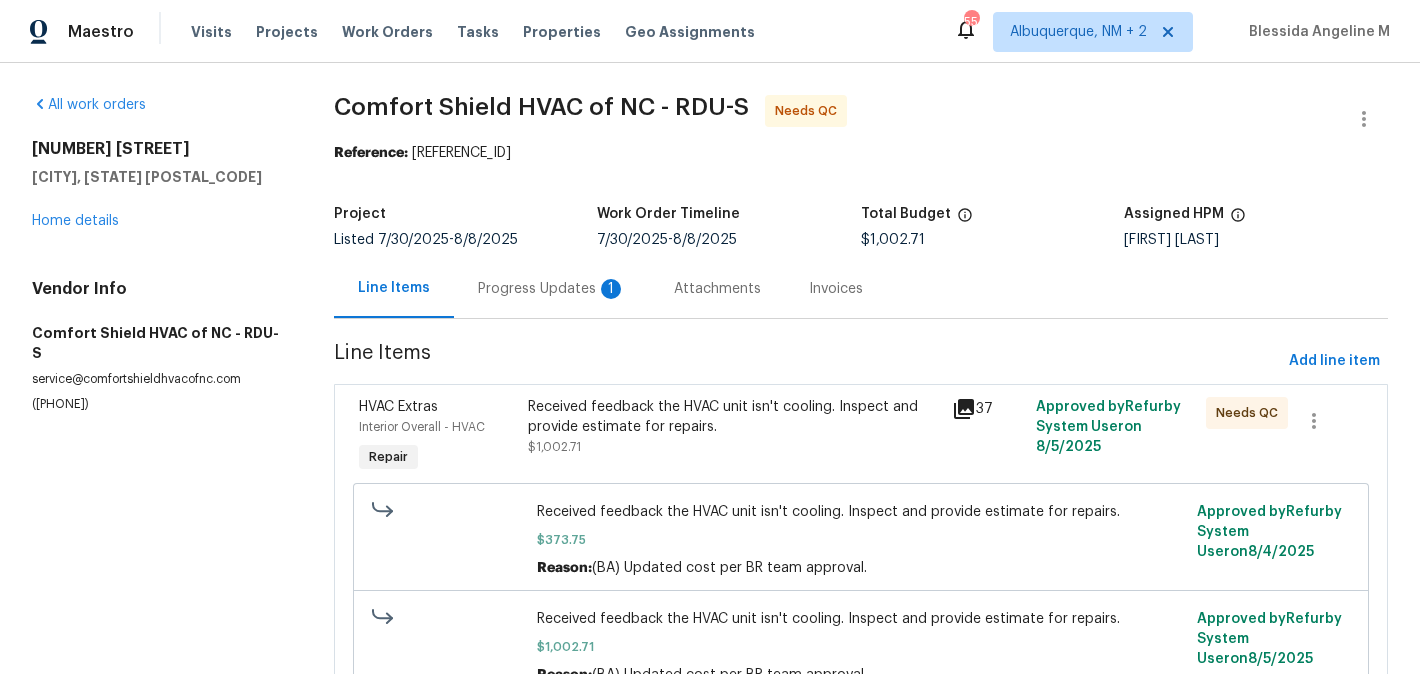 click on "Progress Updates 1" at bounding box center (552, 289) 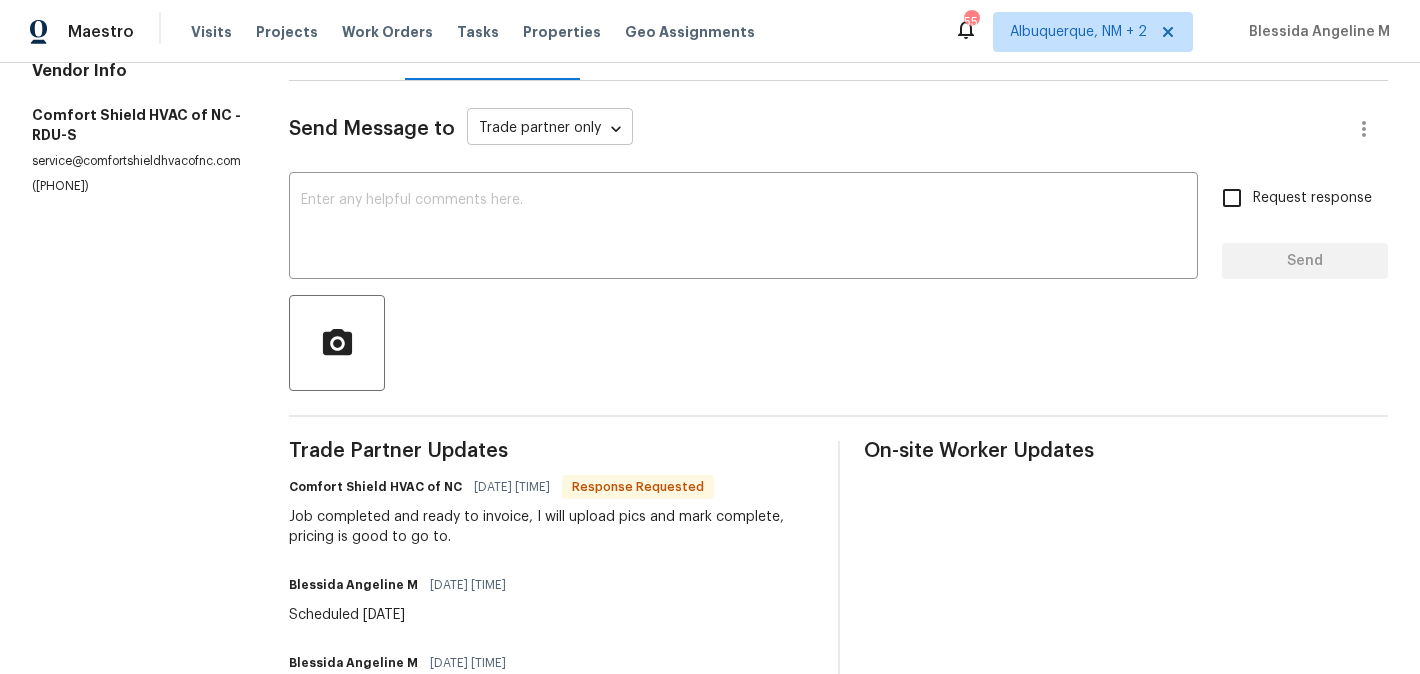 scroll, scrollTop: 239, scrollLeft: 0, axis: vertical 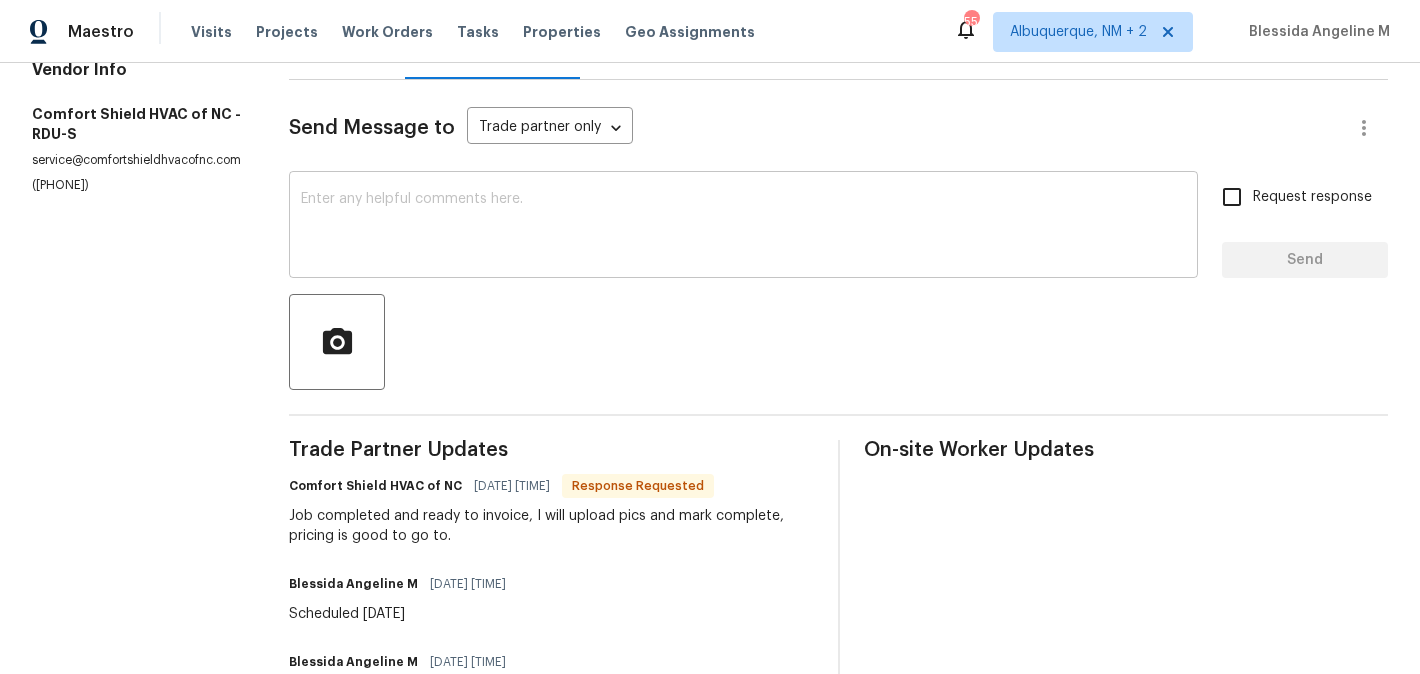 click at bounding box center [743, 227] 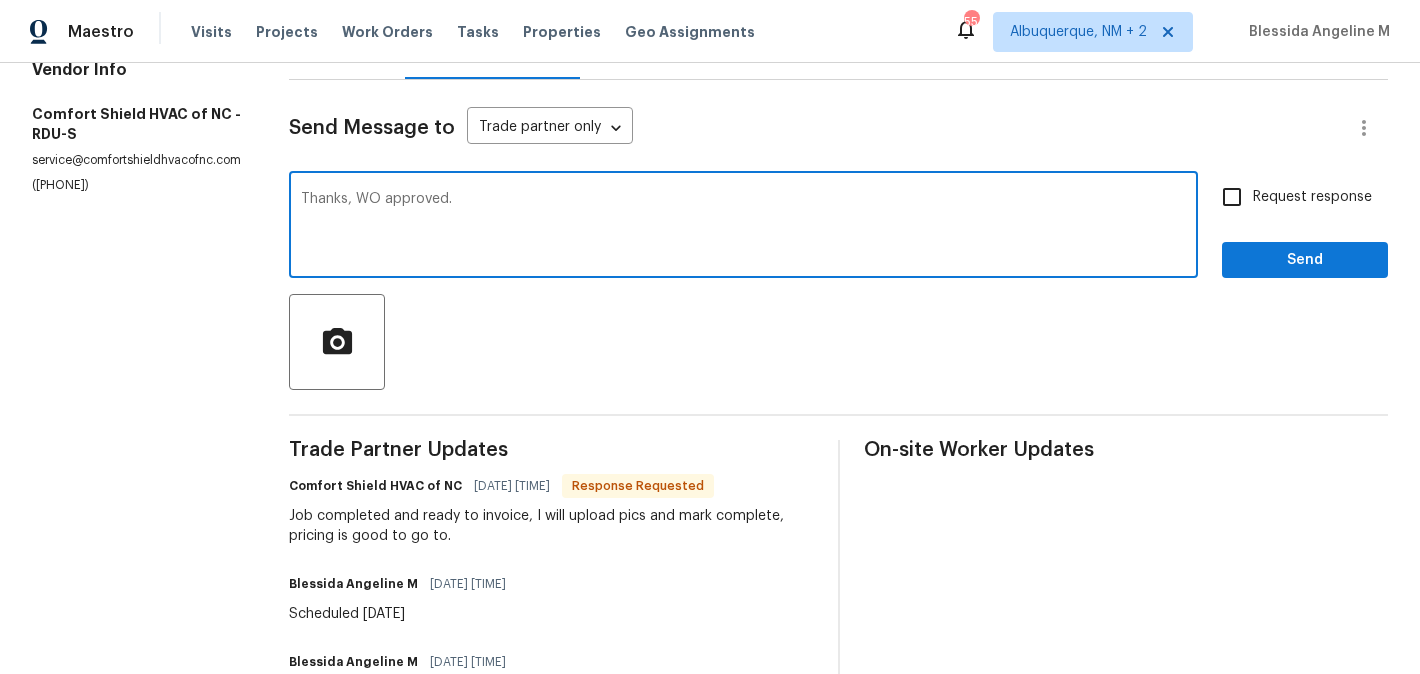 type on "Thanks, WO approved." 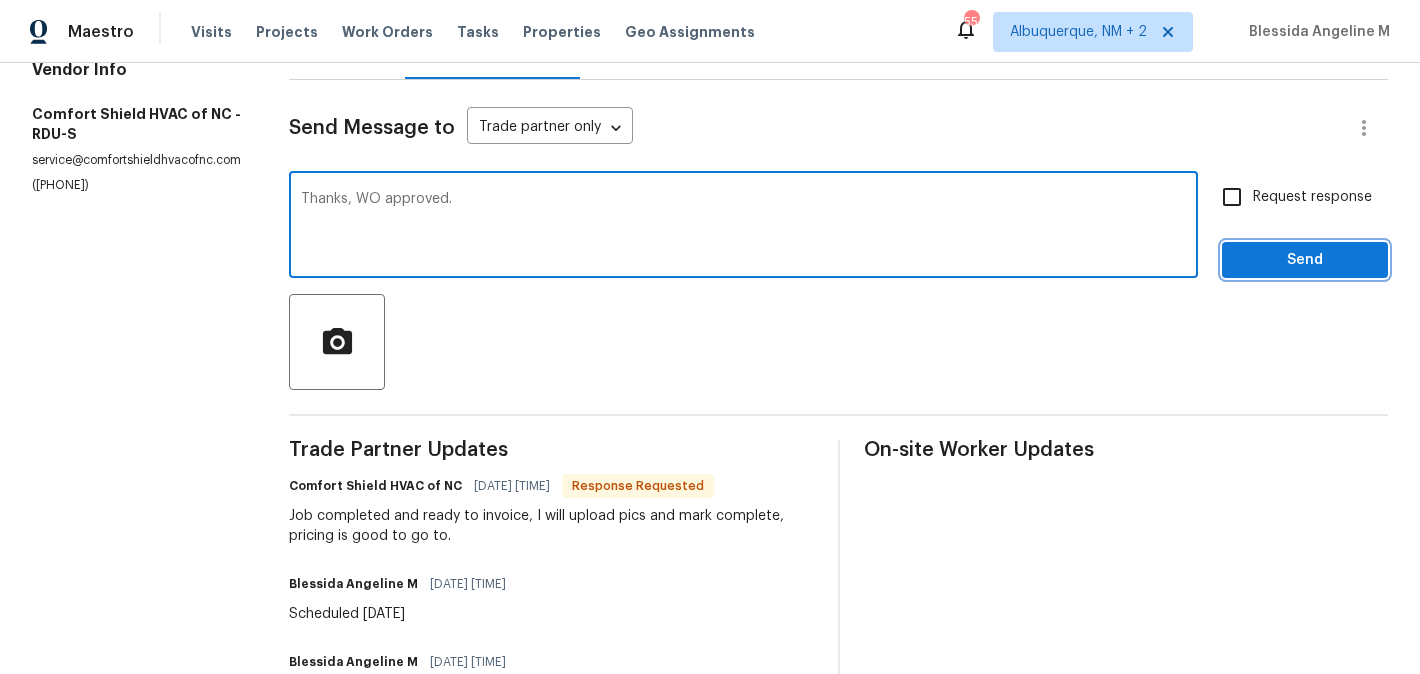 click on "Send" at bounding box center (1305, 260) 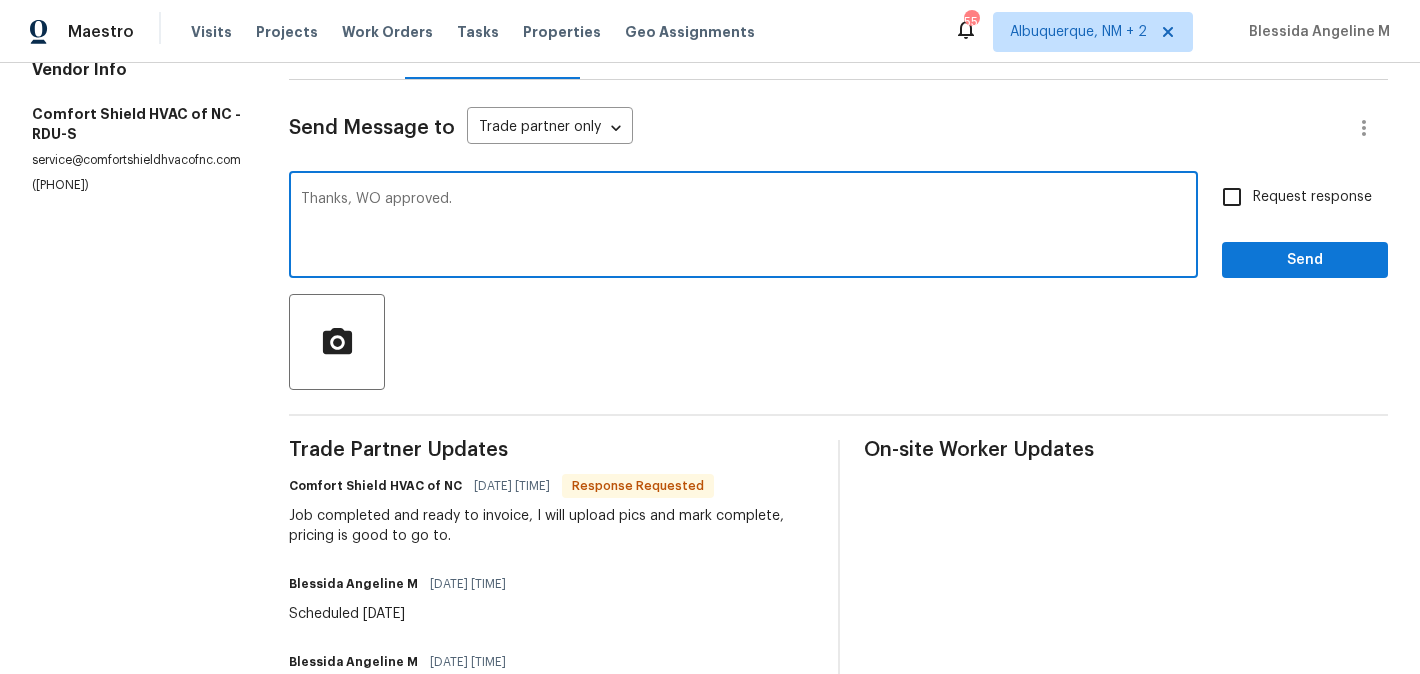 scroll, scrollTop: 73, scrollLeft: 0, axis: vertical 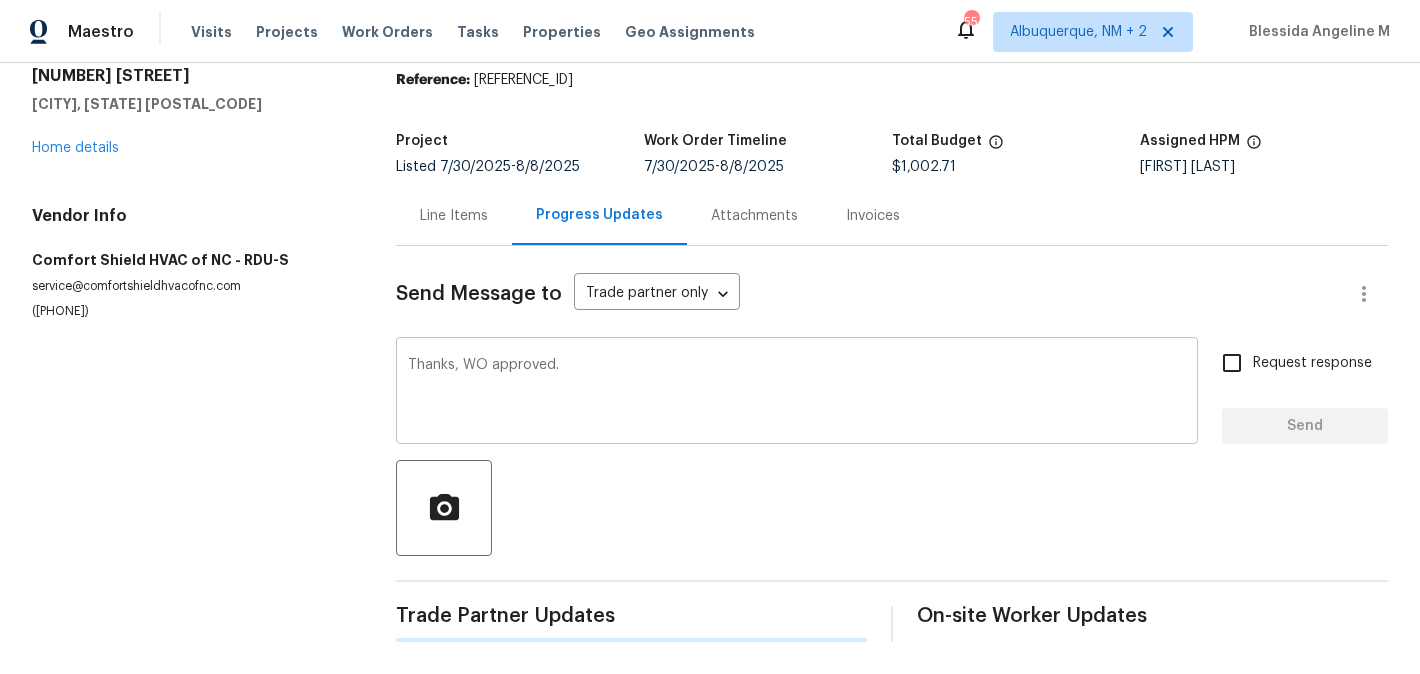 type 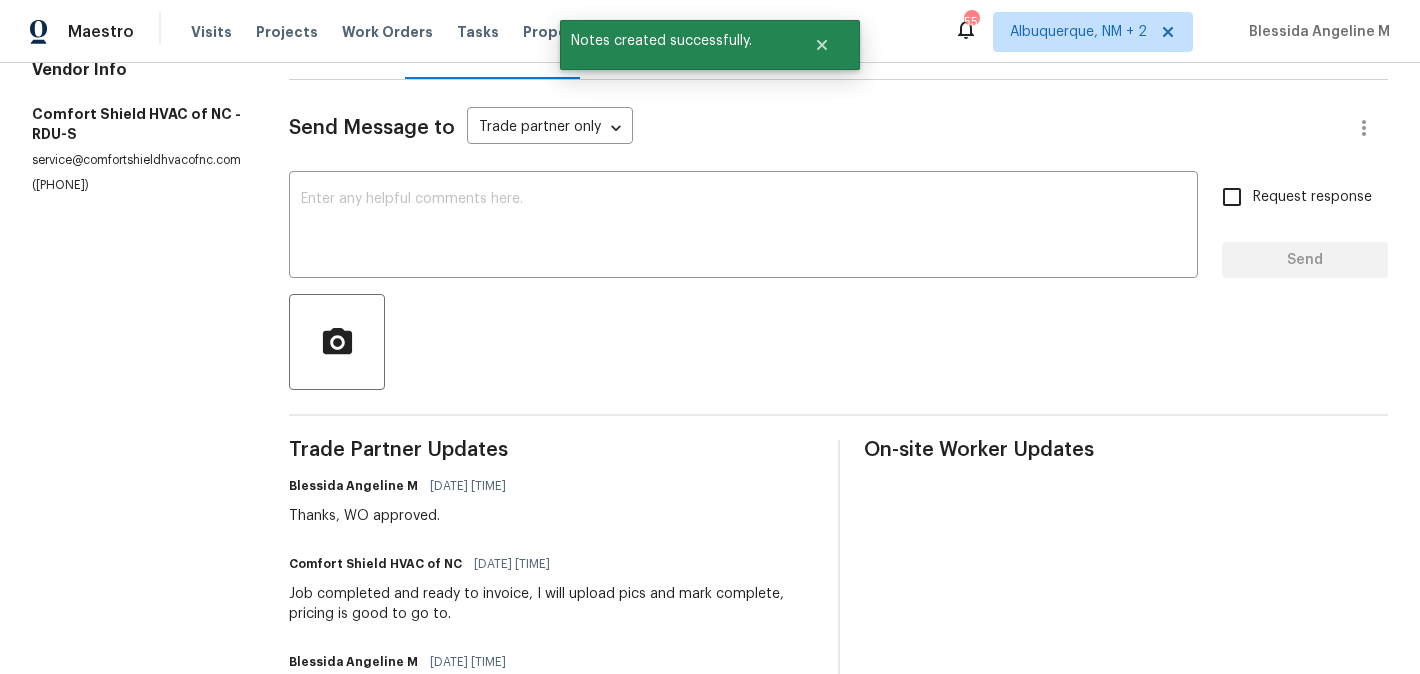 scroll, scrollTop: 0, scrollLeft: 0, axis: both 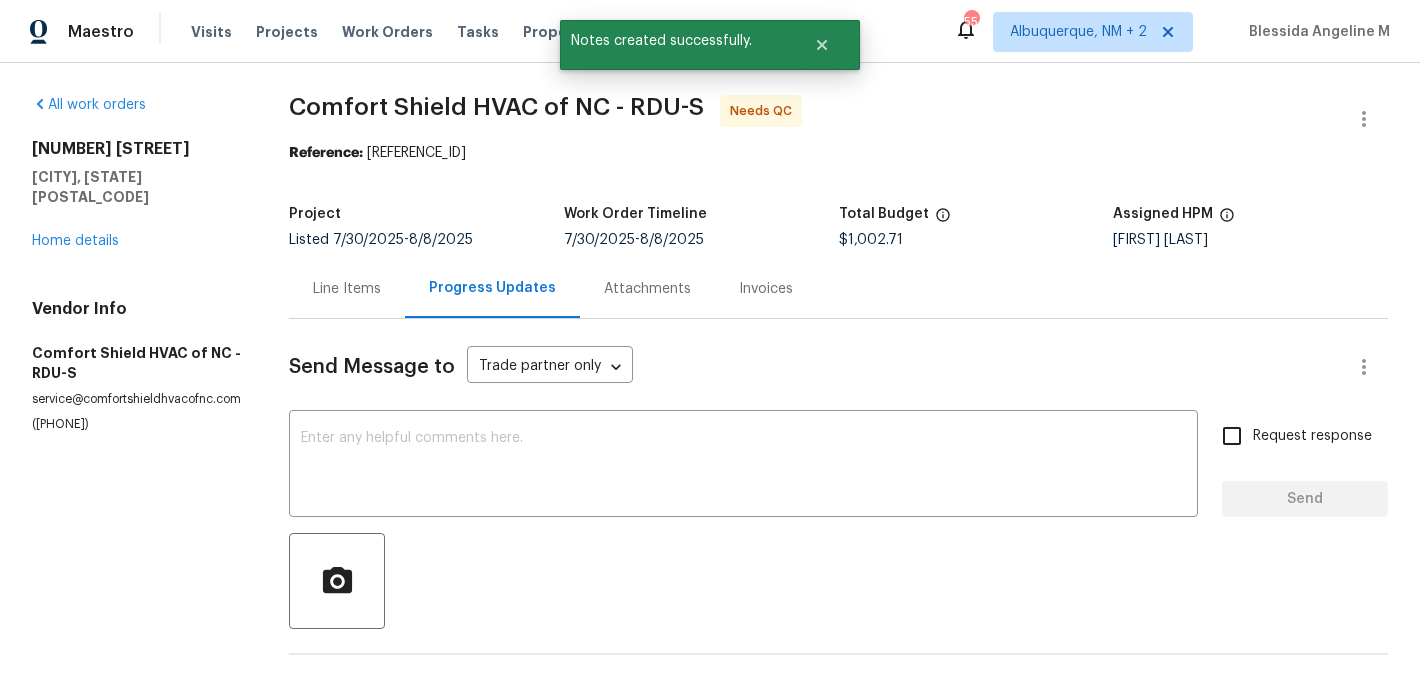 click on "Line Items" at bounding box center [347, 289] 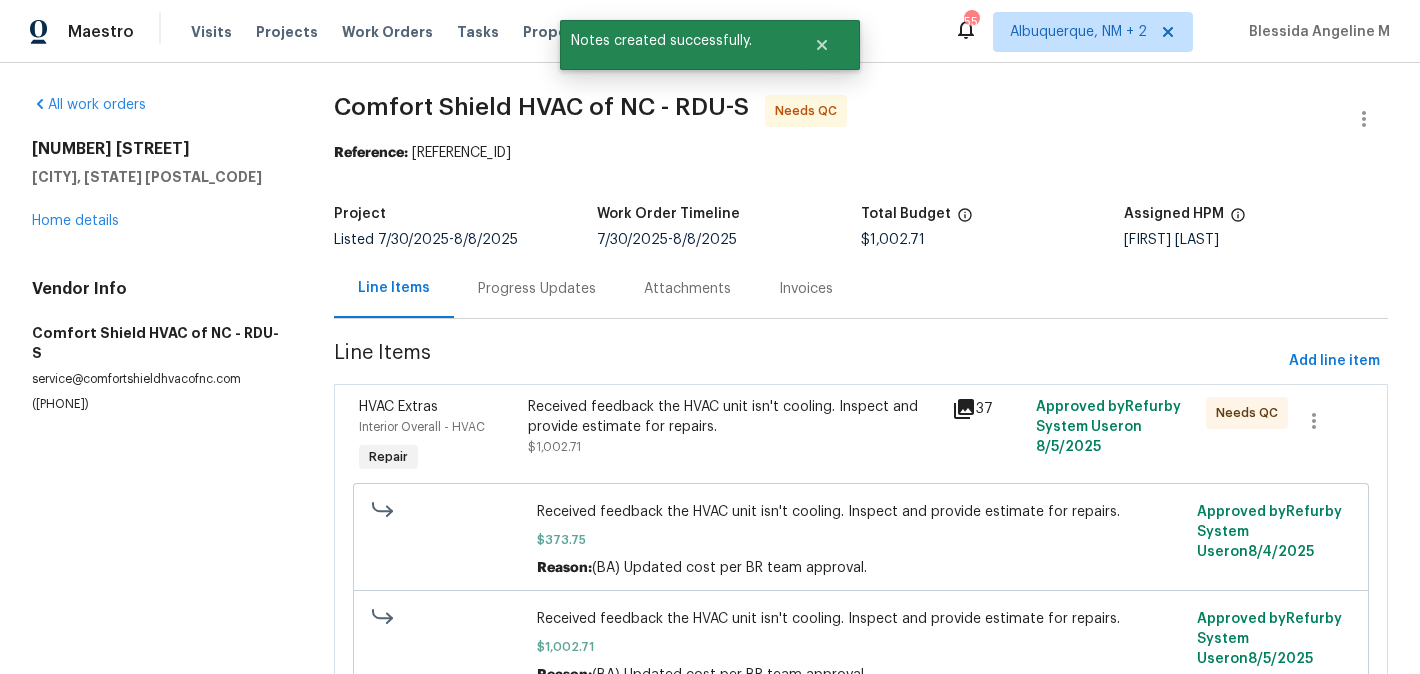 click on "Line Items" at bounding box center [807, 361] 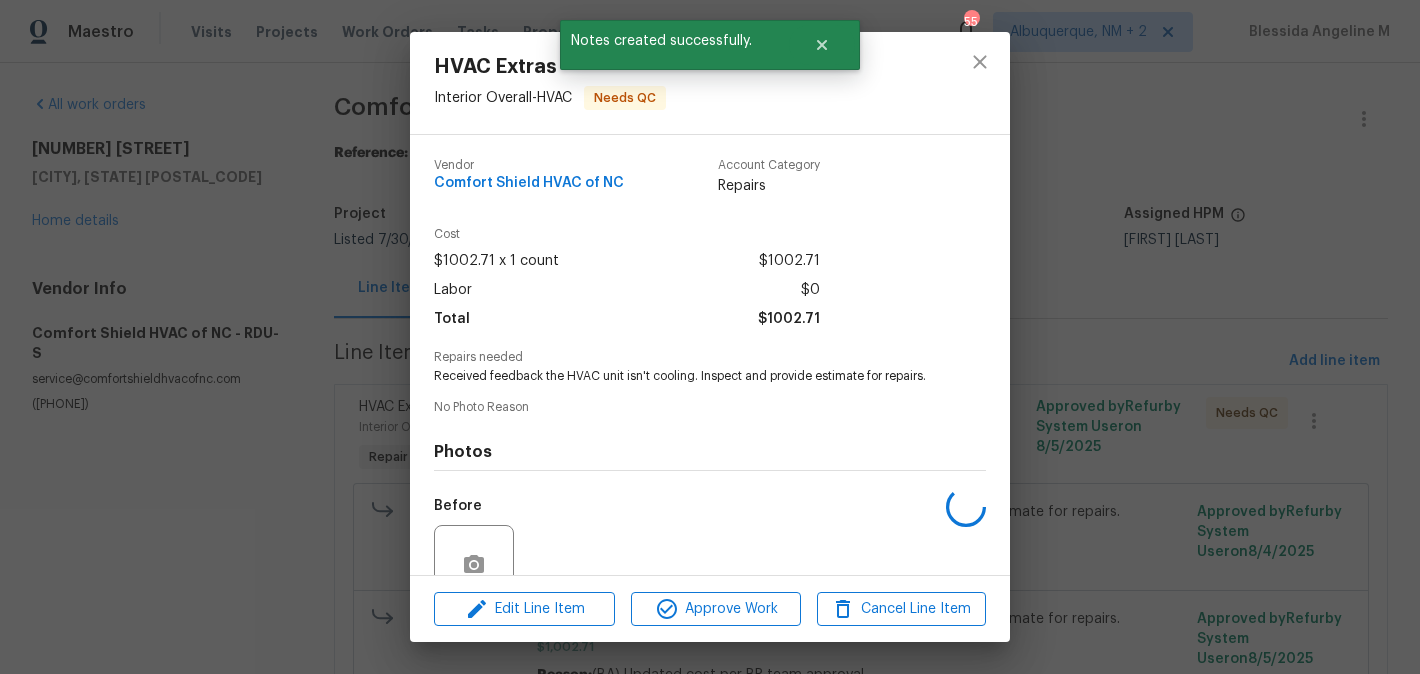 scroll, scrollTop: 179, scrollLeft: 0, axis: vertical 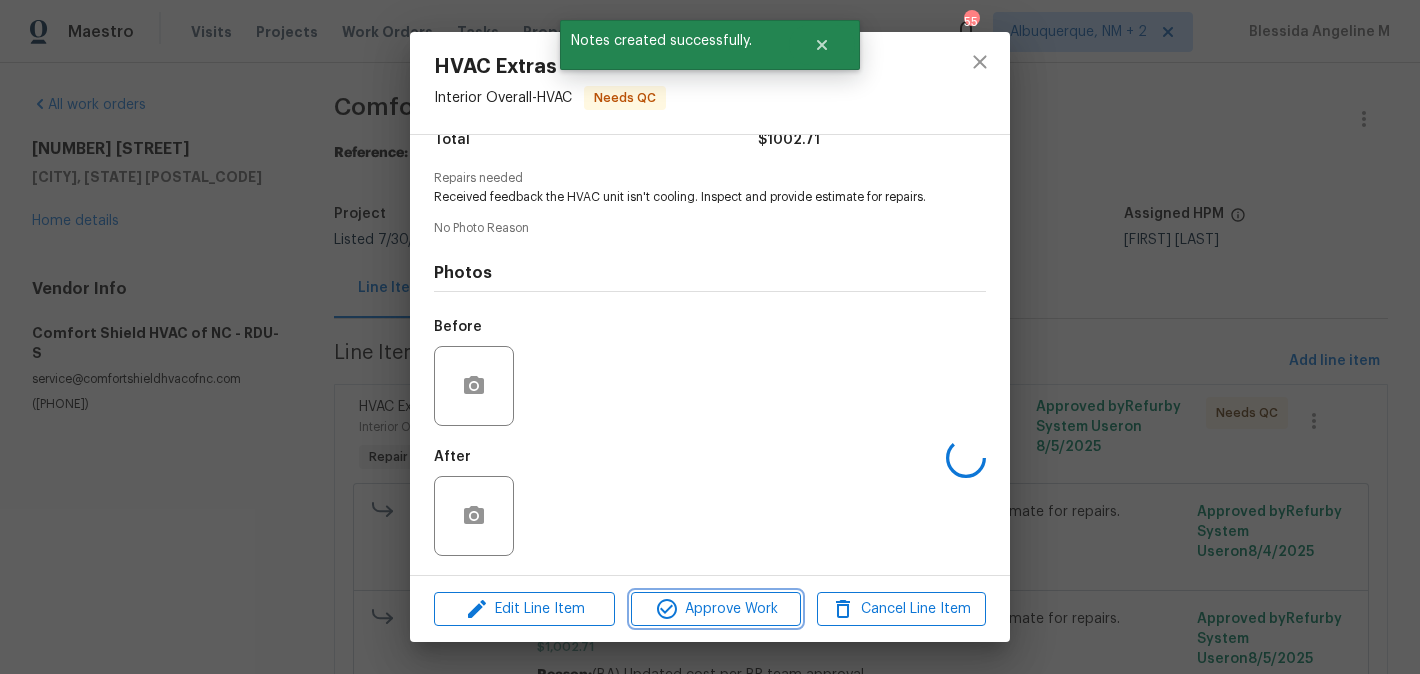 click on "Approve Work" at bounding box center [715, 609] 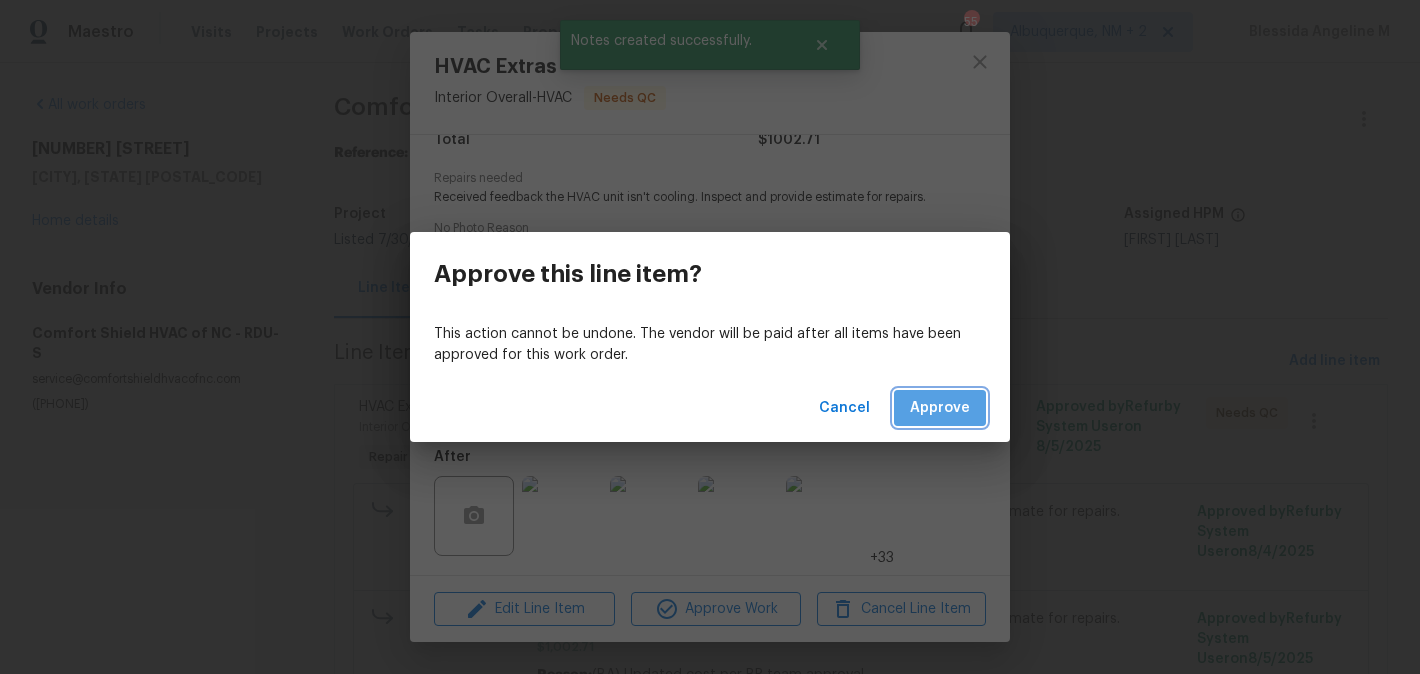 click on "Approve" at bounding box center [940, 408] 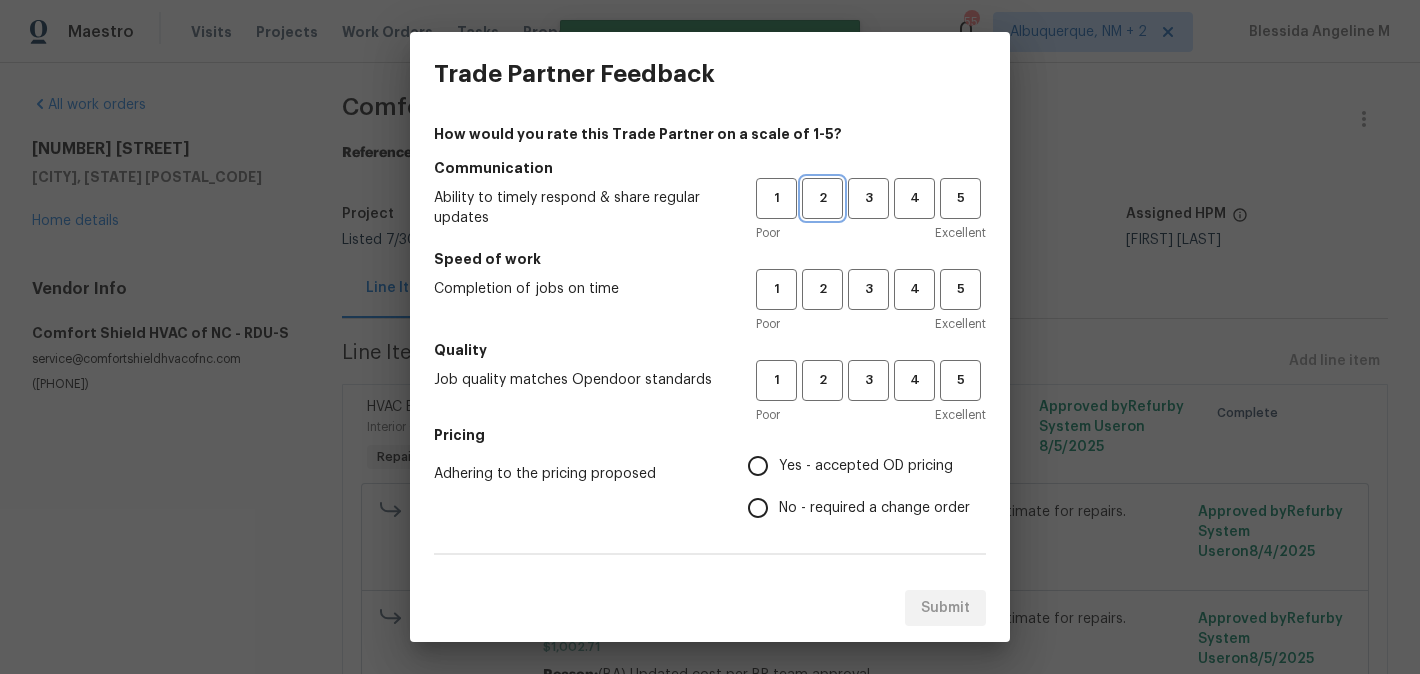 click on "2" at bounding box center (822, 198) 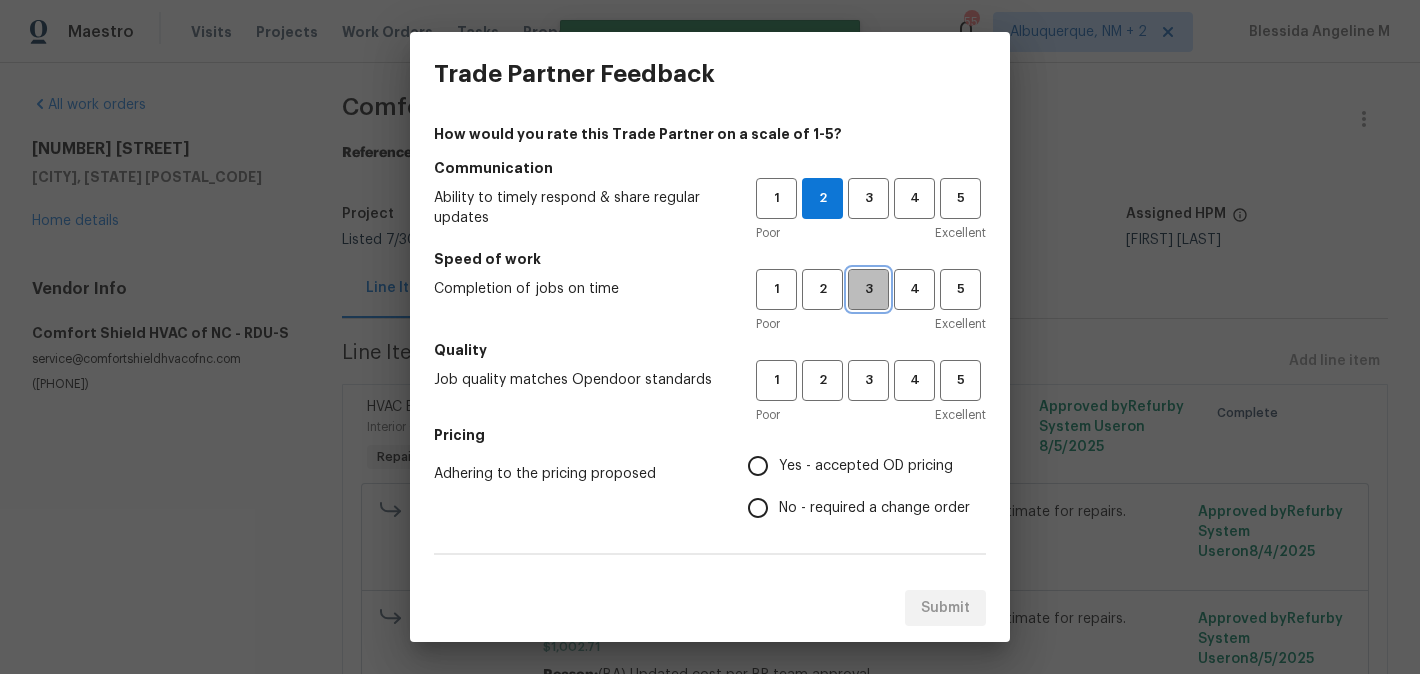 click on "3" at bounding box center (868, 289) 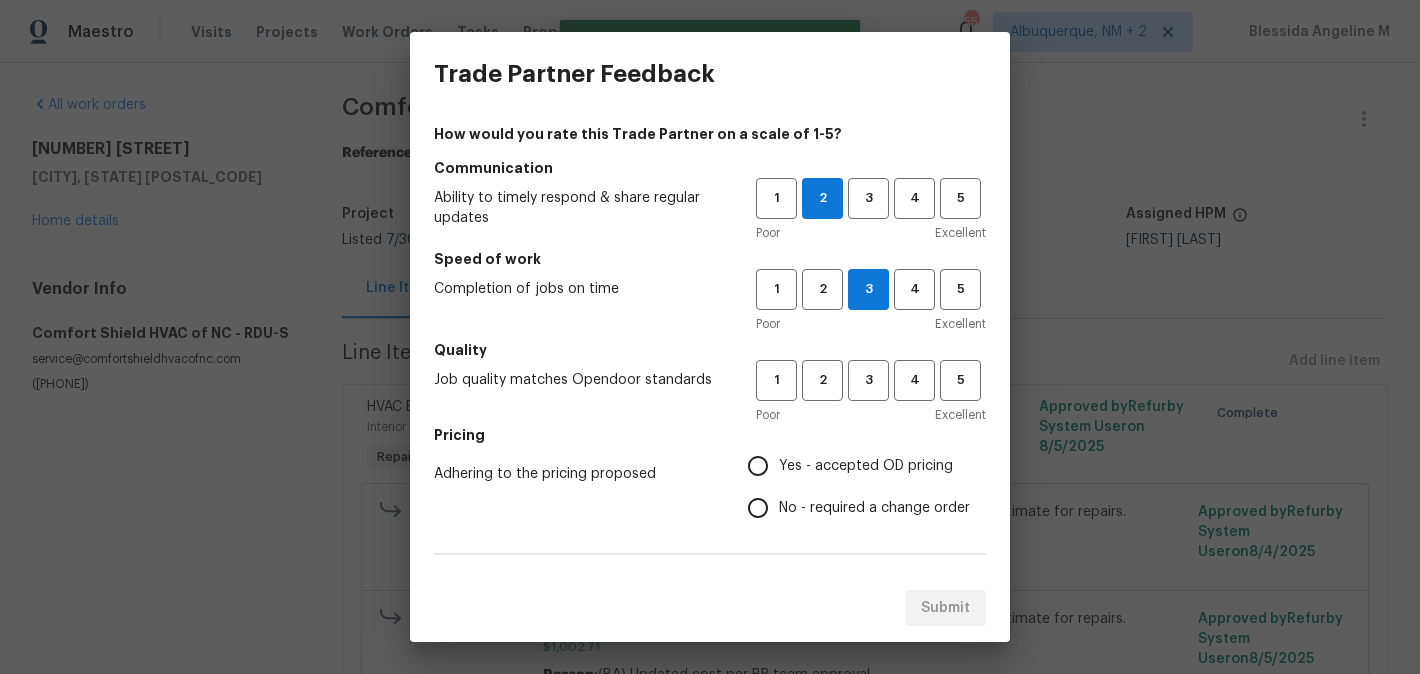click on "Poor Excellent" at bounding box center [871, 415] 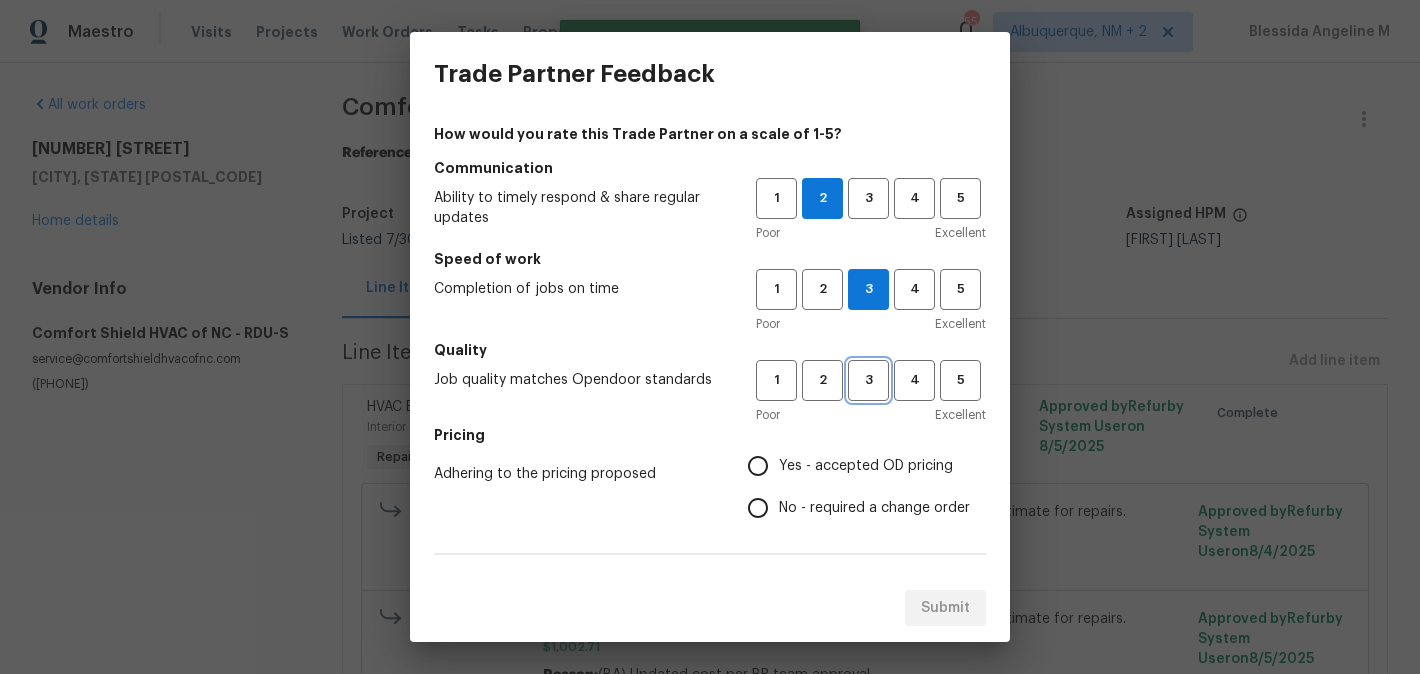 click on "3" at bounding box center [868, 380] 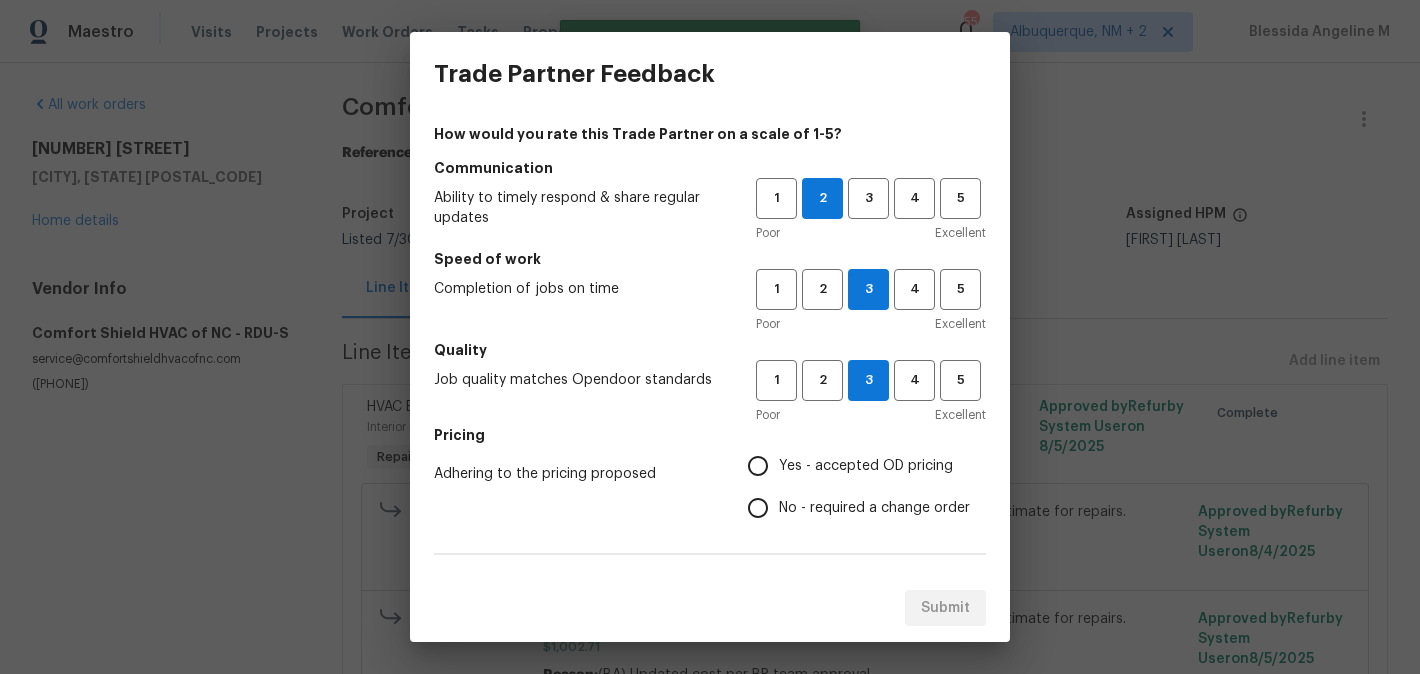 click on "No - required a change order" at bounding box center [874, 508] 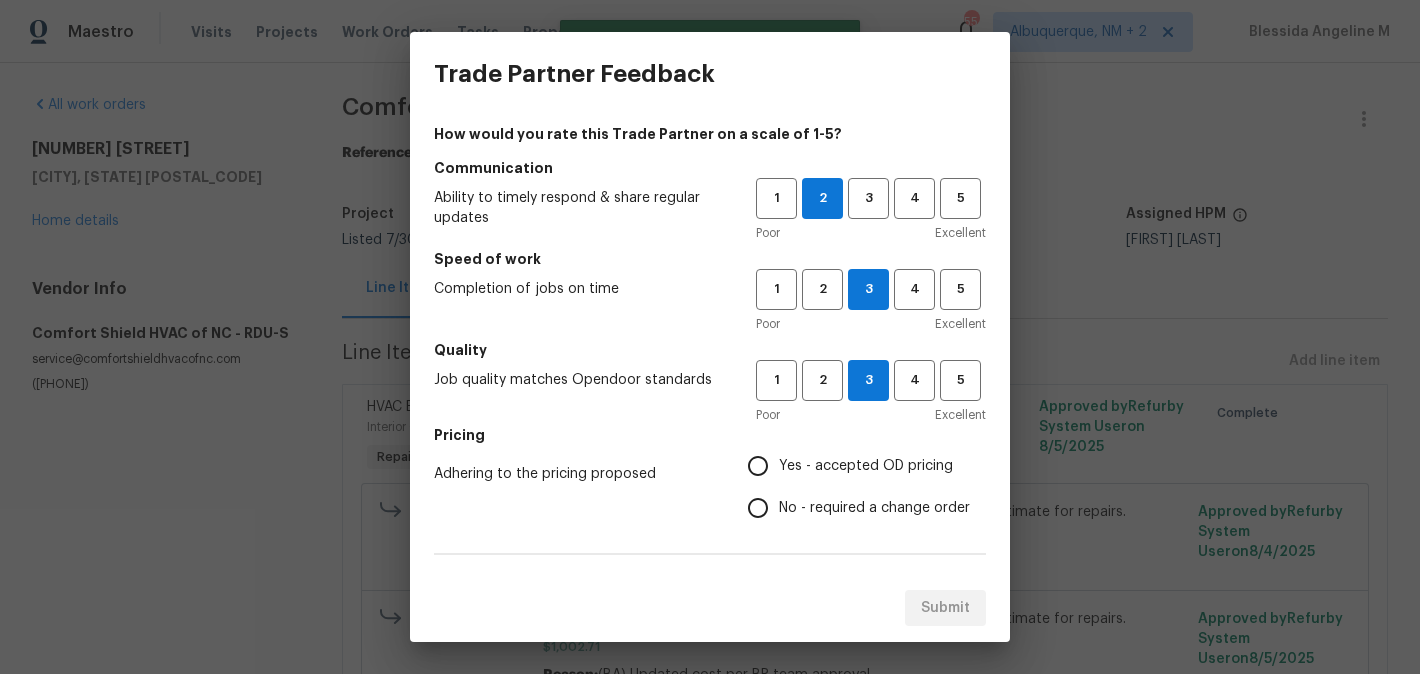 click on "No - required a change order" at bounding box center [758, 508] 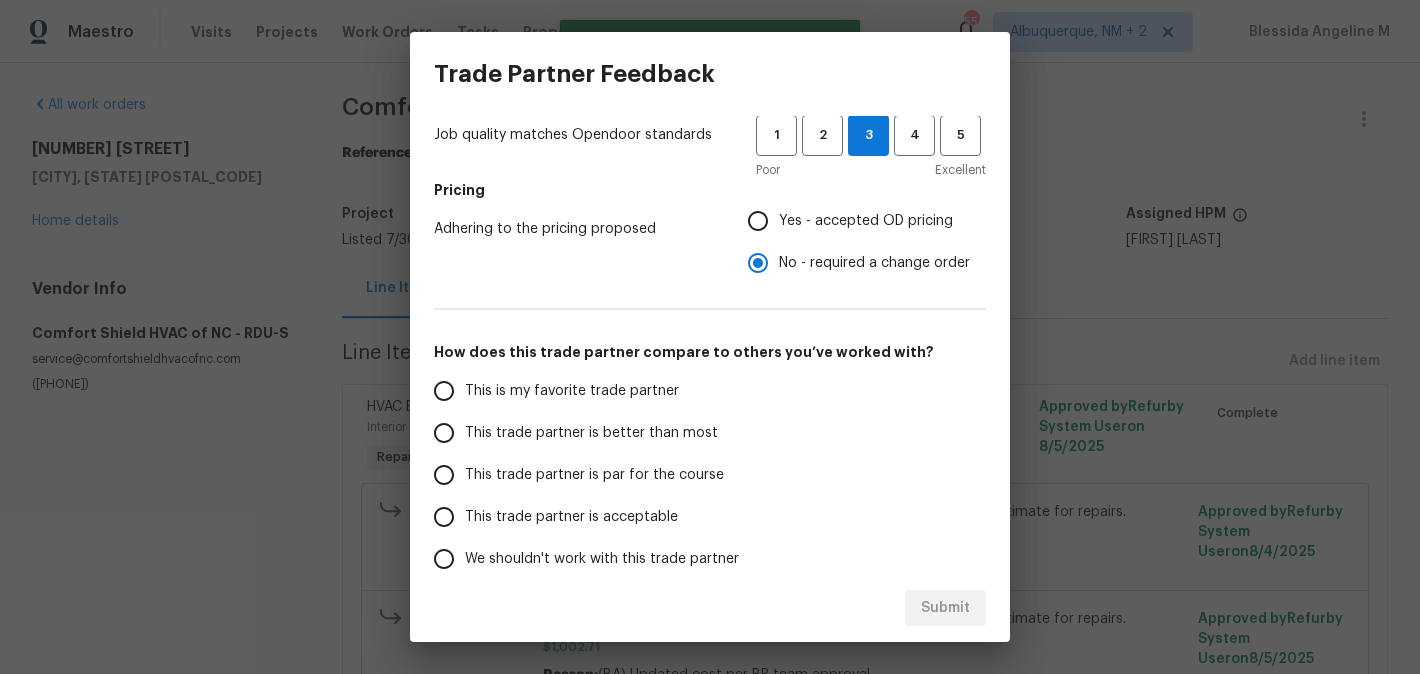 scroll, scrollTop: 246, scrollLeft: 0, axis: vertical 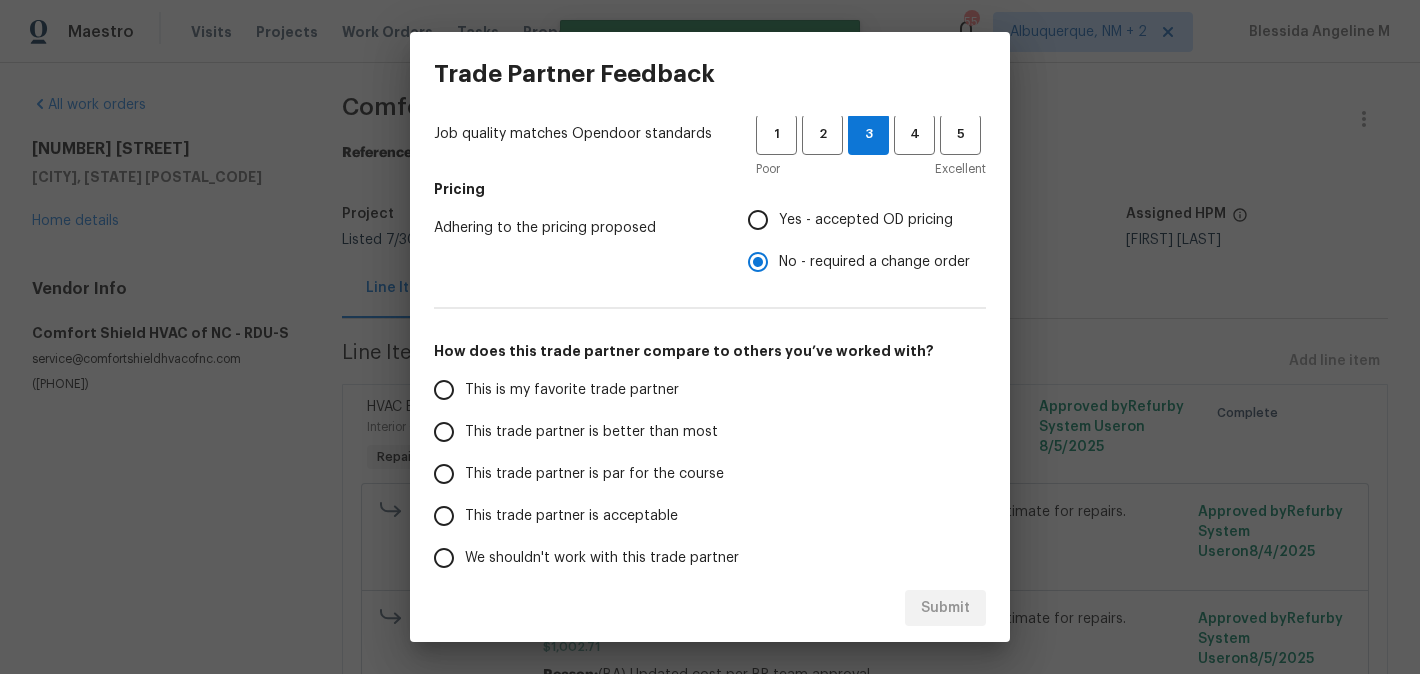 click on "This trade partner is better than most" at bounding box center (591, 432) 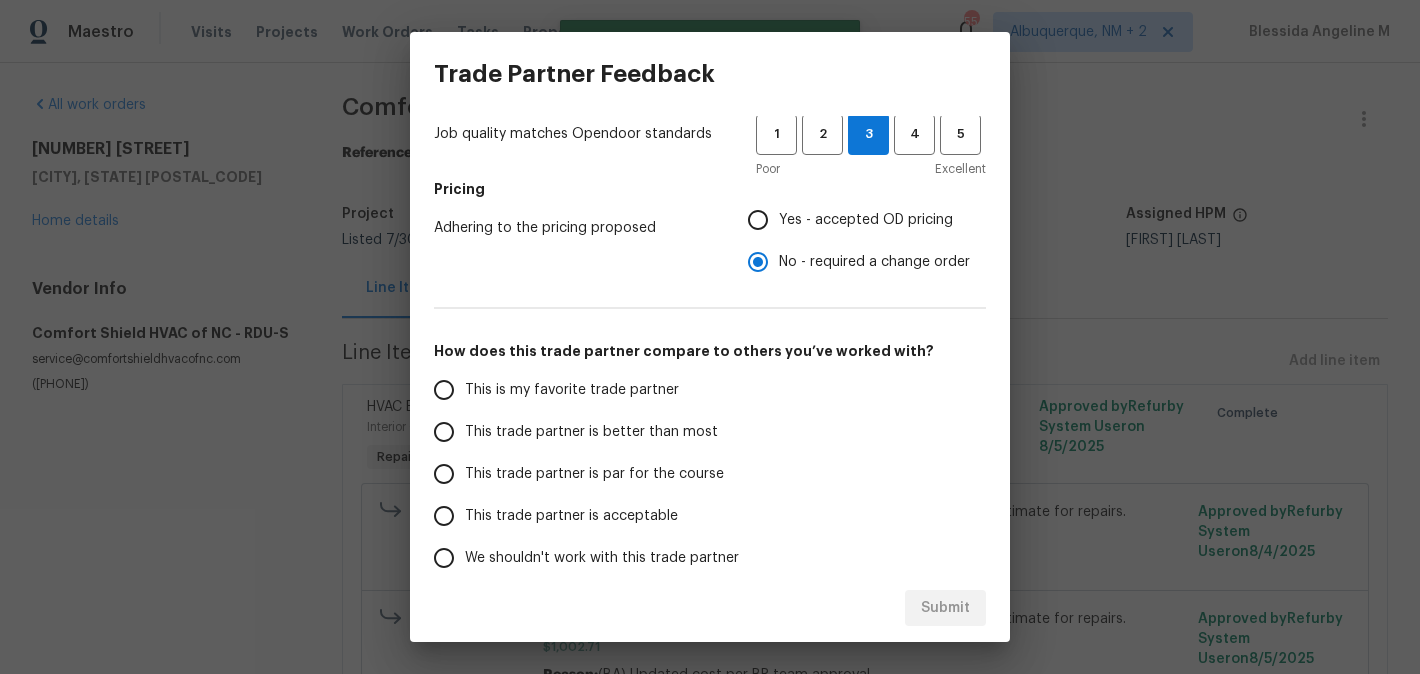 click on "This trade partner is better than most" at bounding box center [444, 432] 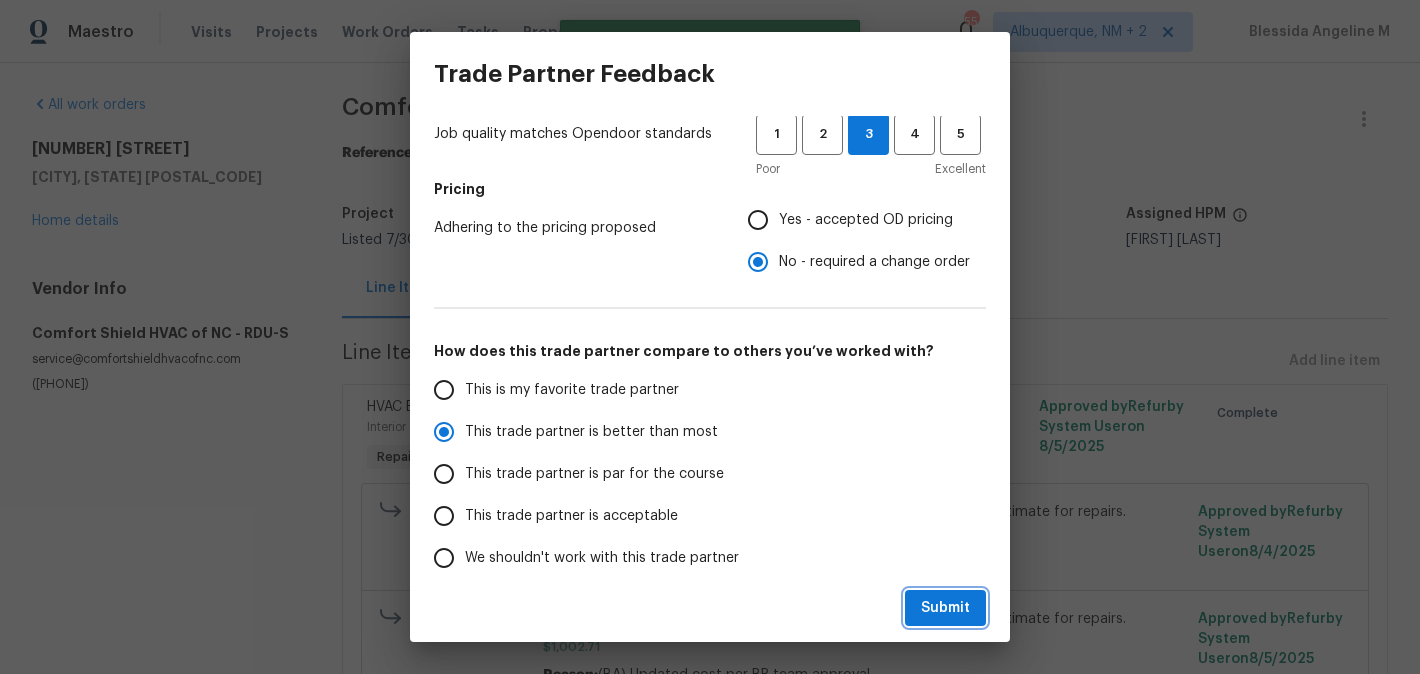 click on "Submit" at bounding box center [945, 608] 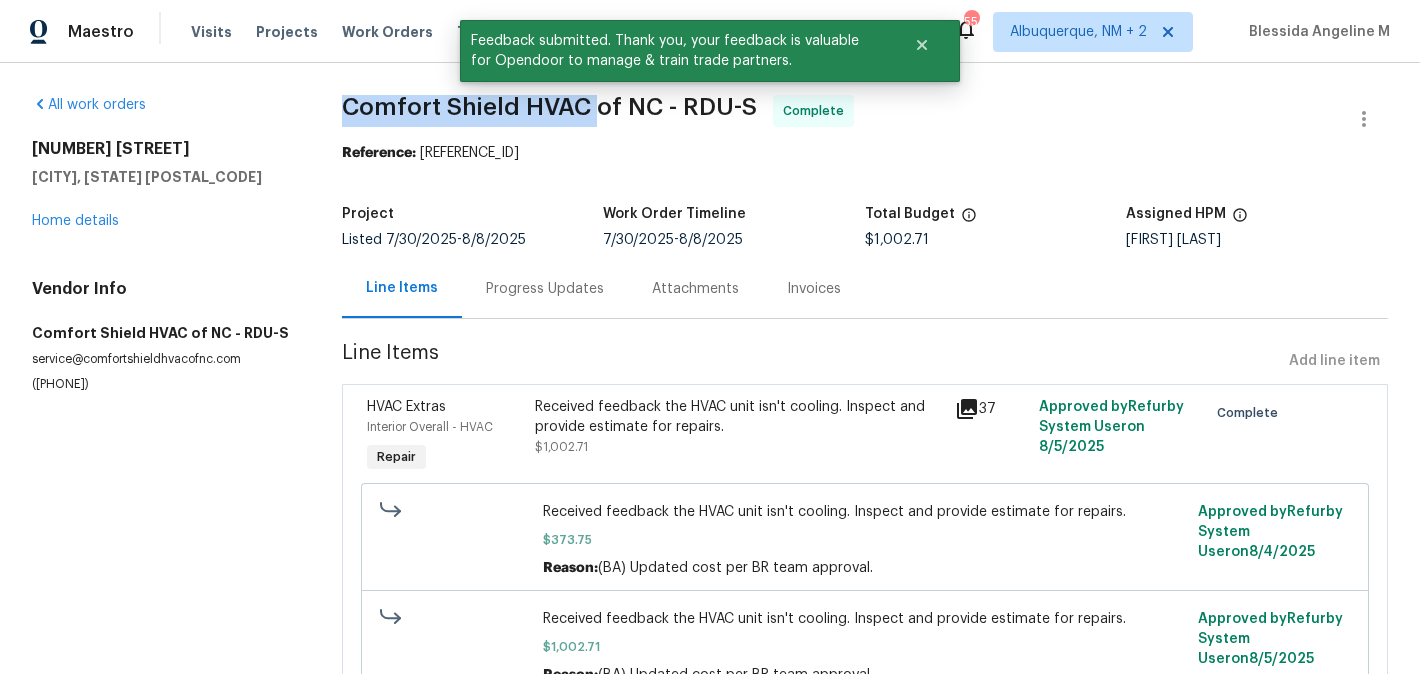 drag, startPoint x: 339, startPoint y: 101, endPoint x: 598, endPoint y: 111, distance: 259.193 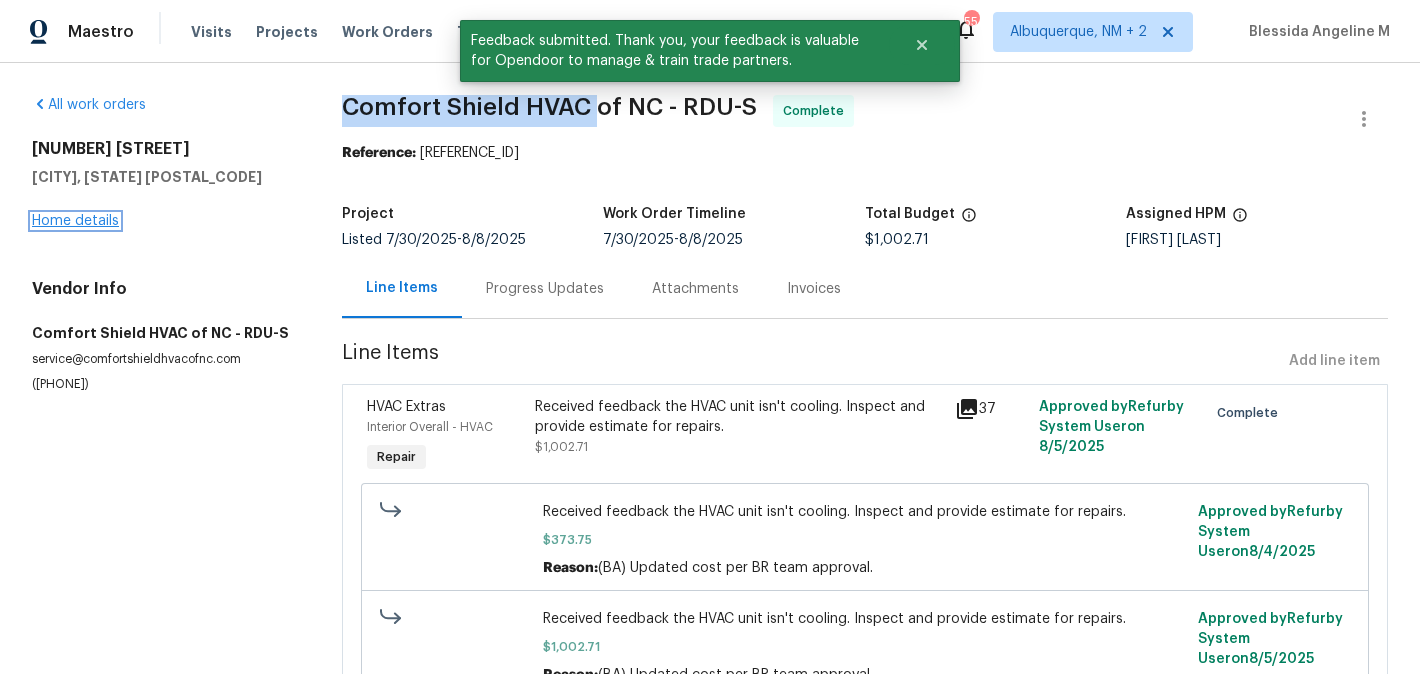 click on "Home details" at bounding box center (75, 221) 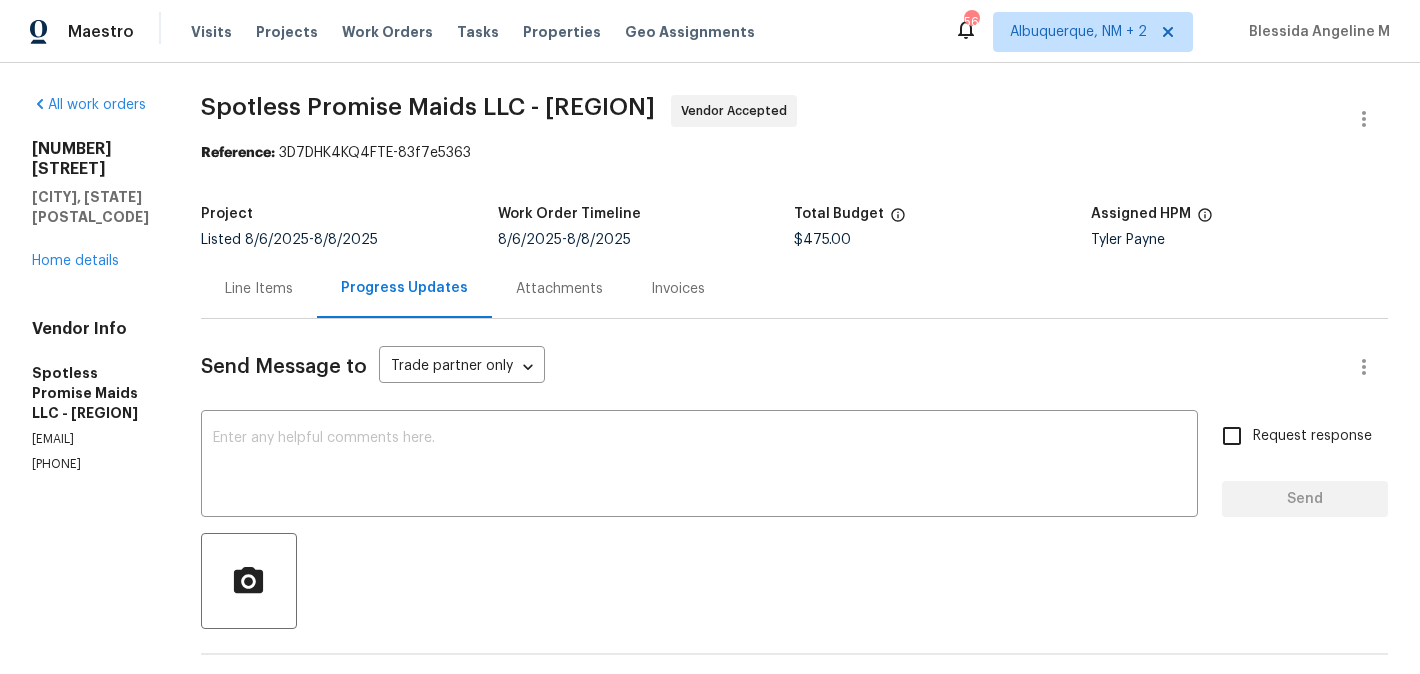 scroll, scrollTop: 0, scrollLeft: 0, axis: both 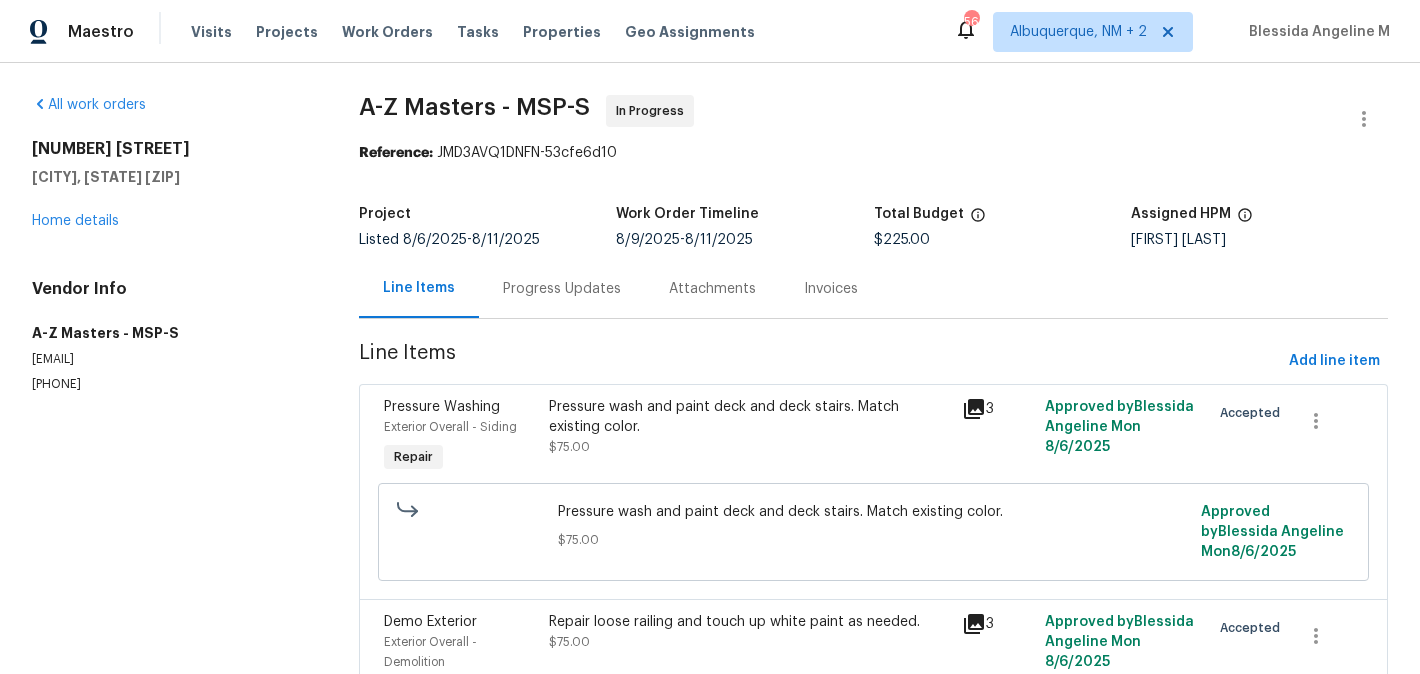 click on "[NUMBER] [STREET] [CITY], [STATE] [ZIP] Home details" at bounding box center (171, 185) 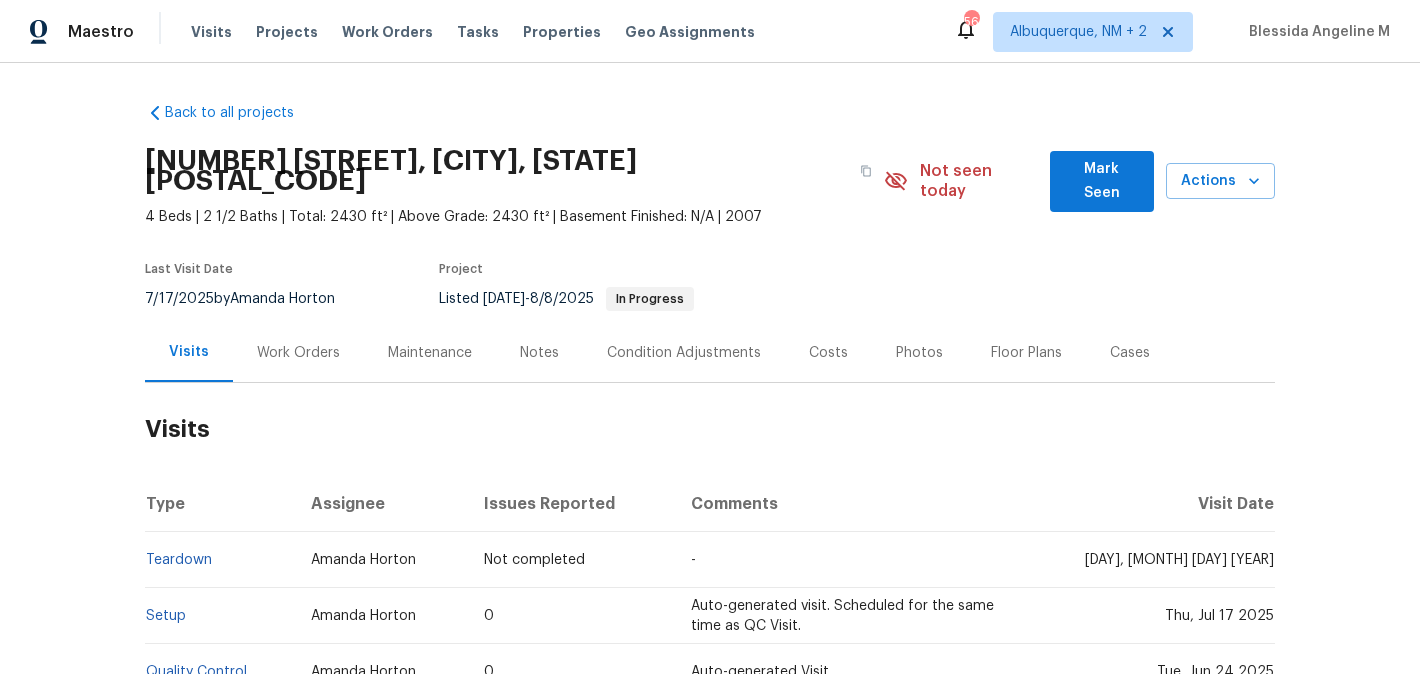 scroll, scrollTop: 0, scrollLeft: 0, axis: both 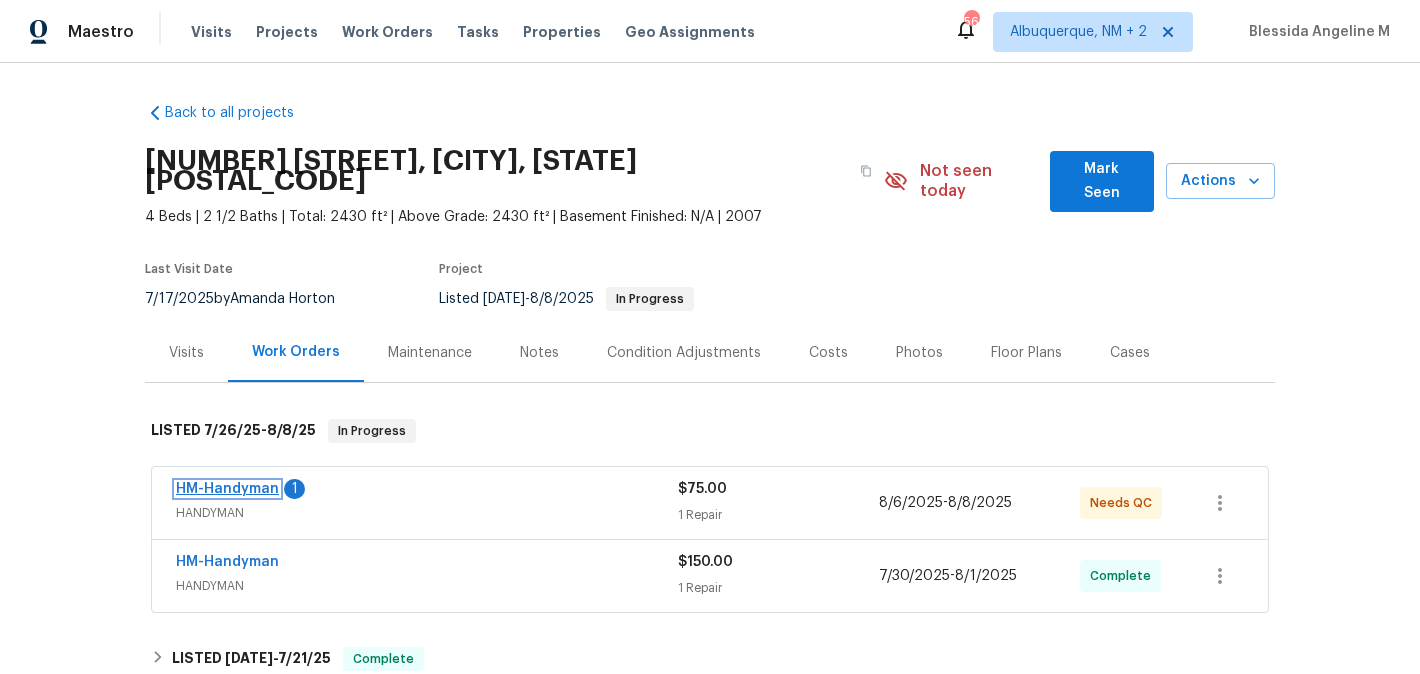 click on "HM-Handyman" at bounding box center [227, 489] 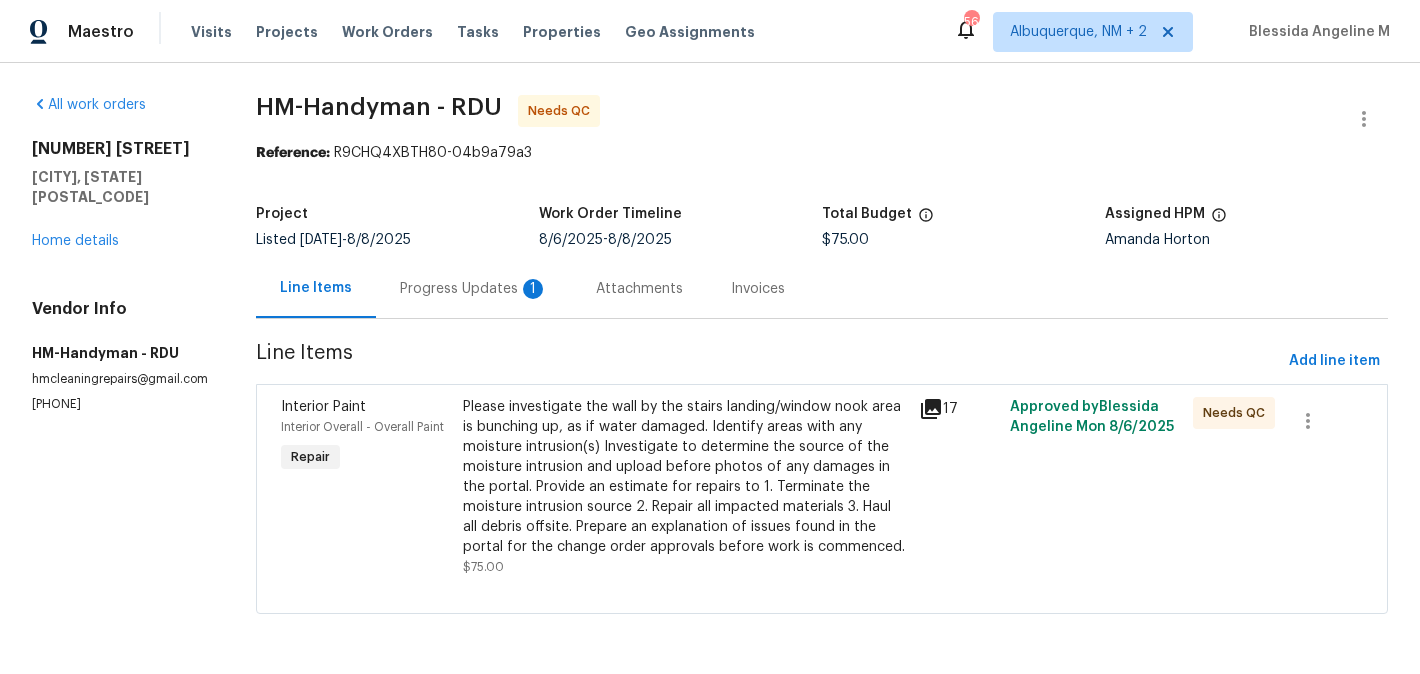 click on "Progress Updates 1" at bounding box center [474, 289] 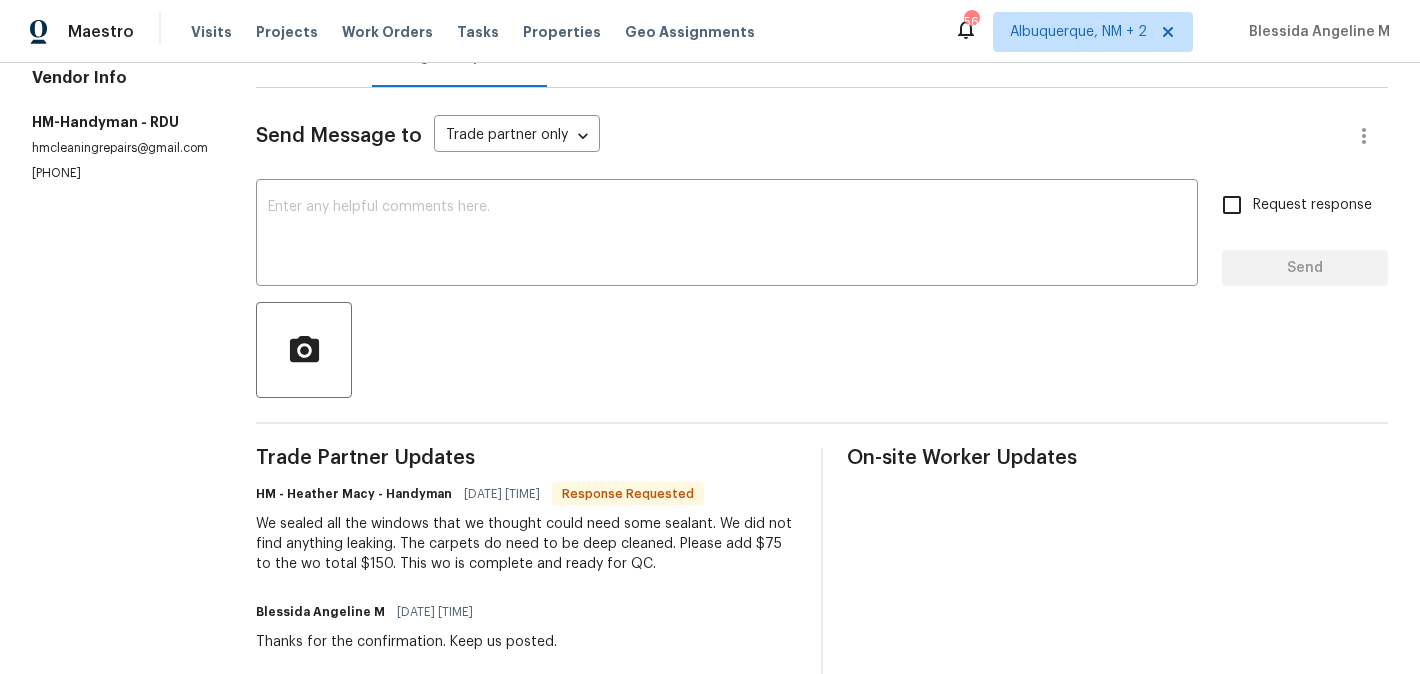 scroll, scrollTop: 0, scrollLeft: 0, axis: both 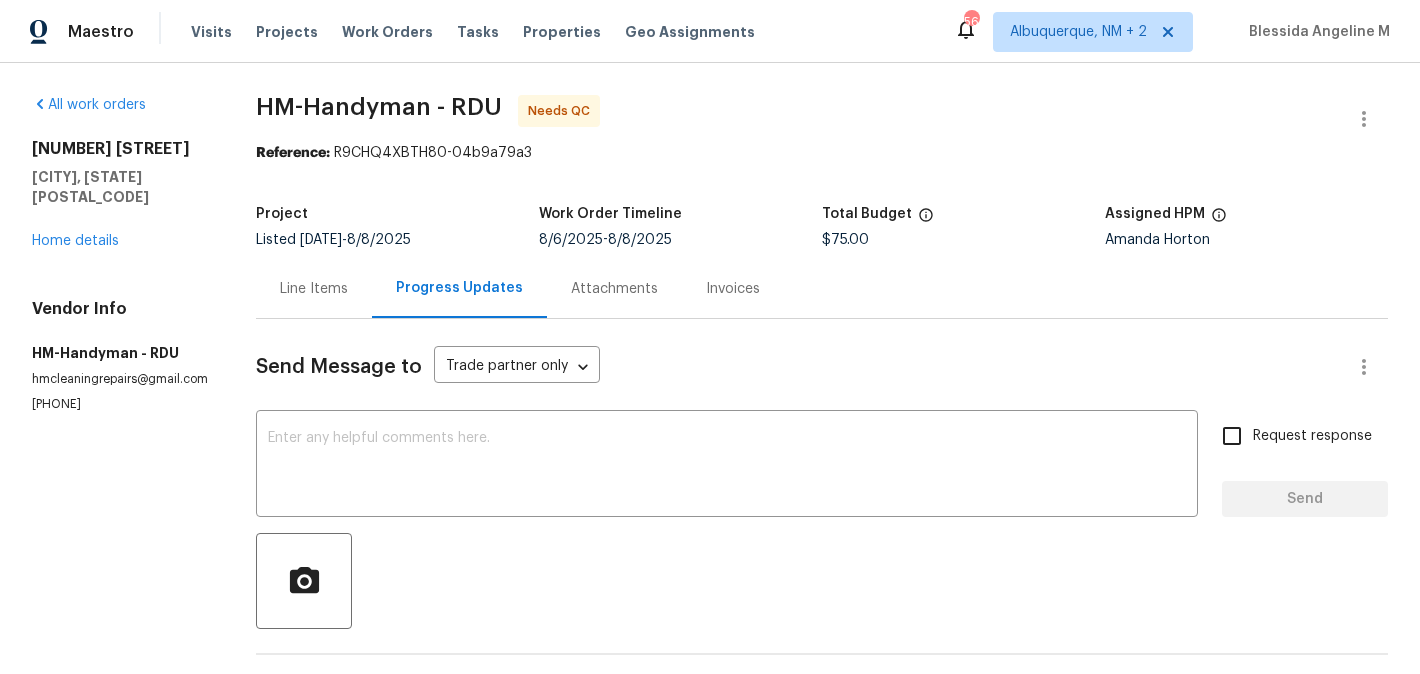 click on "Line Items" at bounding box center [314, 289] 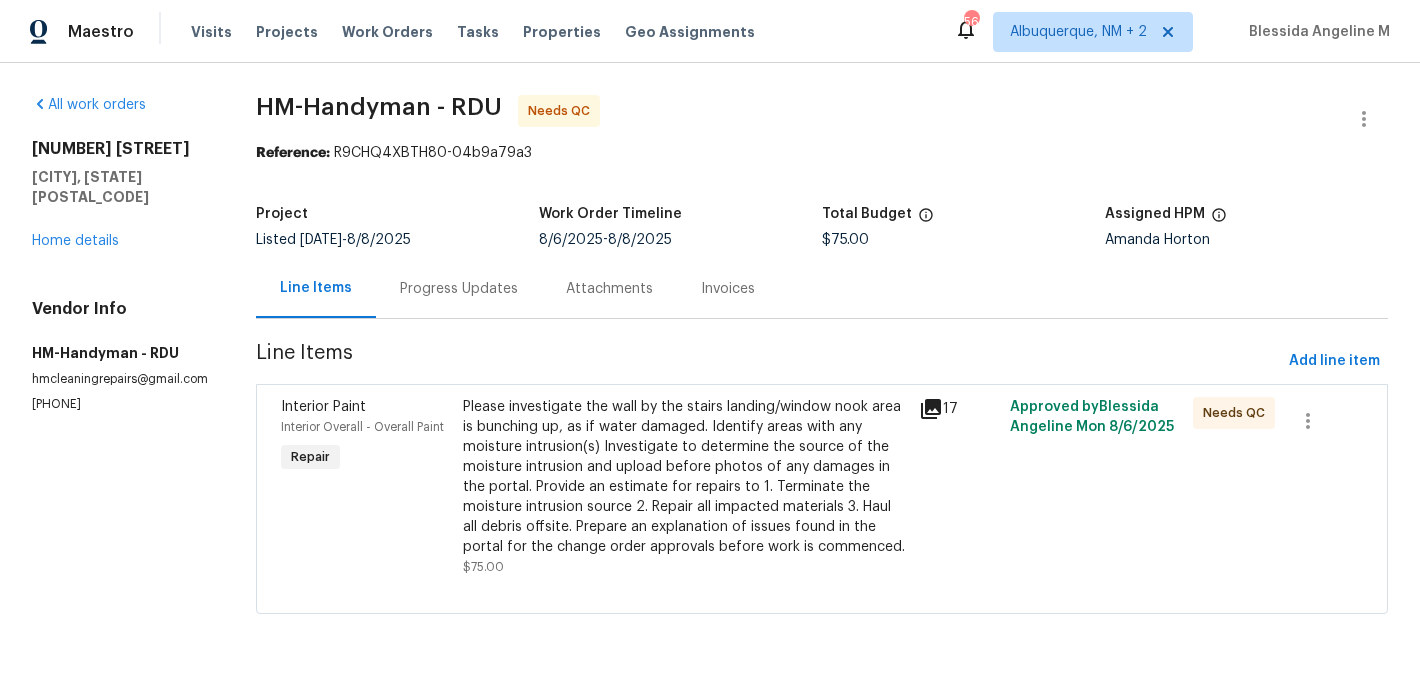 click on "Please investigate the wall by the stairs landing/window nook area is bunching up, as if water damaged.
Identify areas with any moisture intrusion(s)  Investigate to determine the source of the moisture intrusion and upload before photos of any damages in the portal. Provide an estimate for repairs to 1. Terminate the moisture intrusion source 2. Repair all impacted materials 3. Haul all debris offsite. Prepare an explanation of issues found in the portal for the change order approvals before work is commenced." at bounding box center (685, 477) 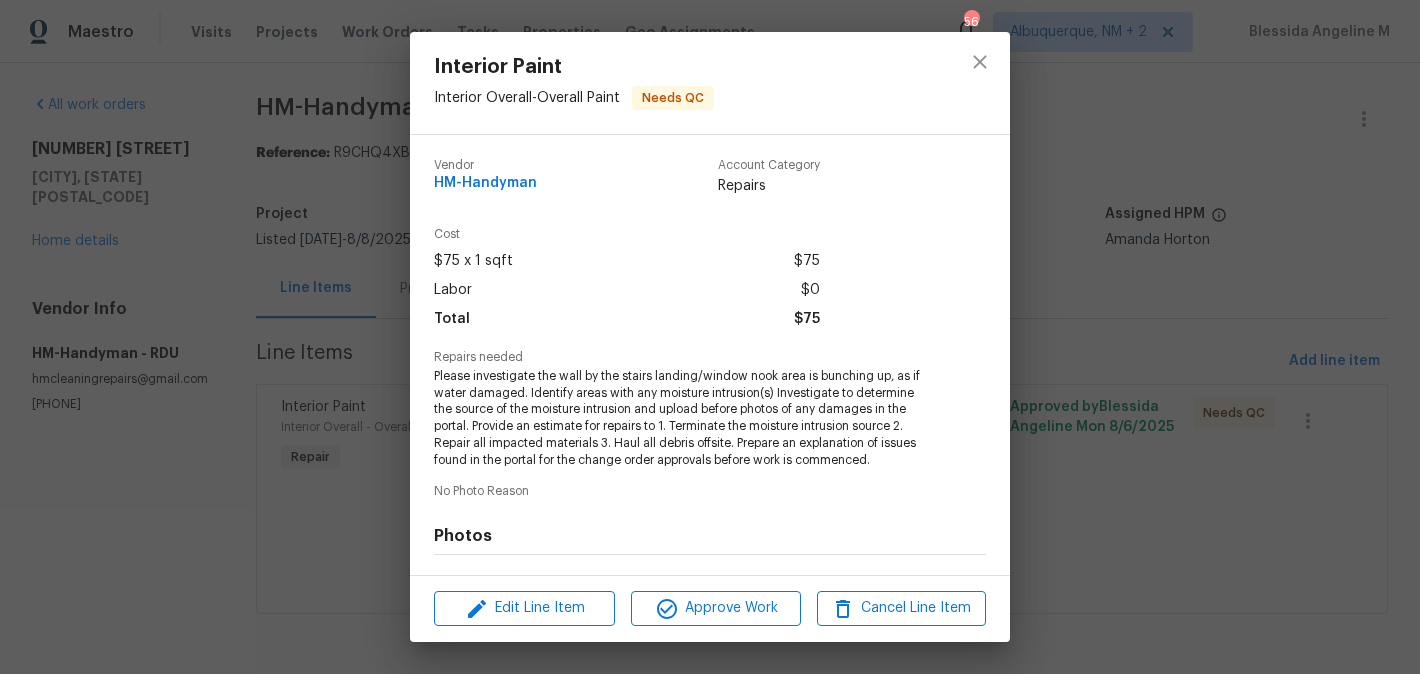 scroll, scrollTop: 263, scrollLeft: 0, axis: vertical 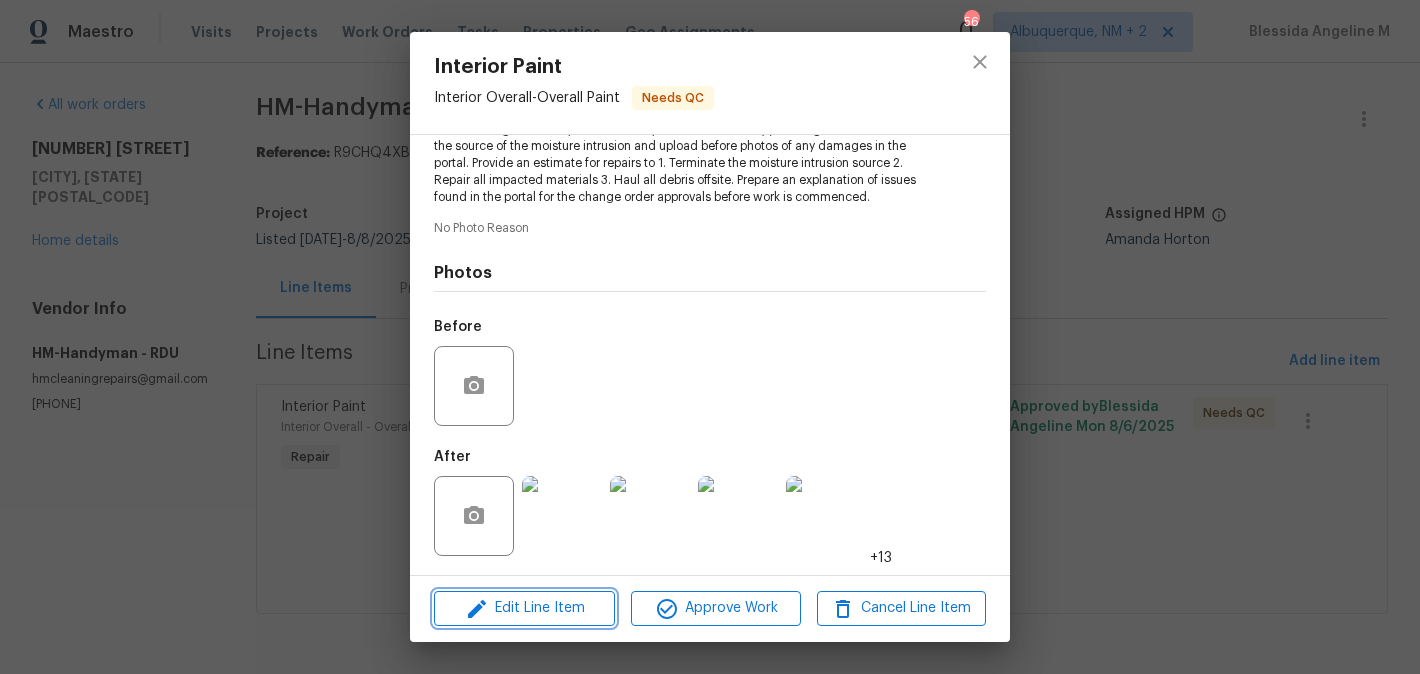 click on "Edit Line Item" at bounding box center [524, 608] 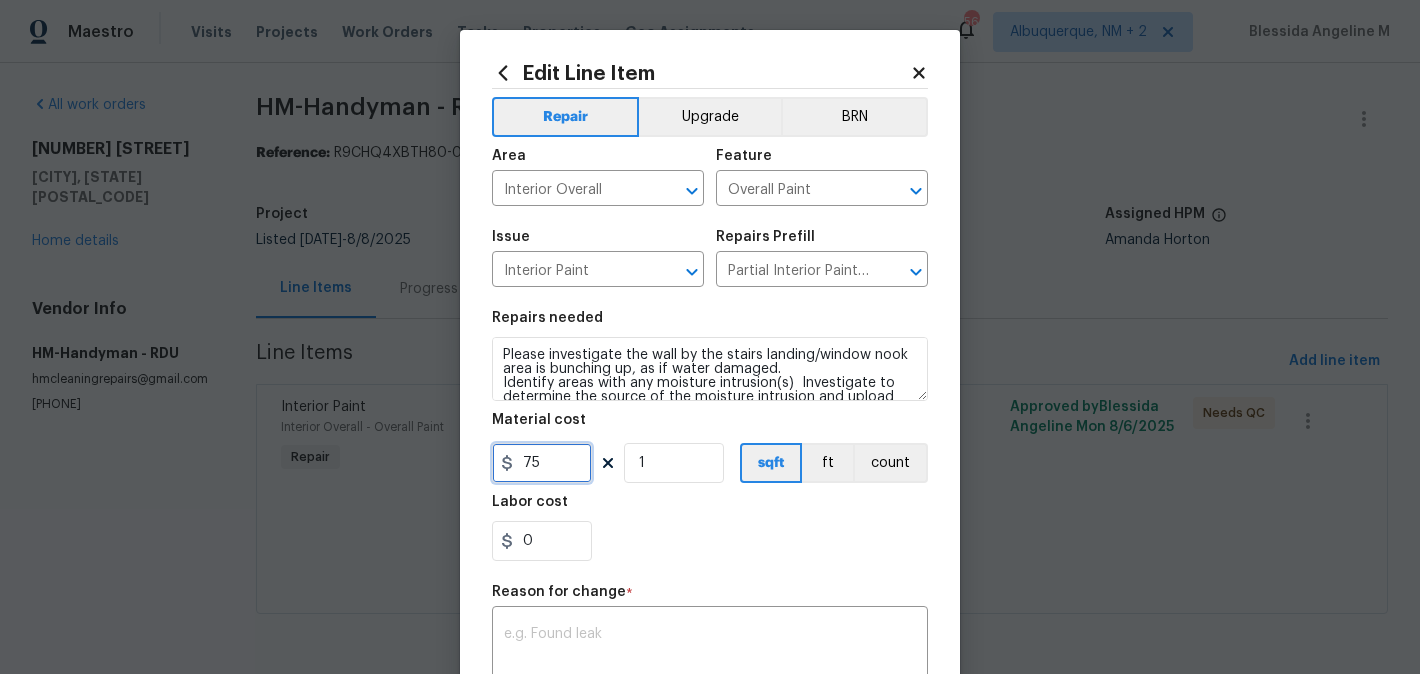 click on "75" at bounding box center (542, 463) 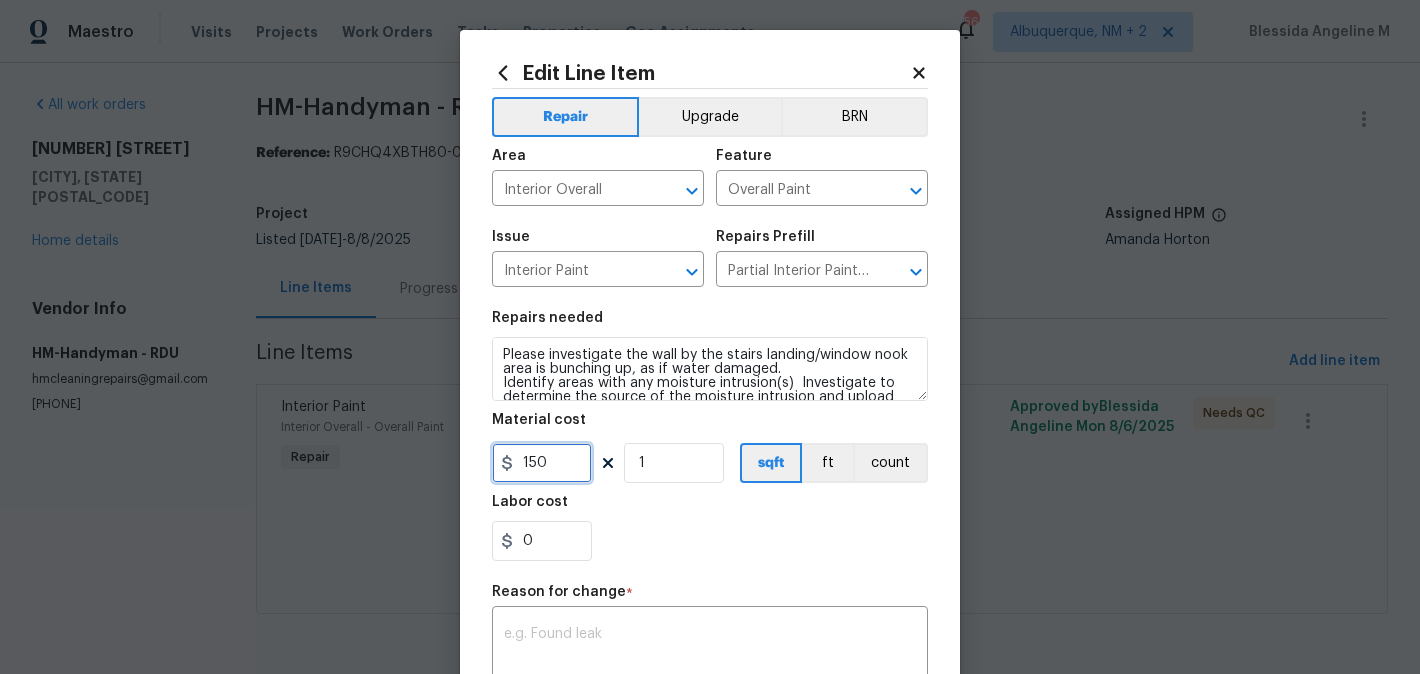 type on "150" 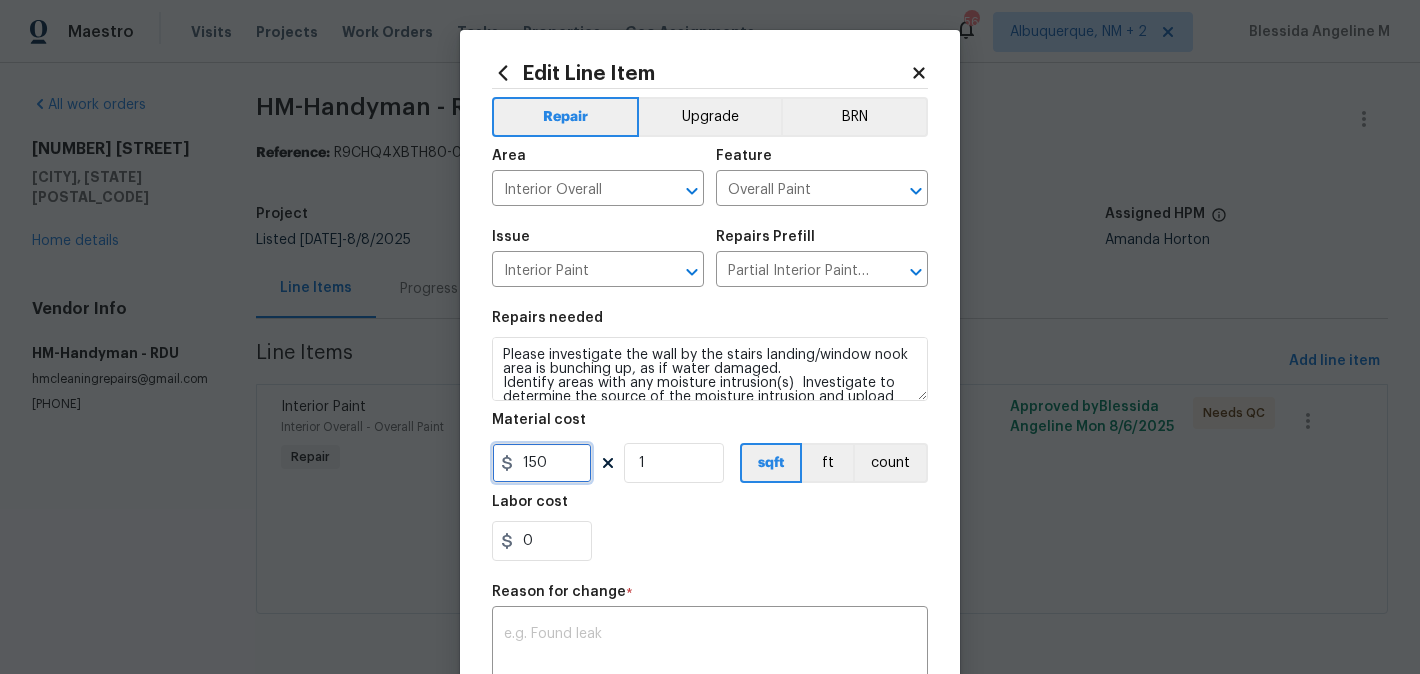 scroll, scrollTop: 84, scrollLeft: 0, axis: vertical 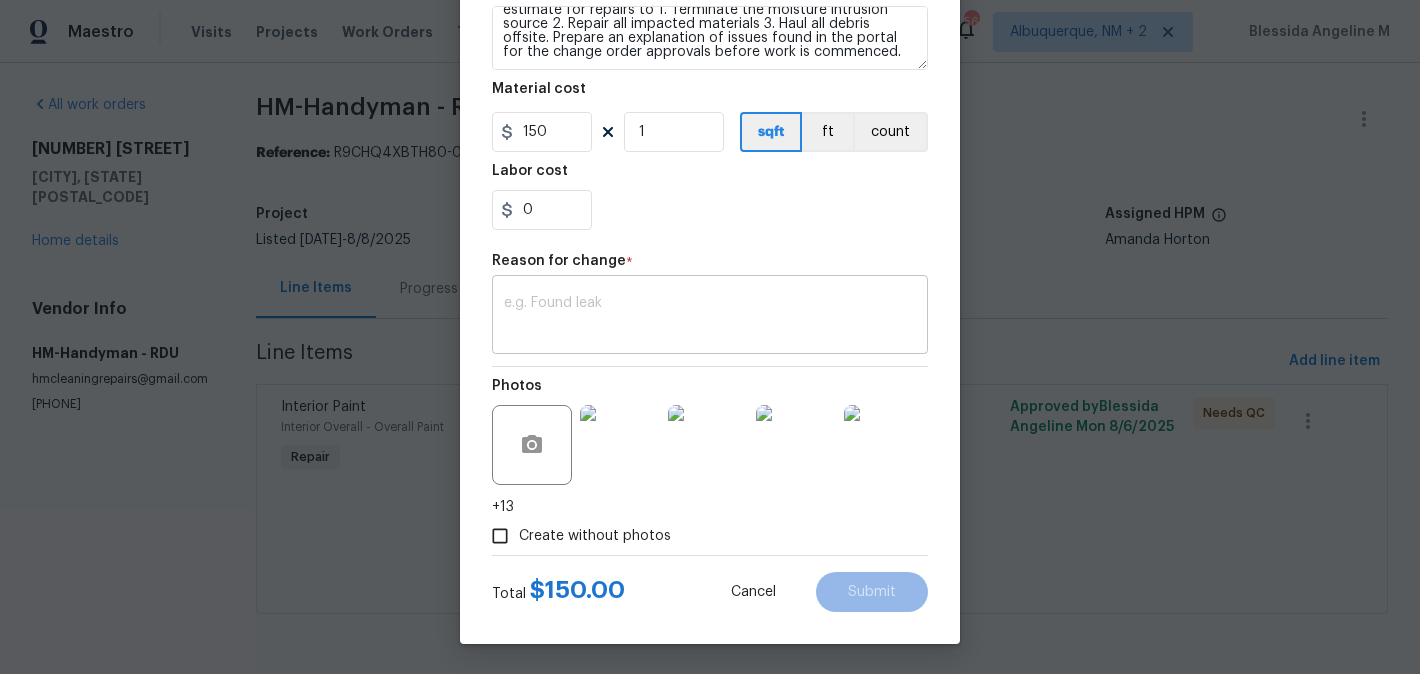 click at bounding box center [710, 317] 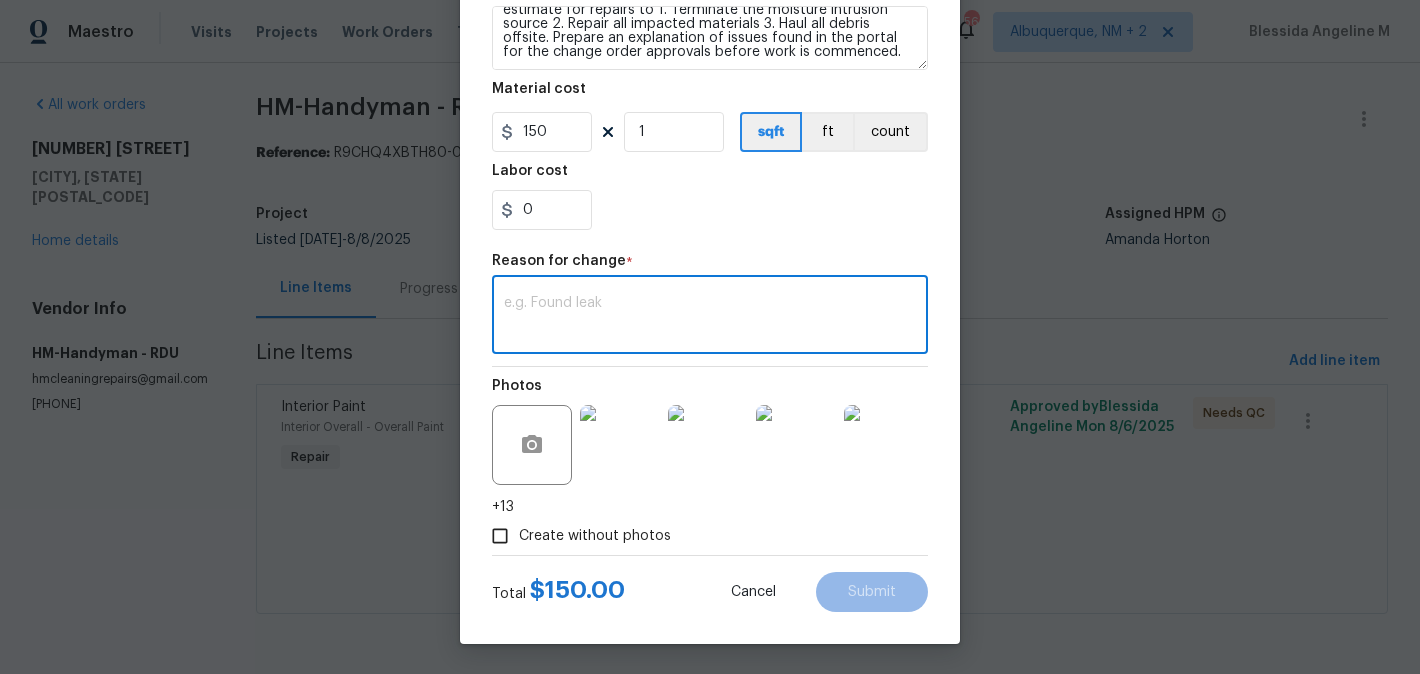 paste on "(BA) Updated per vendor’s final cost." 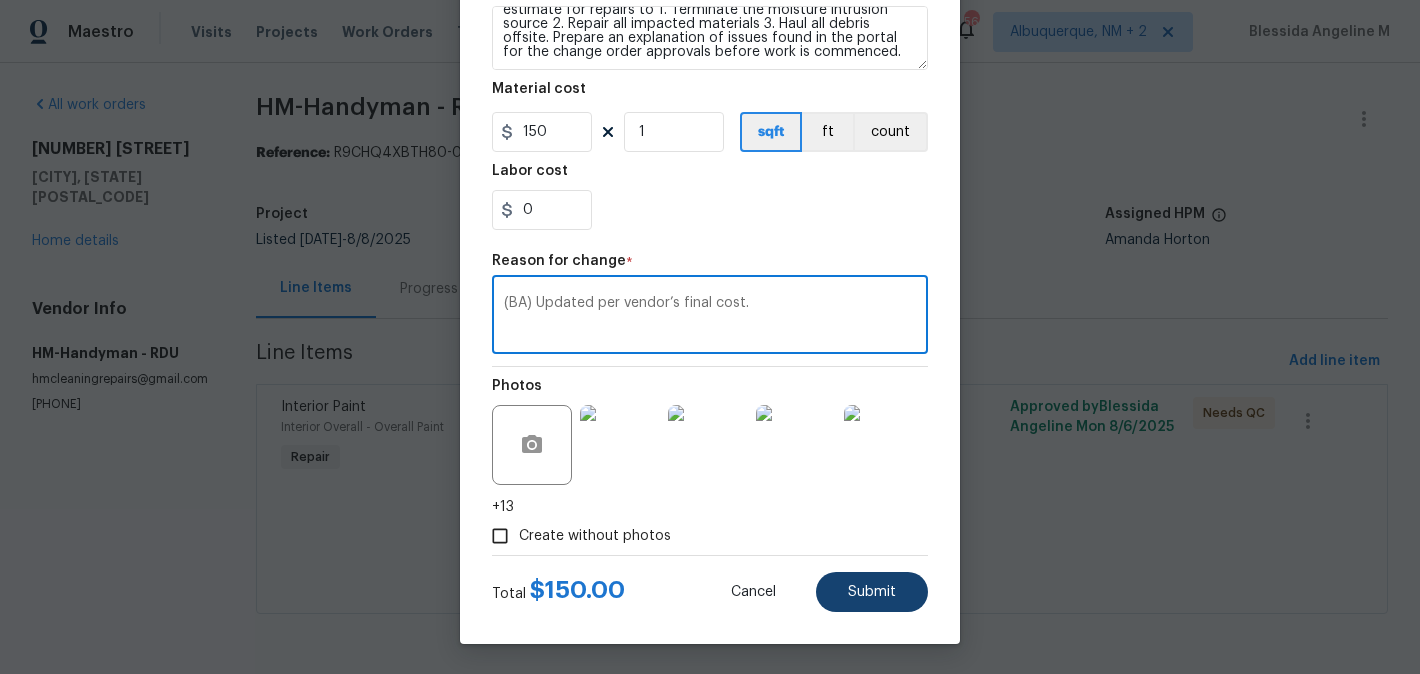 type on "(BA) Updated per vendor’s final cost." 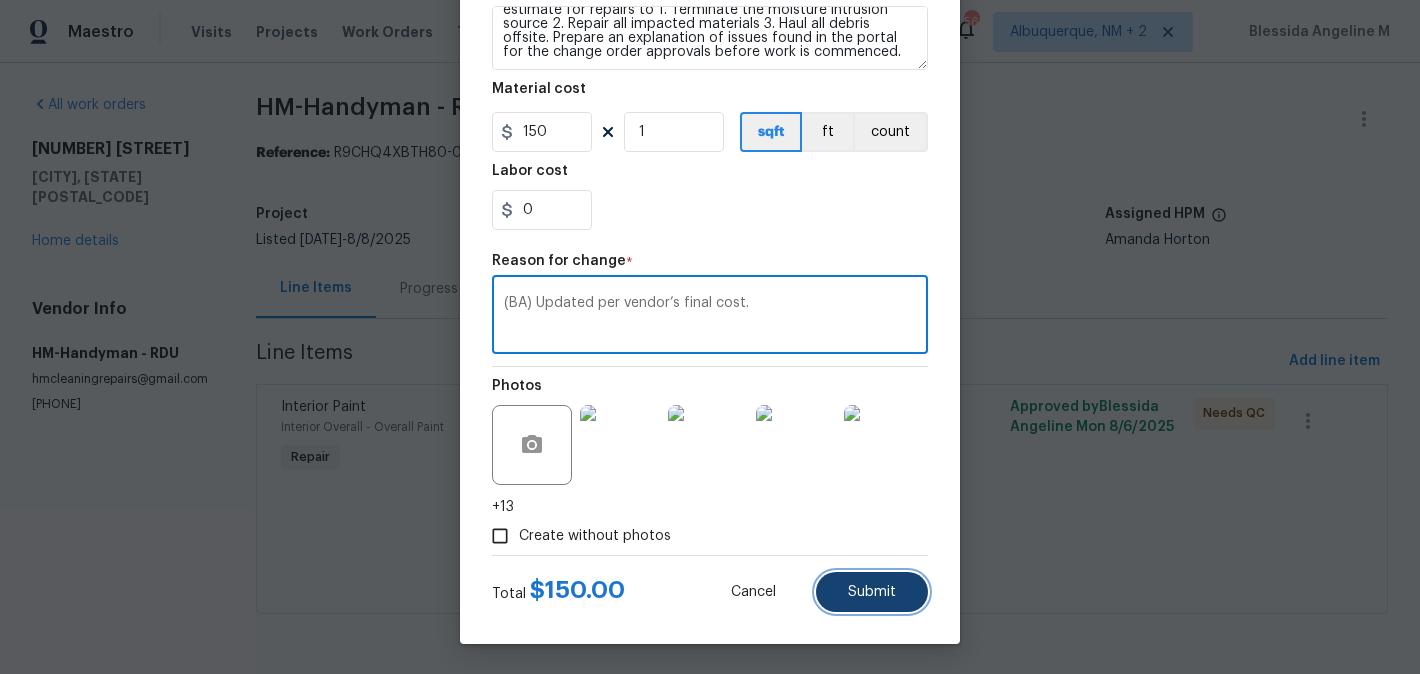 click on "Submit" at bounding box center (872, 592) 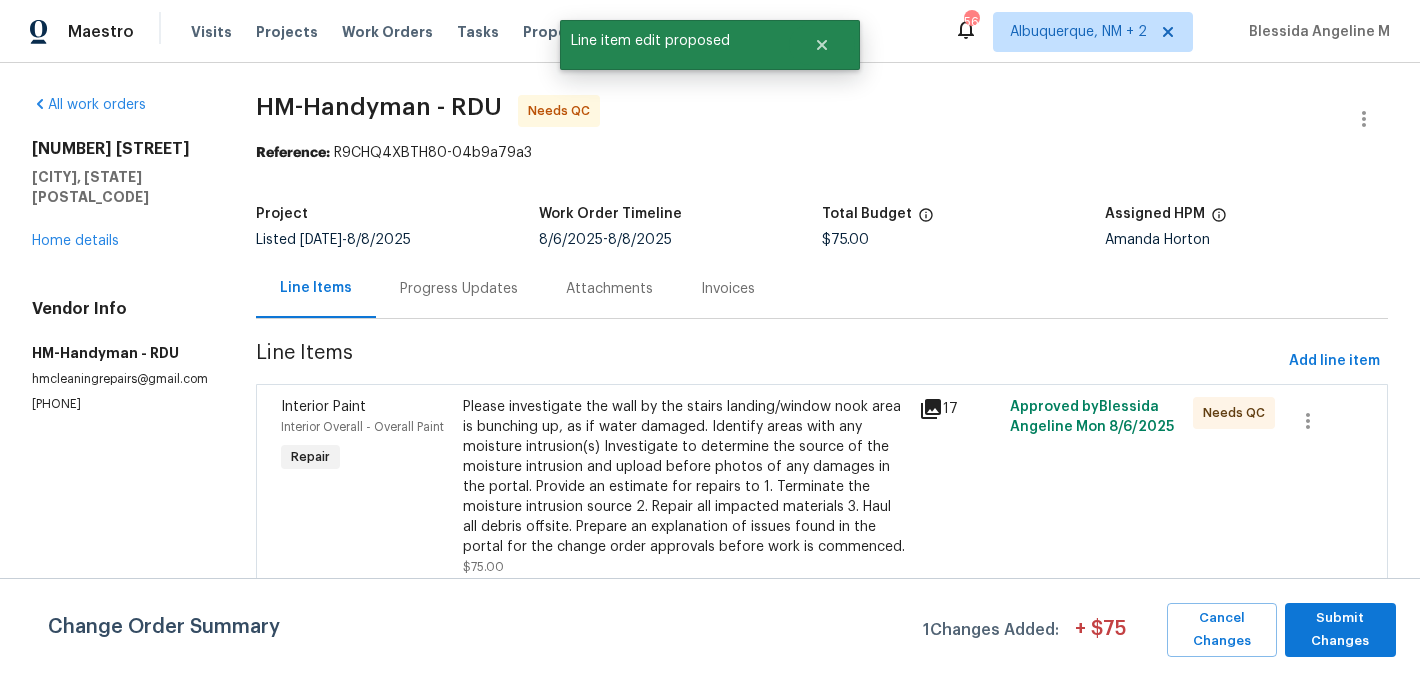 scroll, scrollTop: 0, scrollLeft: 0, axis: both 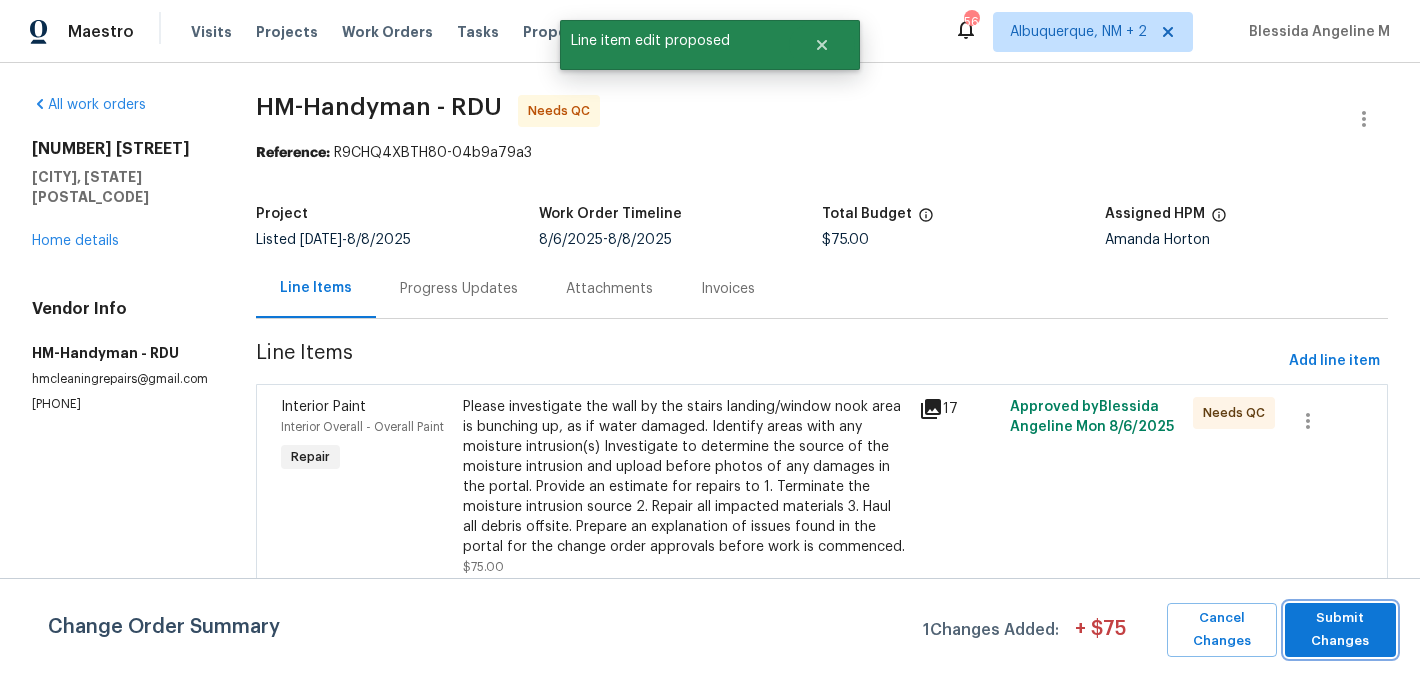 click on "Submit Changes" at bounding box center (1340, 630) 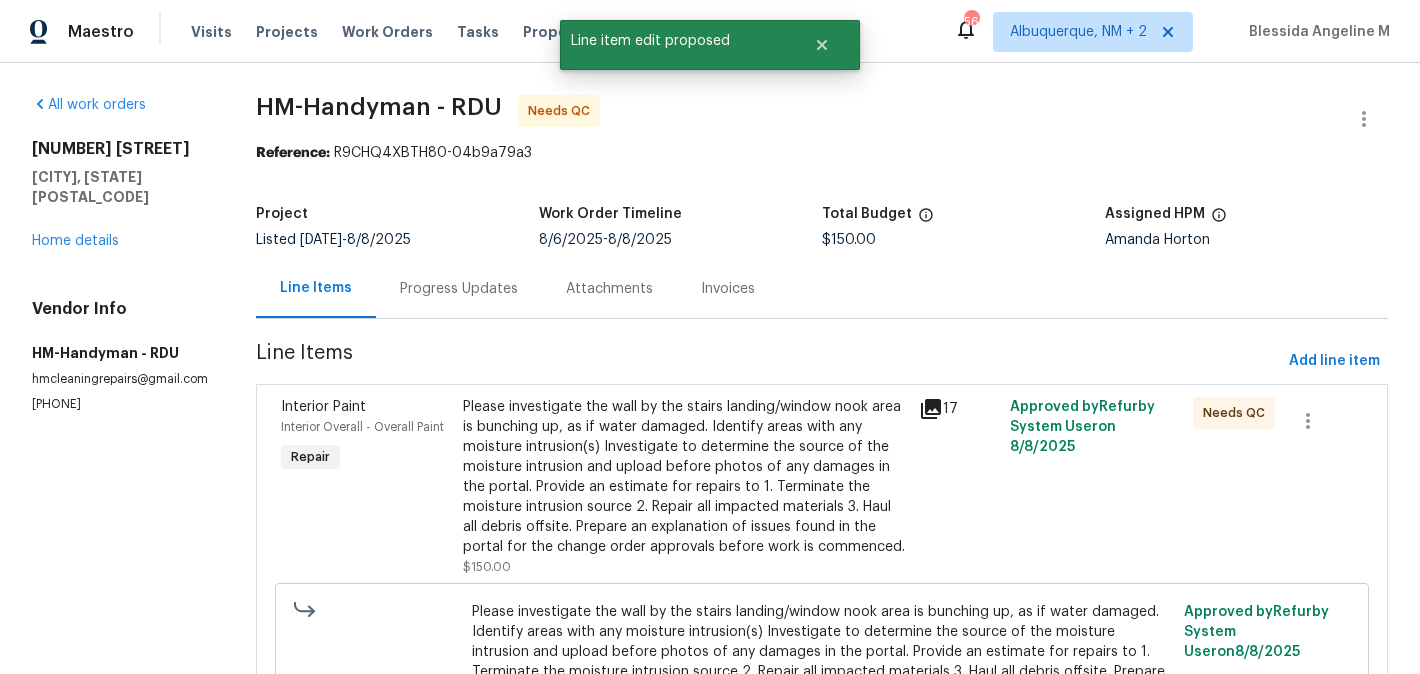 click on "Progress Updates" at bounding box center [459, 288] 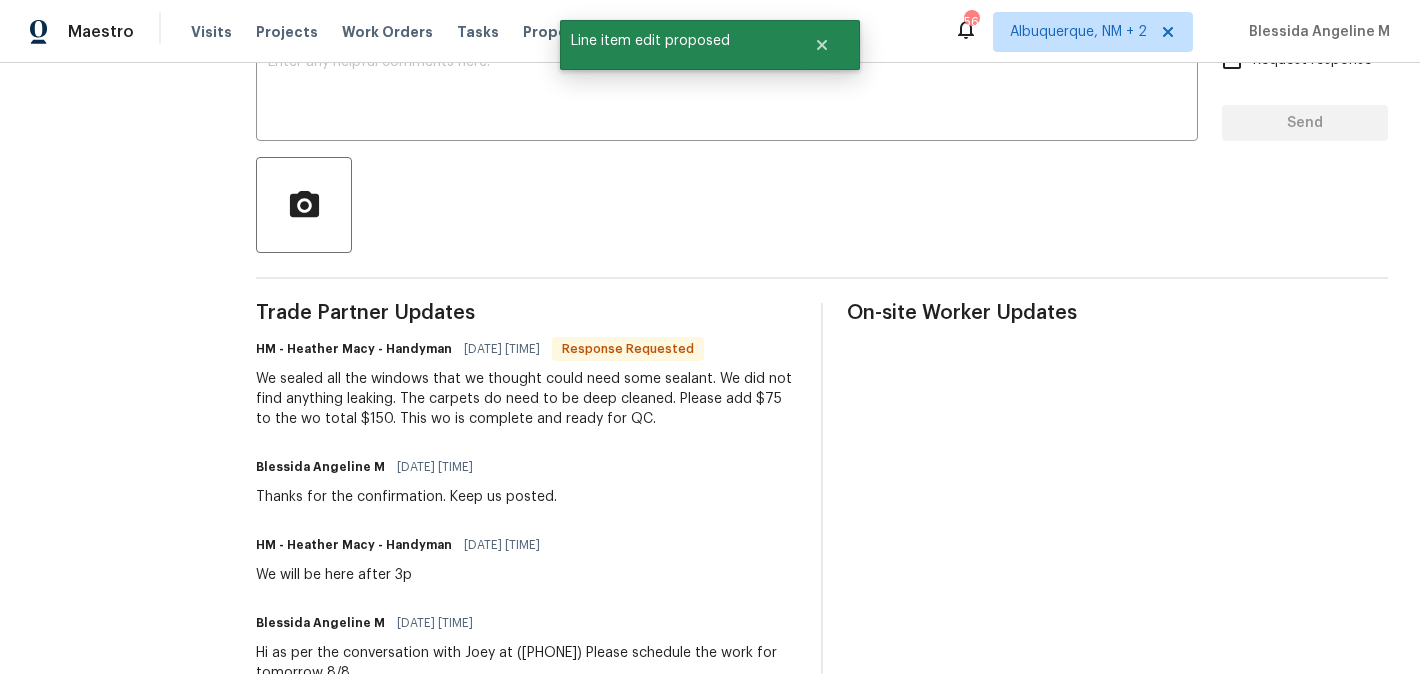 scroll, scrollTop: 462, scrollLeft: 0, axis: vertical 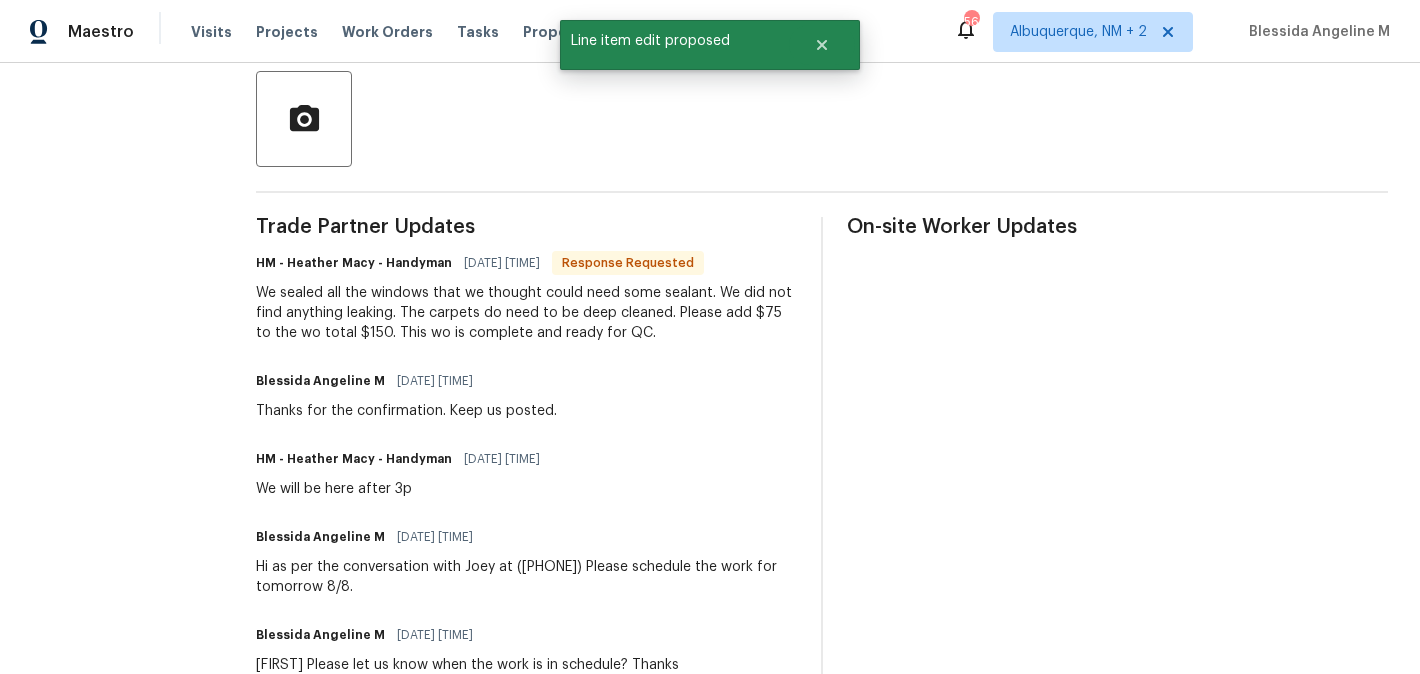click on "HM - Heather Macy - Handyman" at bounding box center [354, 263] 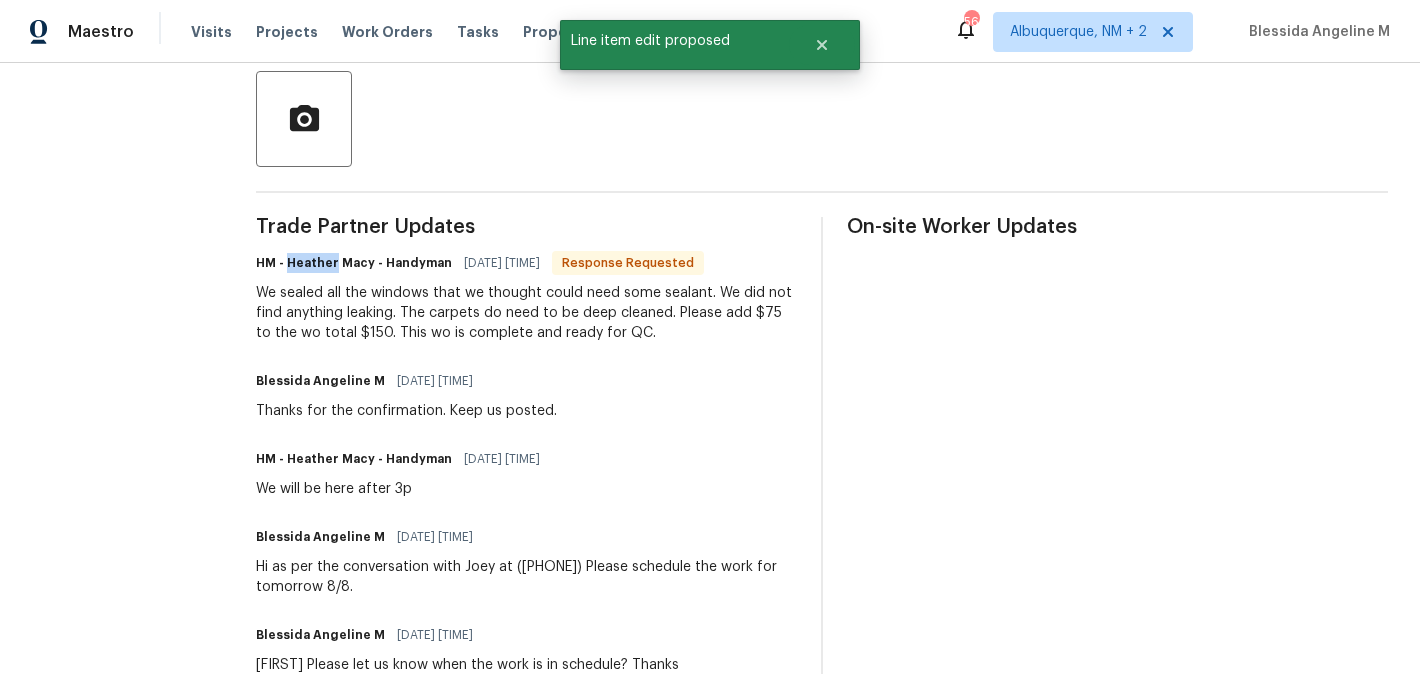 click on "HM - Heather Macy - Handyman" at bounding box center (354, 263) 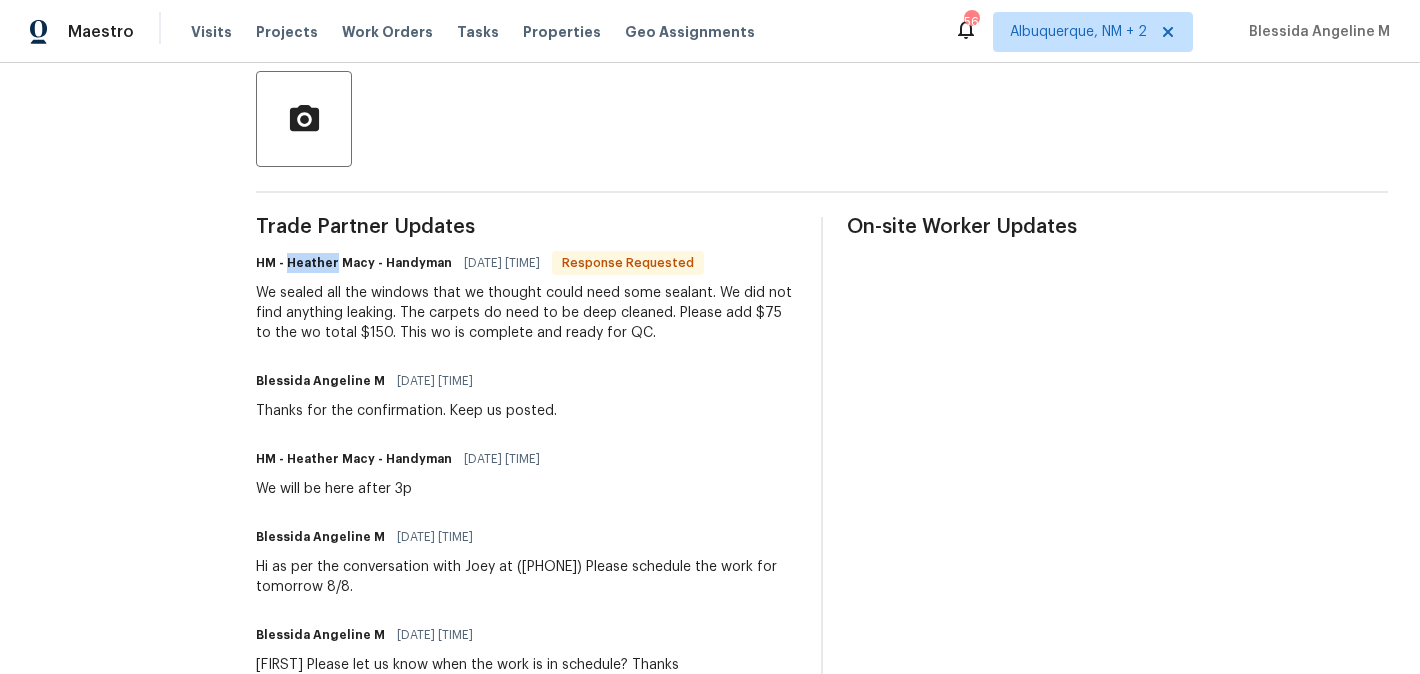 copy on "Heather" 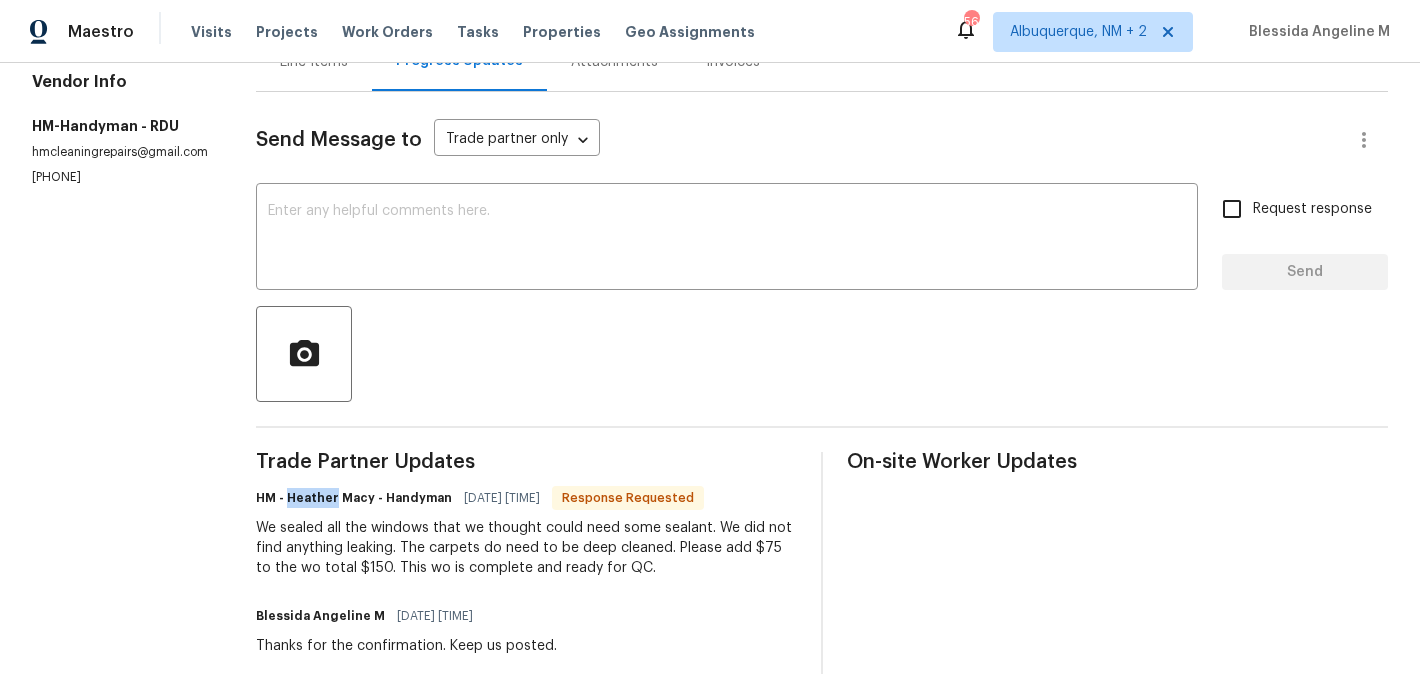 scroll, scrollTop: 0, scrollLeft: 0, axis: both 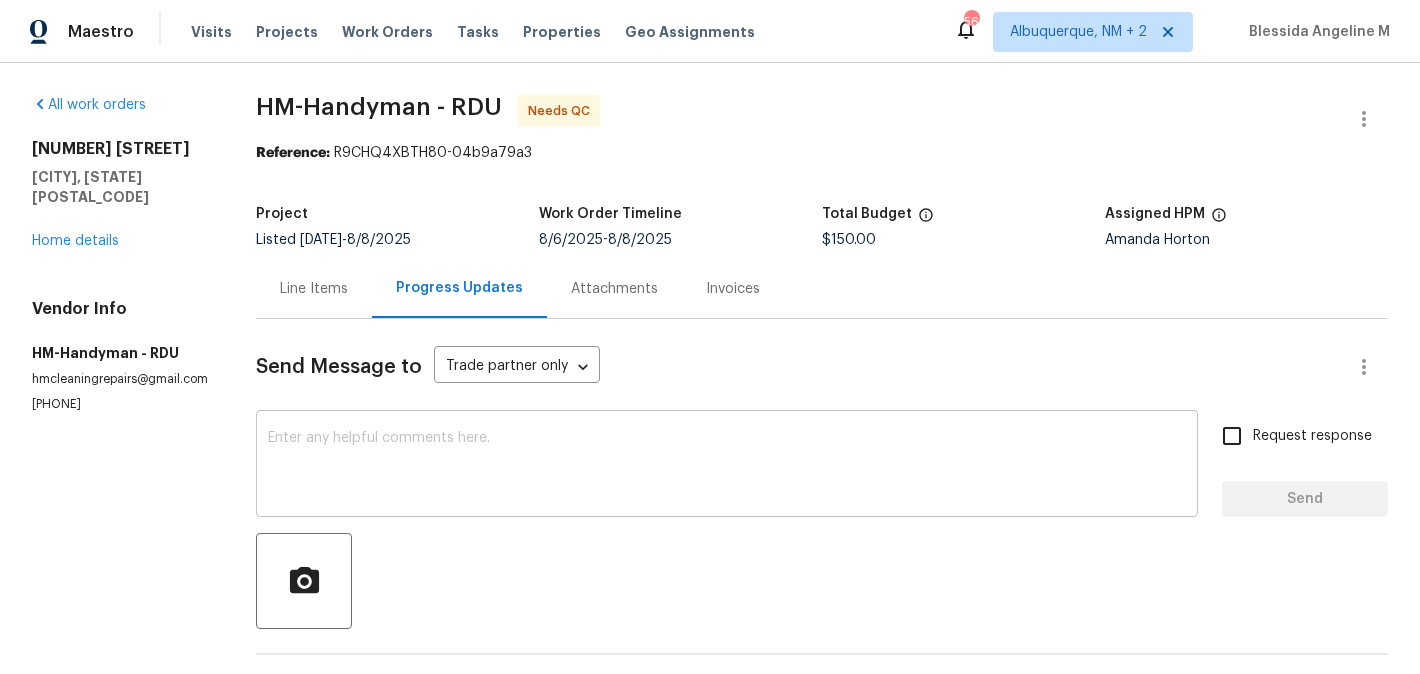 click at bounding box center (727, 466) 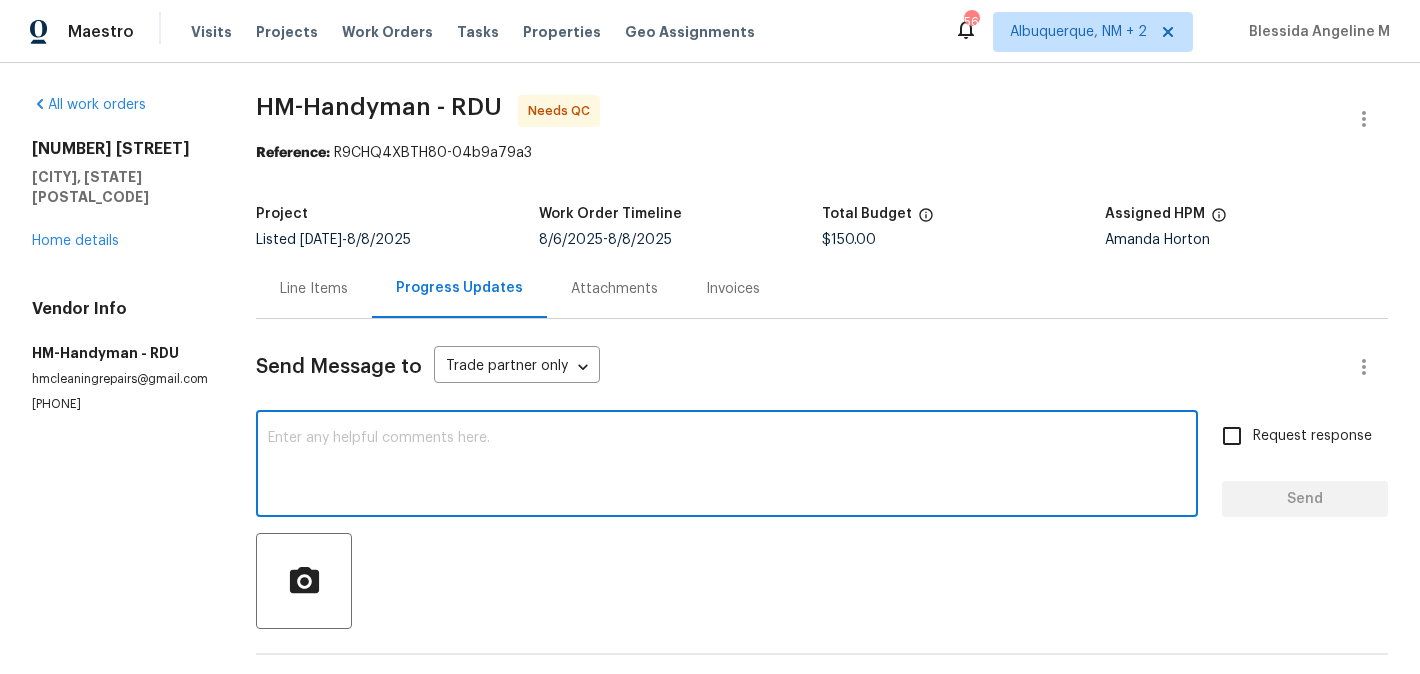 paste on "Heather" 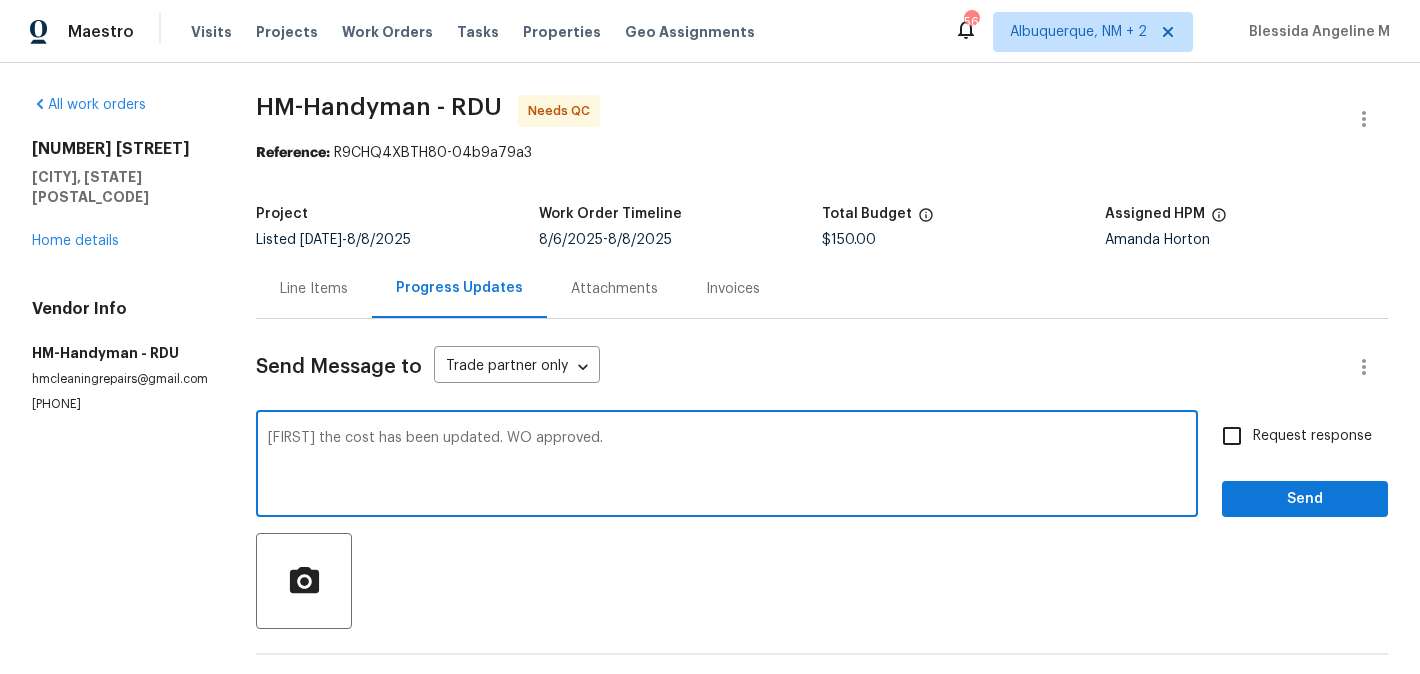type on "Heather the cost has been updated. WO approved." 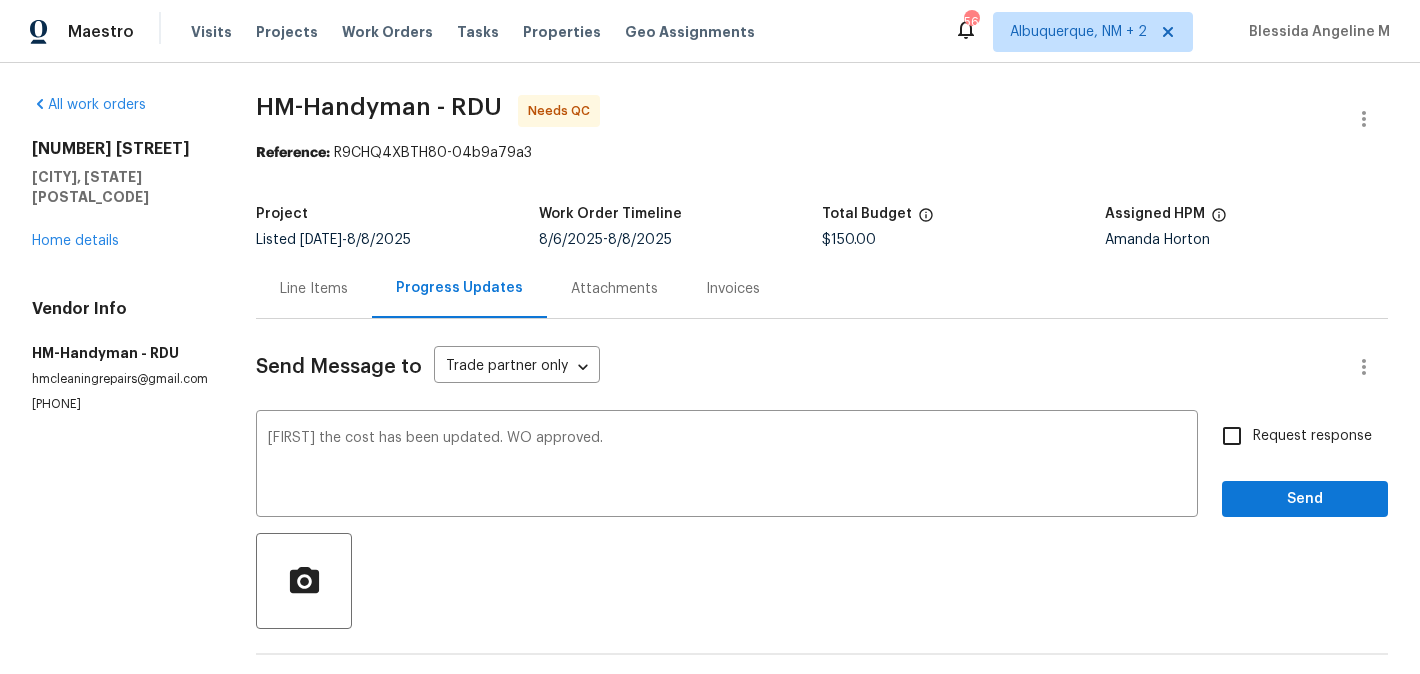 click on "Send Message to Trade partner only Trade partner only ​ Heather the cost has been updated. WO approved. x ​ Request response Send Trade Partner Updates HM - Heather Macy - Handyman 08/08/2025 1:45 PM Response Requested We sealed all the windows that we thought could need some sealant. We did not find anything leaking. The carpets do need to be deep cleaned. Please add $75 to the wo total $150. This wo is complete and ready for QC. Blessida Angeline M 08/08/2025 10:27 AM Thanks for the confirmation. Keep us posted. HM - Heather Macy - Handyman 08/08/2025 9:35 AM We will be here after 3p Blessida Angeline M 08/07/2025 3:53 PM Hi as per the conversation with Joey at (480) 737-2028 Please schedule the work for tomorrow 8/8. Blessida Angeline M 08/07/2025 12:48 PM Heather Please let us know when the work is in schedule? Thanks HM - Heather Macy - Handyman 08/07/2025 12:43 PM Got it, thank you! Blessida Angeline M 08/07/2025 12:37 PM Hi Heather, Please confirm the acceptance of the WO? Thanks 08/06/2025 4:02 PM" at bounding box center (822, 907) 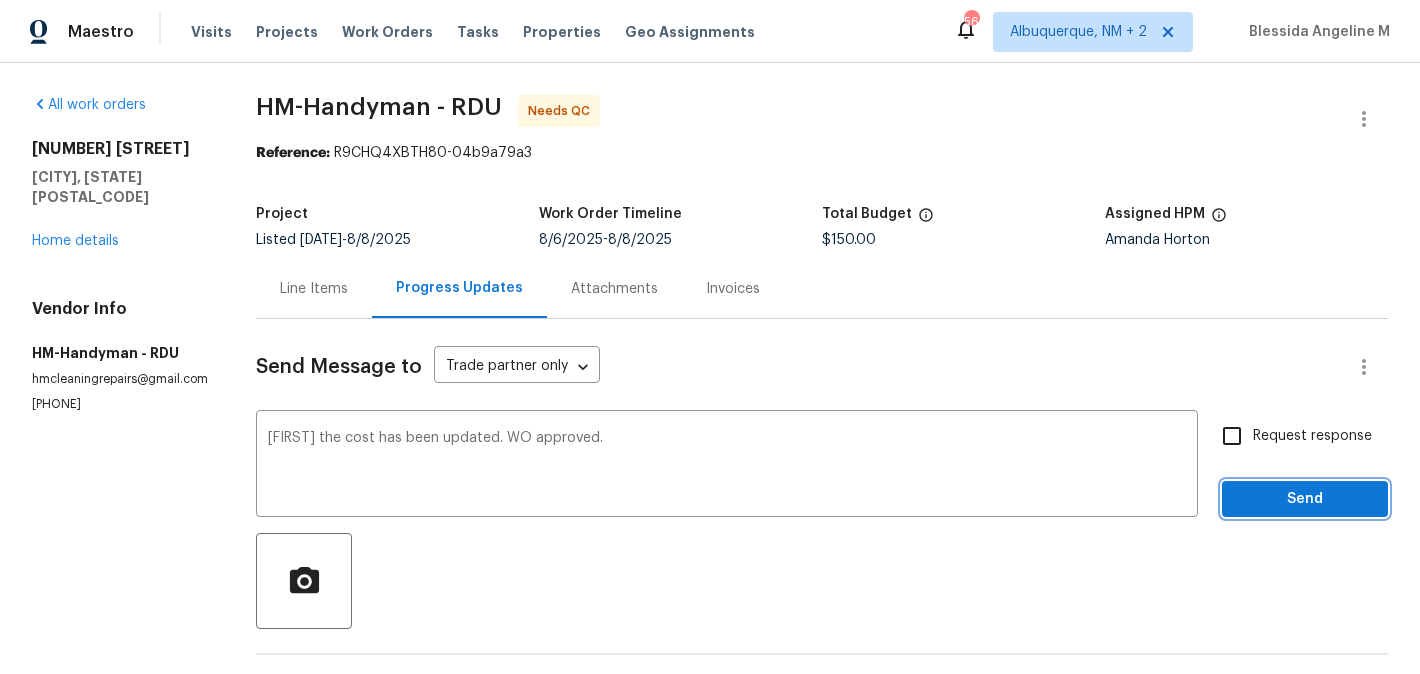click on "Send" at bounding box center [1305, 499] 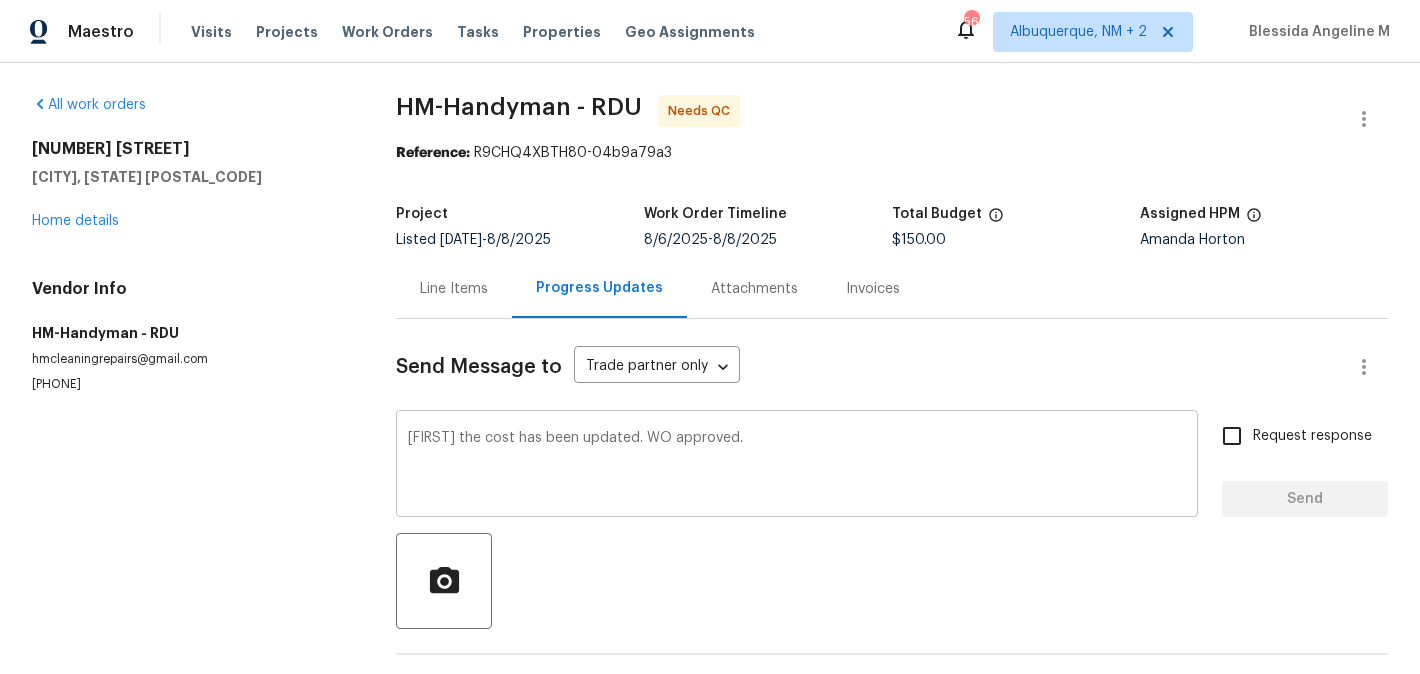 type 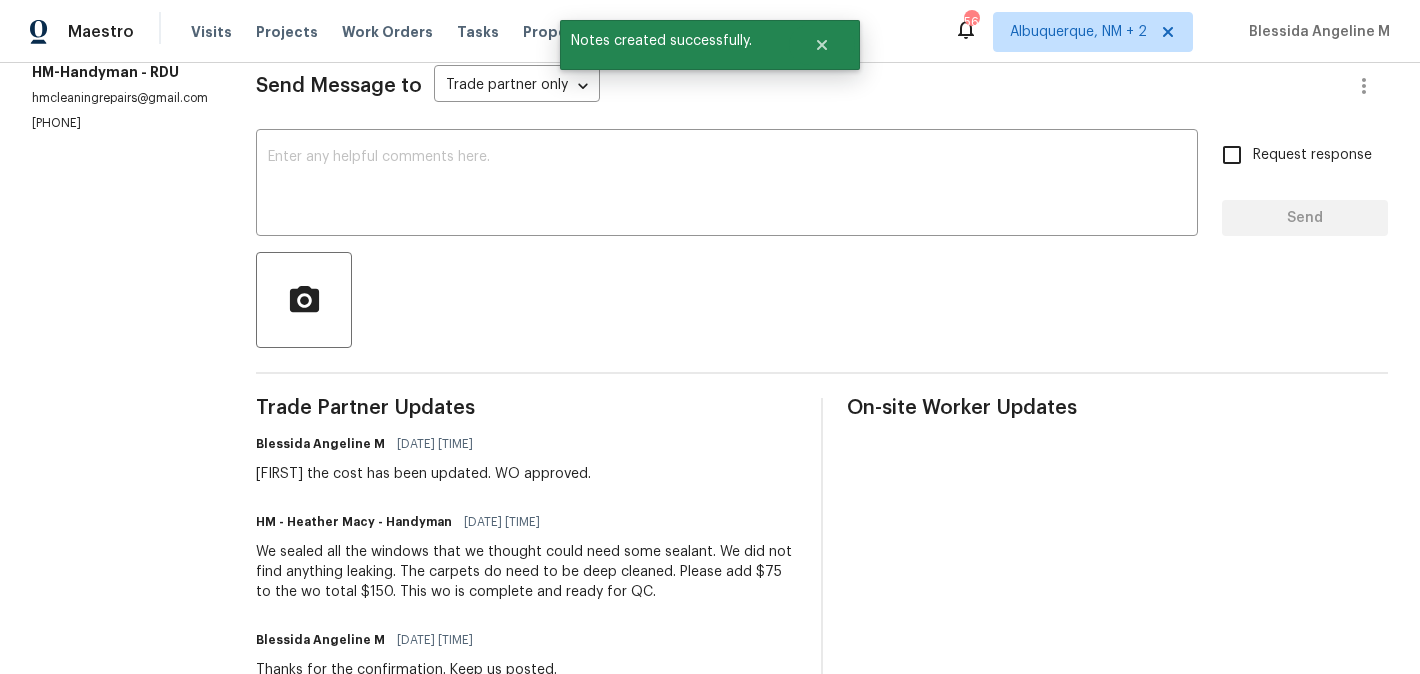 scroll, scrollTop: 0, scrollLeft: 0, axis: both 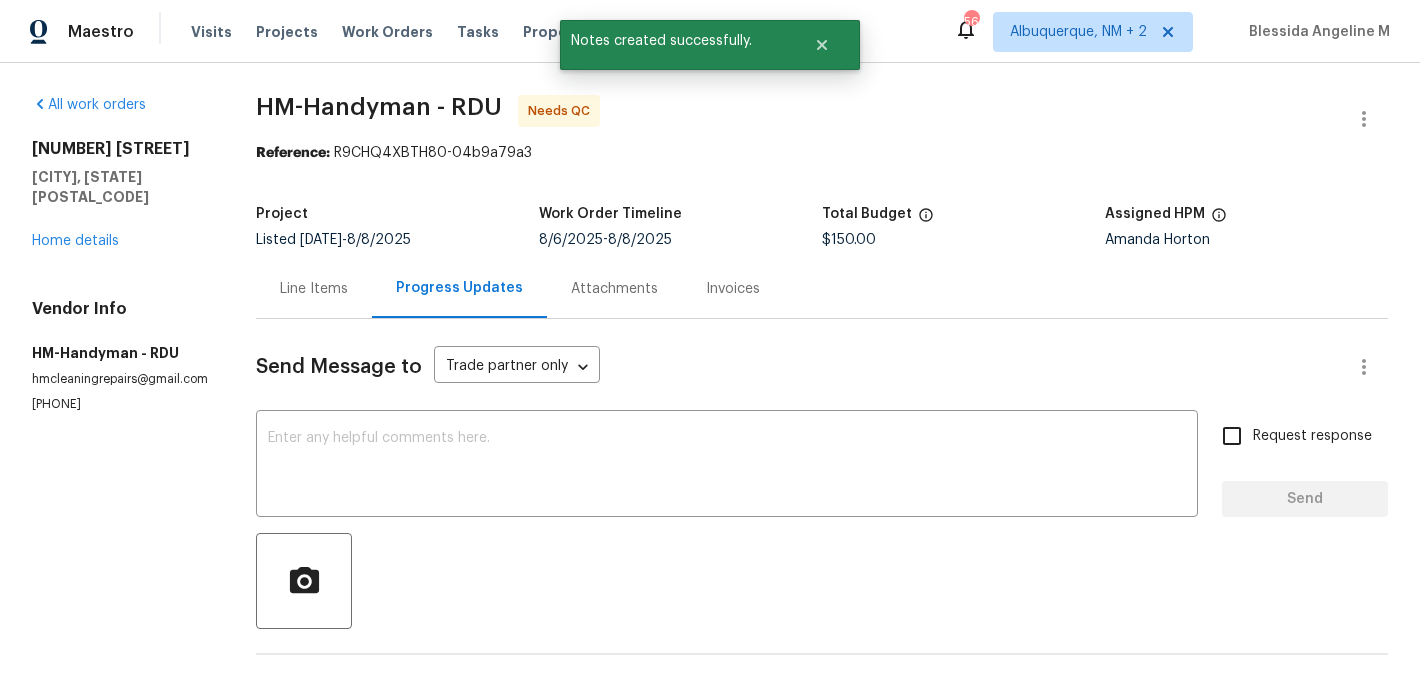 click on "Line Items" at bounding box center (314, 289) 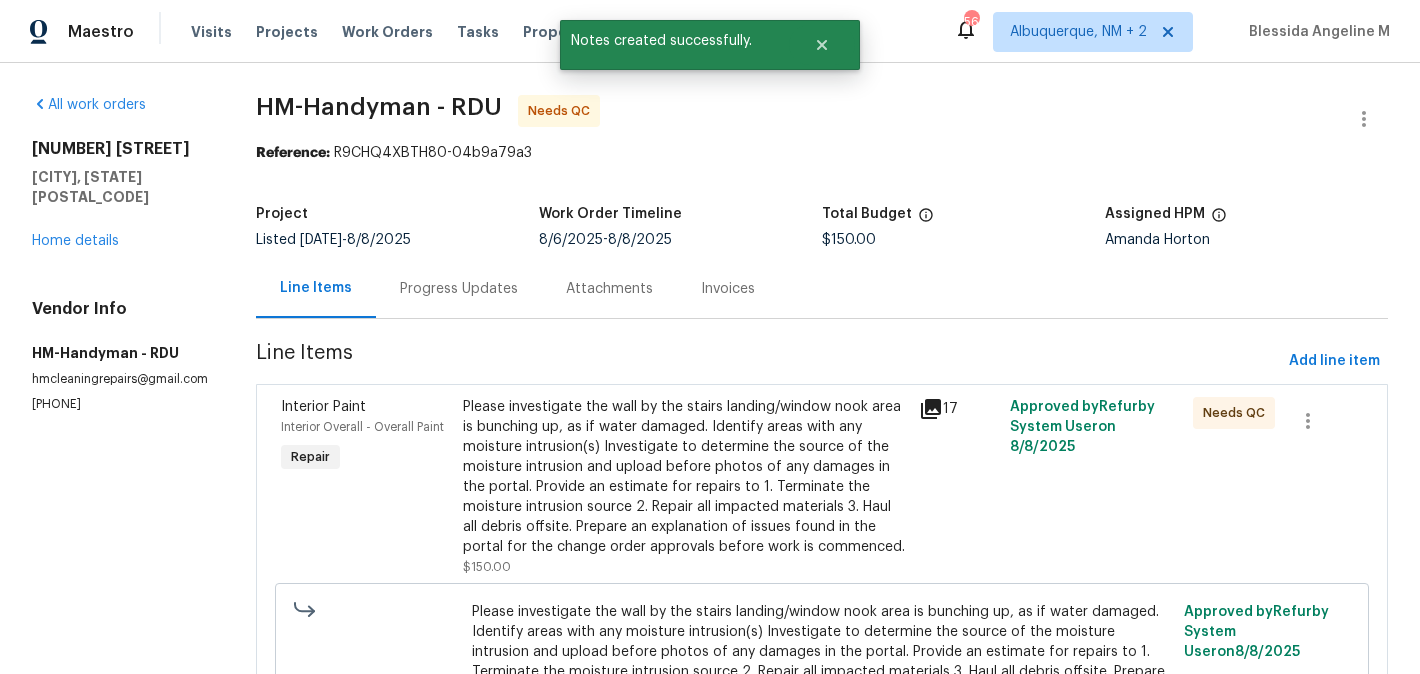 click on "Please investigate the wall by the stairs landing/window nook area is bunching up, as if water damaged.
Identify areas with any moisture intrusion(s)  Investigate to determine the source of the moisture intrusion and upload before photos of any damages in the portal. Provide an estimate for repairs to 1. Terminate the moisture intrusion source 2. Repair all impacted materials 3. Haul all debris offsite. Prepare an explanation of issues found in the portal for the change order approvals before work is commenced." at bounding box center [685, 477] 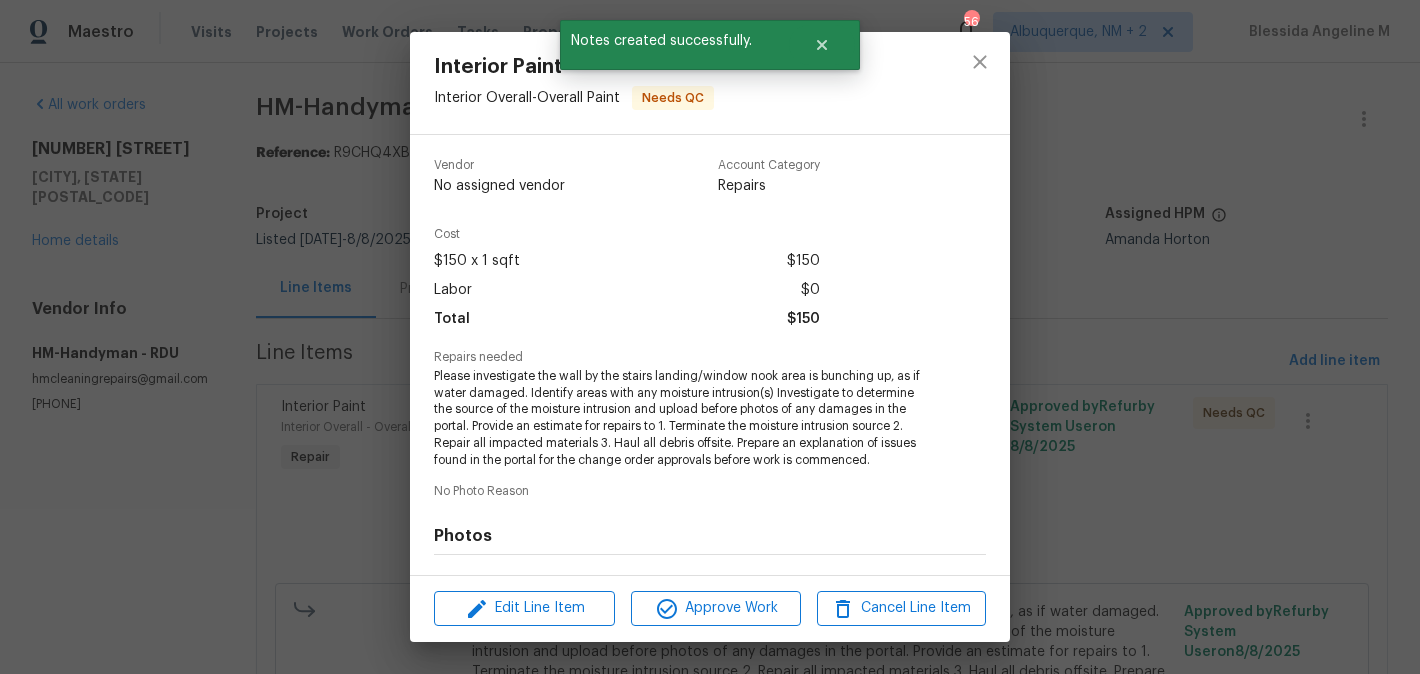 scroll, scrollTop: 263, scrollLeft: 0, axis: vertical 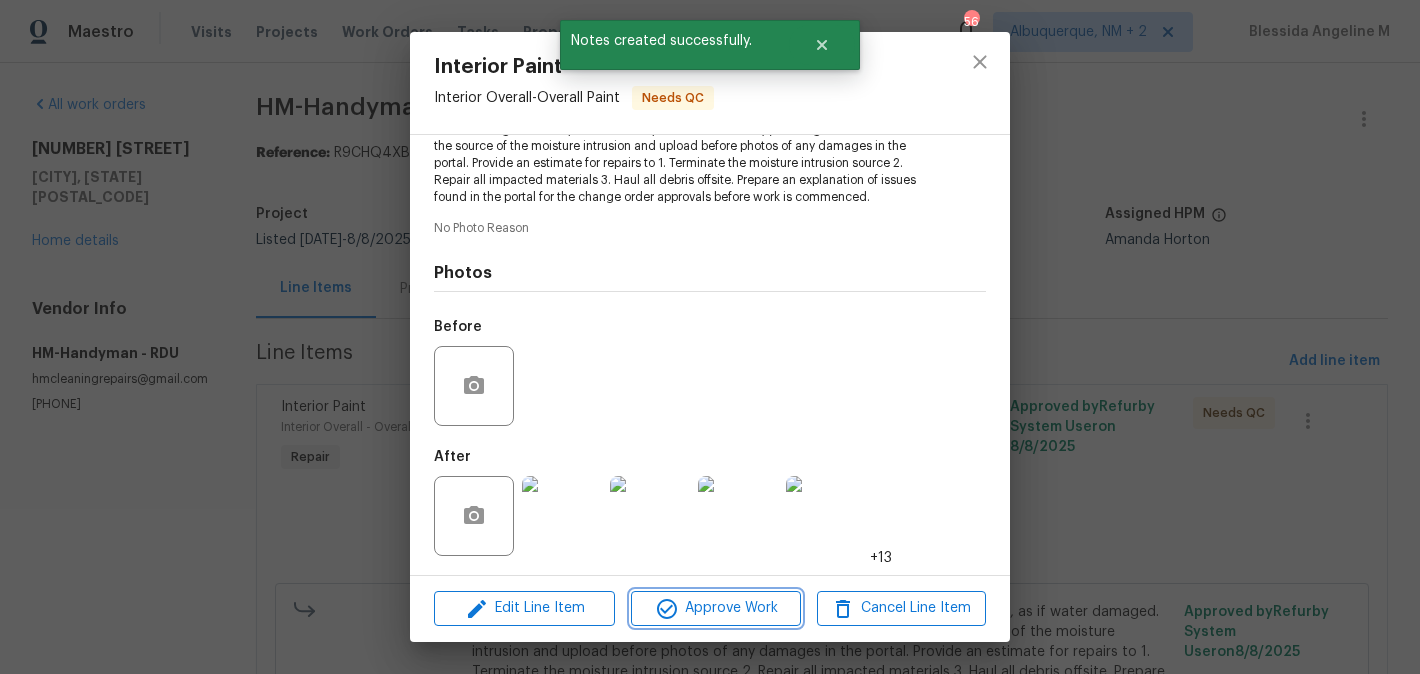 click on "Approve Work" at bounding box center [715, 608] 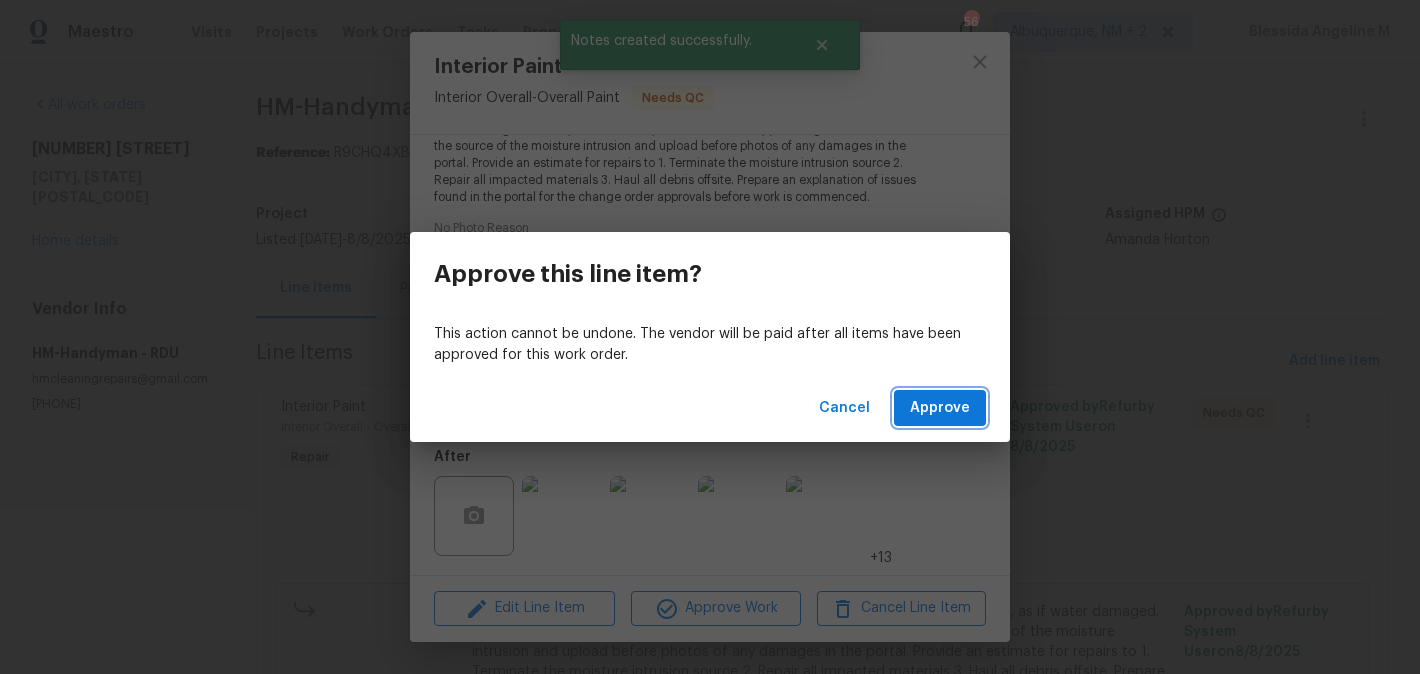 click on "Approve" at bounding box center [940, 408] 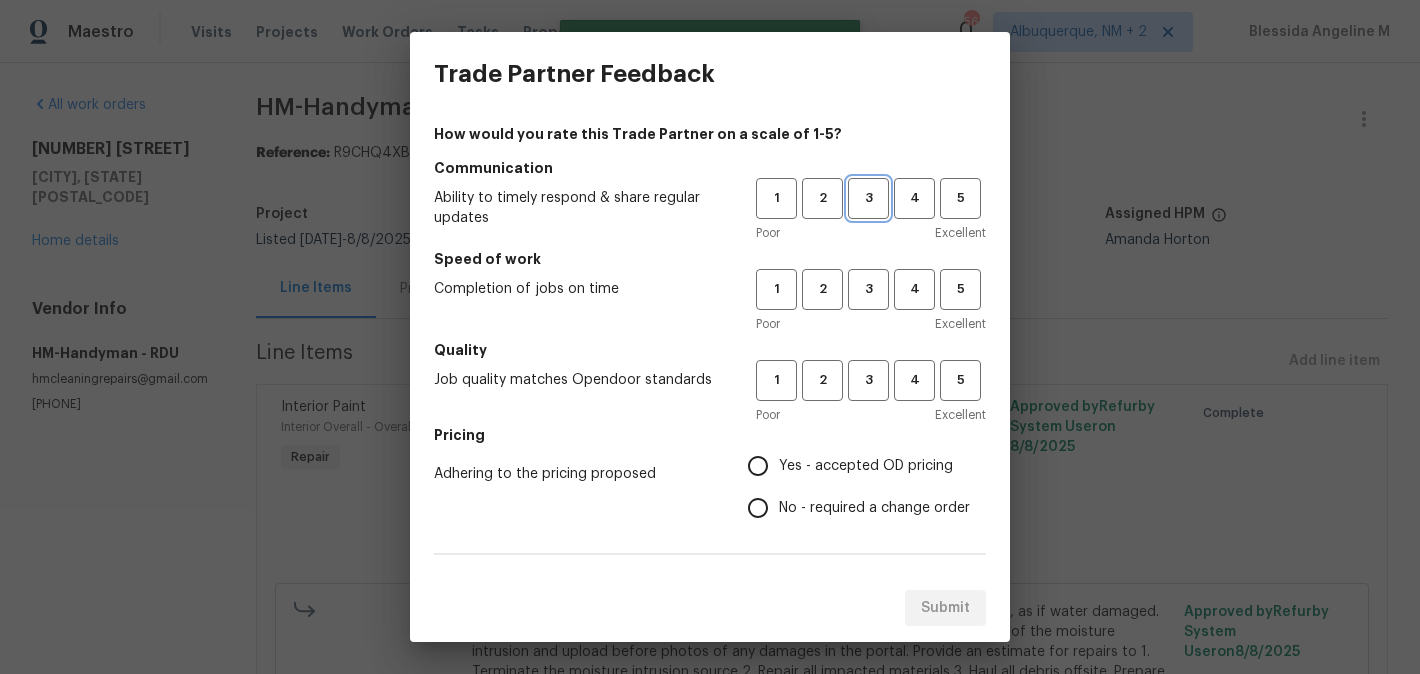 click on "3" at bounding box center [868, 198] 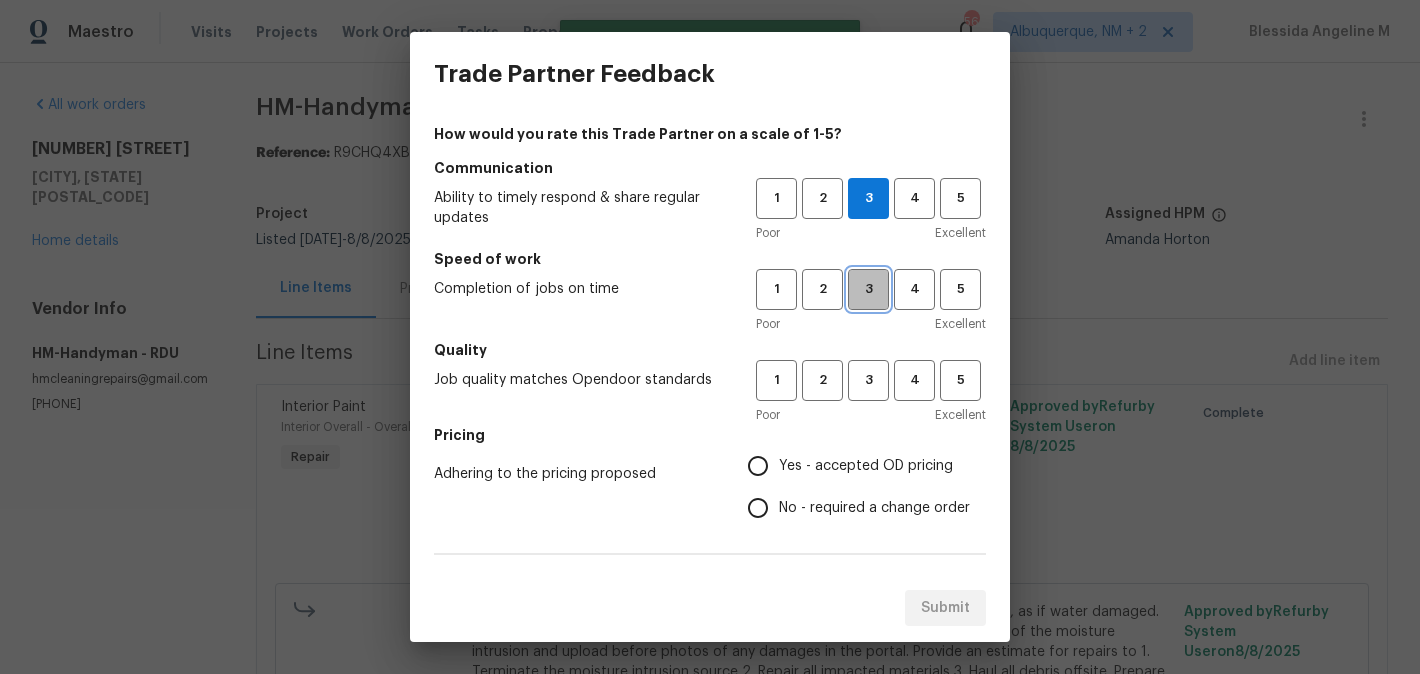 click on "3" at bounding box center (868, 289) 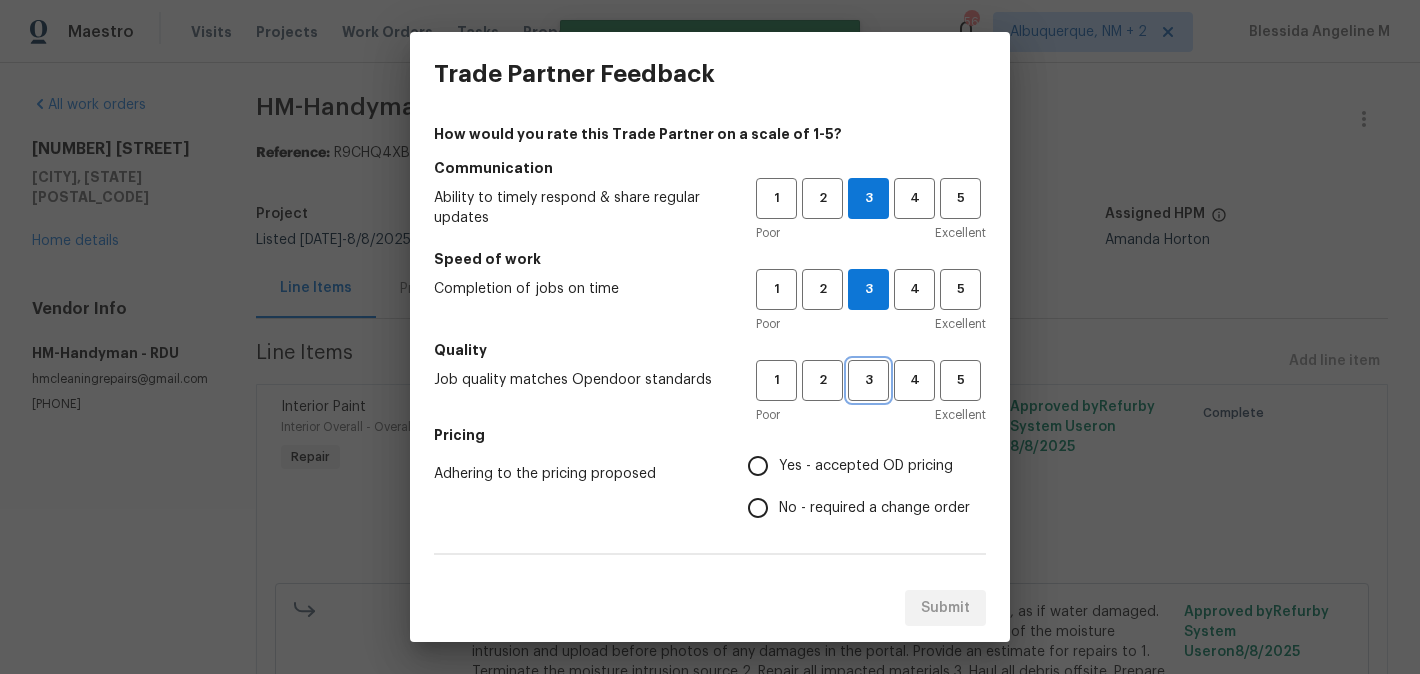 click on "3" at bounding box center [868, 380] 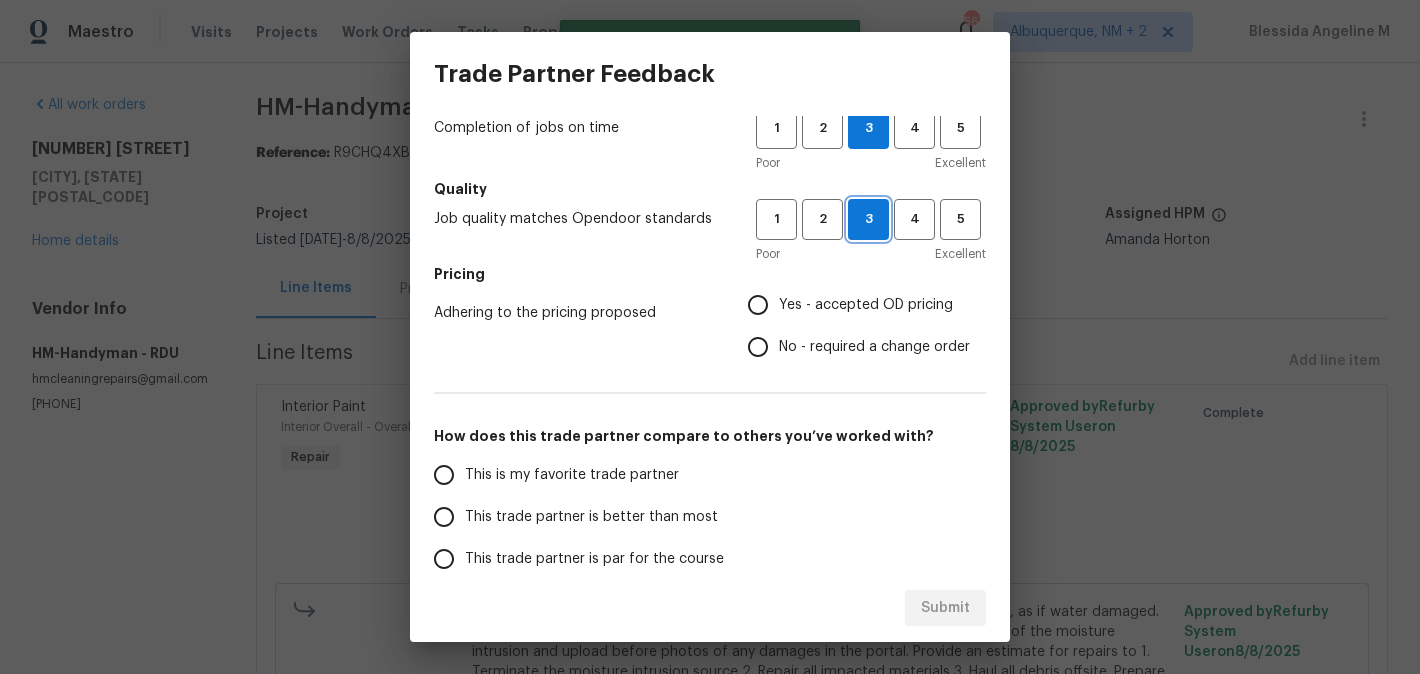 scroll, scrollTop: 163, scrollLeft: 0, axis: vertical 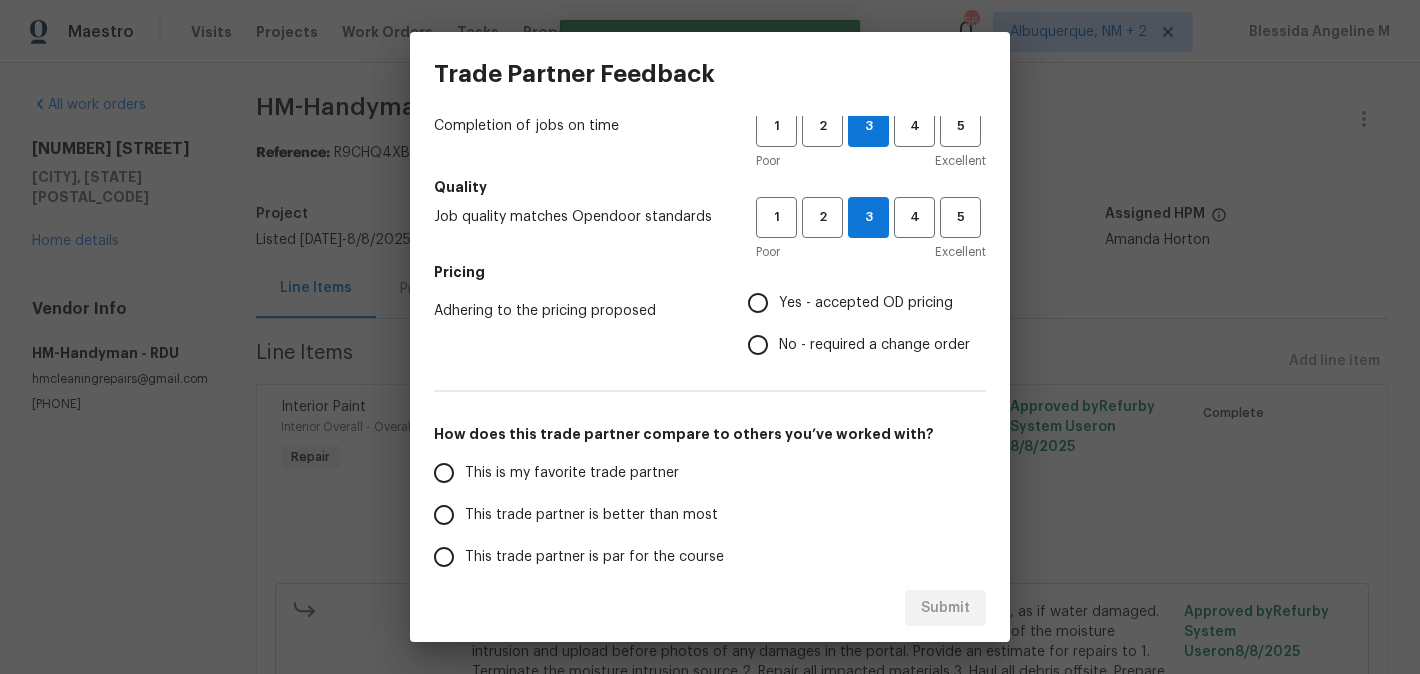 click on "No - required a change order" at bounding box center [853, 345] 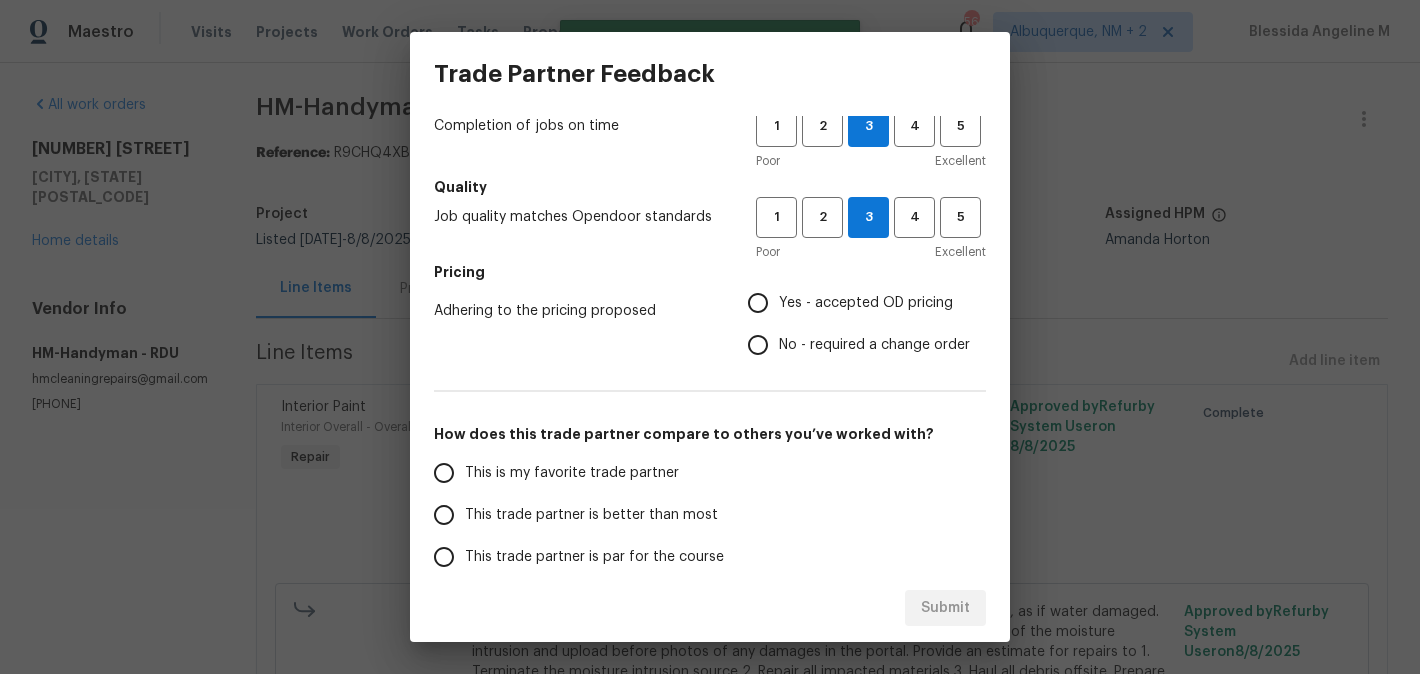 click on "No - required a change order" at bounding box center [758, 345] 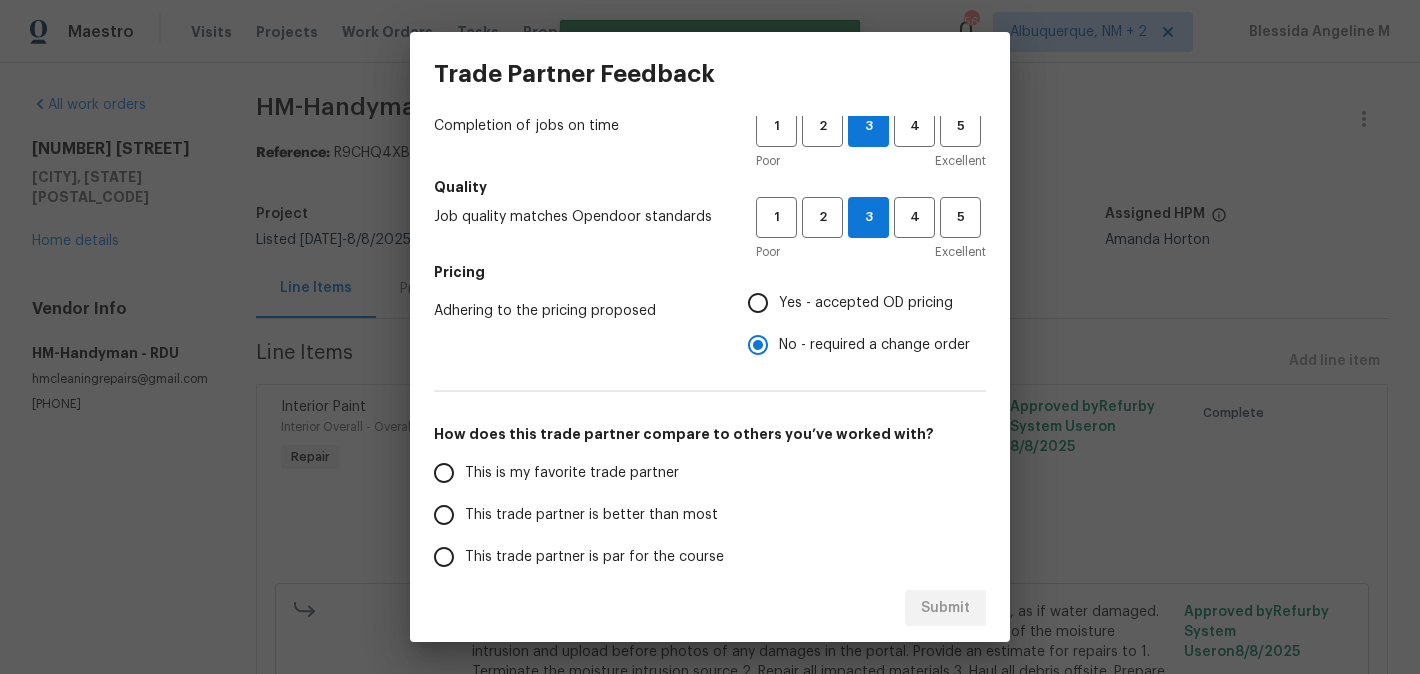 click on "This trade partner is better than most" at bounding box center [581, 515] 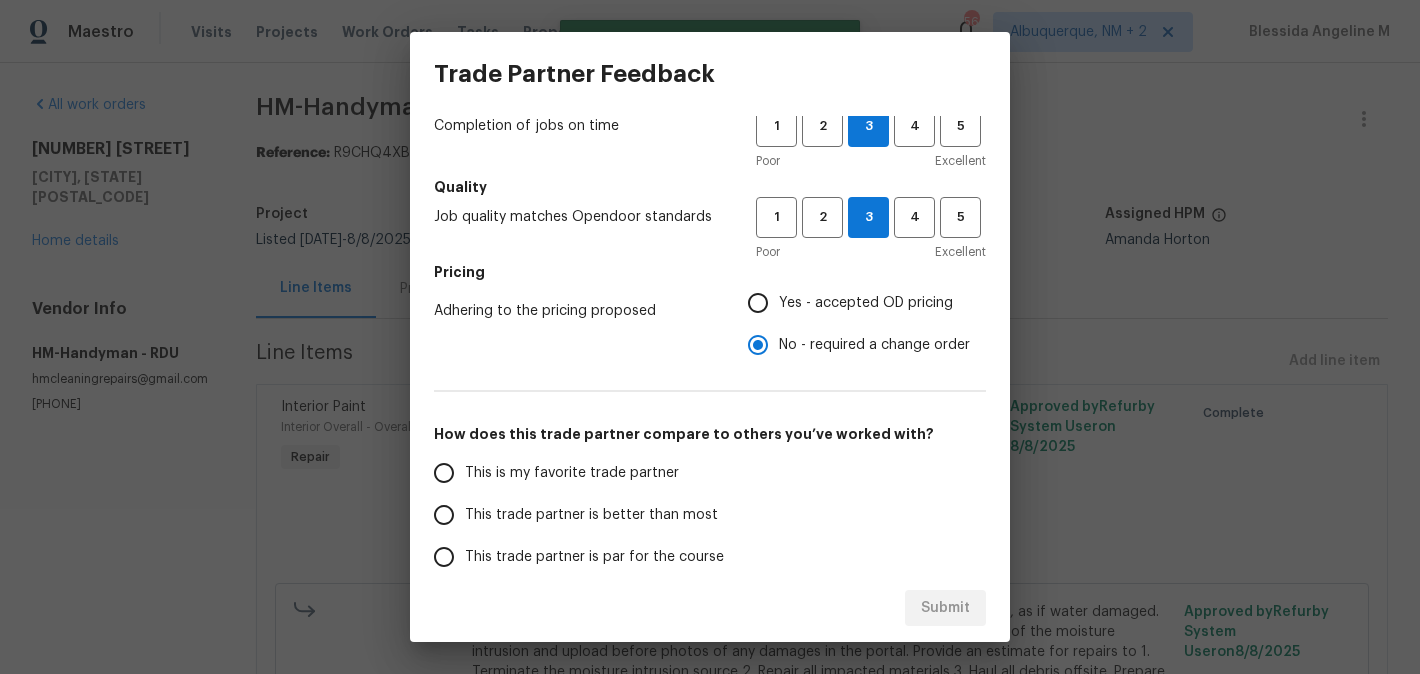 click on "This trade partner is better than most" at bounding box center [444, 515] 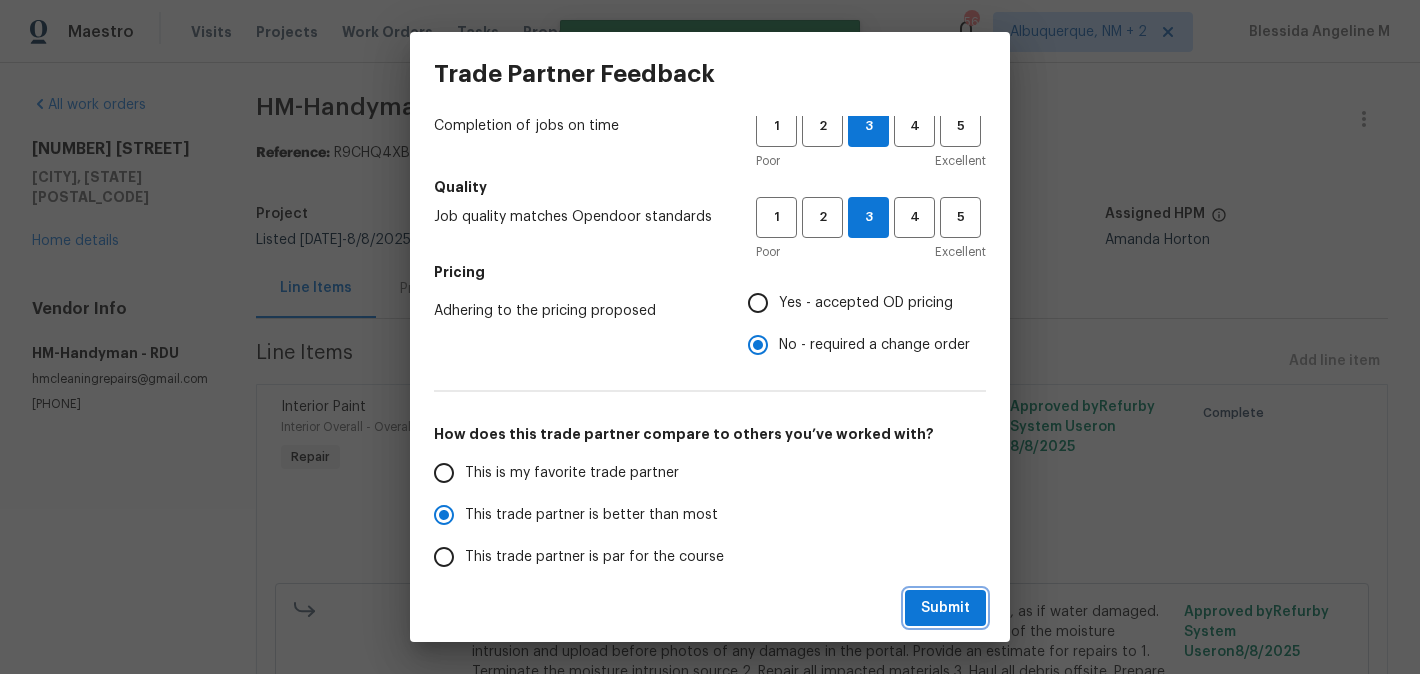click on "Submit" at bounding box center (945, 608) 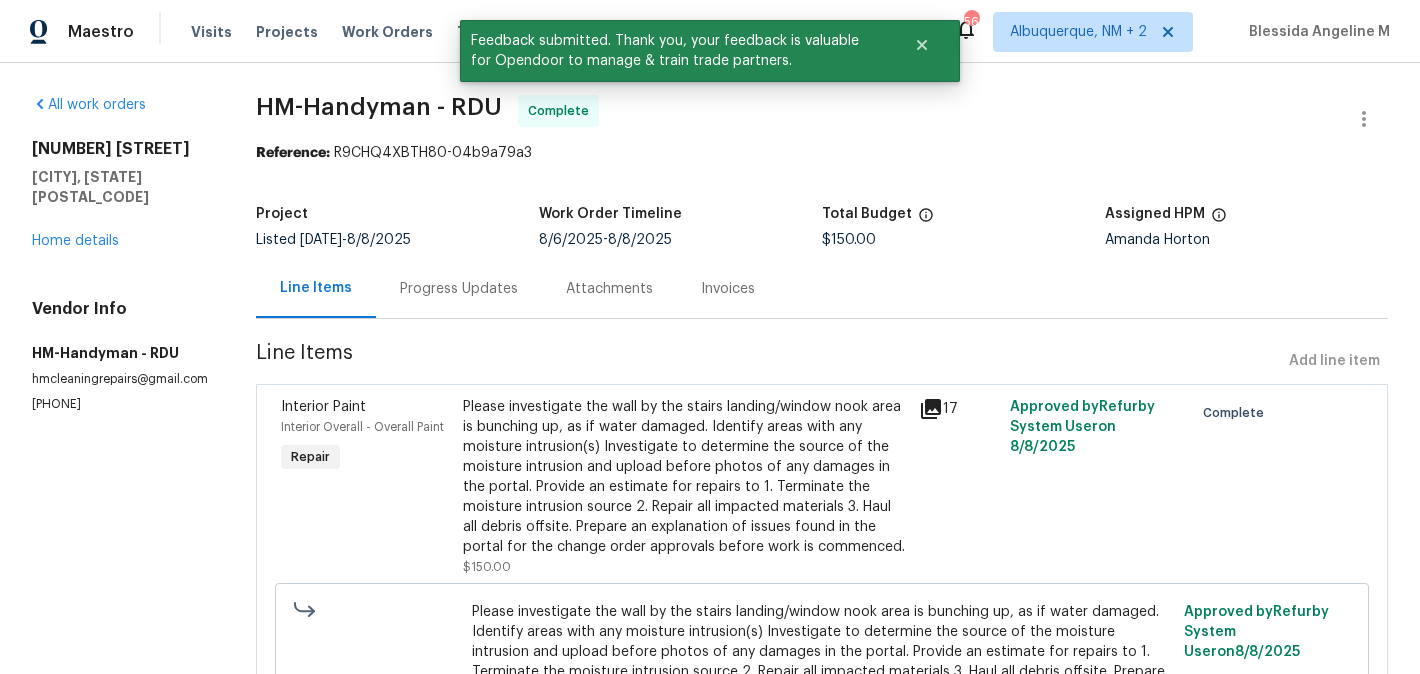 drag, startPoint x: 255, startPoint y: 88, endPoint x: 424, endPoint y: 91, distance: 169.02663 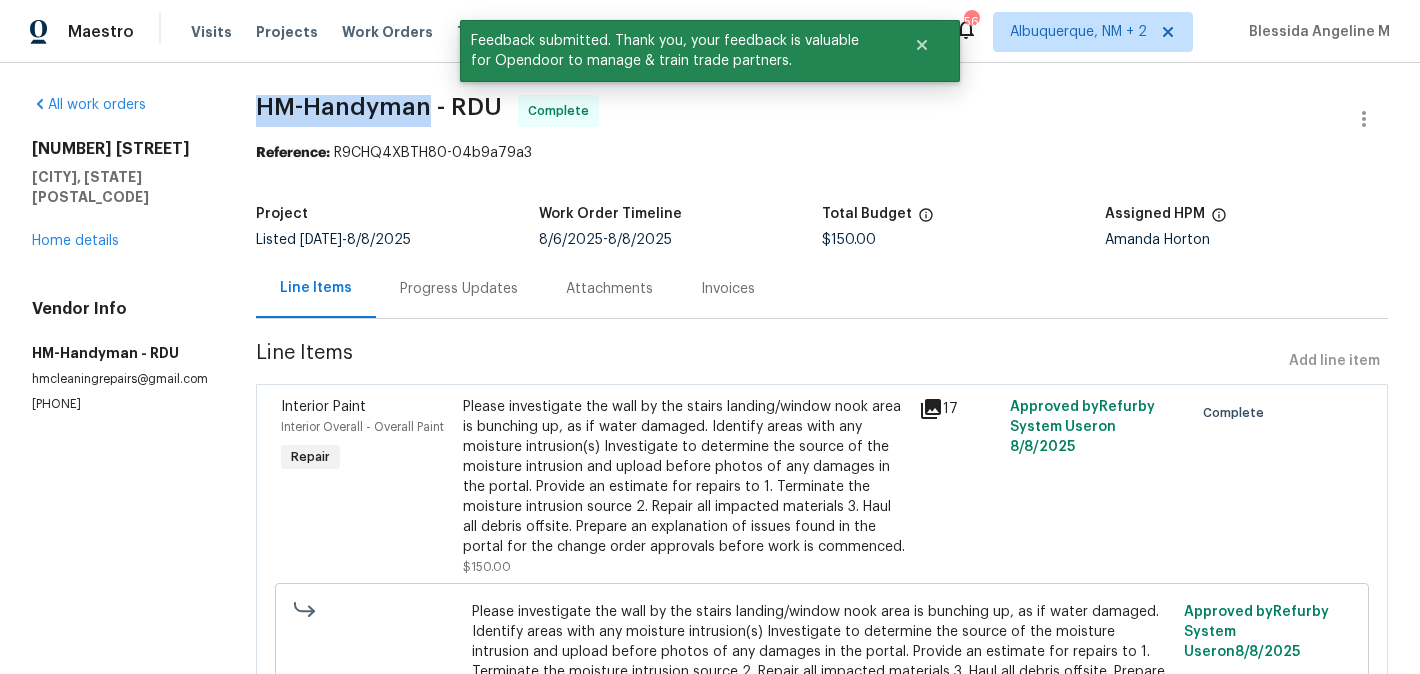 drag, startPoint x: 424, startPoint y: 109, endPoint x: 257, endPoint y: 112, distance: 167.02695 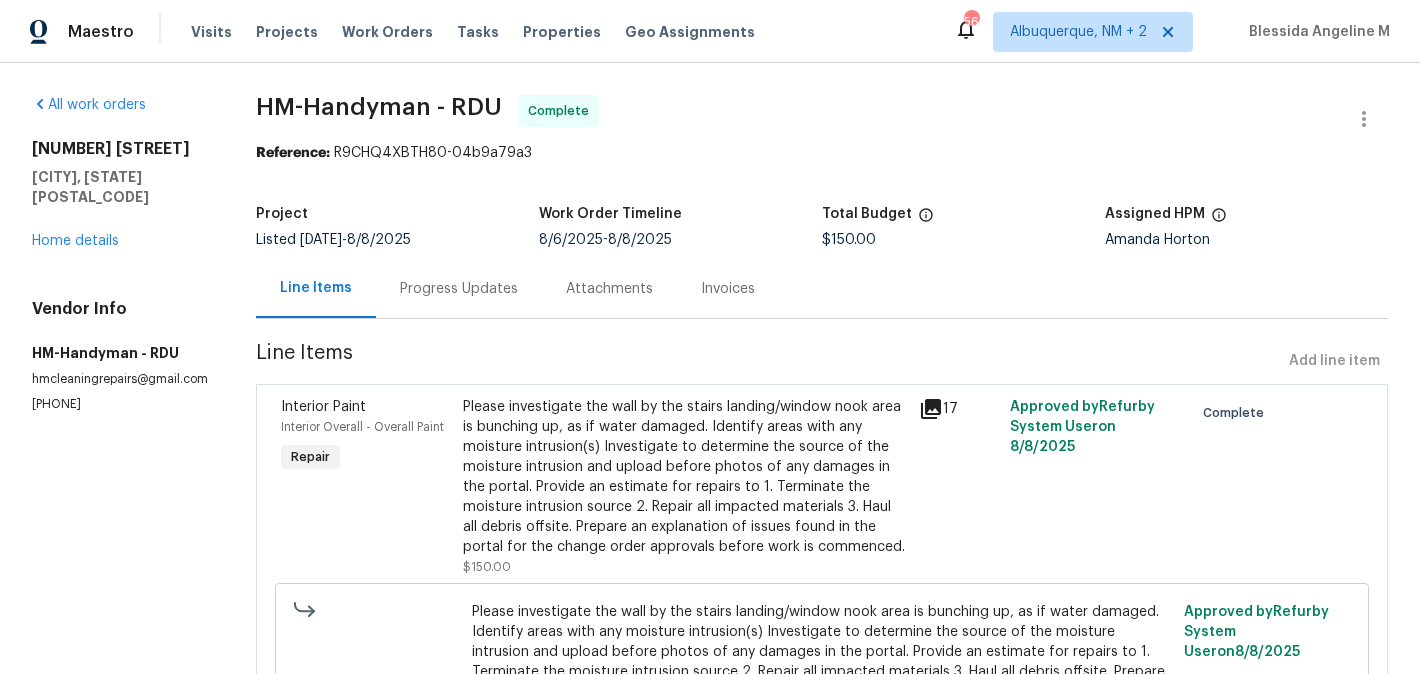 click on "Progress Updates" at bounding box center [459, 288] 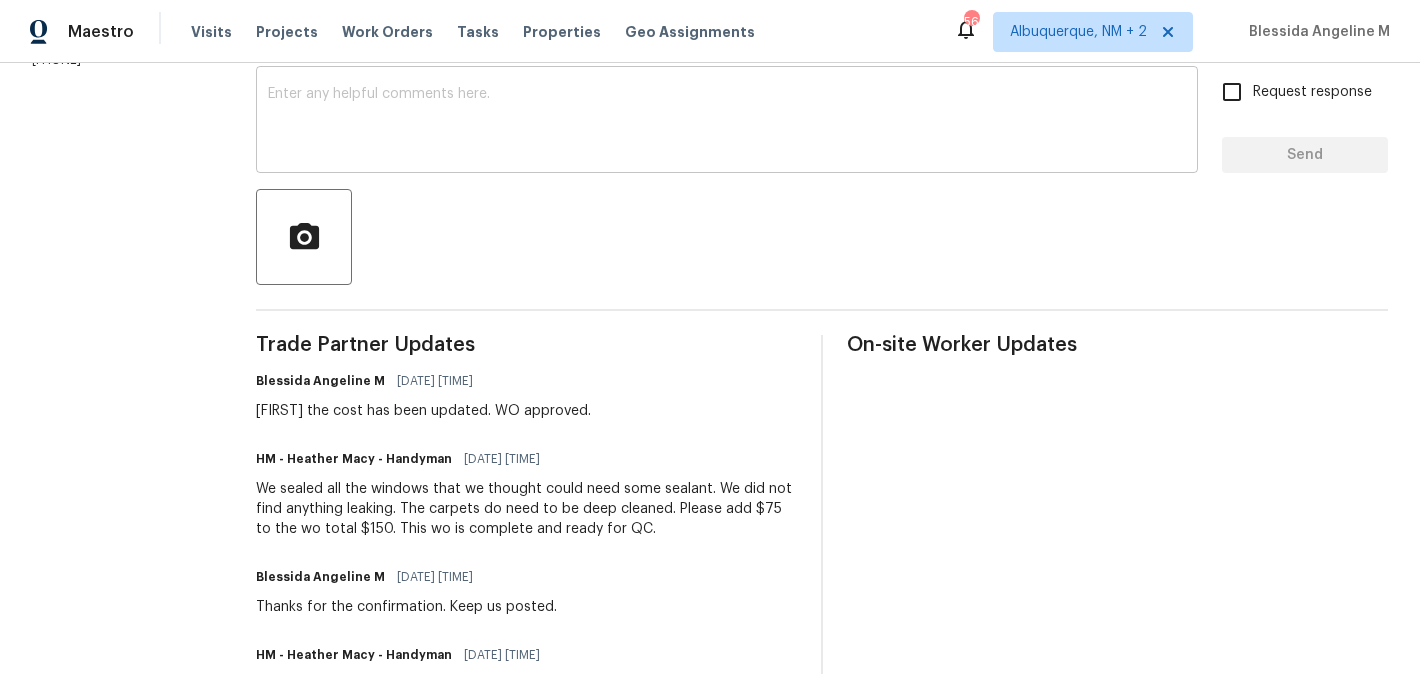 scroll, scrollTop: 454, scrollLeft: 0, axis: vertical 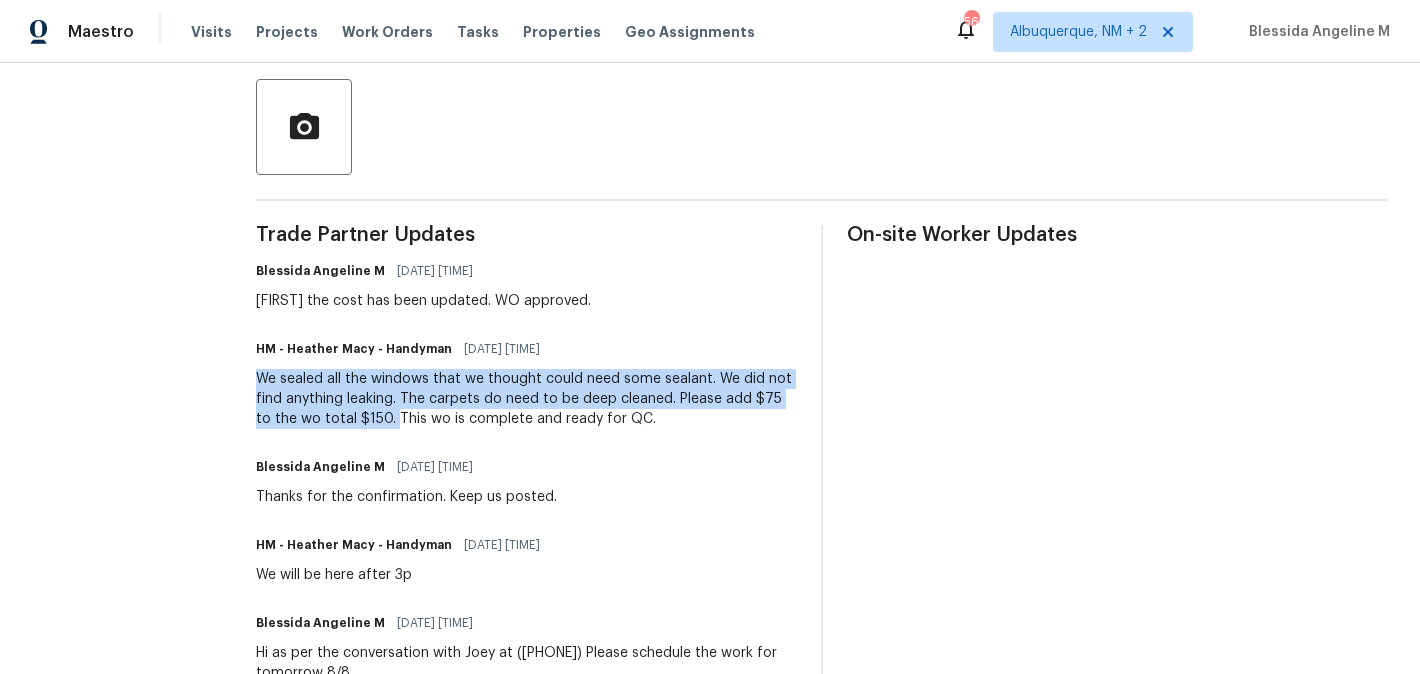 drag, startPoint x: 375, startPoint y: 424, endPoint x: 249, endPoint y: 377, distance: 134.48048 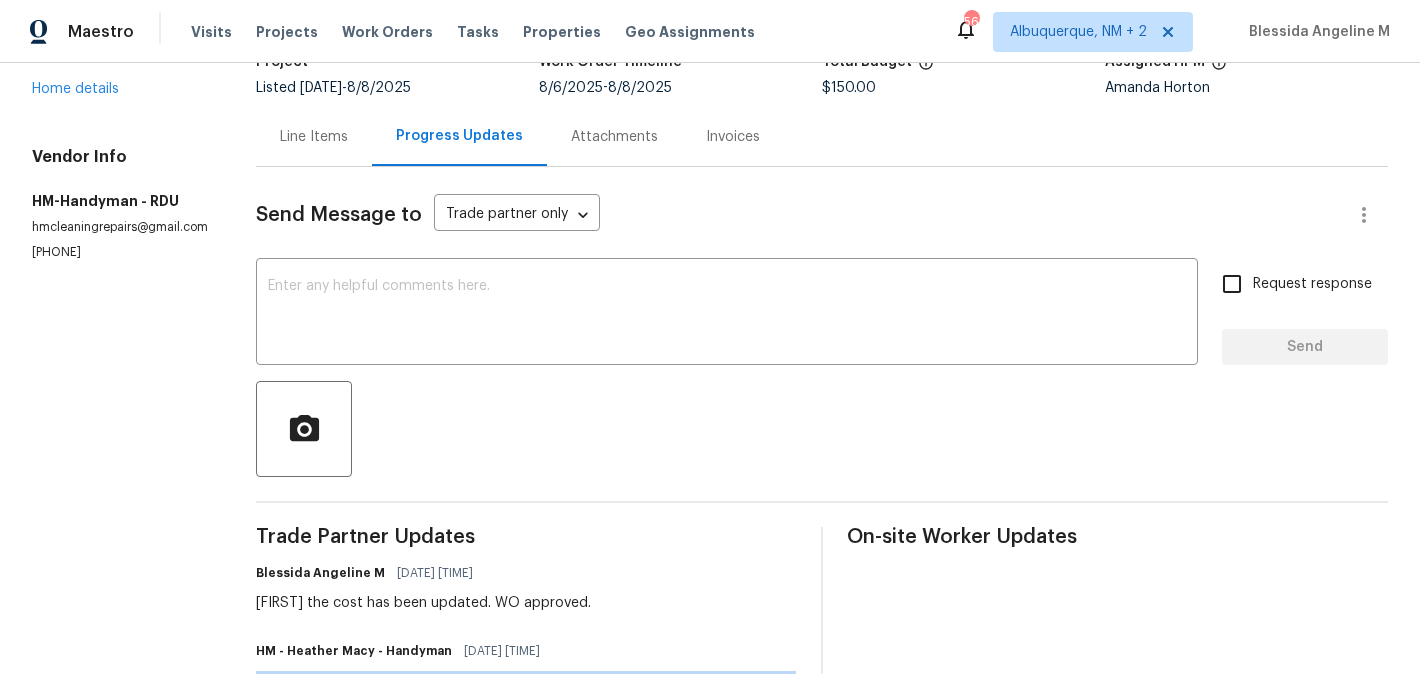 scroll, scrollTop: 0, scrollLeft: 0, axis: both 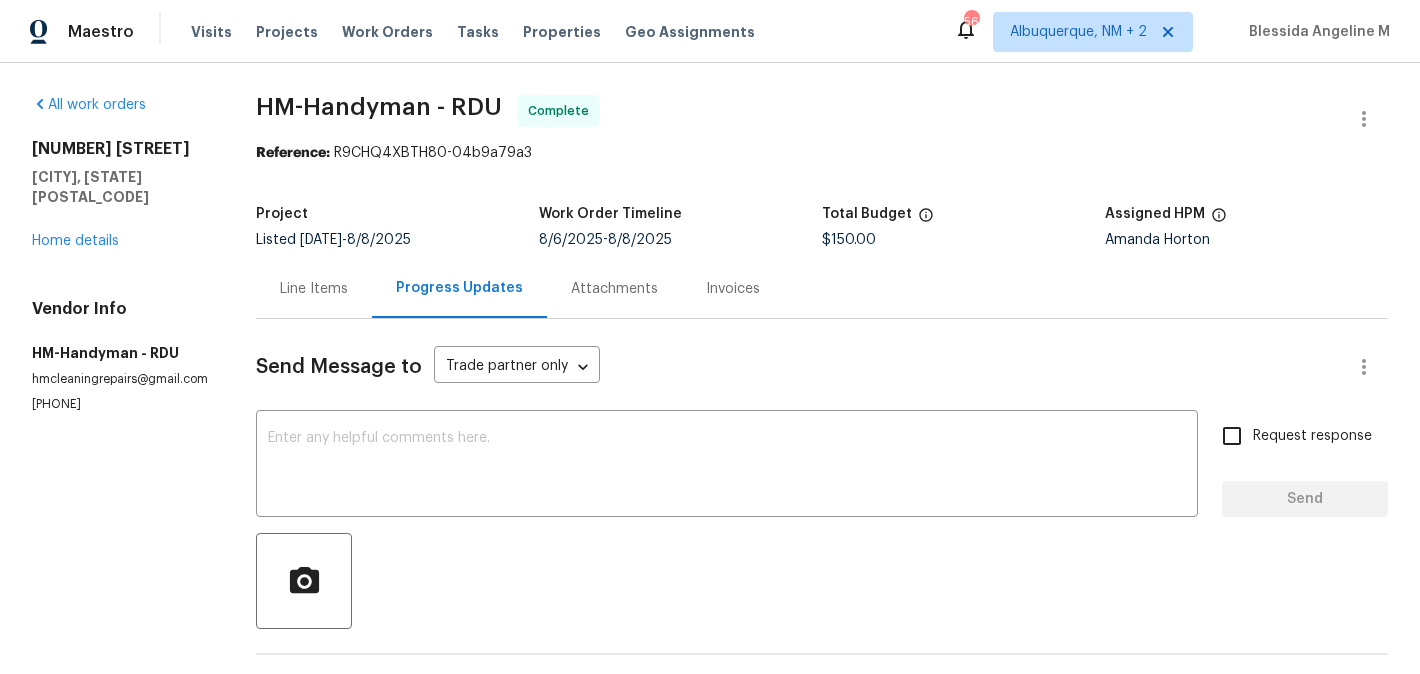 click on "4084 Weavers Pond Dr Zebulon, NC 27597 Home details" at bounding box center (120, 195) 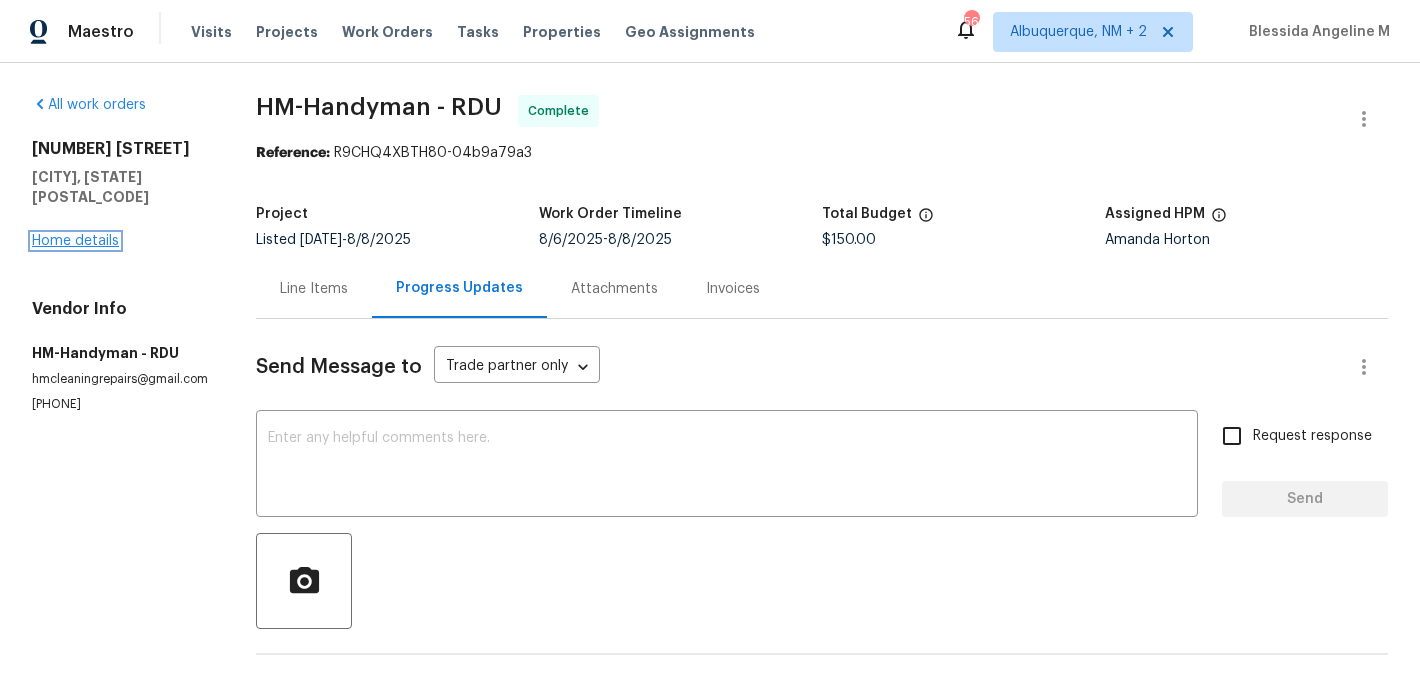 click on "Home details" at bounding box center [75, 241] 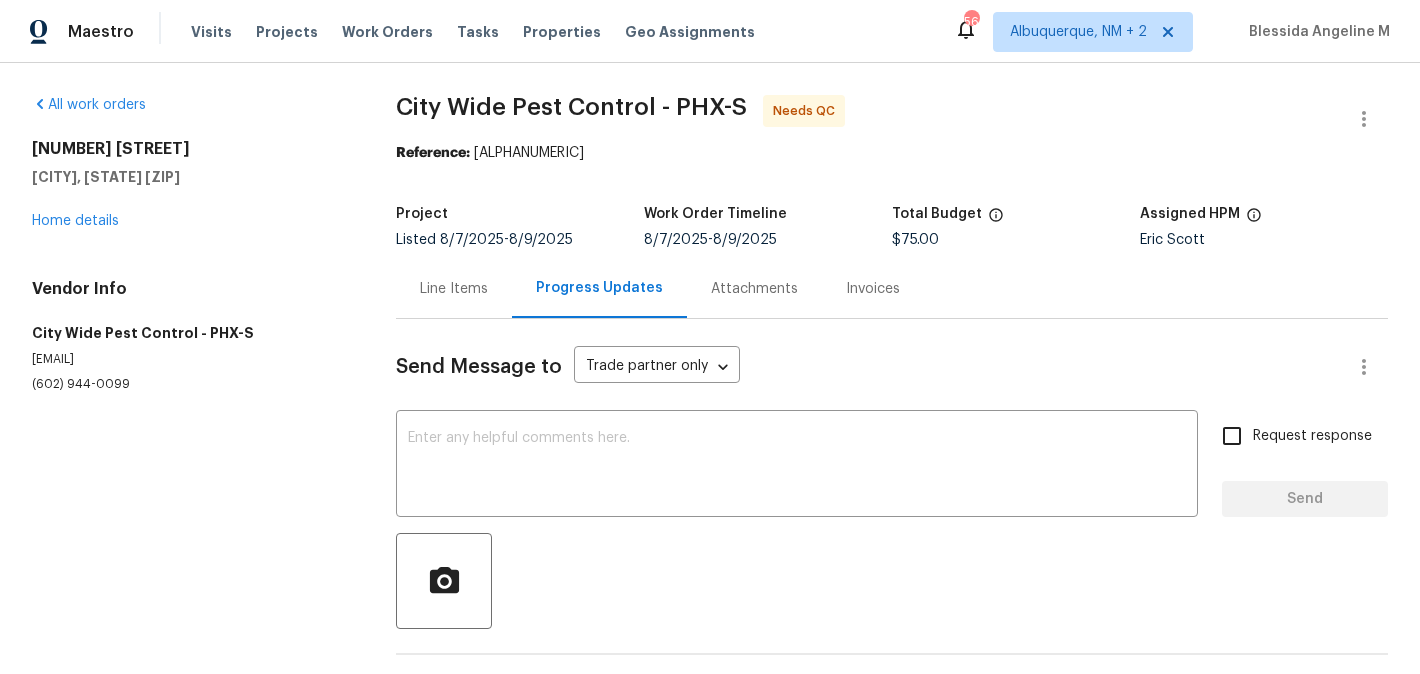 scroll, scrollTop: 0, scrollLeft: 0, axis: both 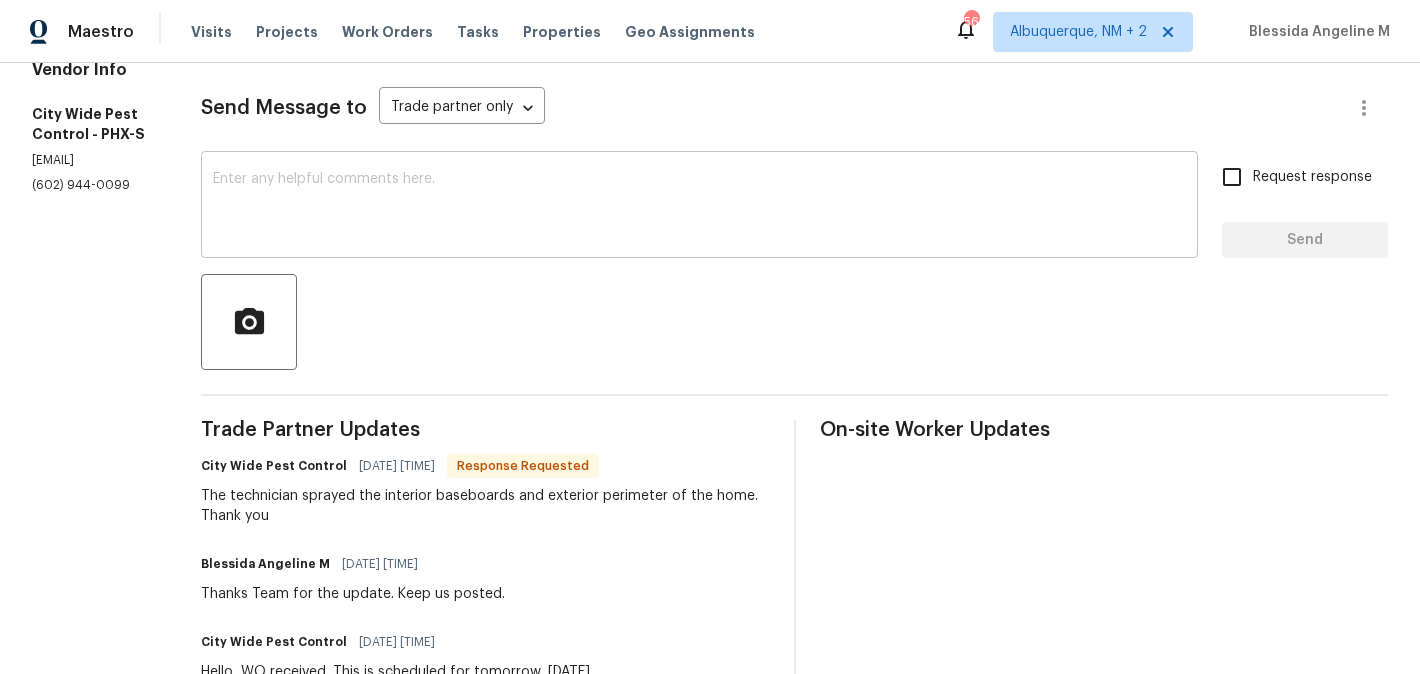 click on "x ​" at bounding box center [699, 207] 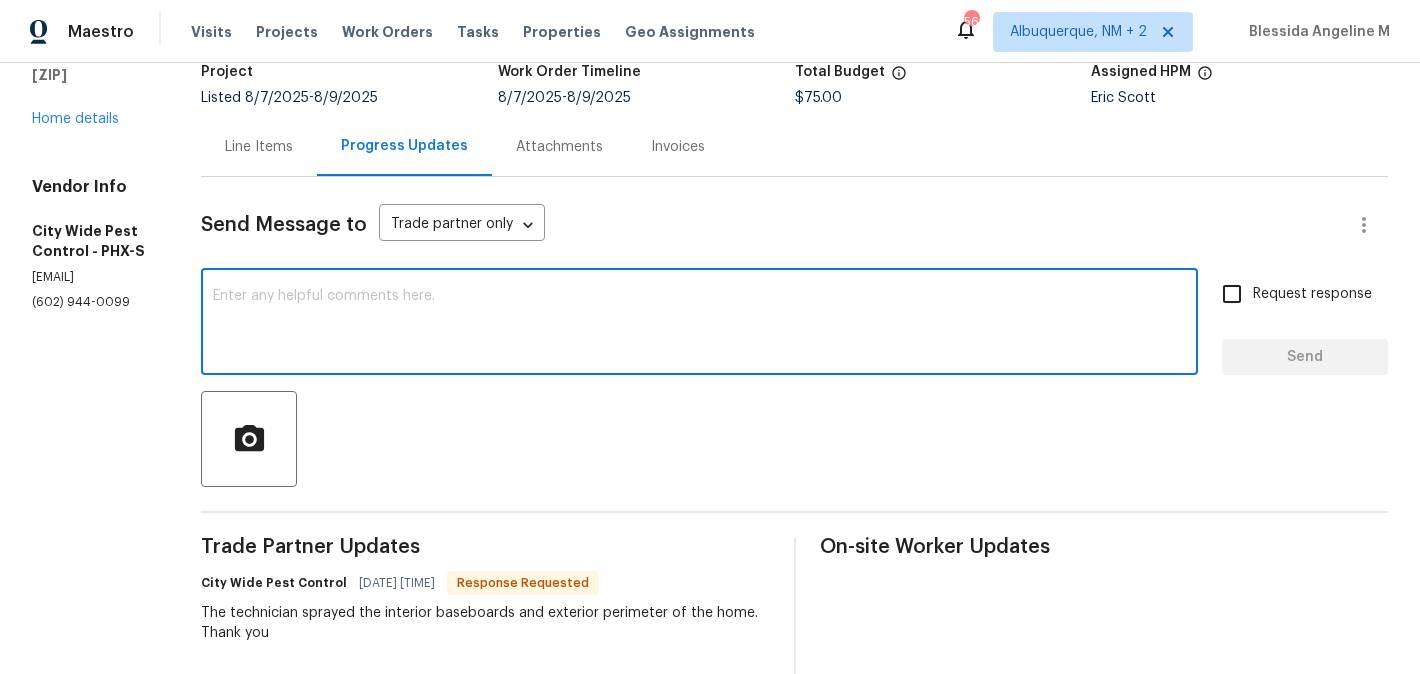 scroll, scrollTop: 0, scrollLeft: 0, axis: both 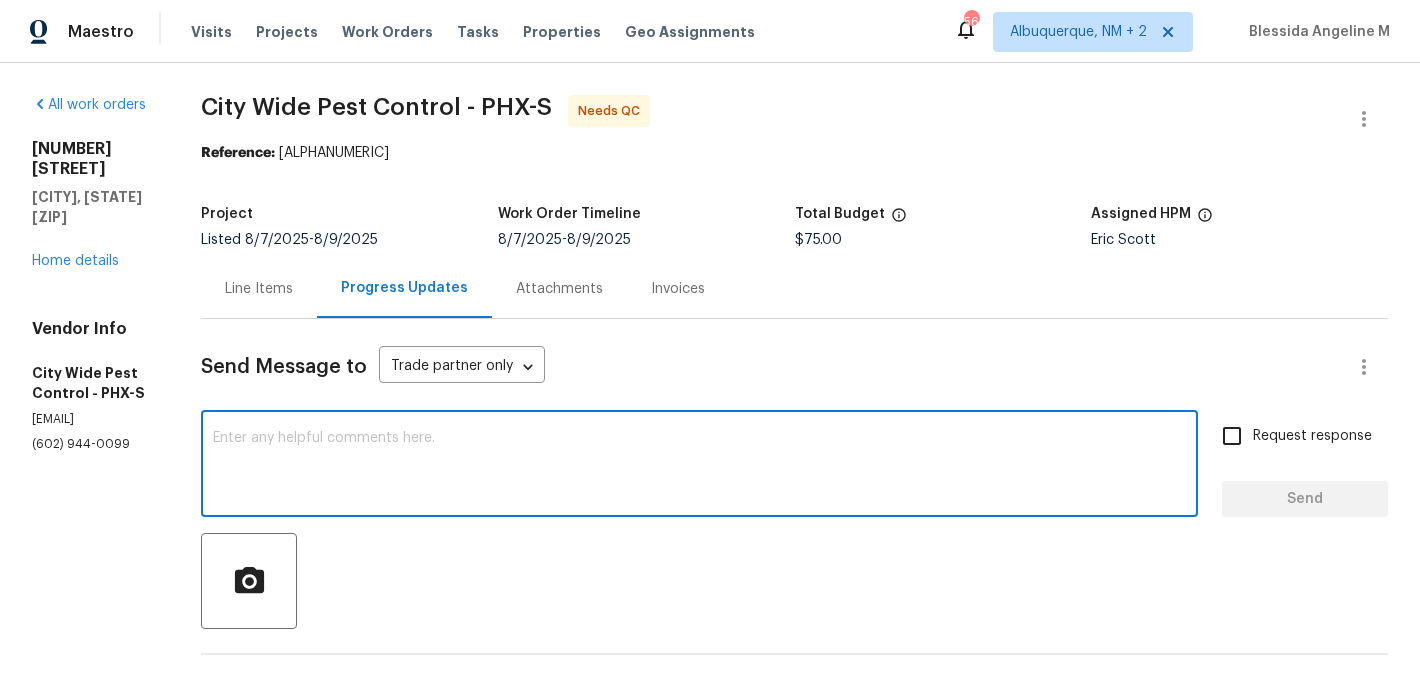 click on "Line Items" at bounding box center [259, 289] 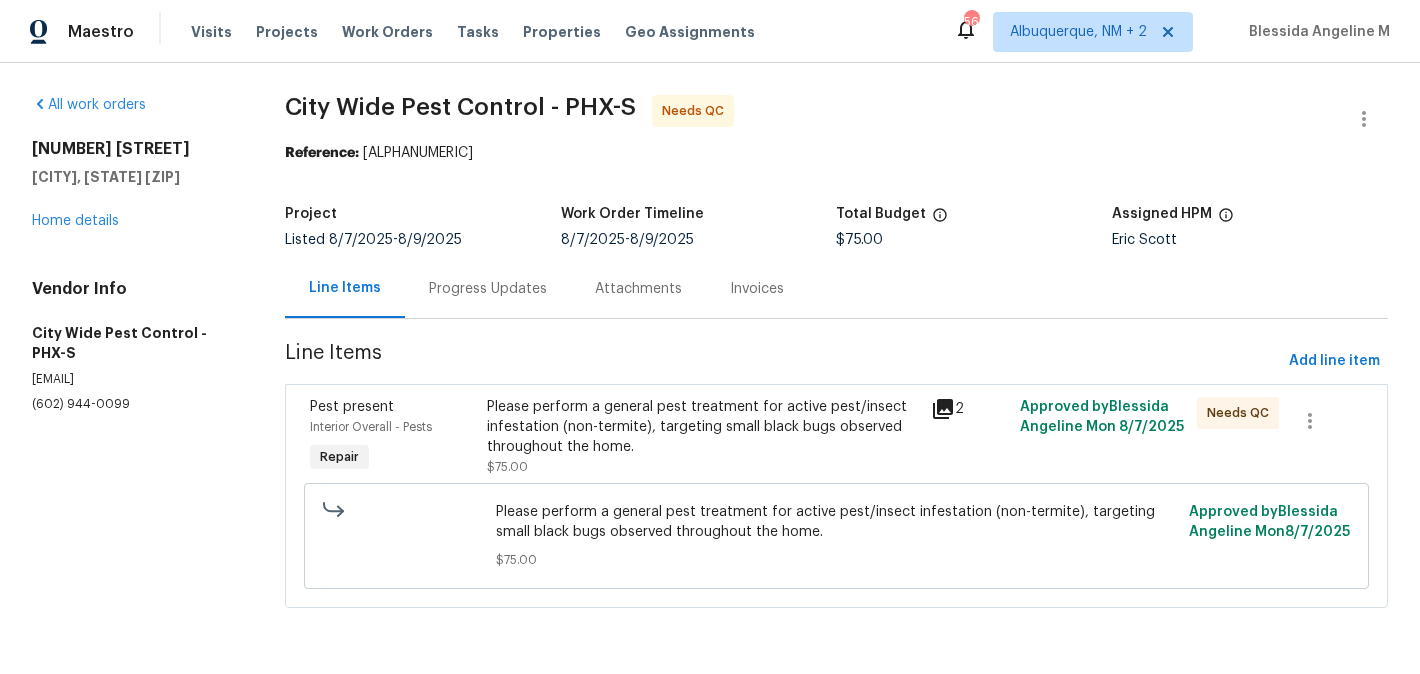 click on "Progress Updates" at bounding box center [488, 288] 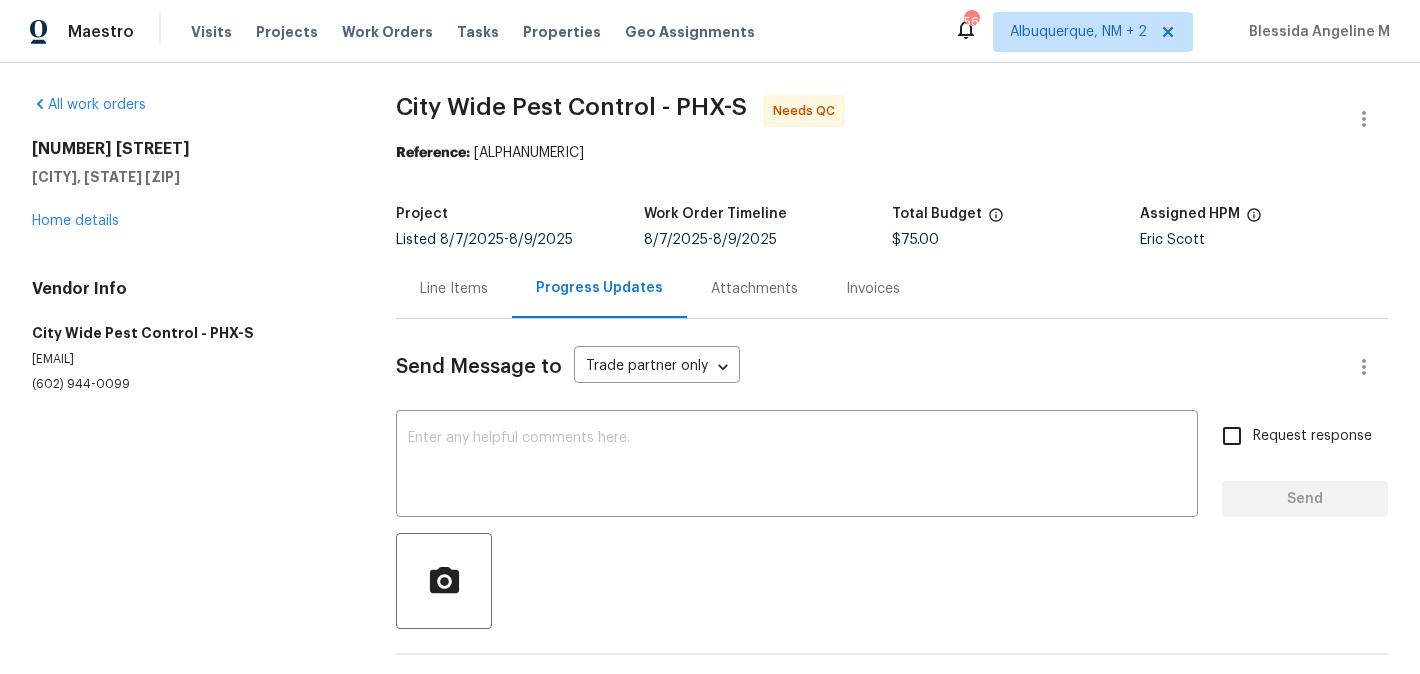 scroll, scrollTop: 73, scrollLeft: 0, axis: vertical 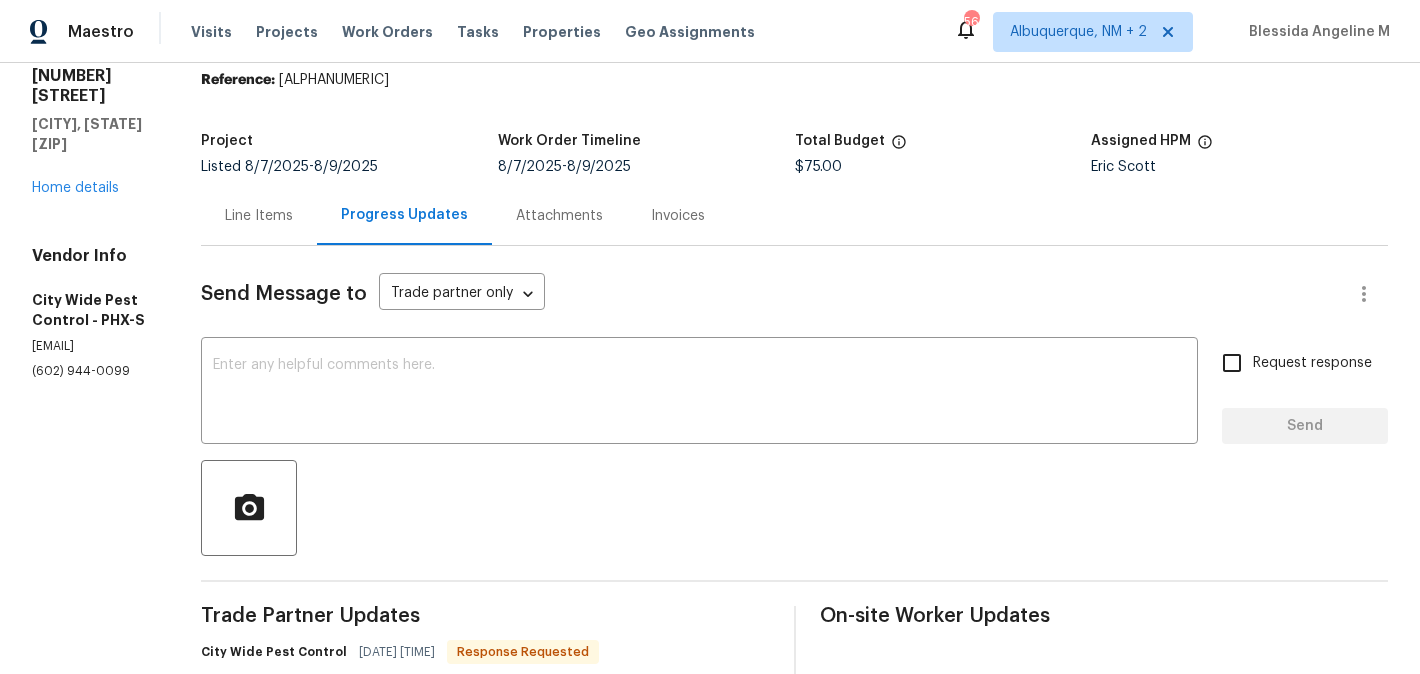click on "Line Items" at bounding box center (259, 216) 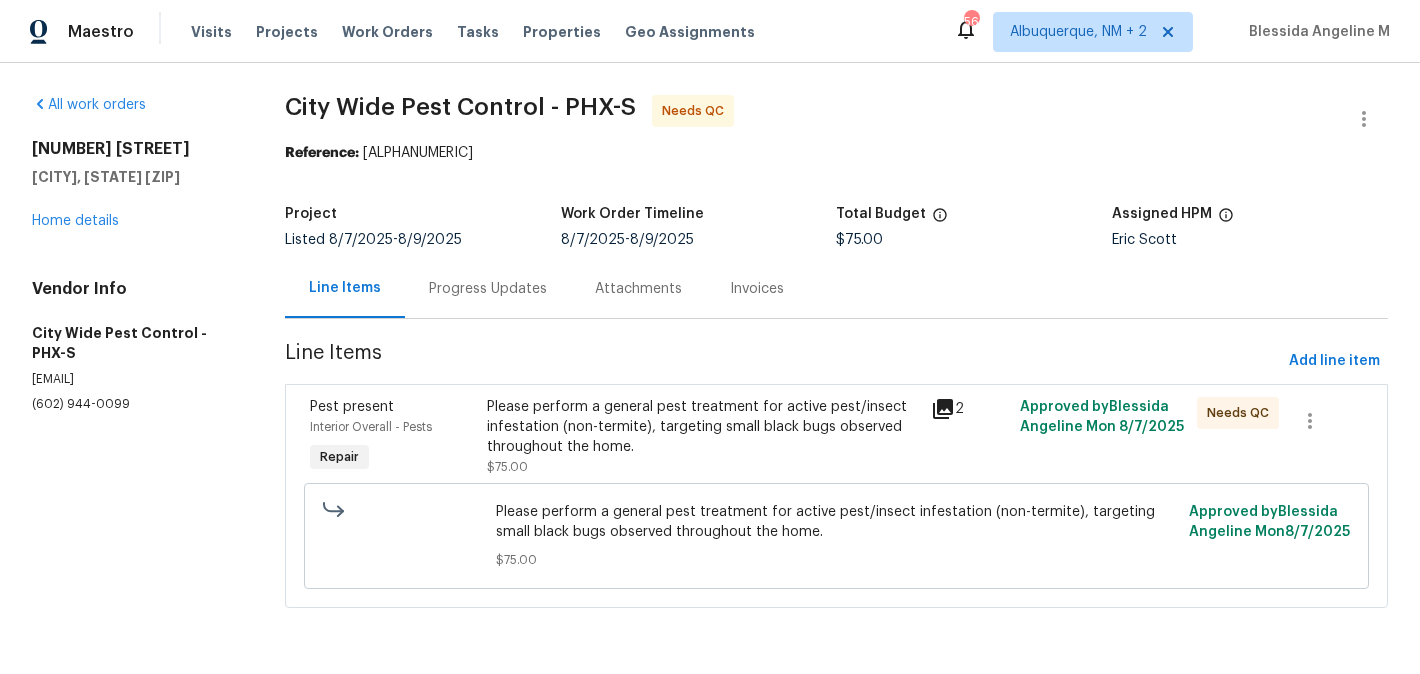 click on "Please perform a general pest treatment for active pest/insect infestation (non-termite), targeting small black bugs observed throughout the home." at bounding box center [703, 427] 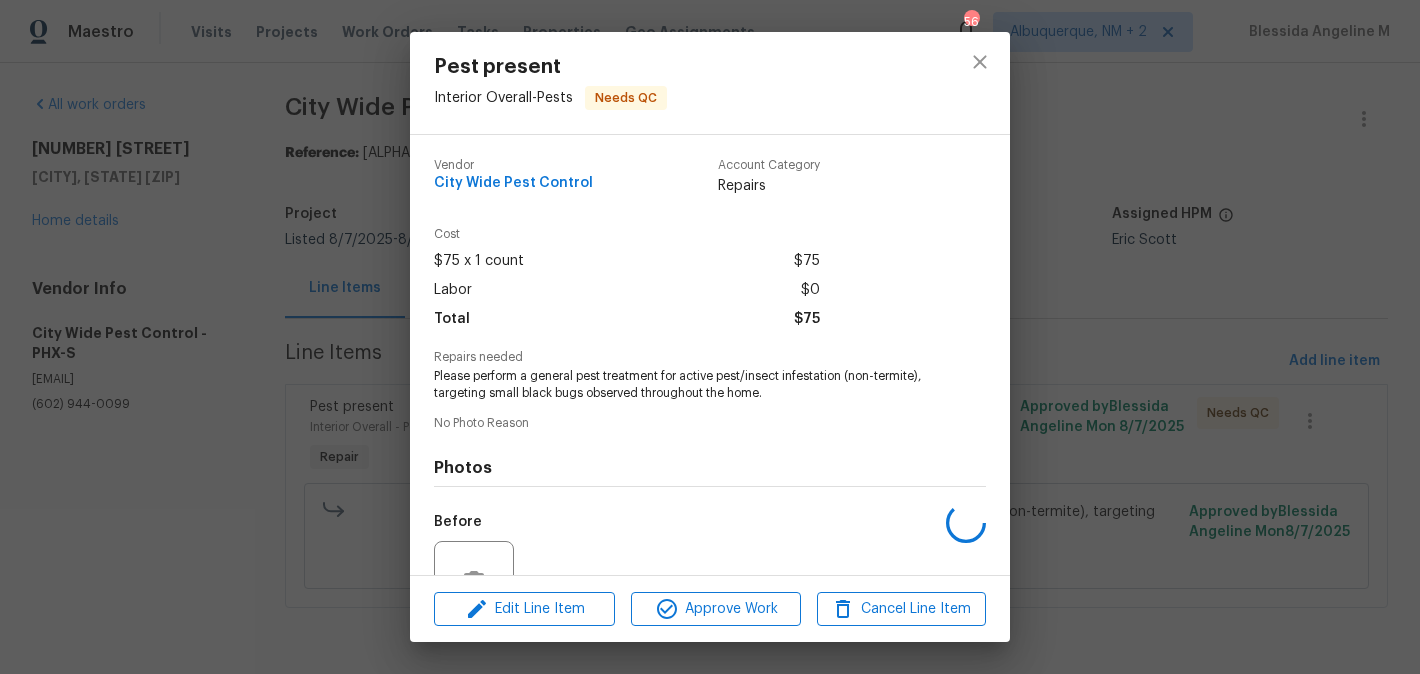 scroll, scrollTop: 196, scrollLeft: 0, axis: vertical 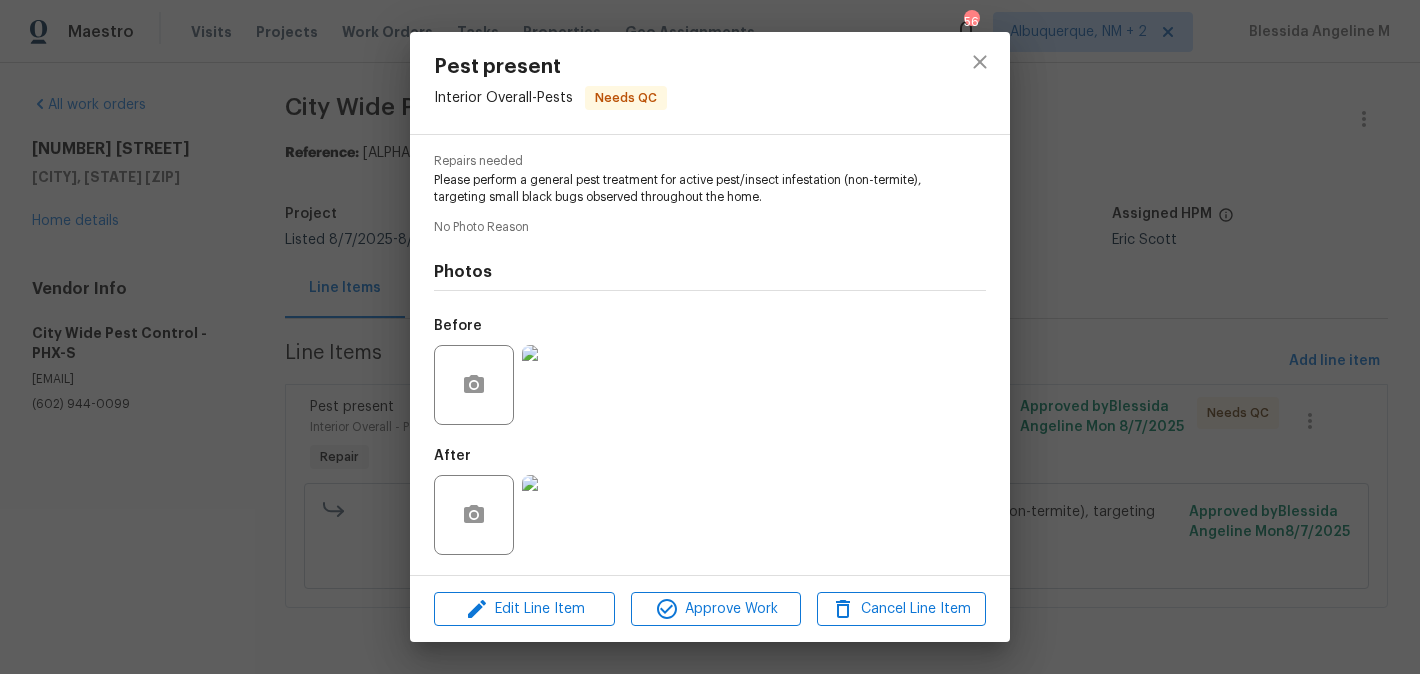 click at bounding box center [562, 385] 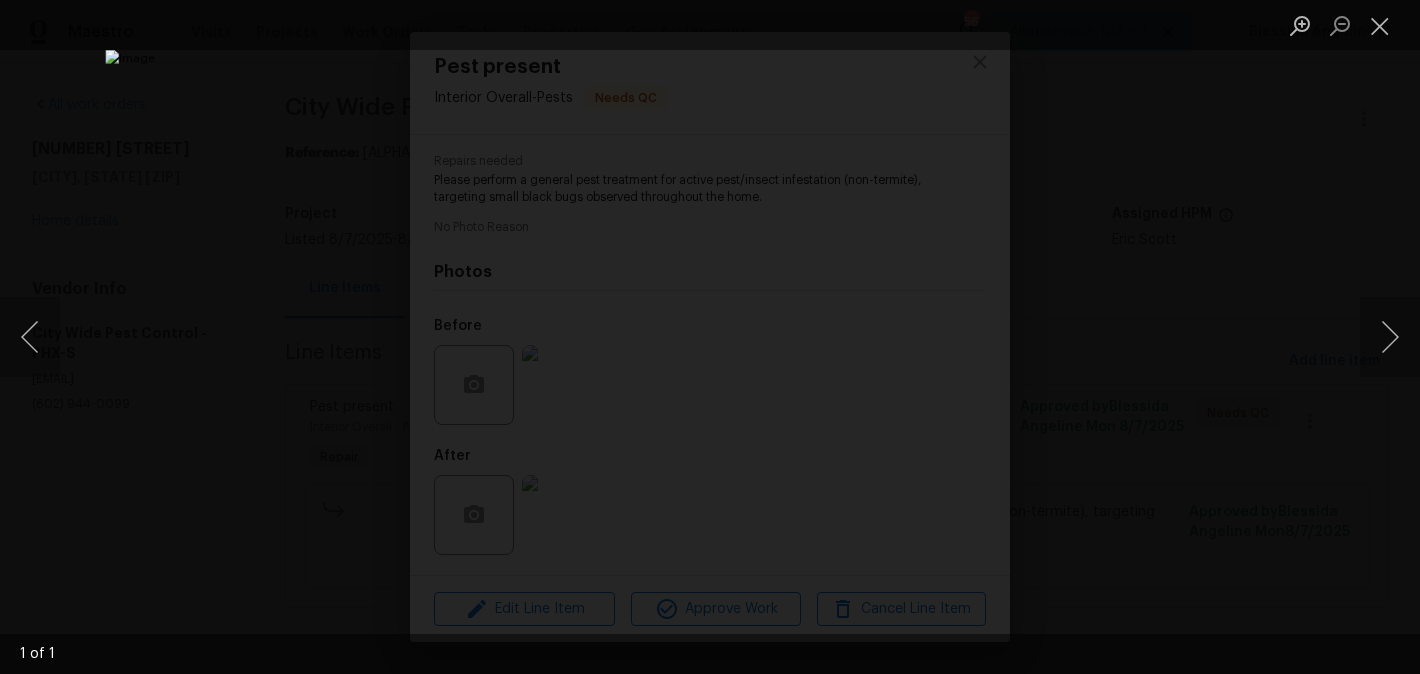 click at bounding box center [710, 337] 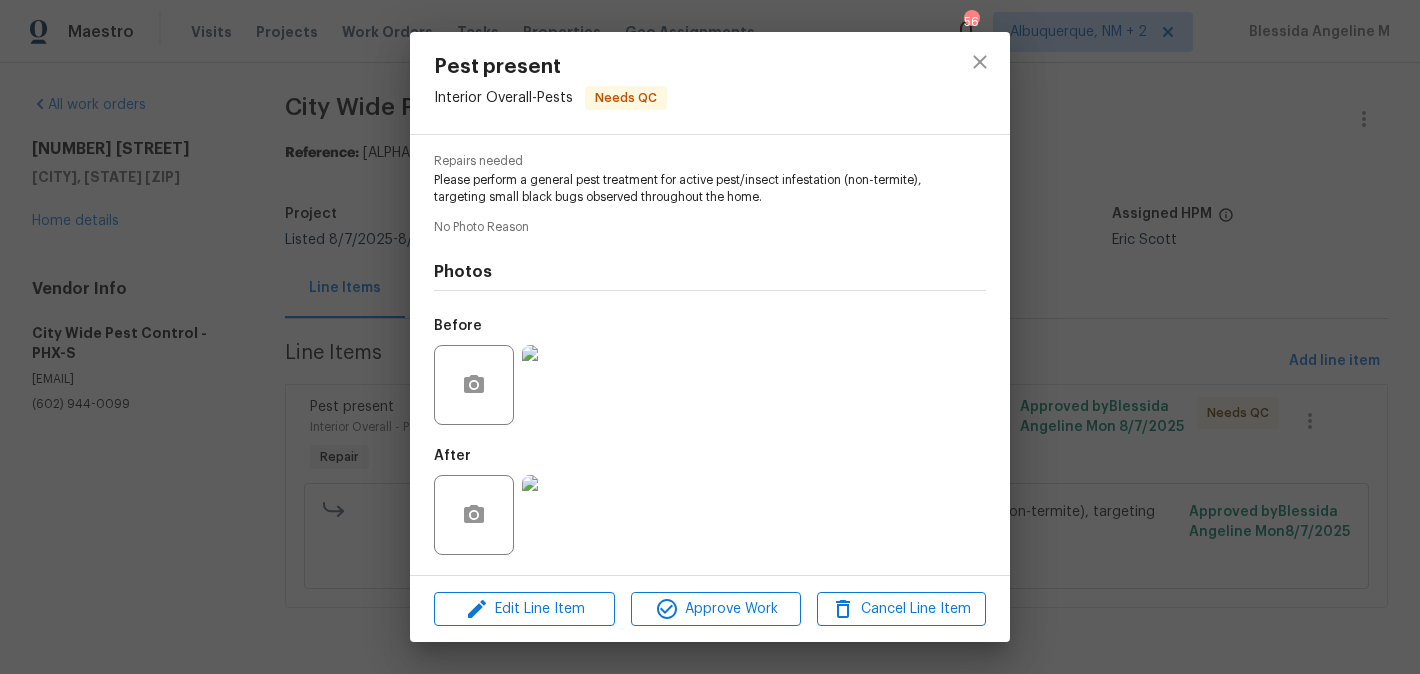click at bounding box center (562, 515) 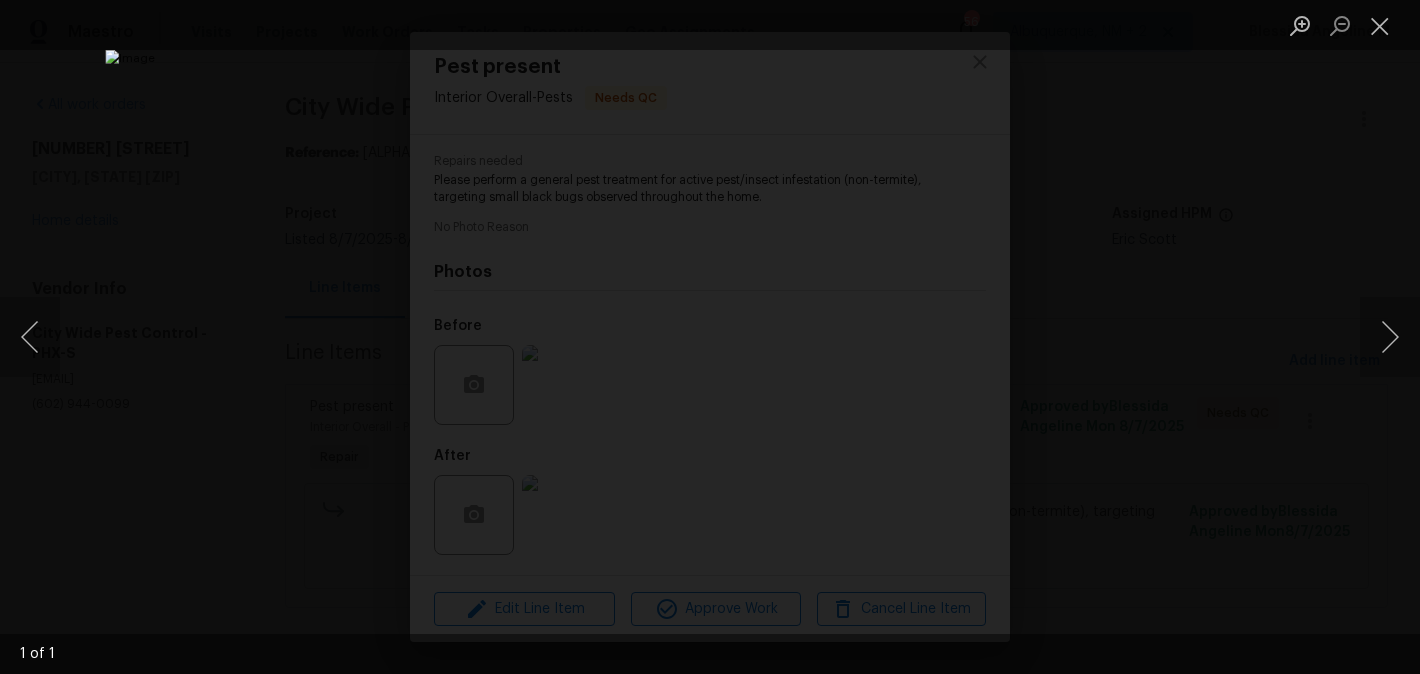 click at bounding box center [710, 337] 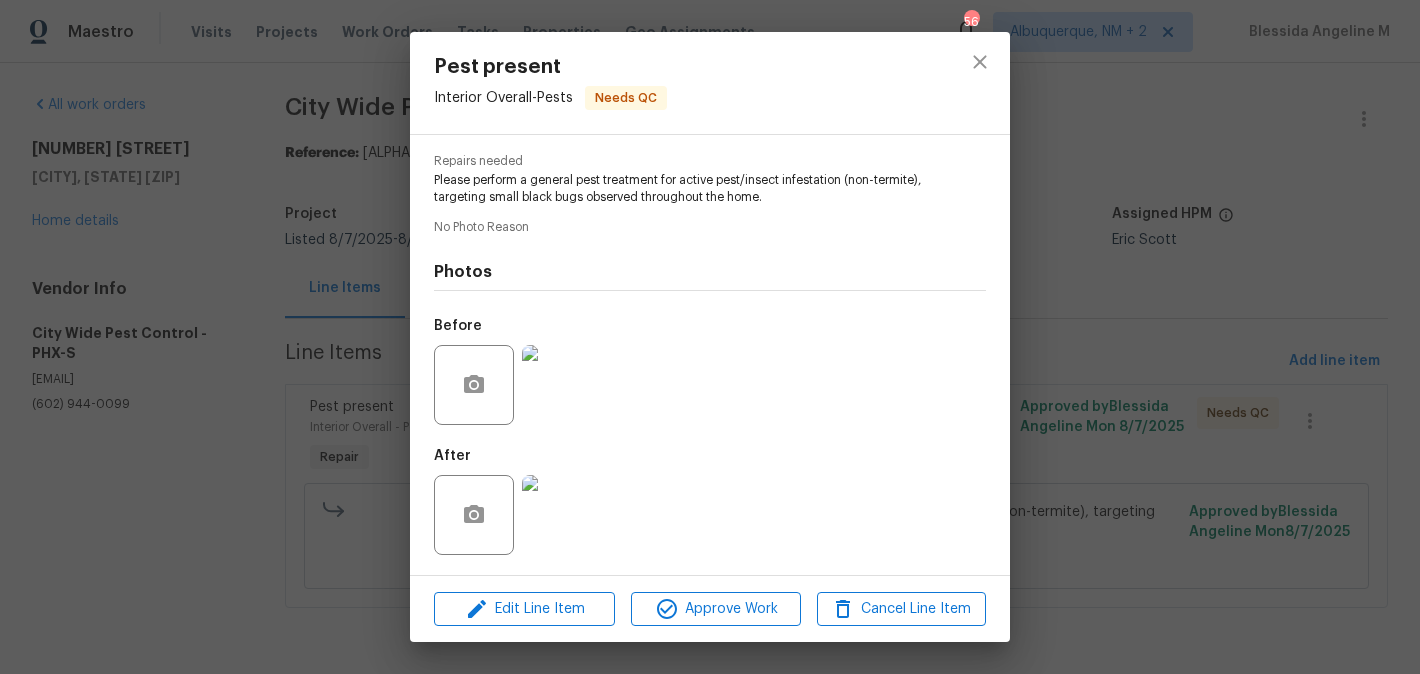 click on "Pest present Interior Overall  -  Pests Needs QC Vendor City Wide Pest Control Account Category Repairs Cost $75 x 1 count $75 Labor $0 Total $75 Repairs needed Please perform a general pest treatment for active pest/insect infestation (non-termite), targeting small black bugs observed throughout the home. No Photo Reason   Photos Before After  Edit Line Item  Approve Work  Cancel Line Item" at bounding box center (710, 337) 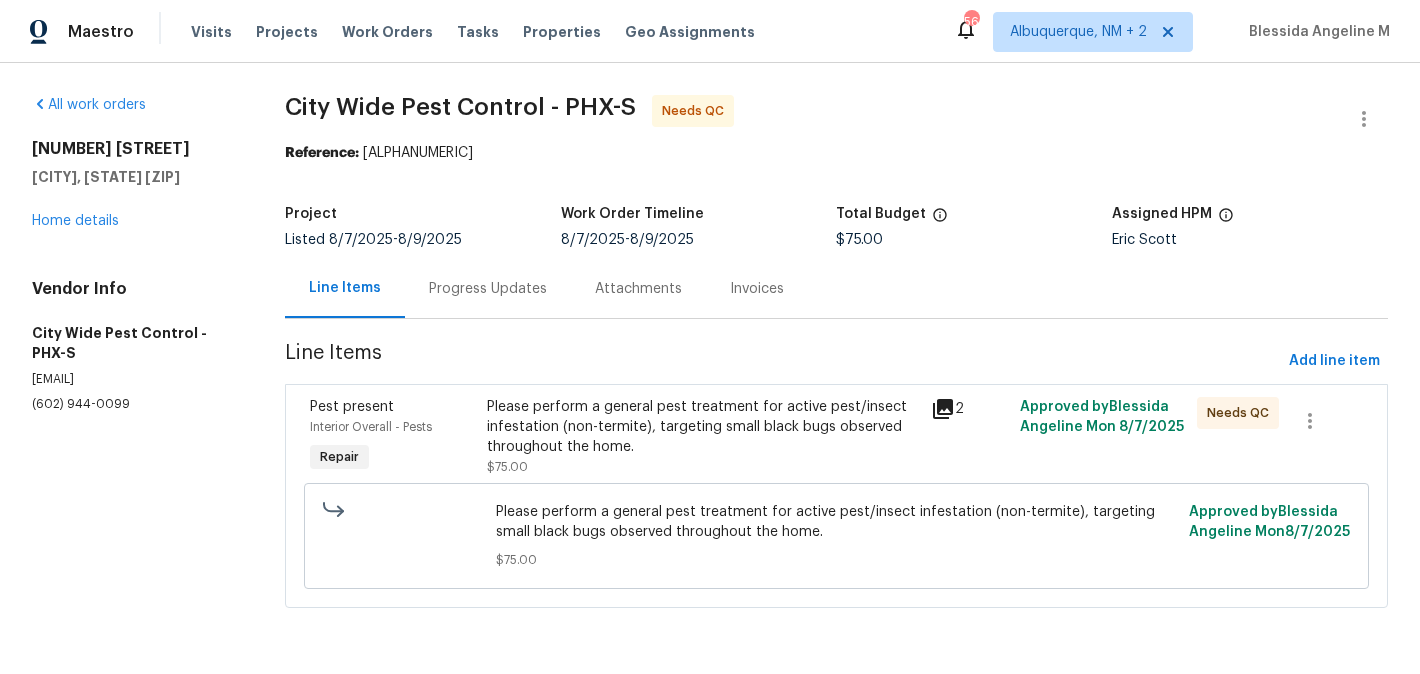 click on "Progress Updates" at bounding box center [488, 289] 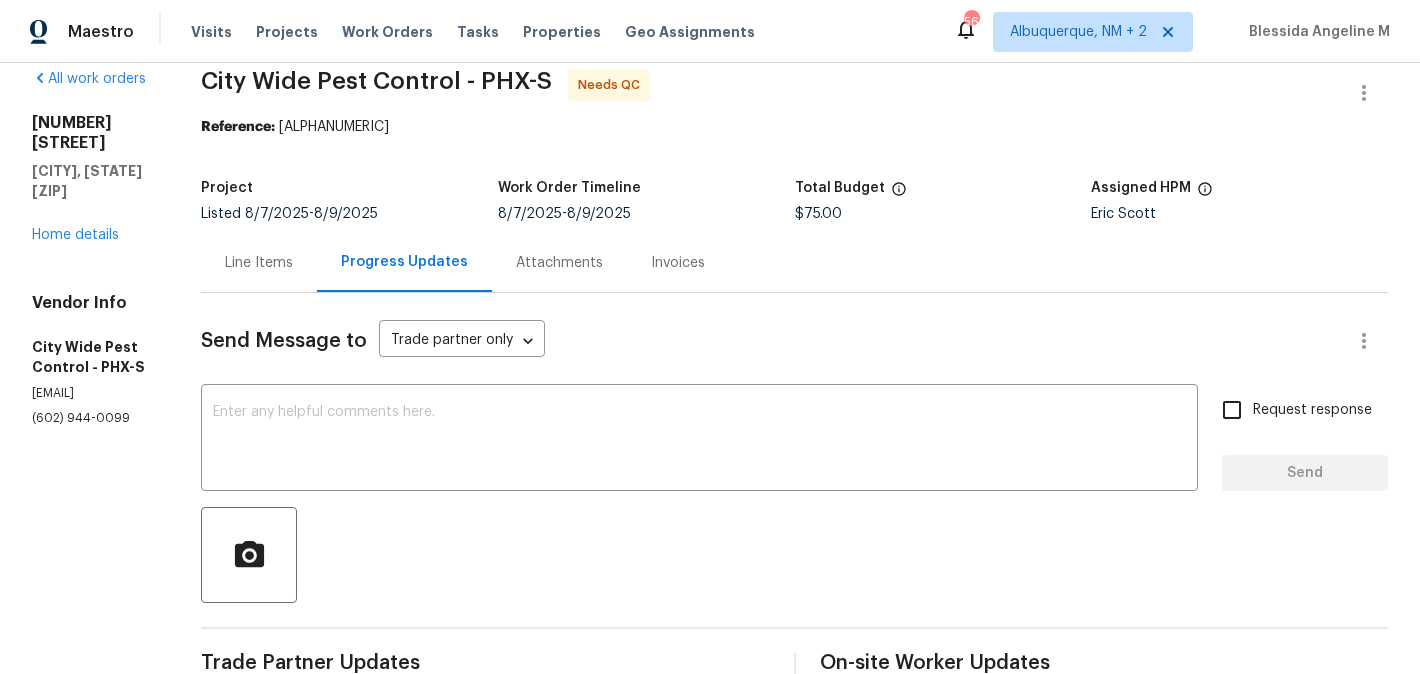 scroll, scrollTop: 0, scrollLeft: 0, axis: both 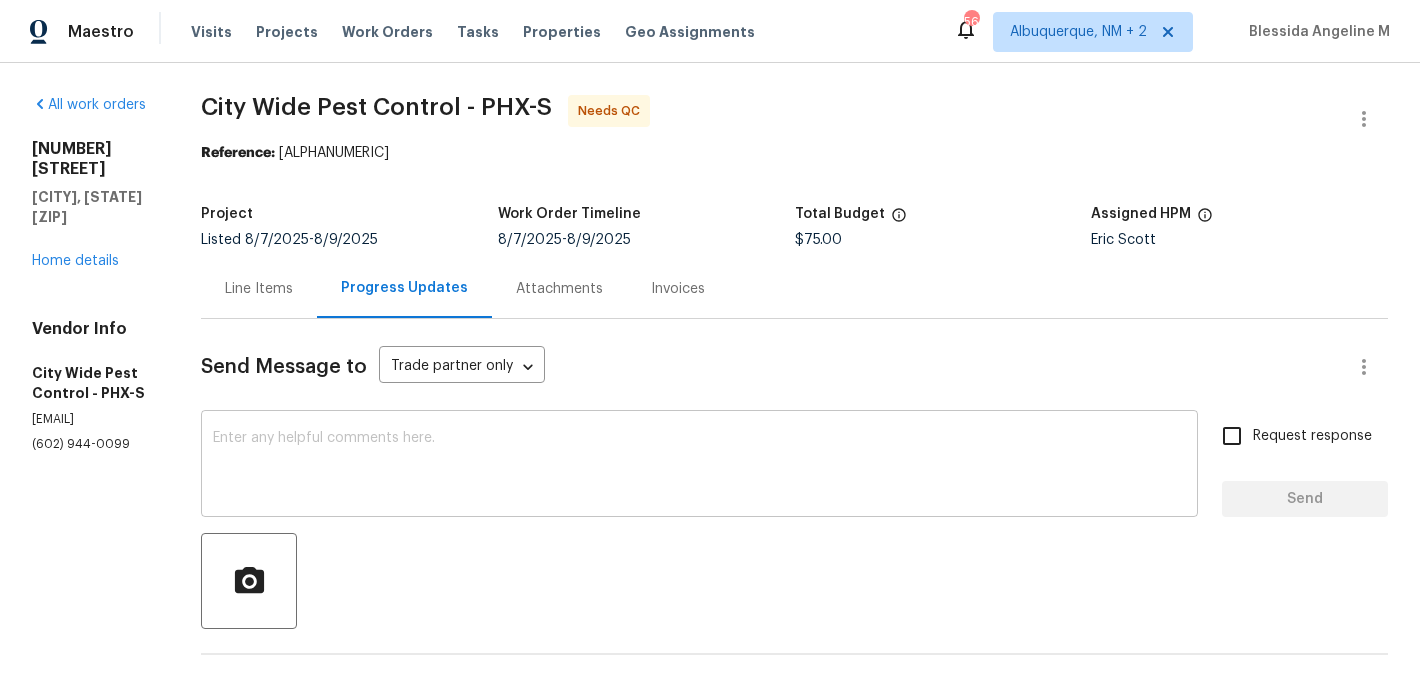 click on "x ​" at bounding box center (699, 466) 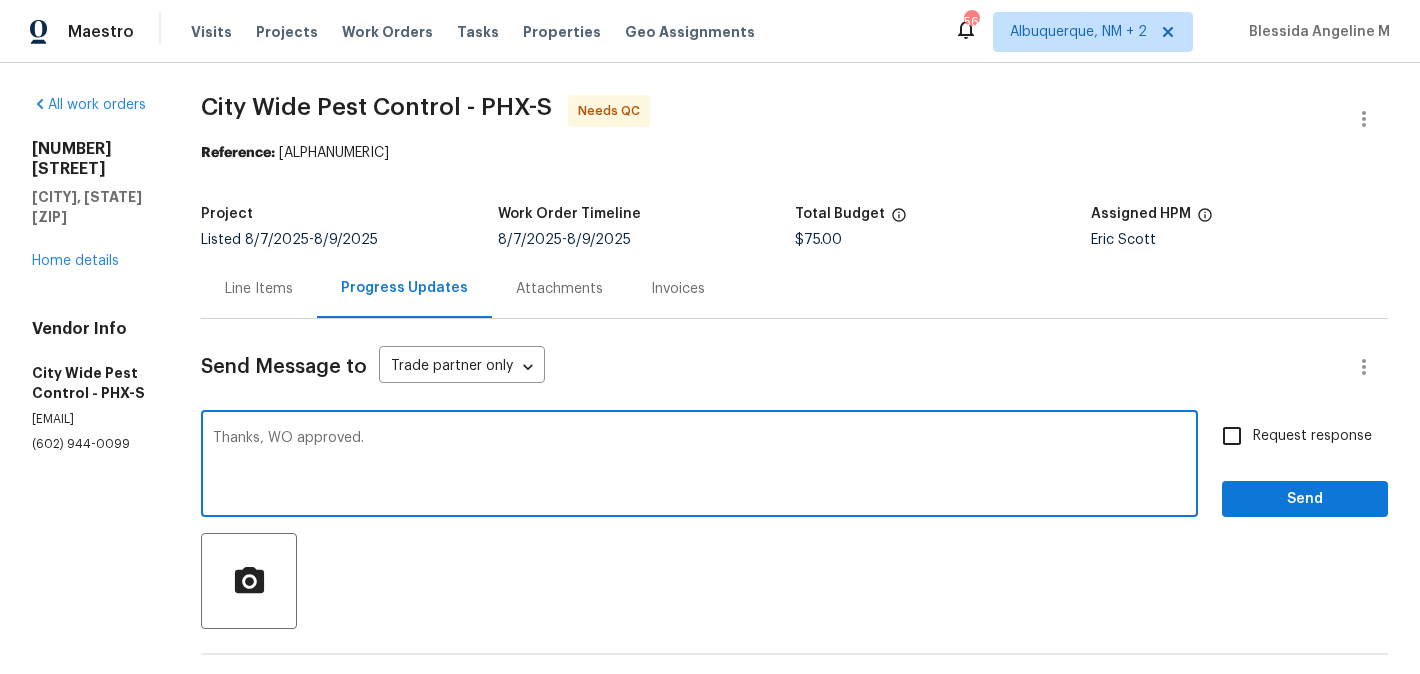 type on "Thanks, WO approved." 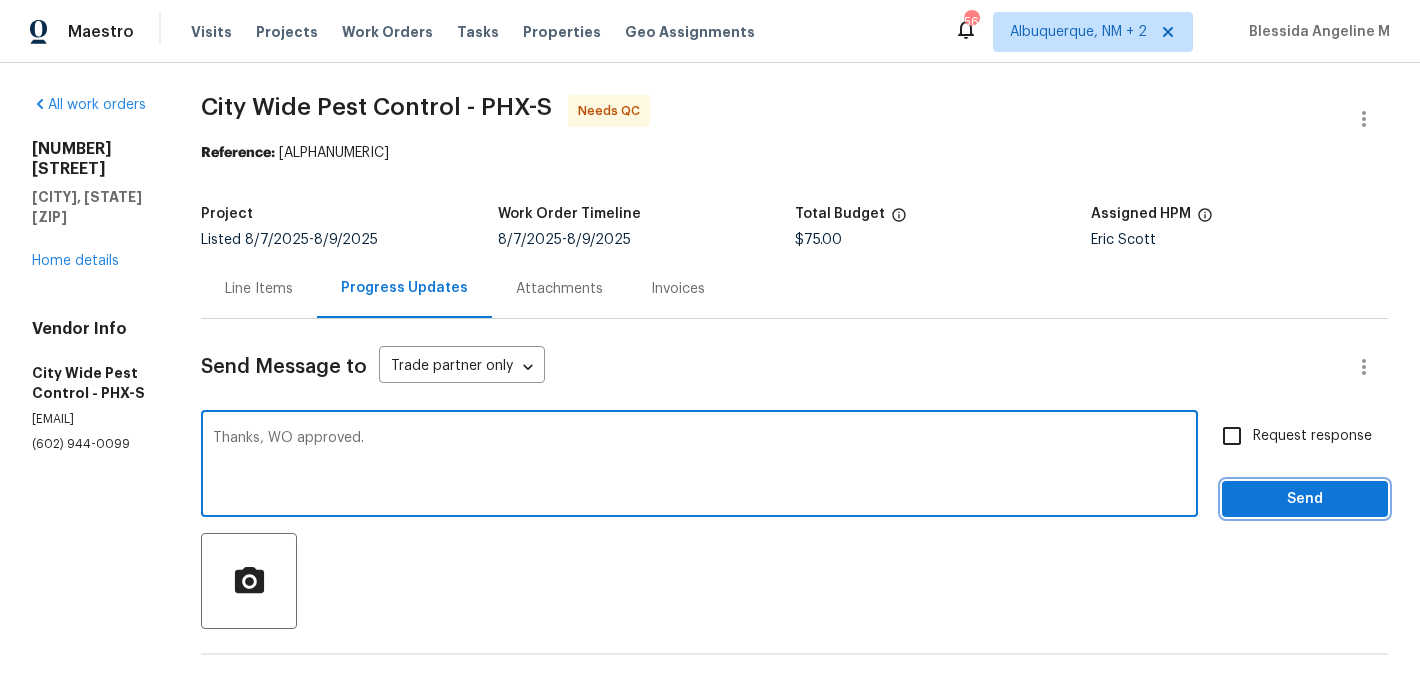 click on "Send" at bounding box center (1305, 499) 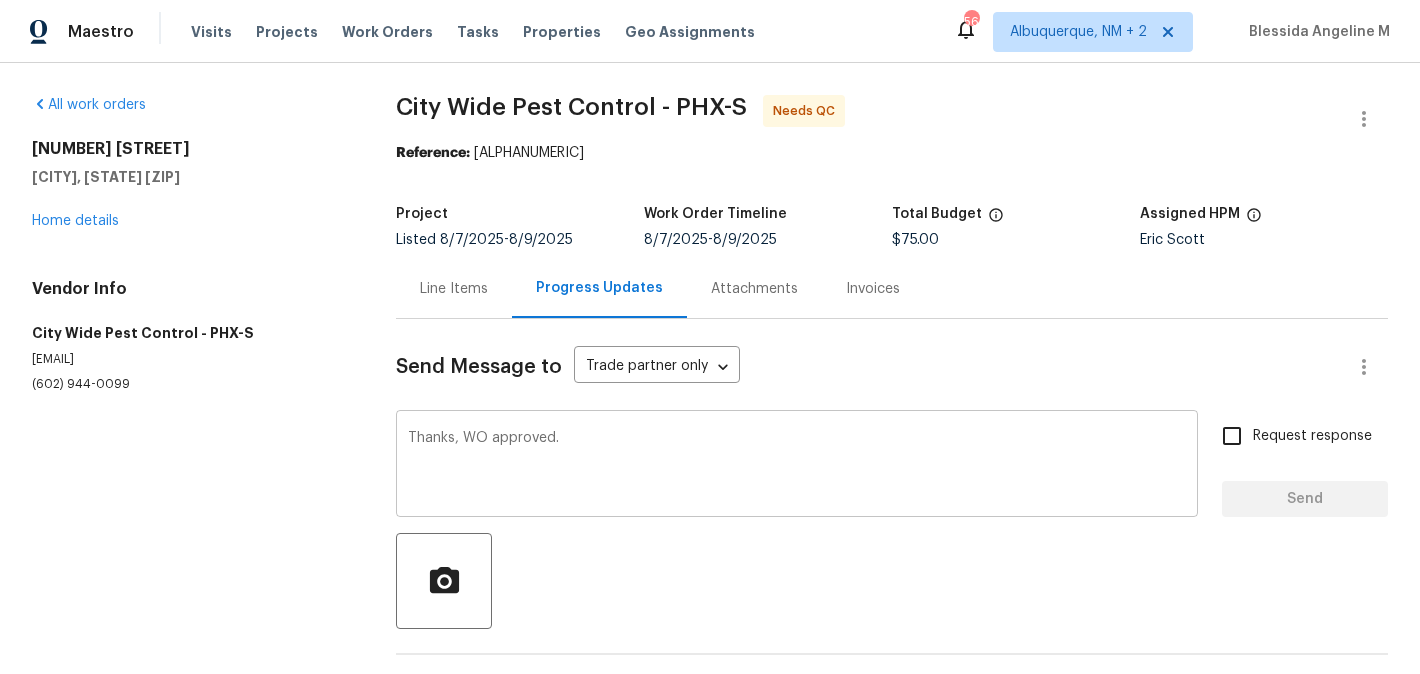 type 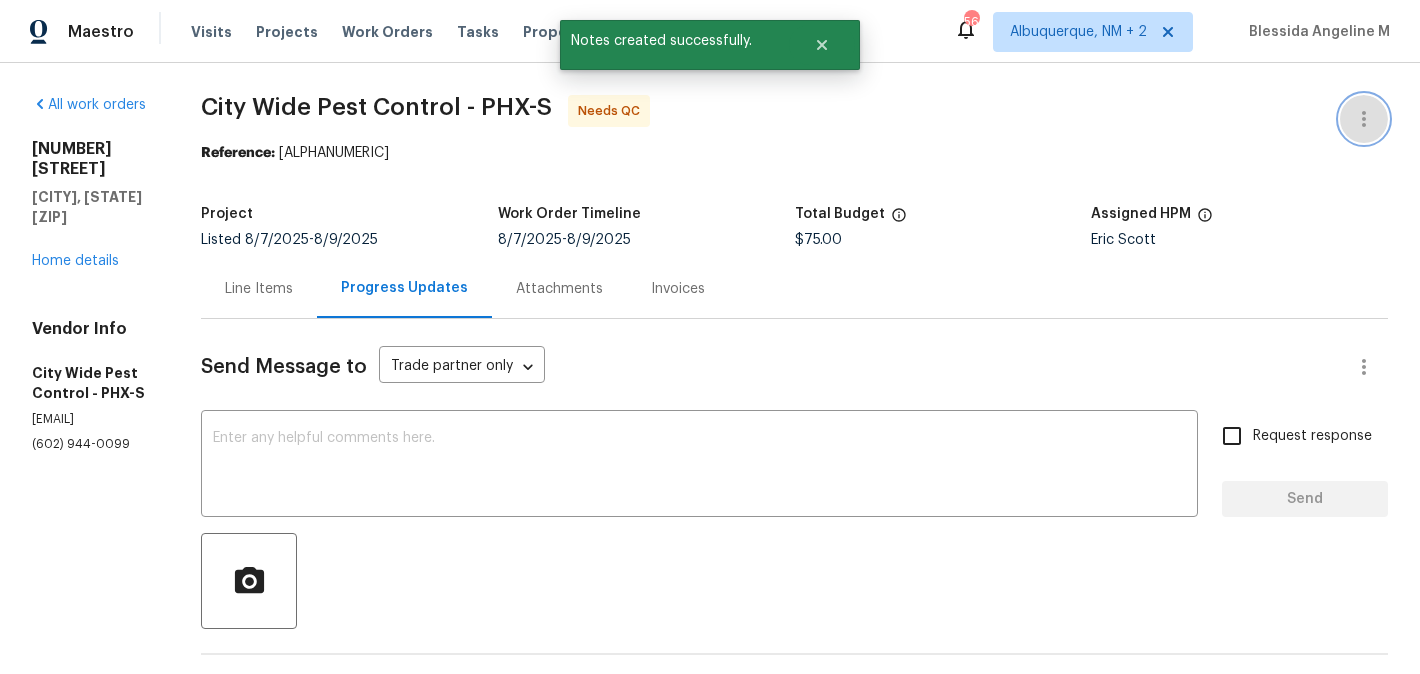 click 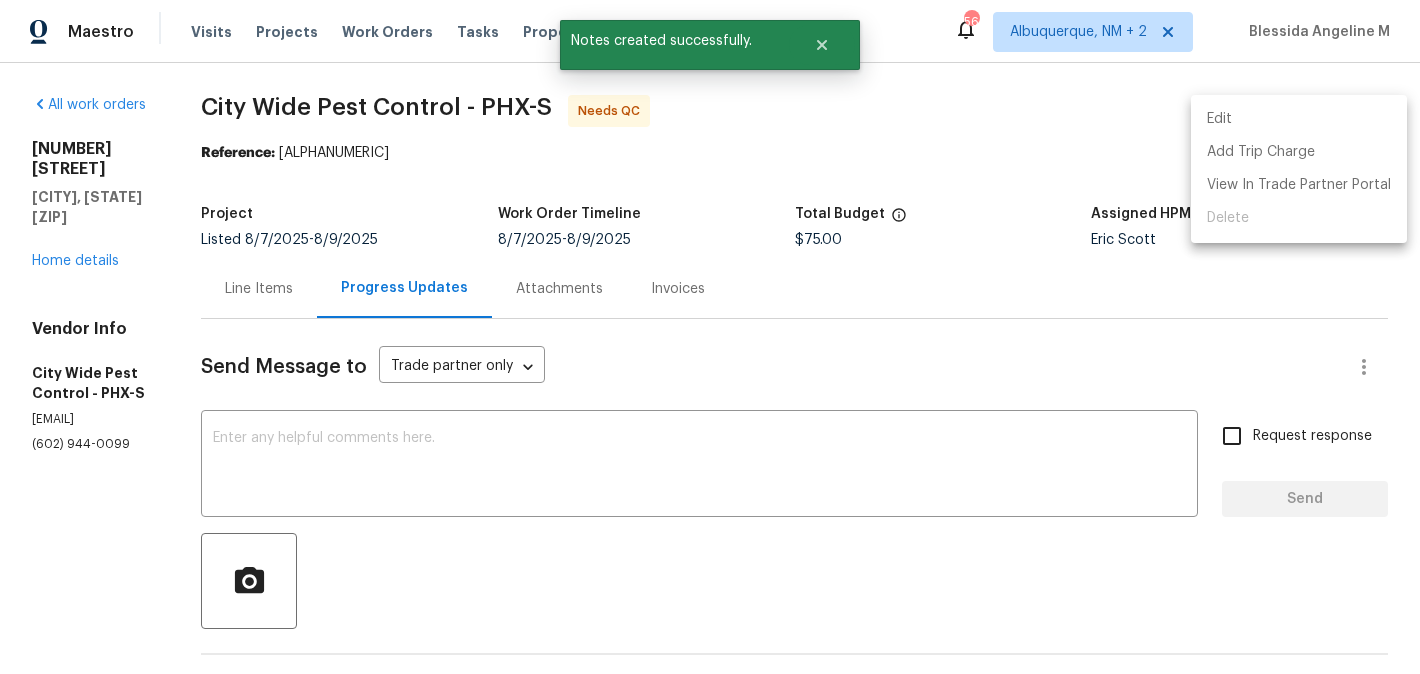 click on "Edit" at bounding box center [1299, 119] 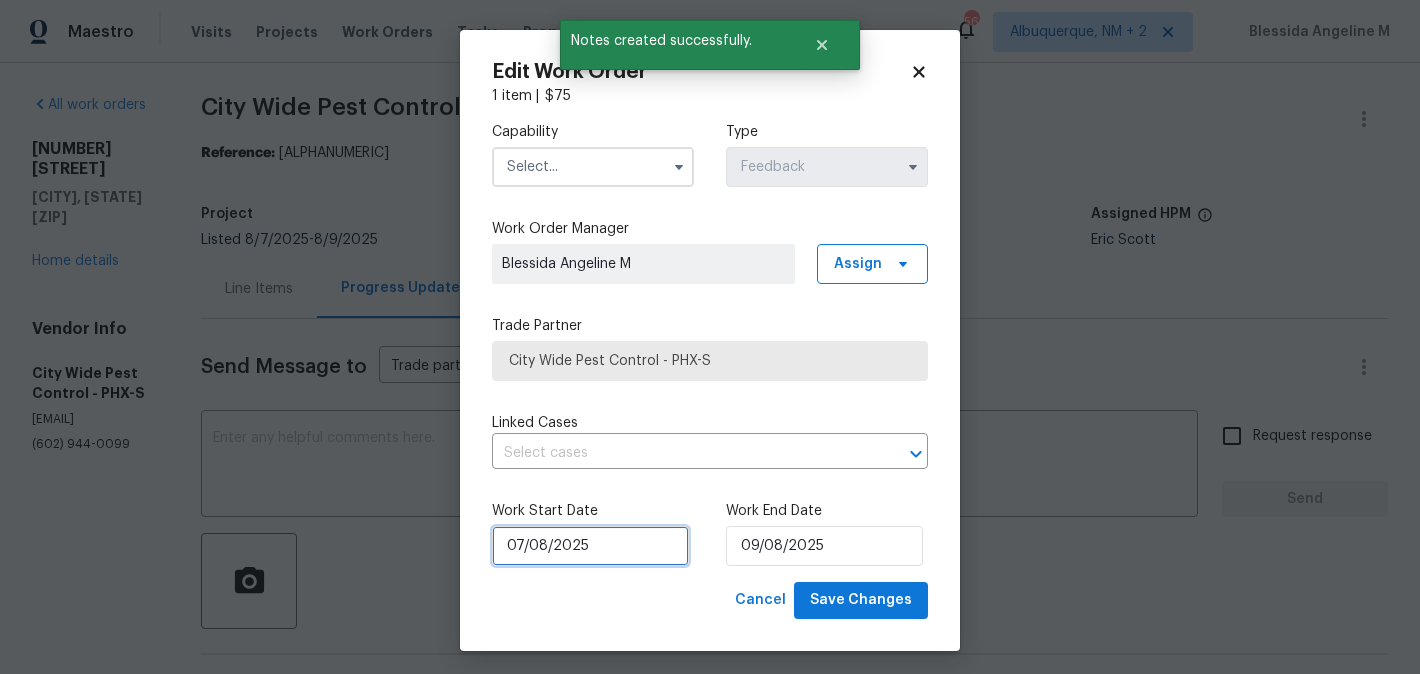 click on "07/08/2025" at bounding box center (590, 546) 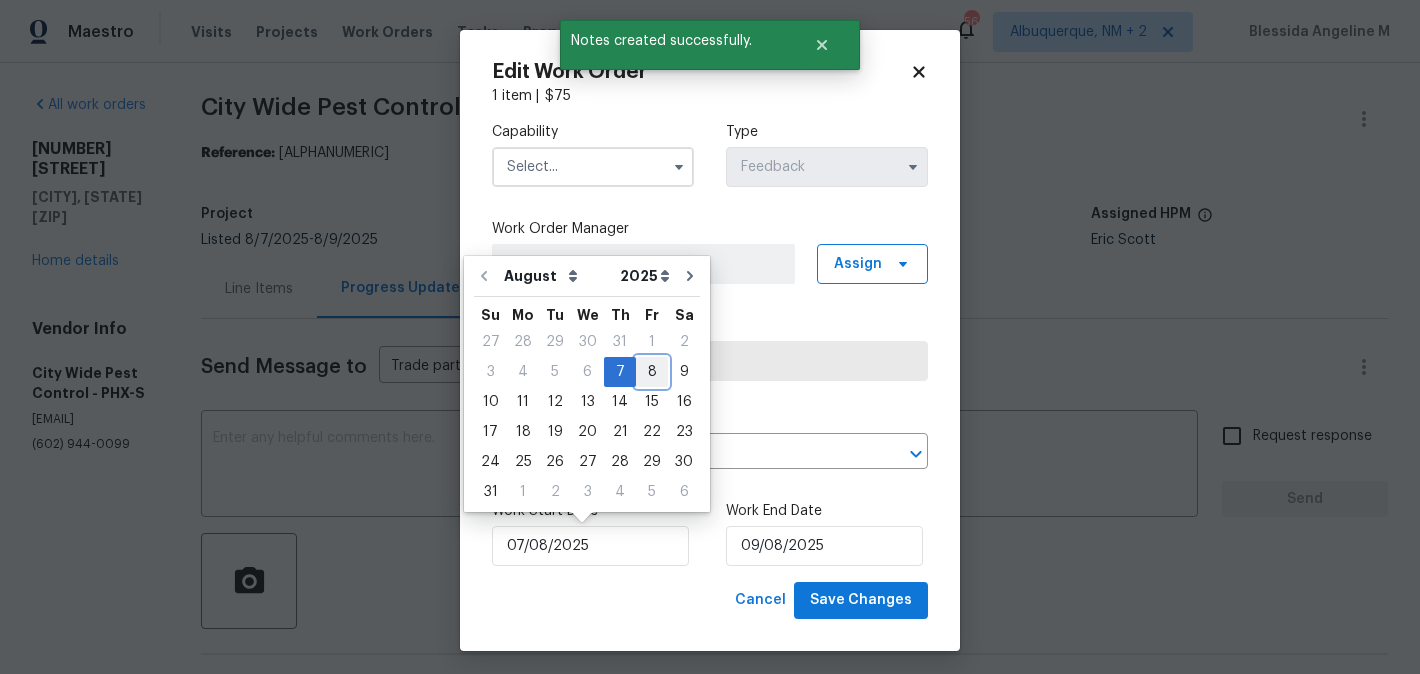 click on "8" at bounding box center [652, 372] 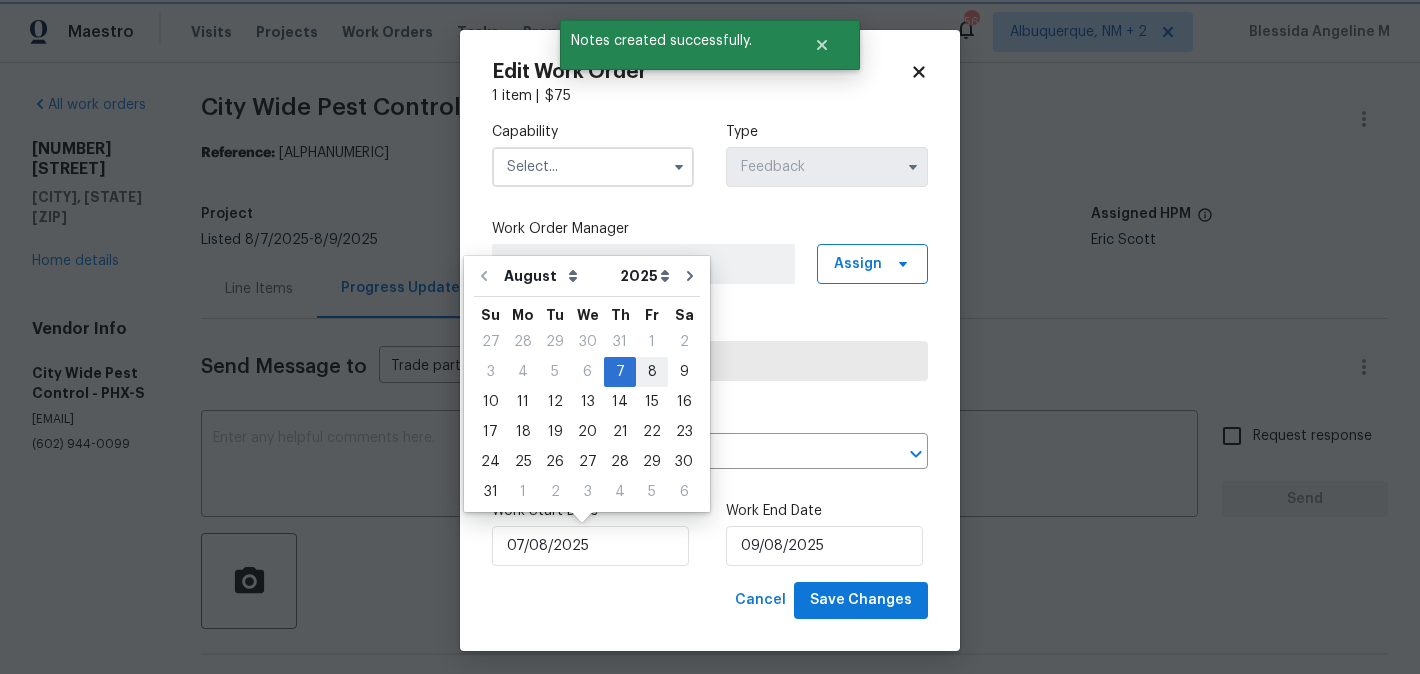 type on "08/08/2025" 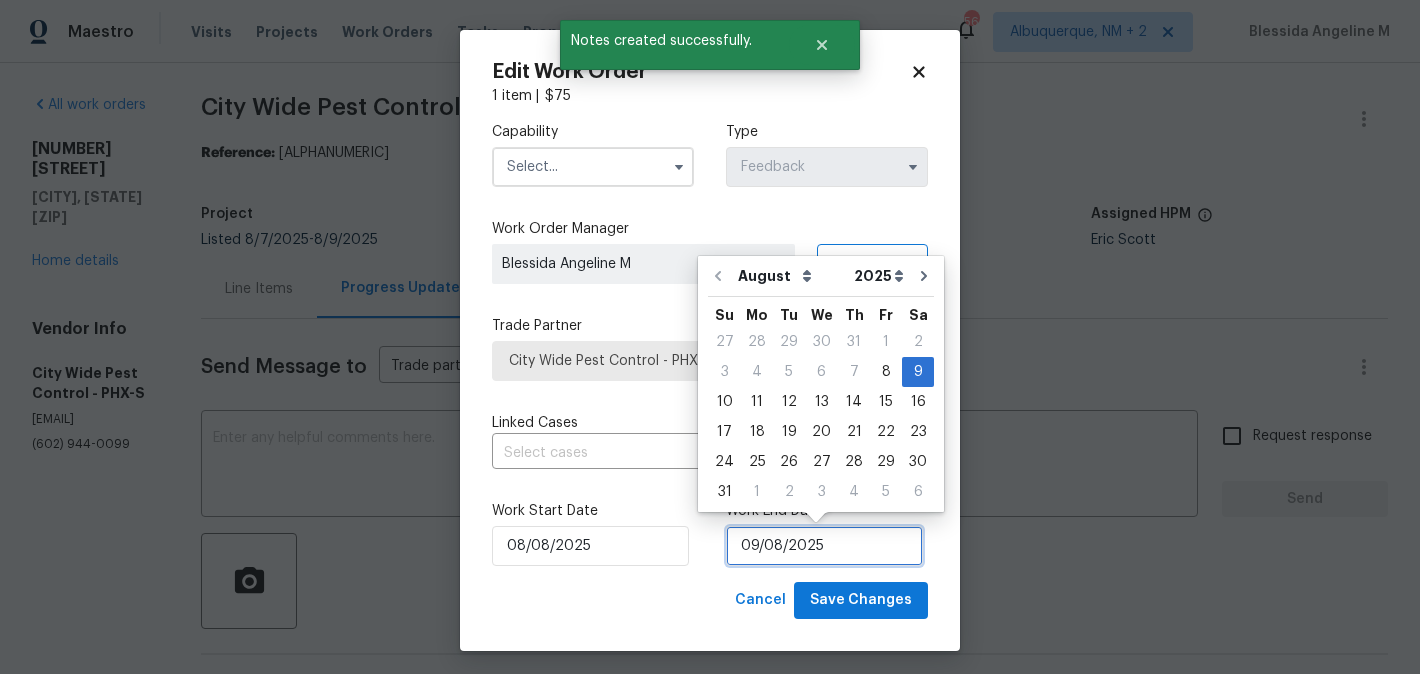 click on "09/08/2025" at bounding box center [824, 546] 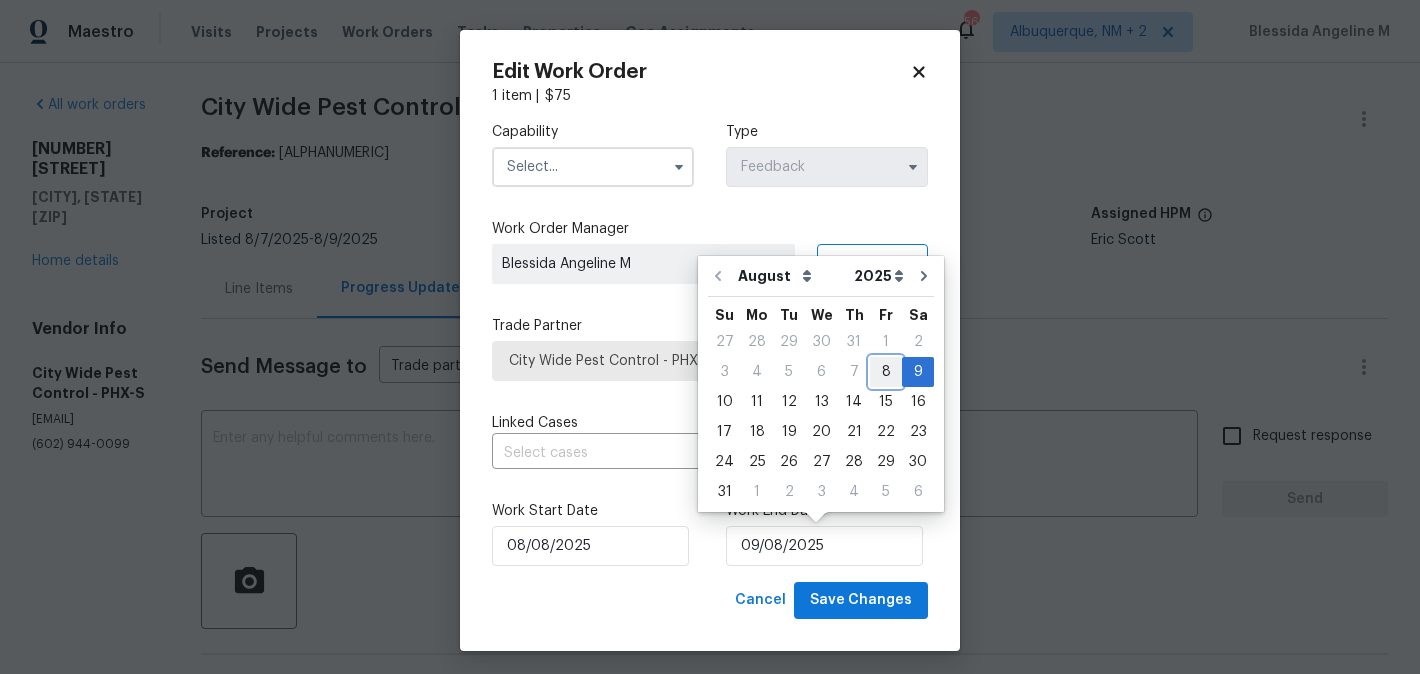click on "8" at bounding box center (886, 372) 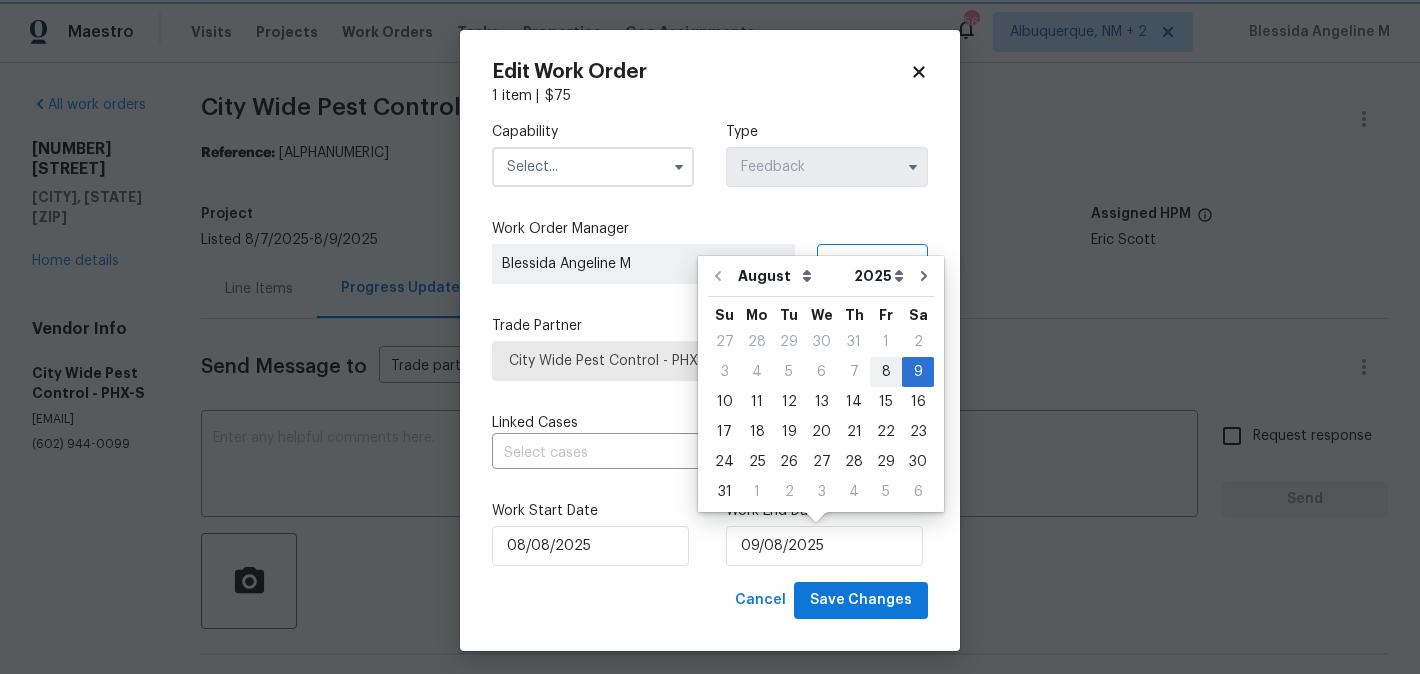 type on "08/08/2025" 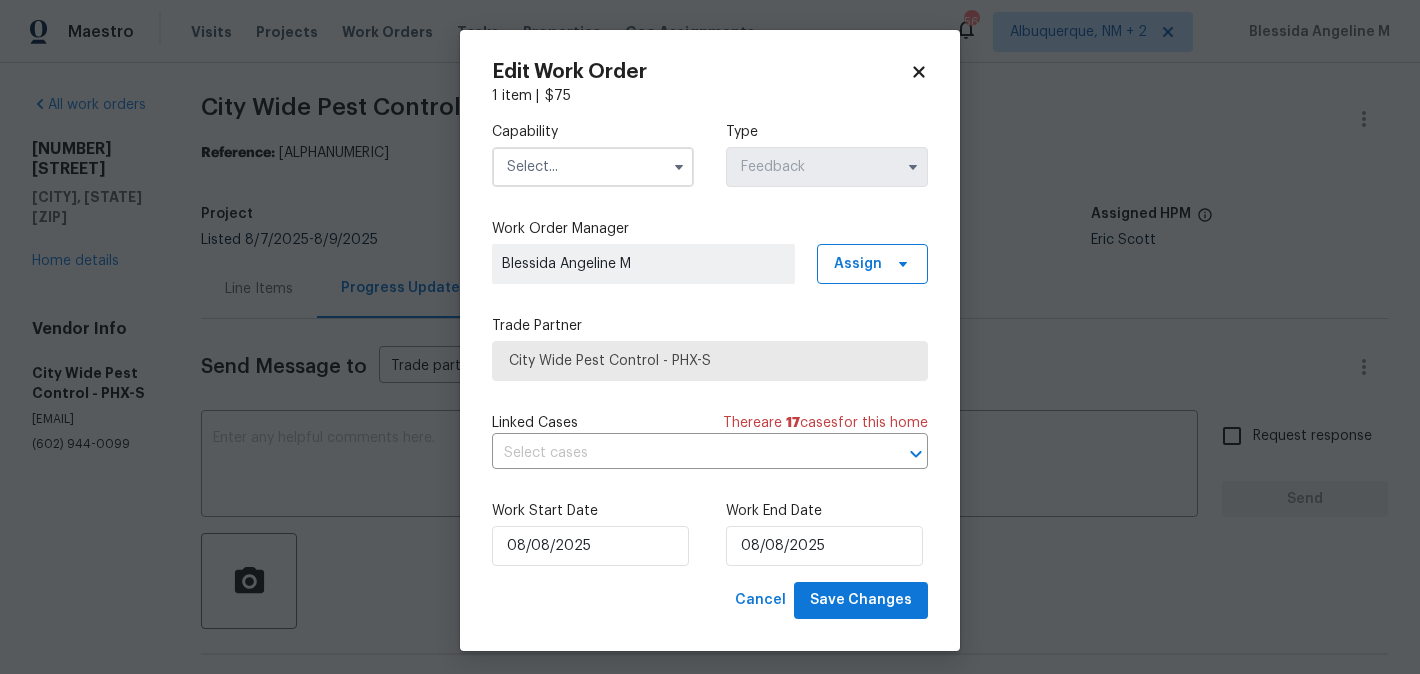click on "Capability" at bounding box center (593, 132) 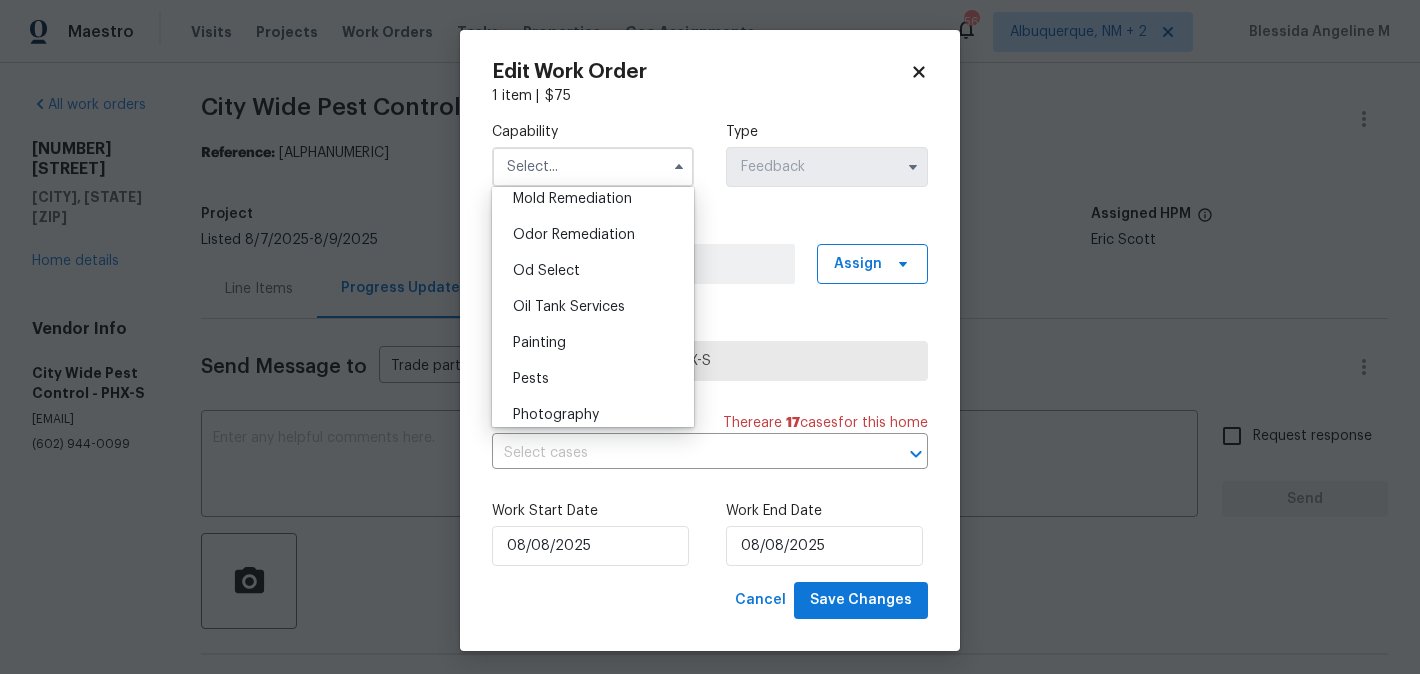 scroll, scrollTop: 1550, scrollLeft: 0, axis: vertical 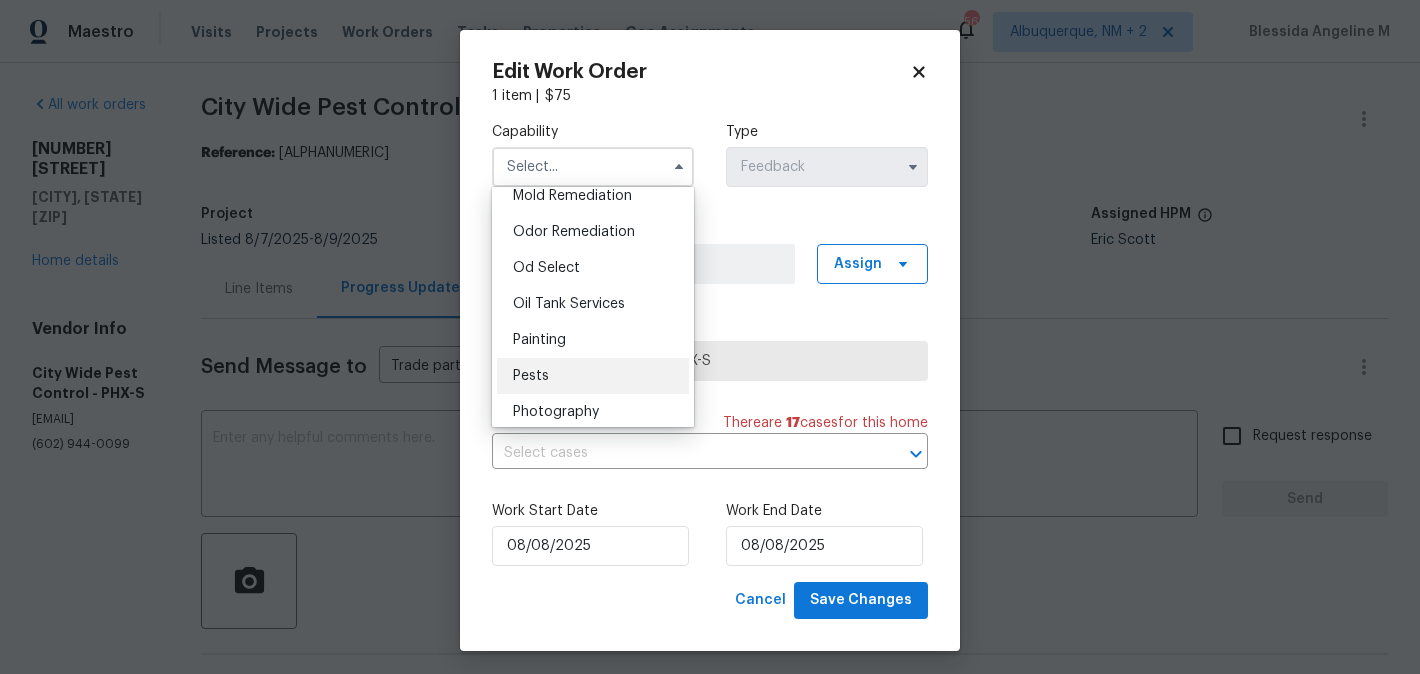 click on "Pests" at bounding box center [593, 376] 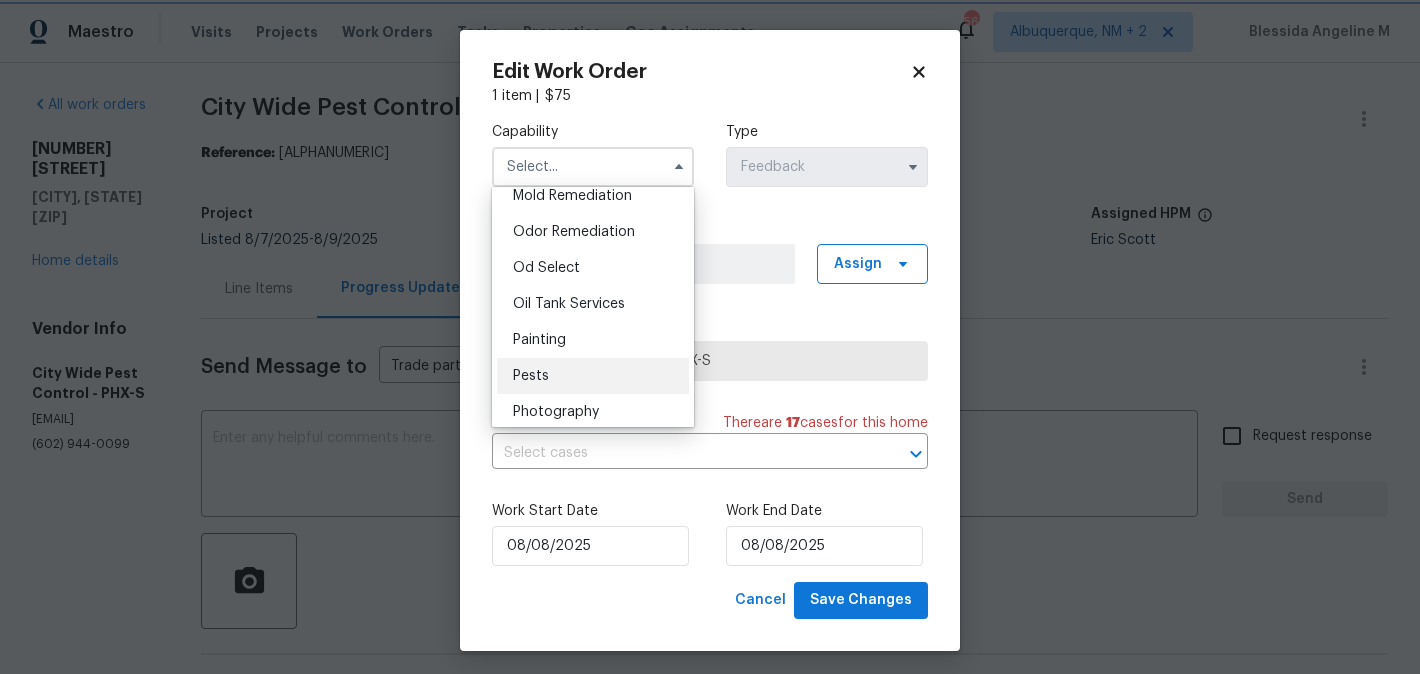 type on "Pests" 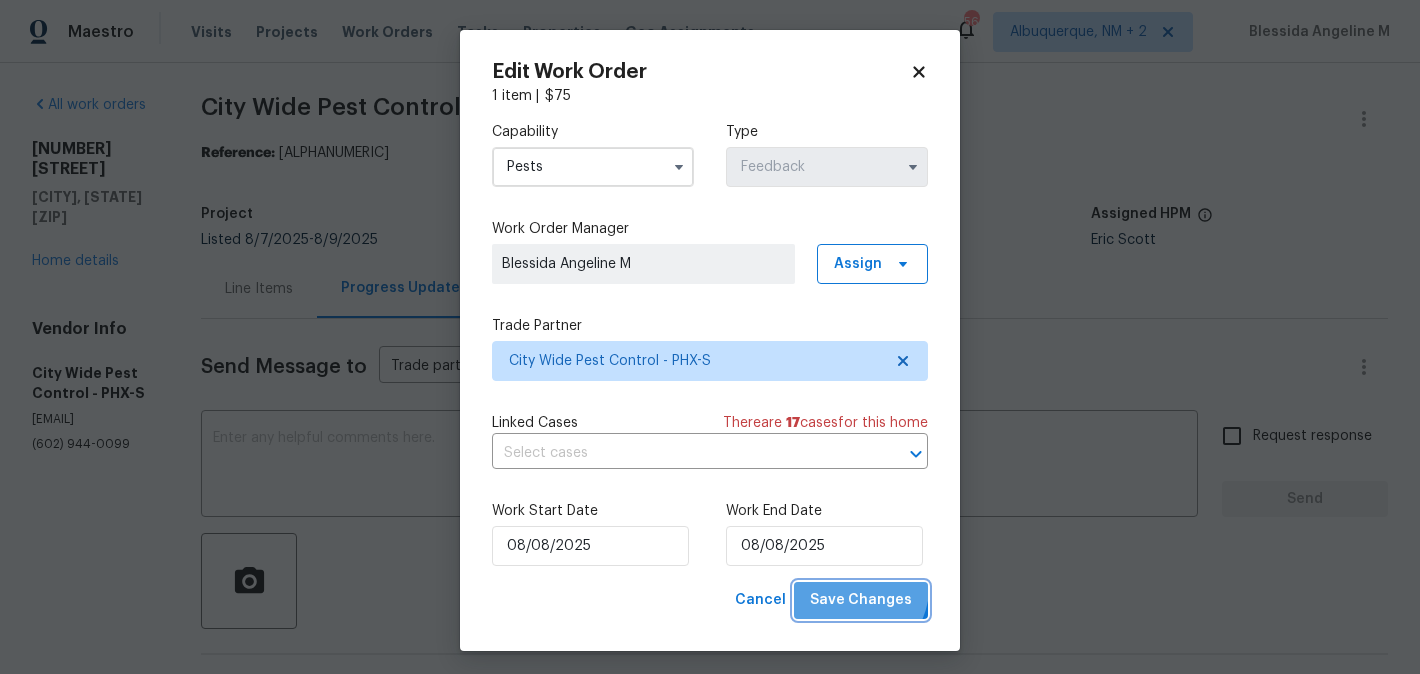 click on "Save Changes" at bounding box center [861, 600] 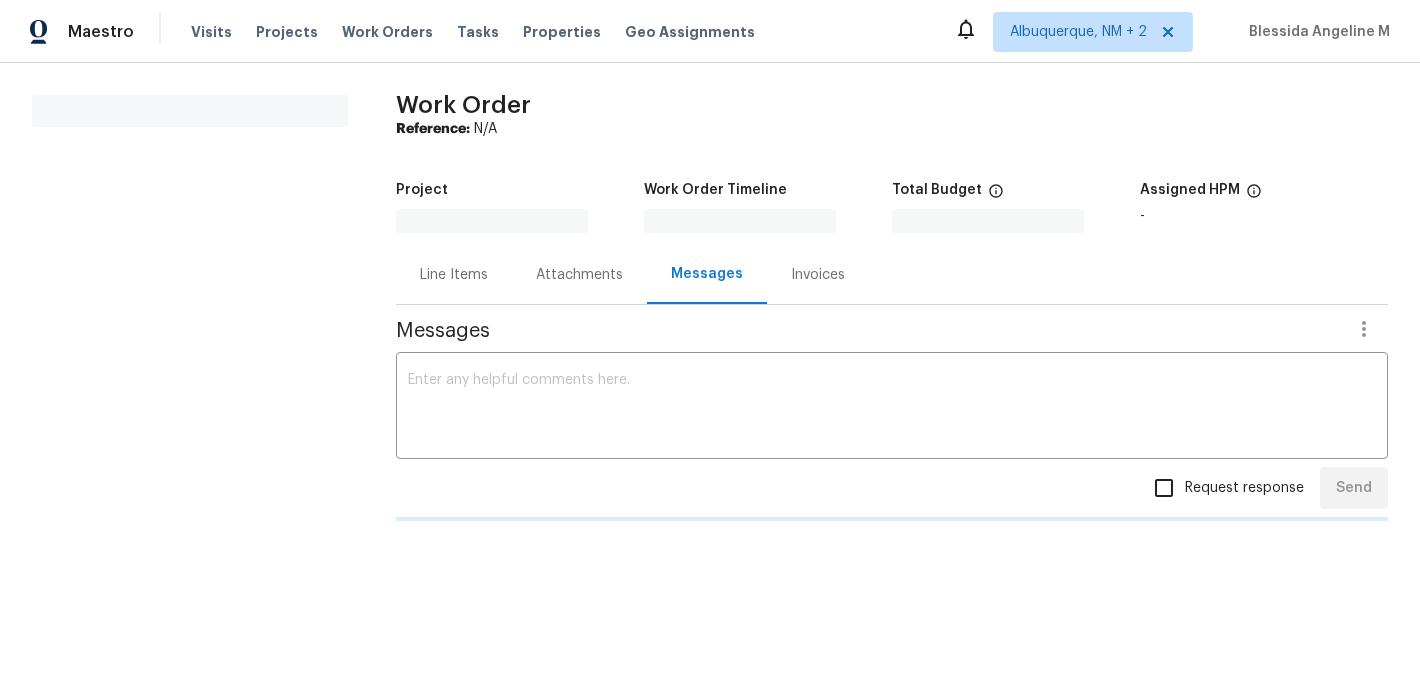scroll, scrollTop: 0, scrollLeft: 0, axis: both 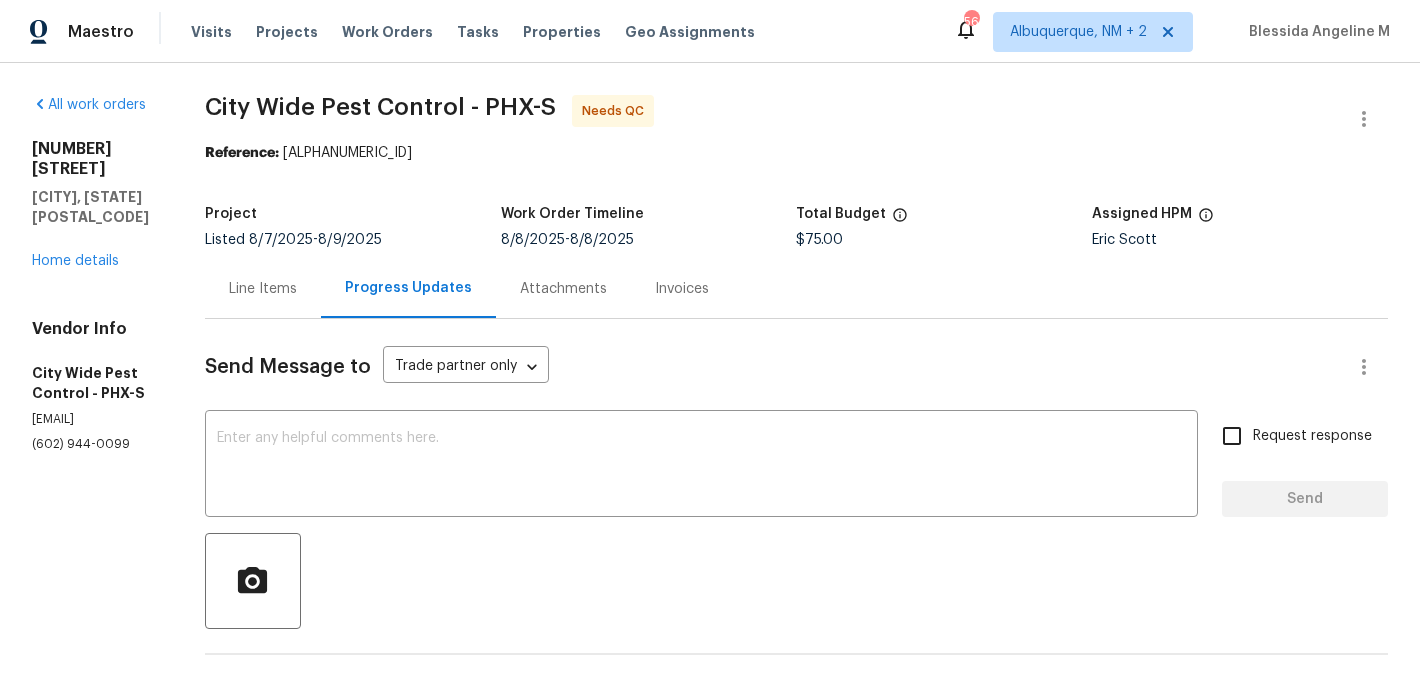 click on "Line Items" at bounding box center (263, 289) 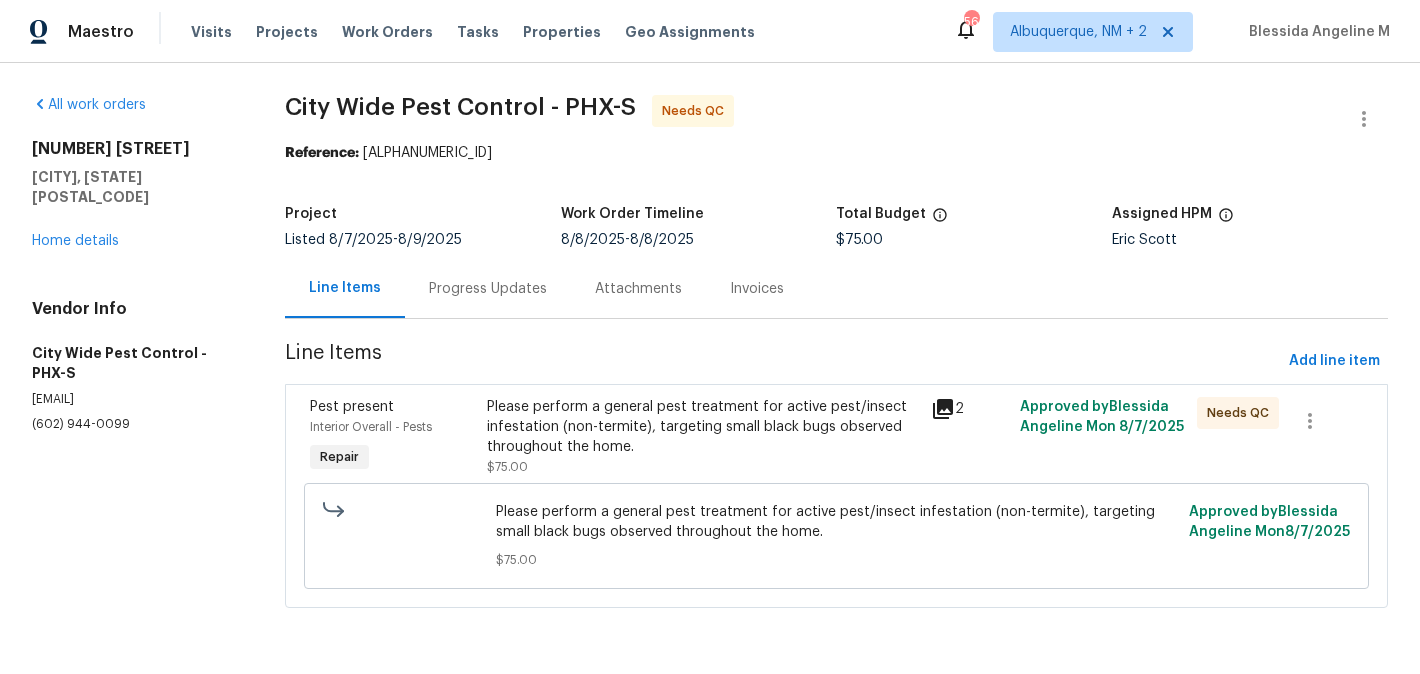click on "Please perform a general pest treatment for active pest/insect infestation (non-termite), targeting small black bugs observed throughout the home. [PRICE]" at bounding box center [703, 437] 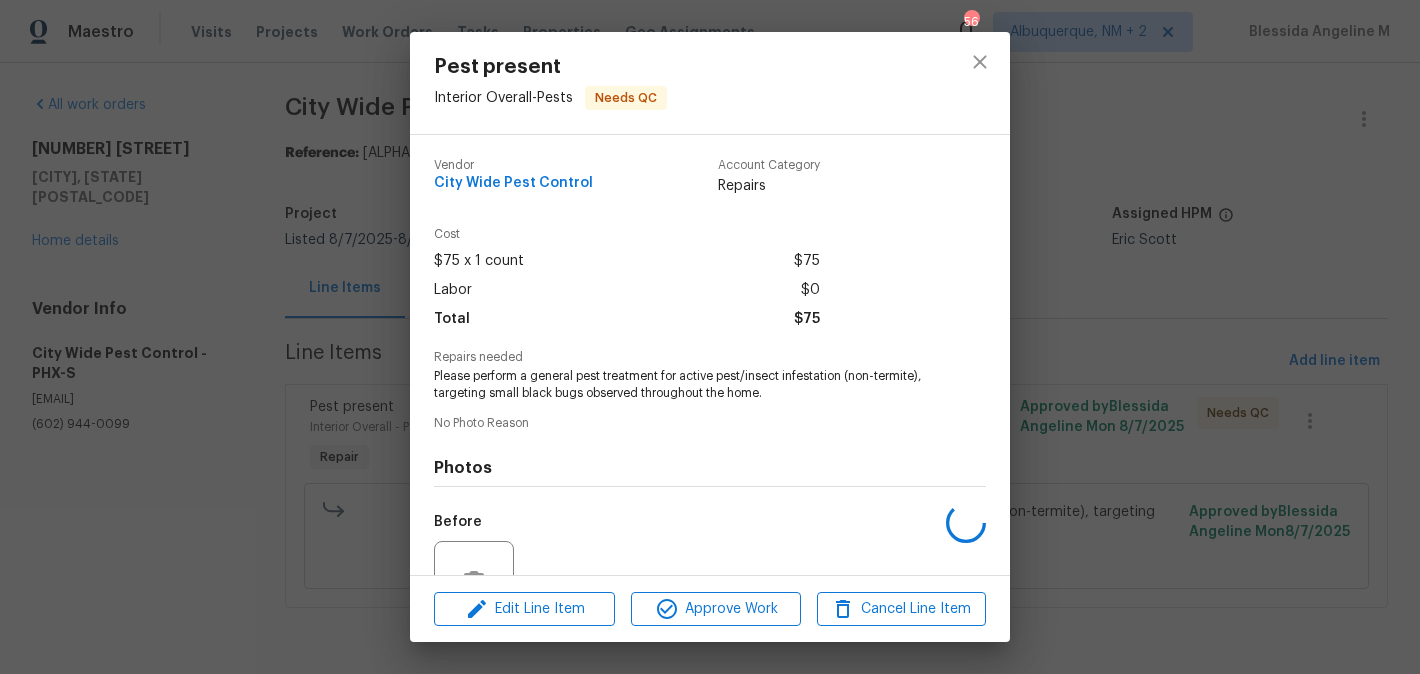 scroll, scrollTop: 196, scrollLeft: 0, axis: vertical 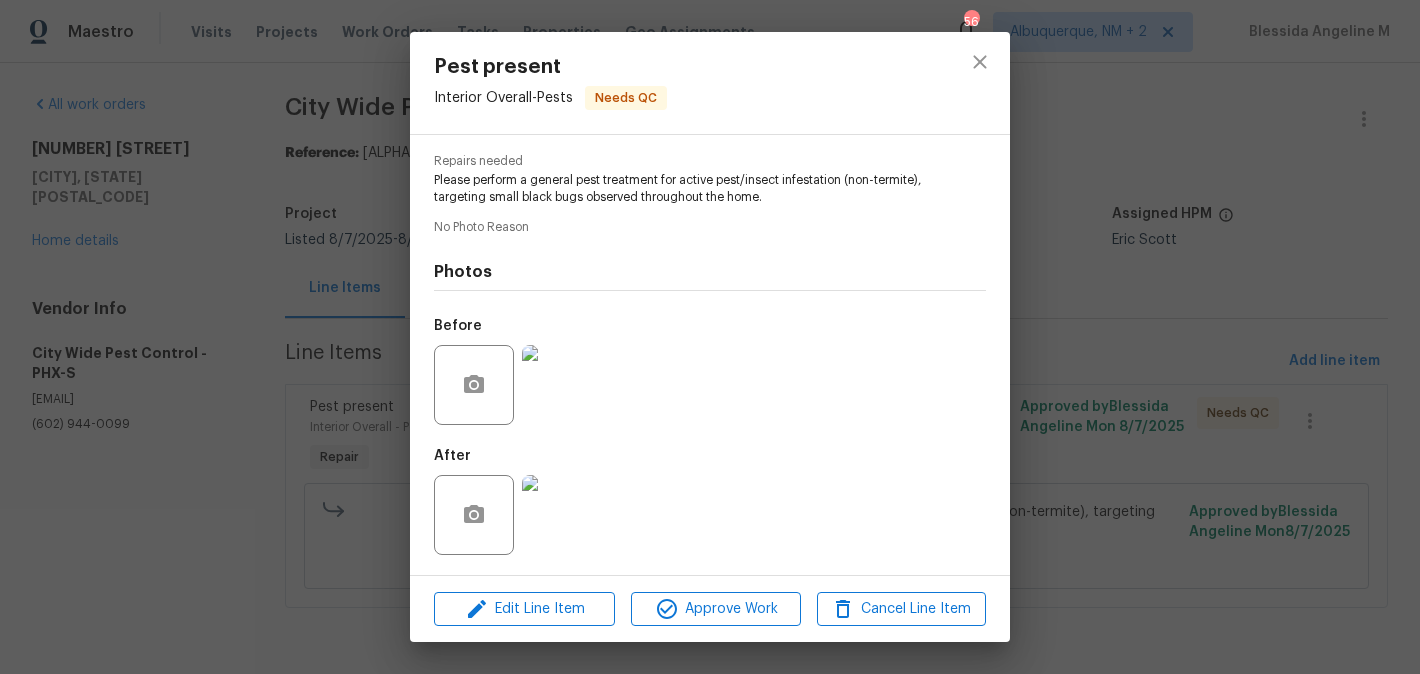 click on "Edit Line Item  Approve Work  Cancel Line Item" at bounding box center [710, 609] 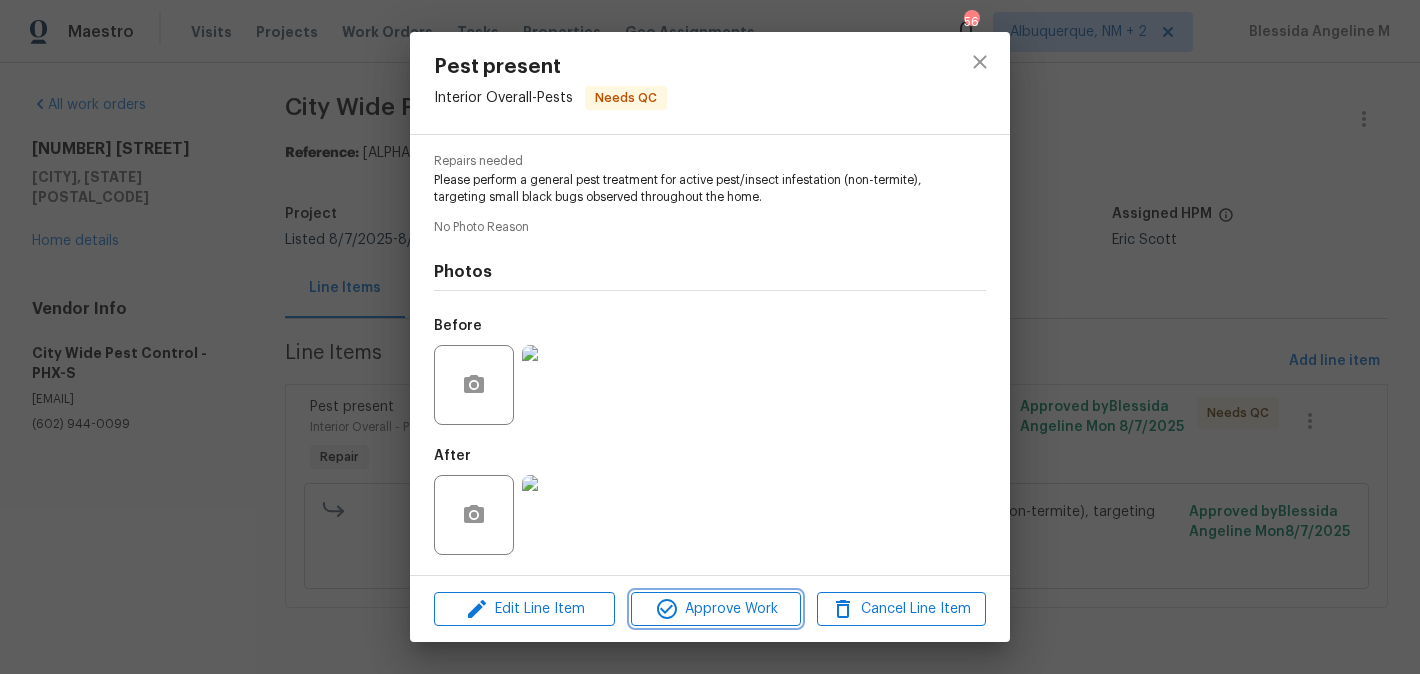 click on "Approve Work" at bounding box center (715, 609) 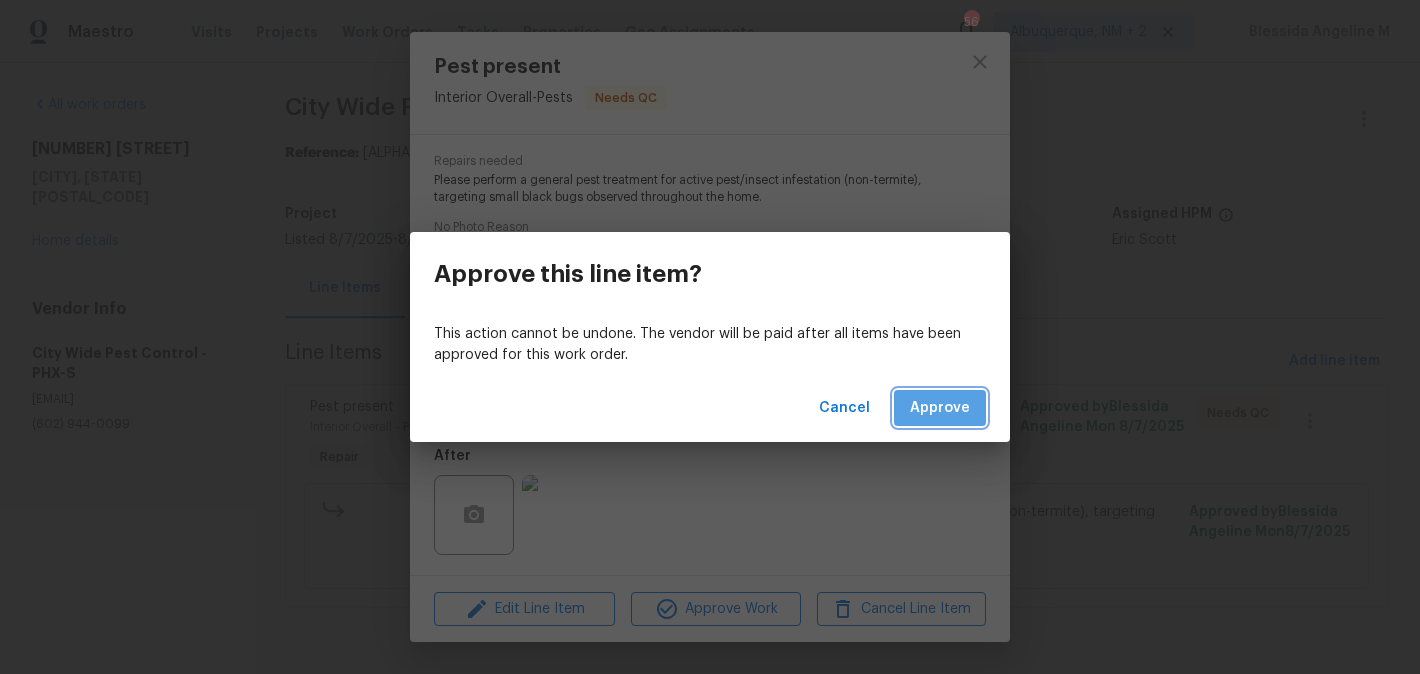 click on "Approve" at bounding box center [940, 408] 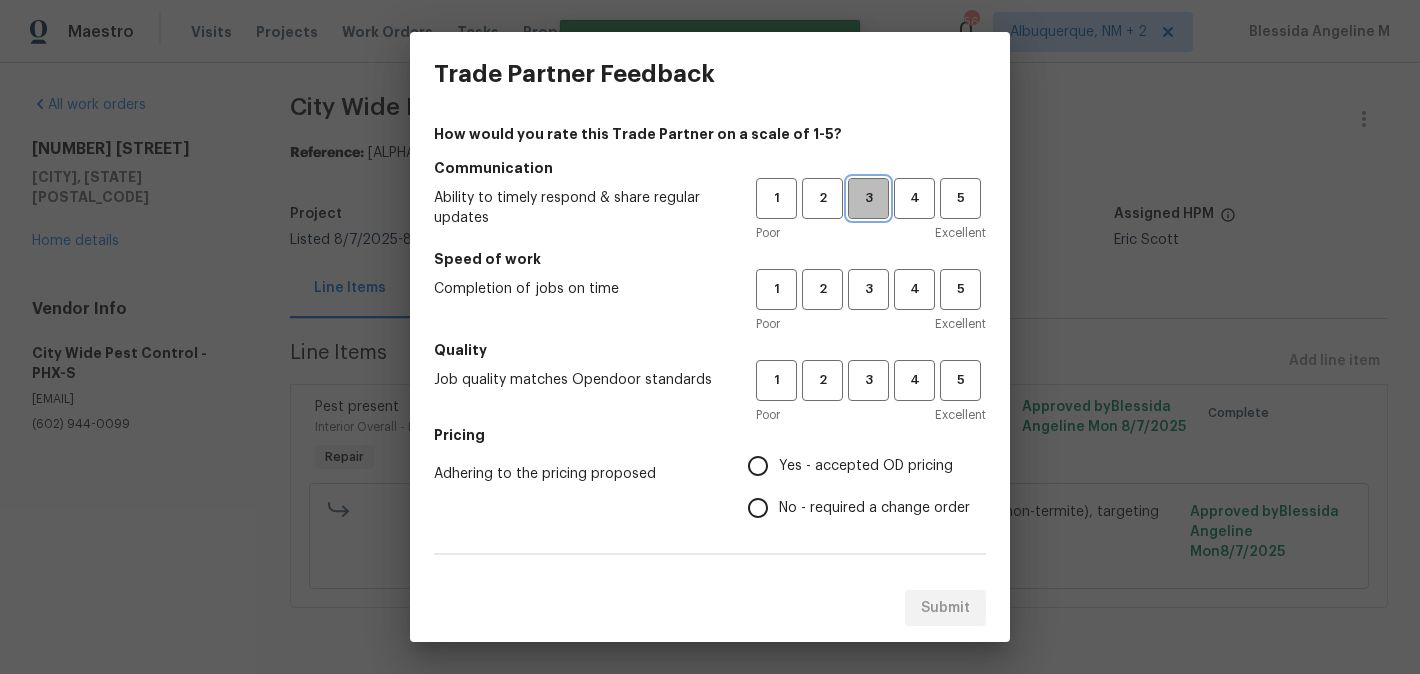 click on "3" at bounding box center (868, 198) 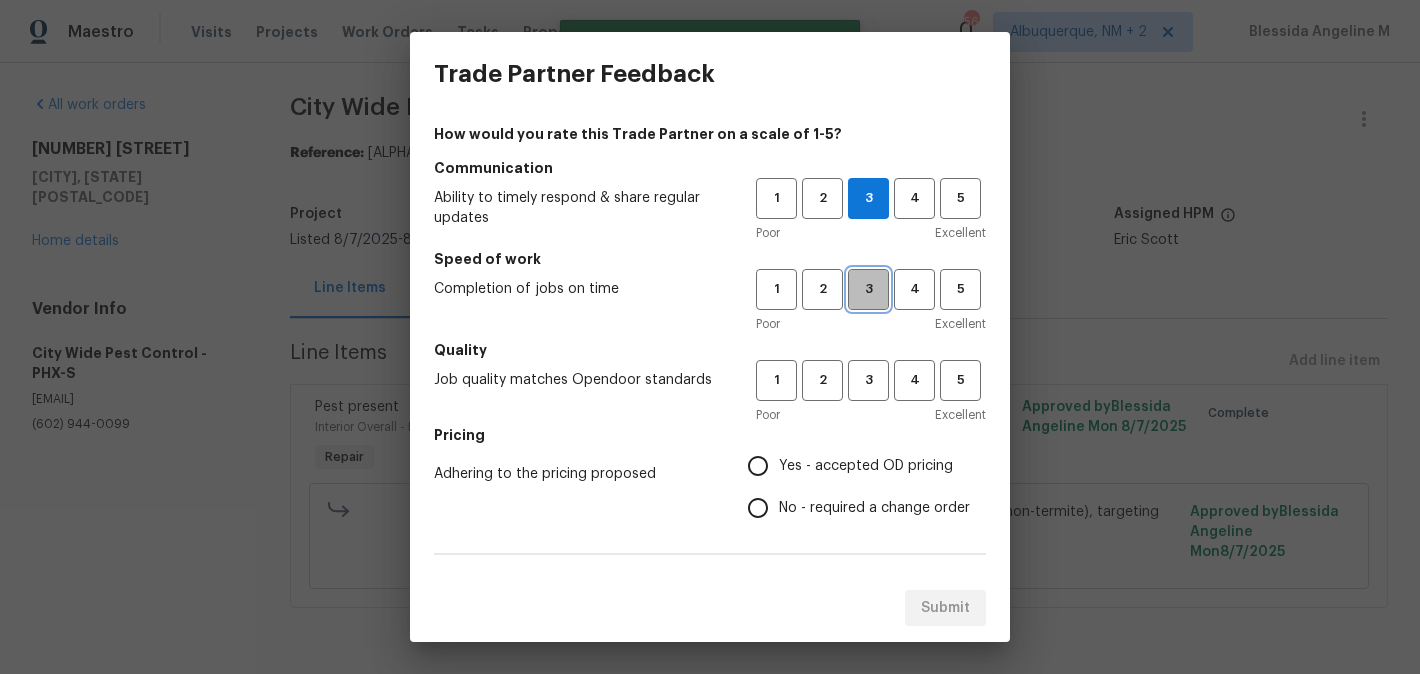 click on "3" at bounding box center (868, 289) 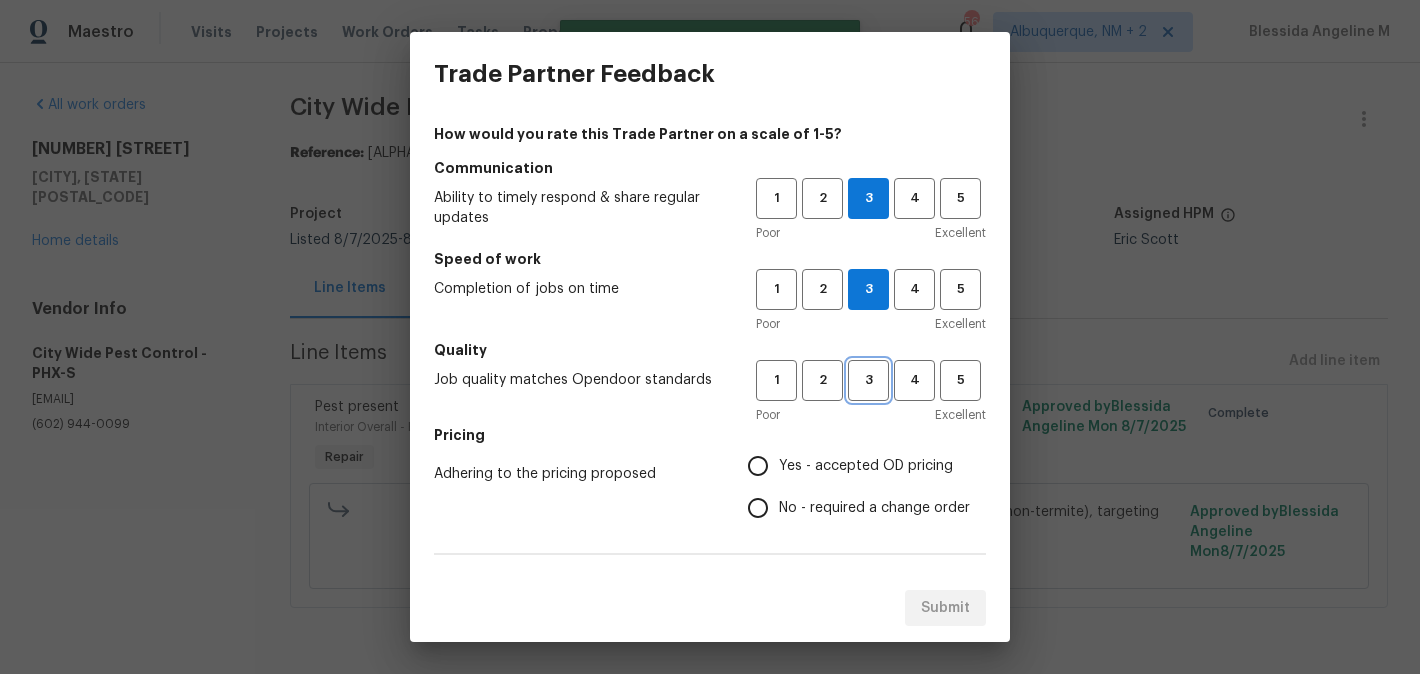 click on "3" at bounding box center [868, 380] 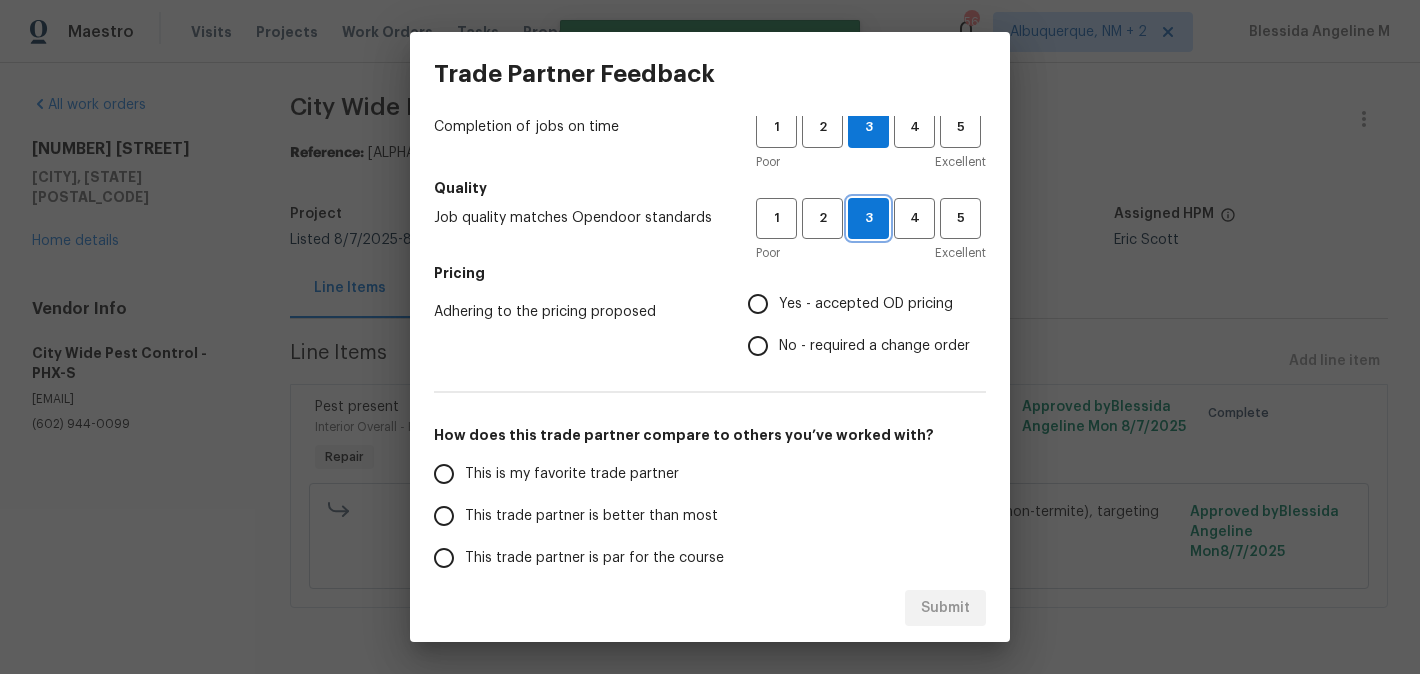 scroll, scrollTop: 166, scrollLeft: 0, axis: vertical 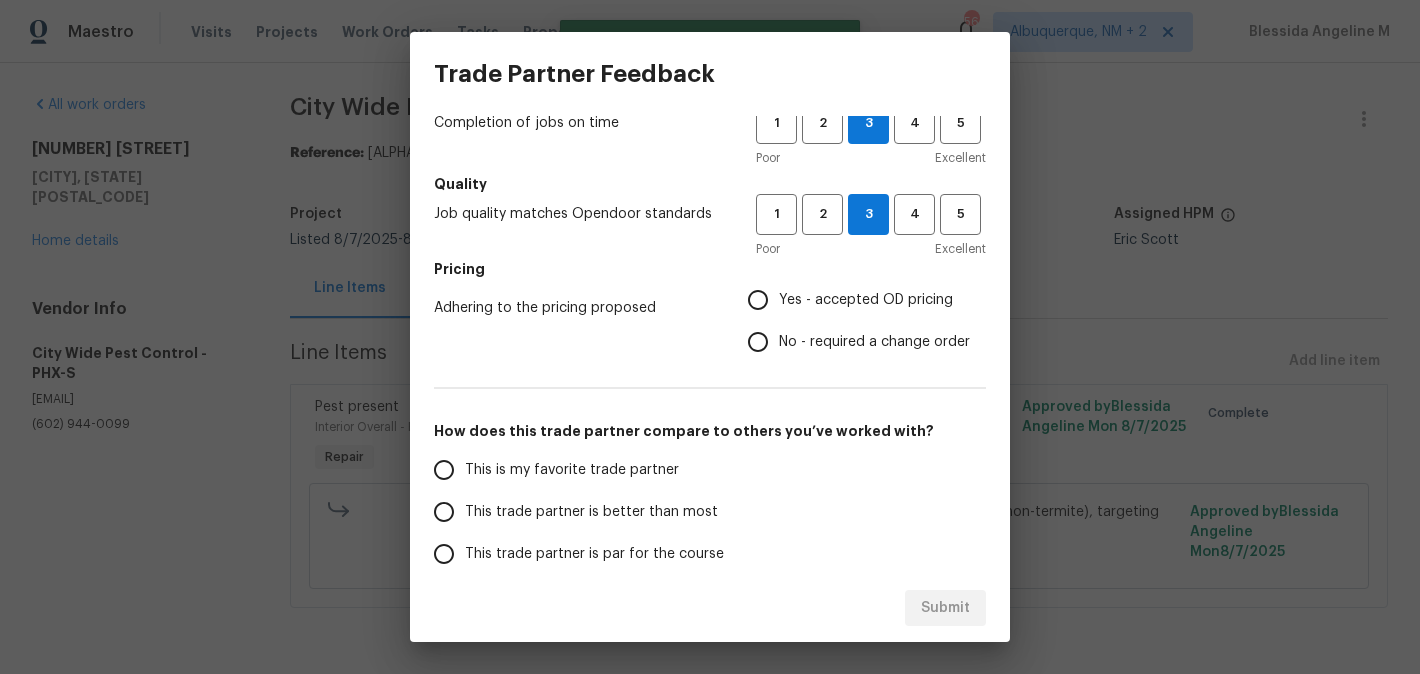 click on "Yes - accepted OD pricing" at bounding box center [853, 300] 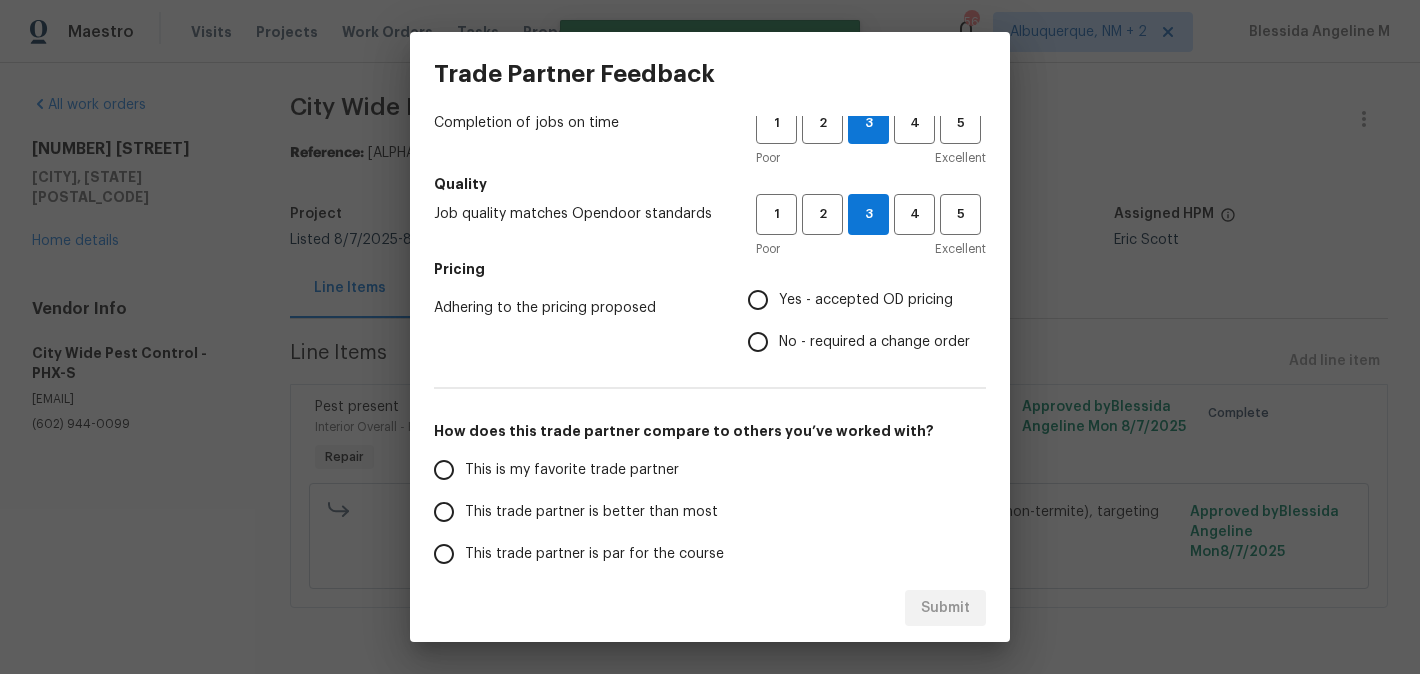 radio on "true" 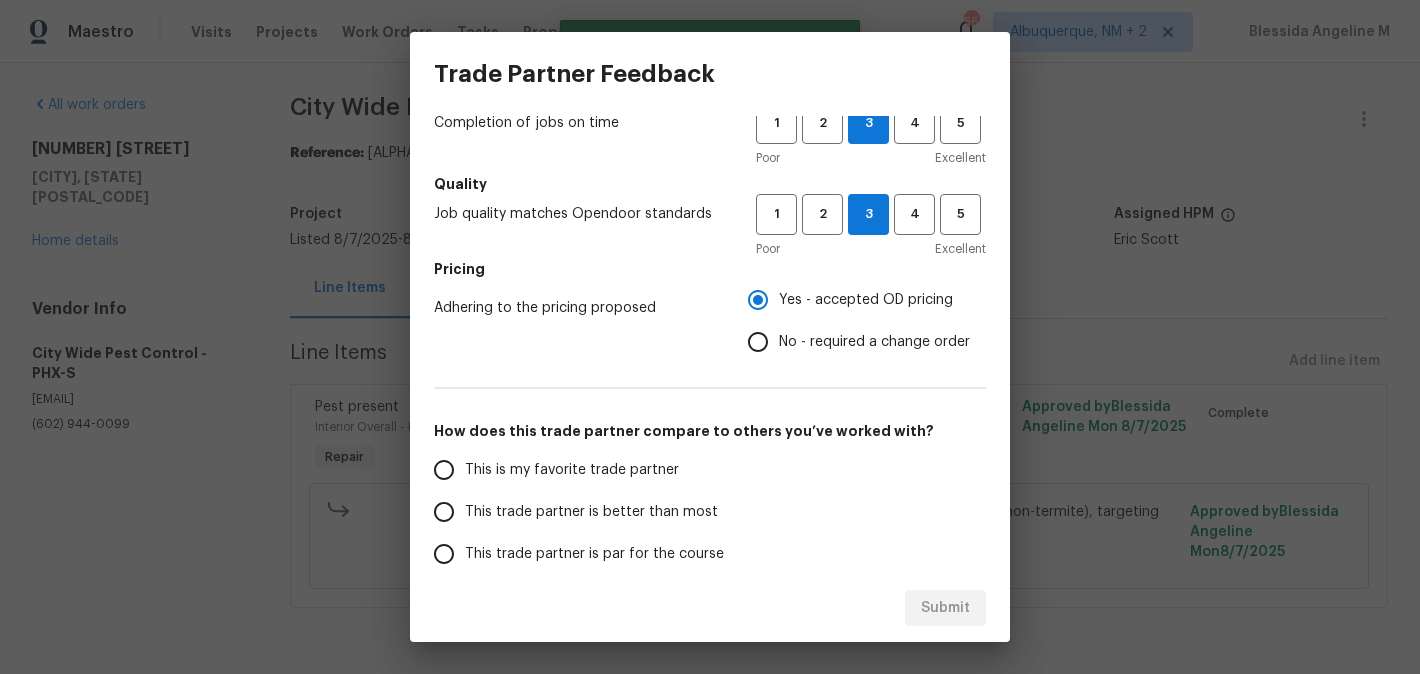 click on "This is my favorite trade partner" at bounding box center (572, 470) 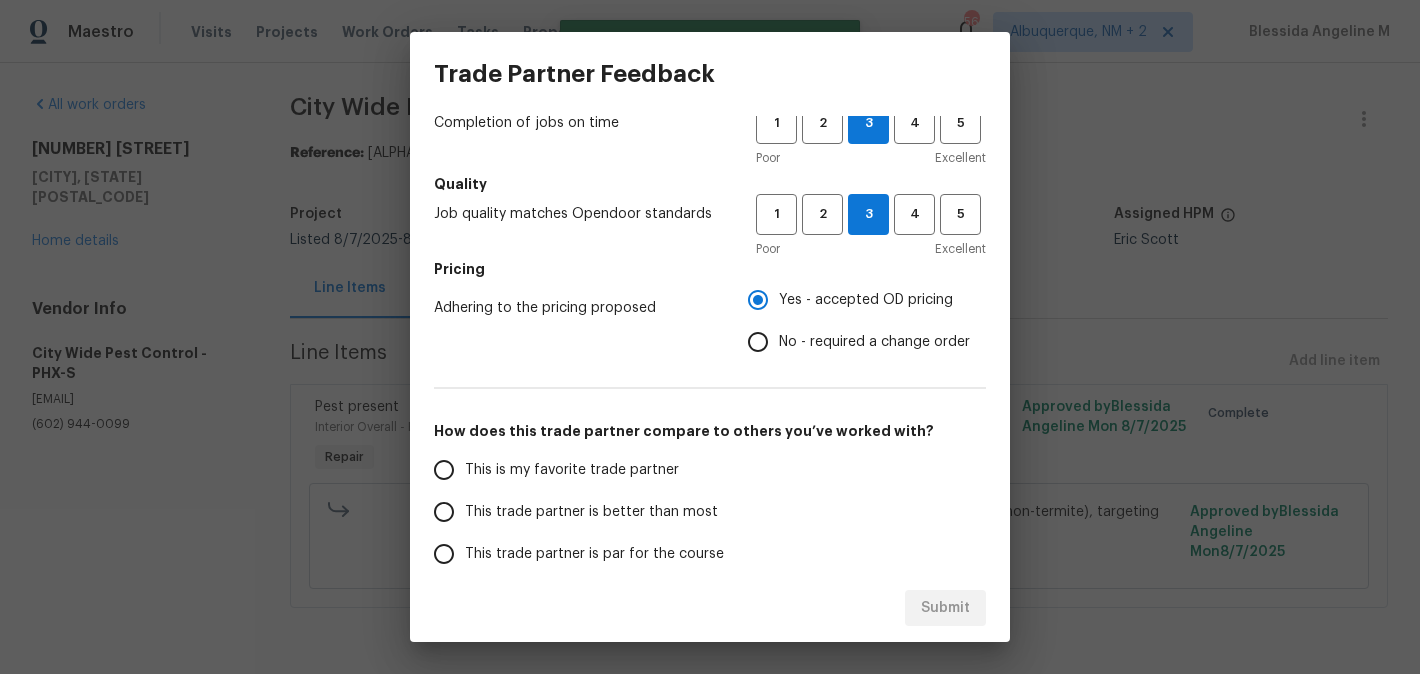 click on "This is my favorite trade partner" at bounding box center (444, 470) 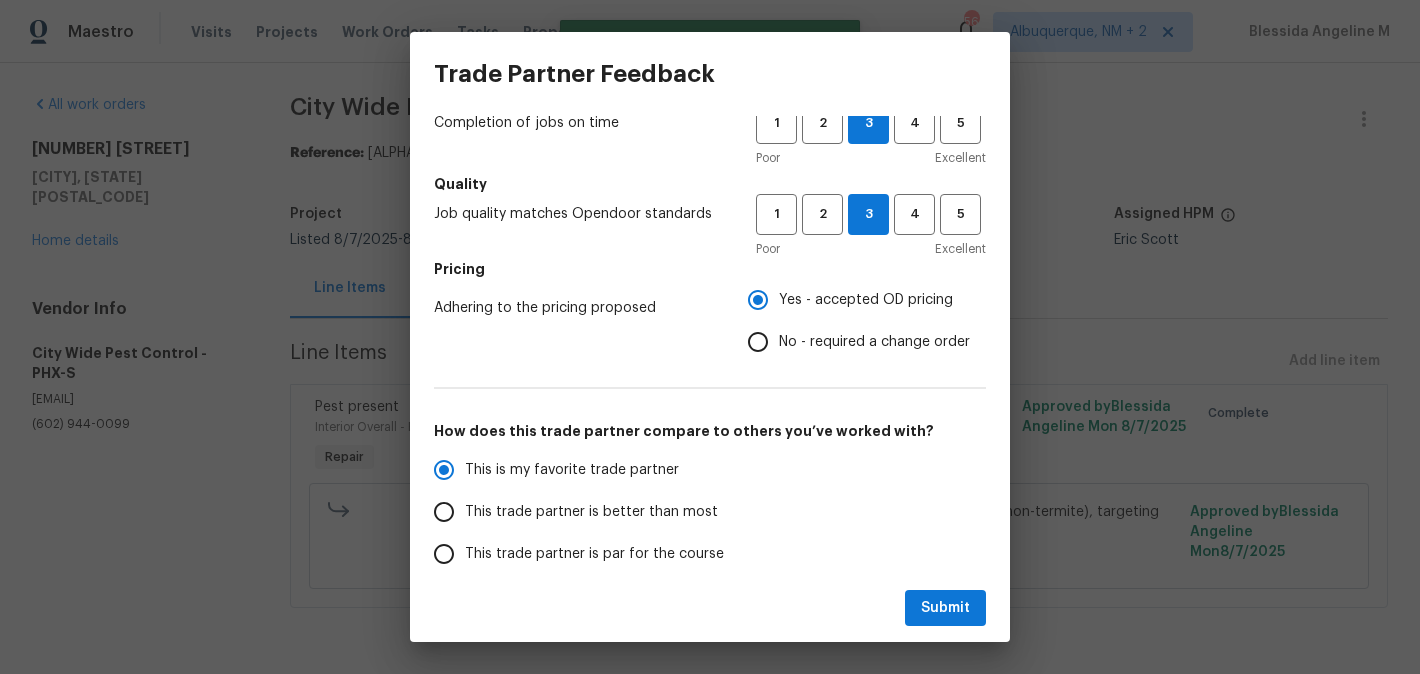 click on "Submit" at bounding box center (710, 608) 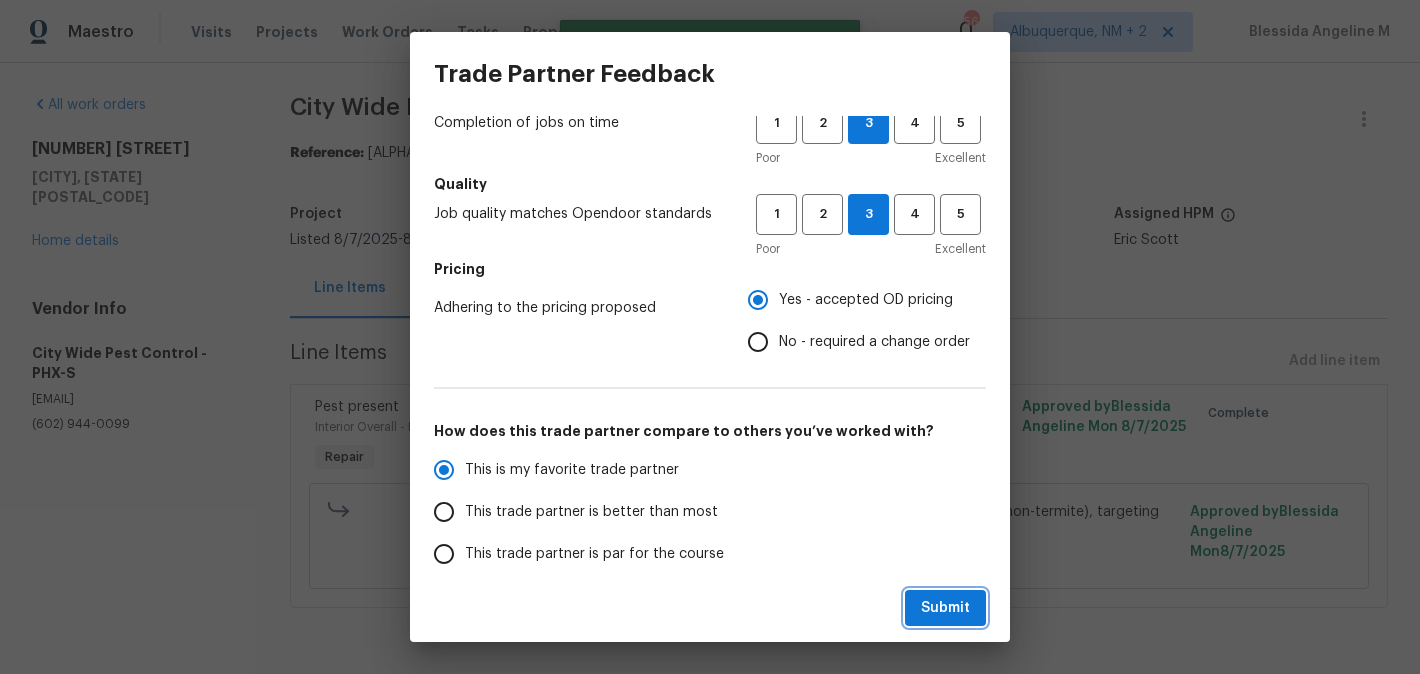click on "Submit" at bounding box center [945, 608] 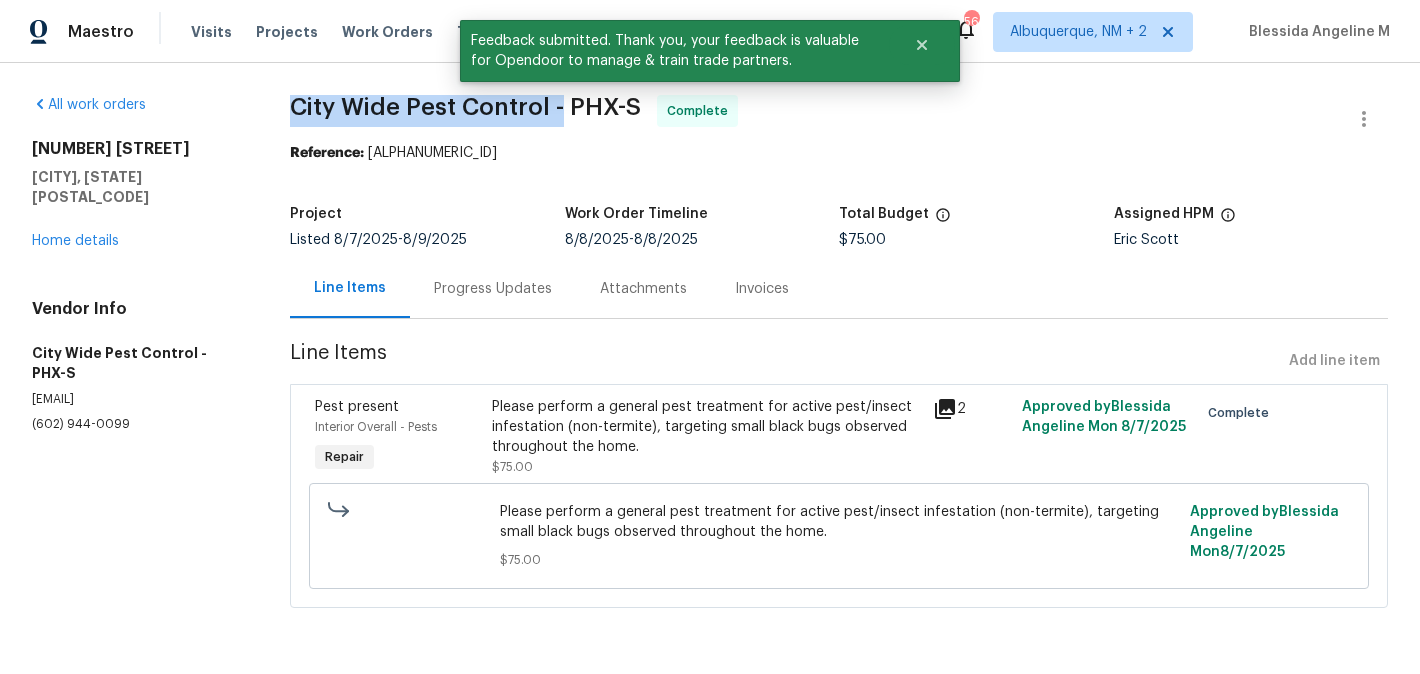 drag, startPoint x: 298, startPoint y: 107, endPoint x: 562, endPoint y: 113, distance: 264.06818 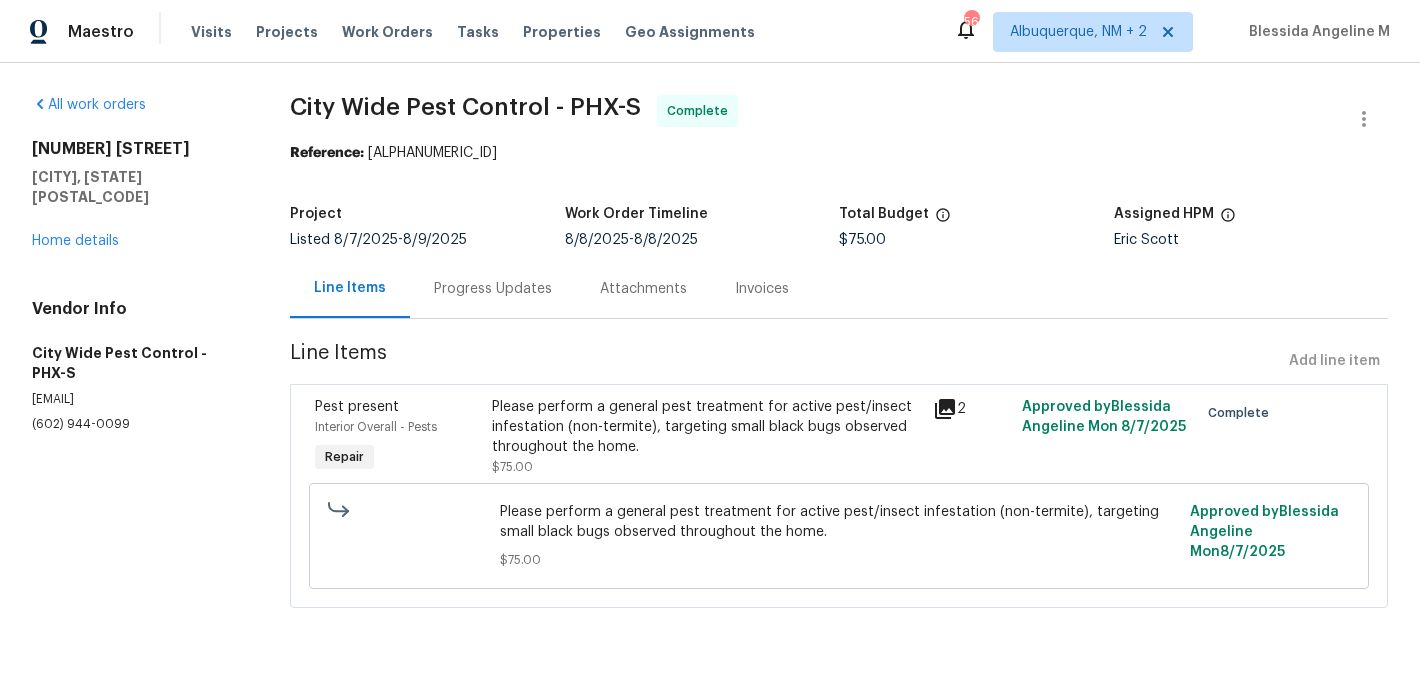 click on "Progress Updates" at bounding box center [493, 289] 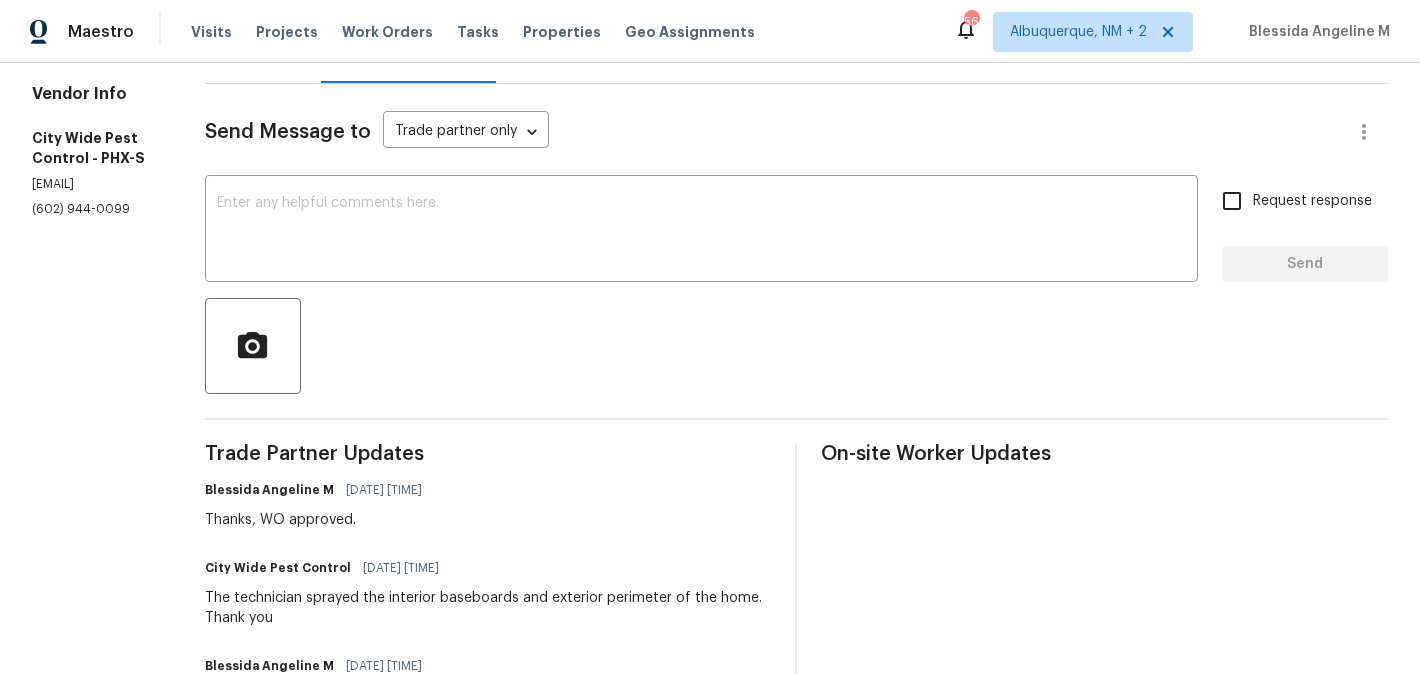 scroll, scrollTop: 383, scrollLeft: 0, axis: vertical 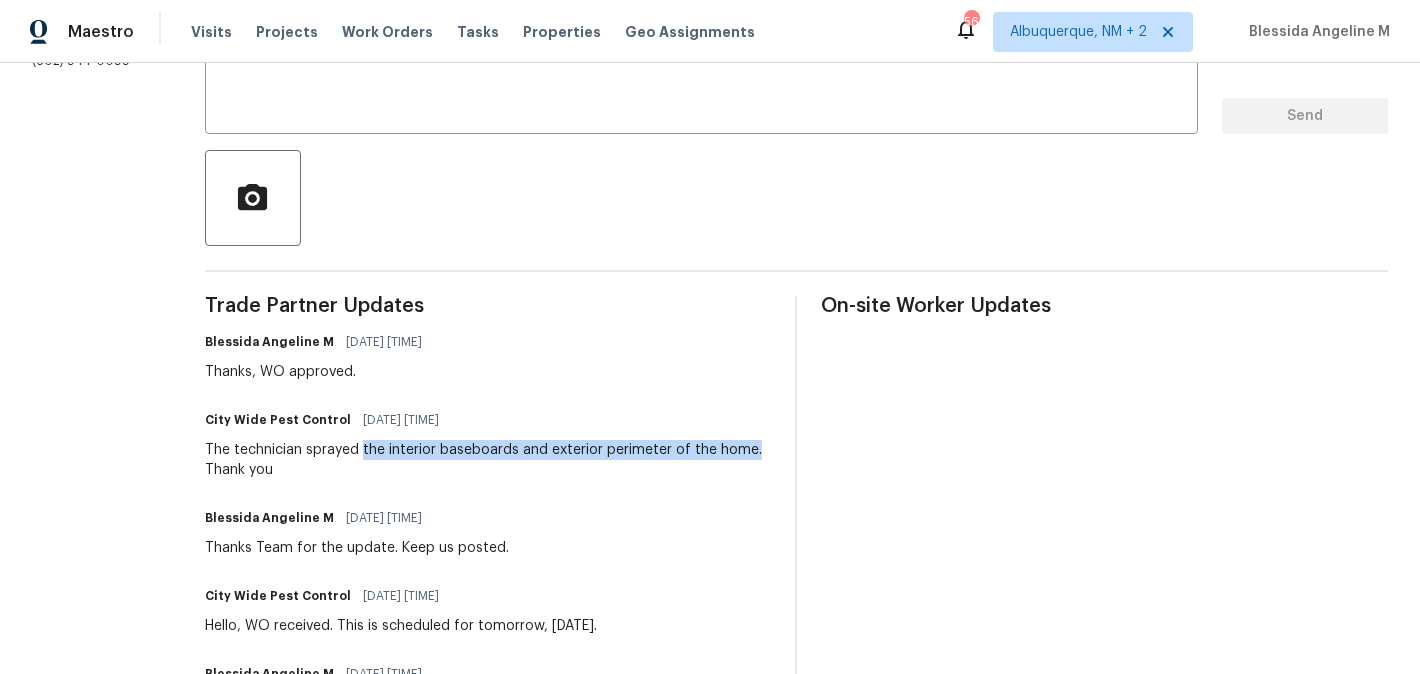 drag, startPoint x: 392, startPoint y: 451, endPoint x: 784, endPoint y: 443, distance: 392.08163 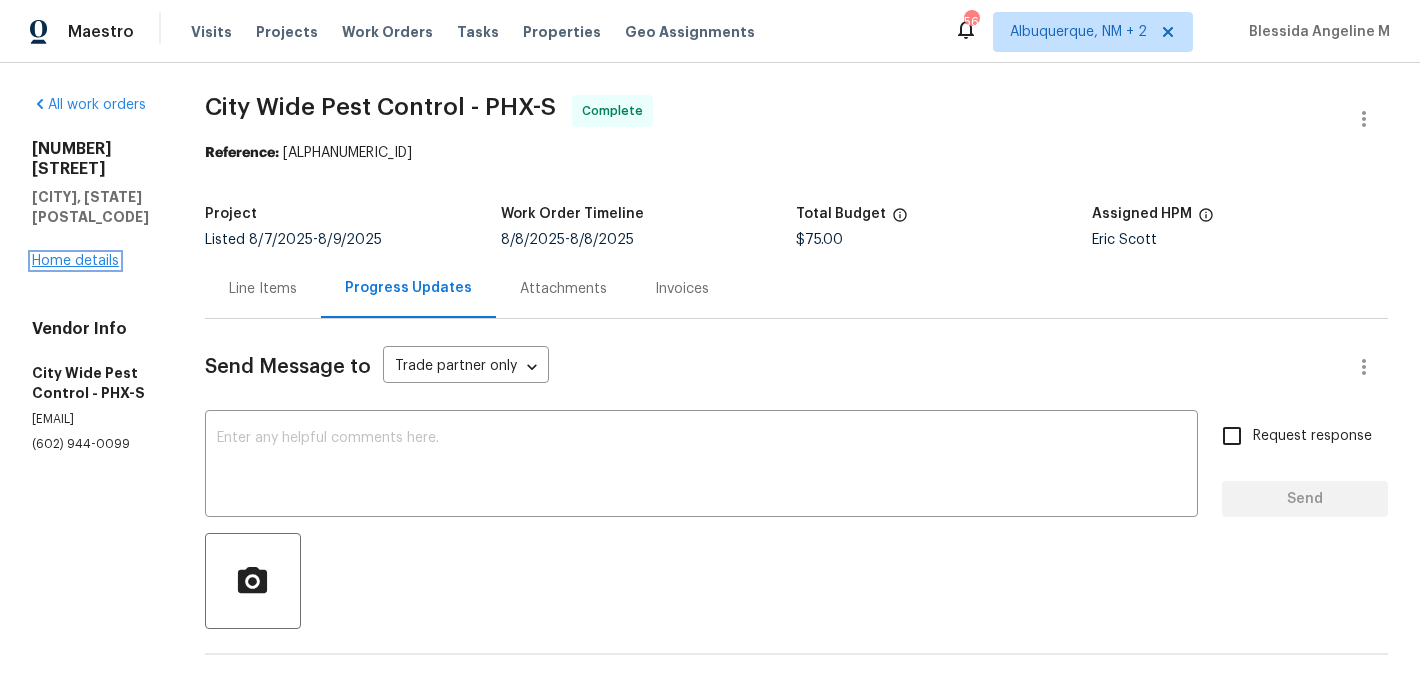 click on "Home details" at bounding box center [75, 261] 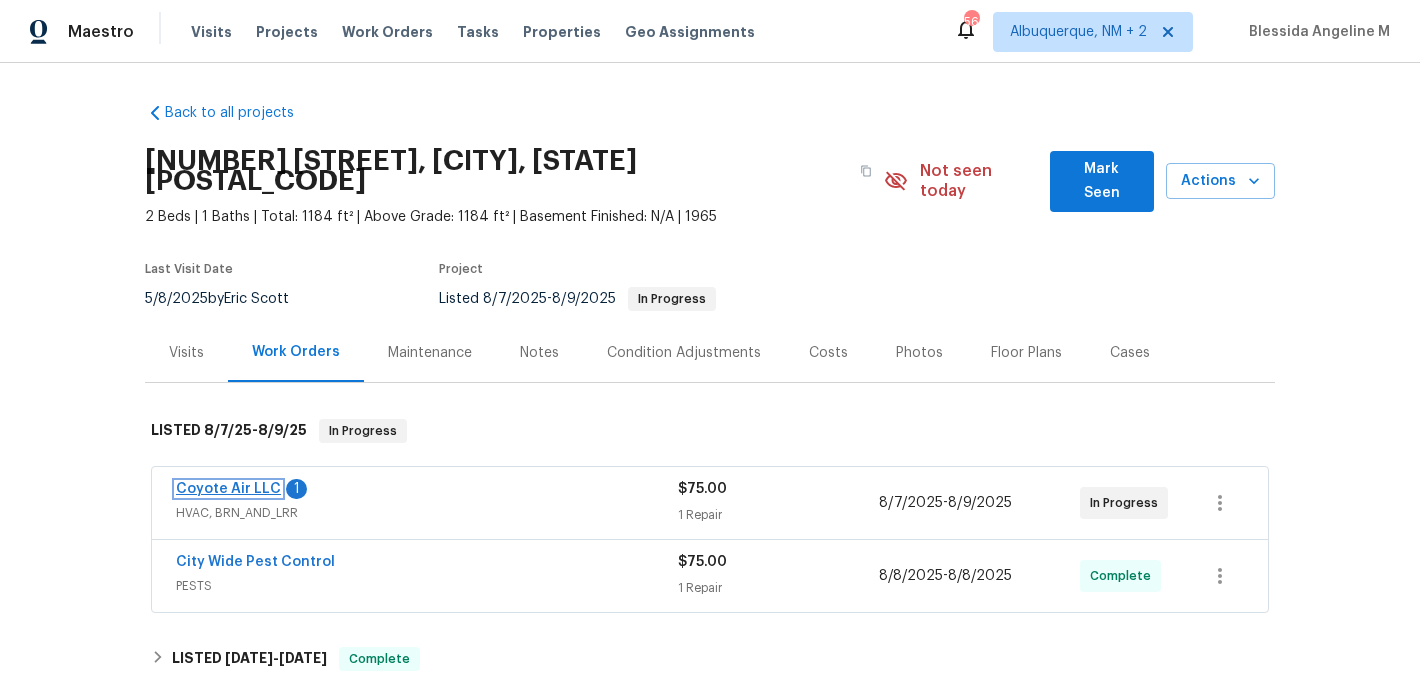 click on "Coyote Air LLC" at bounding box center [228, 489] 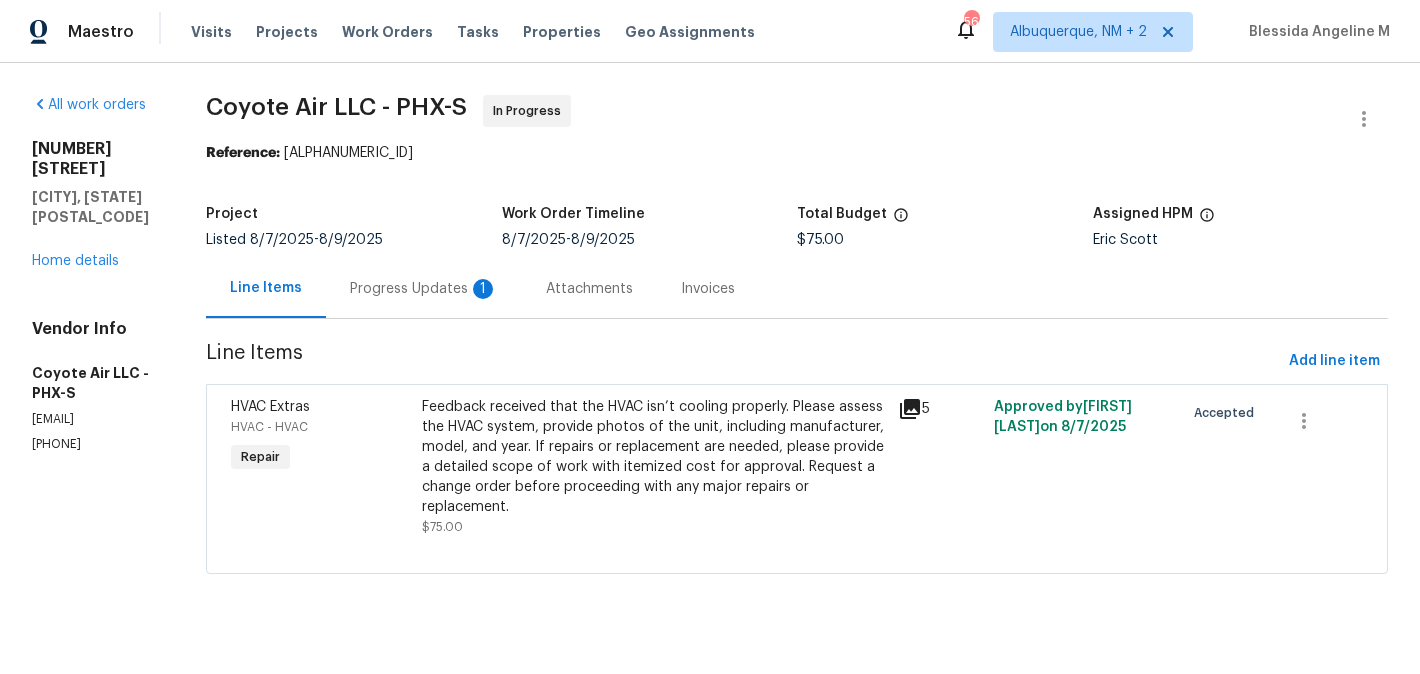 click on "Progress Updates 1" at bounding box center (424, 289) 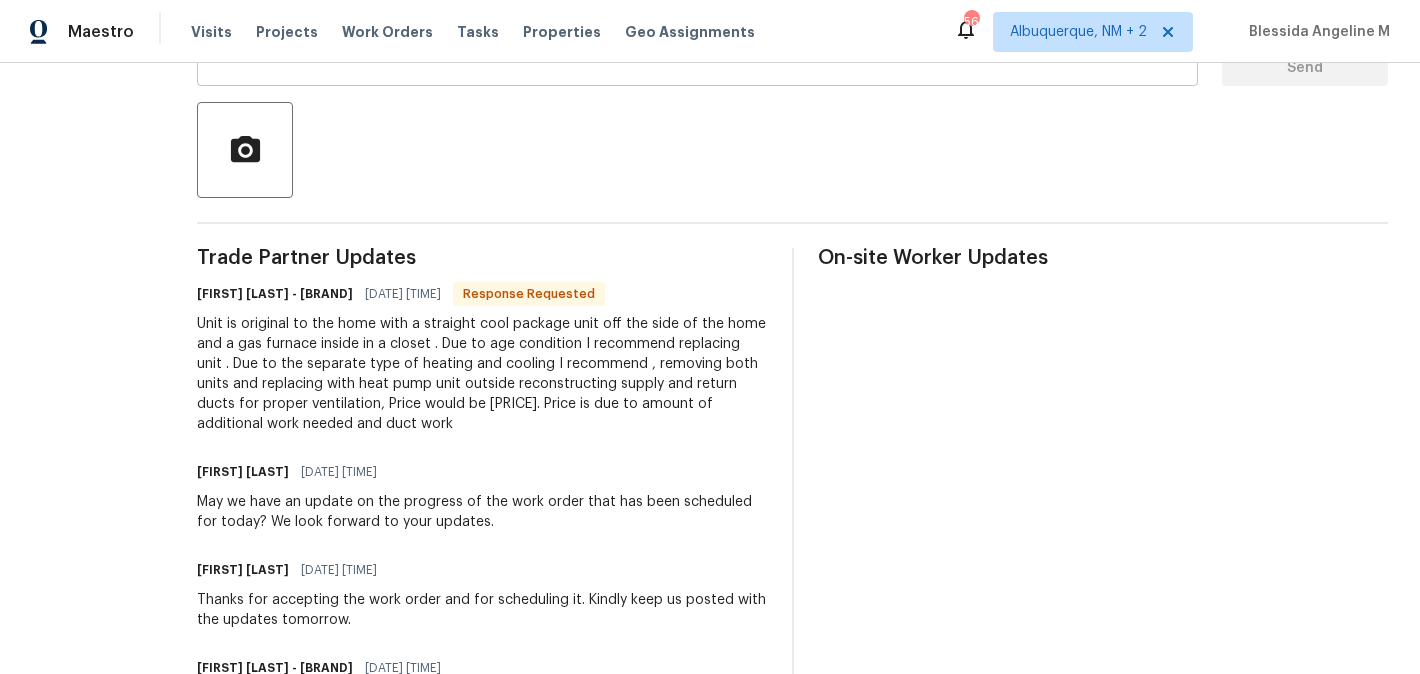 scroll, scrollTop: 0, scrollLeft: 0, axis: both 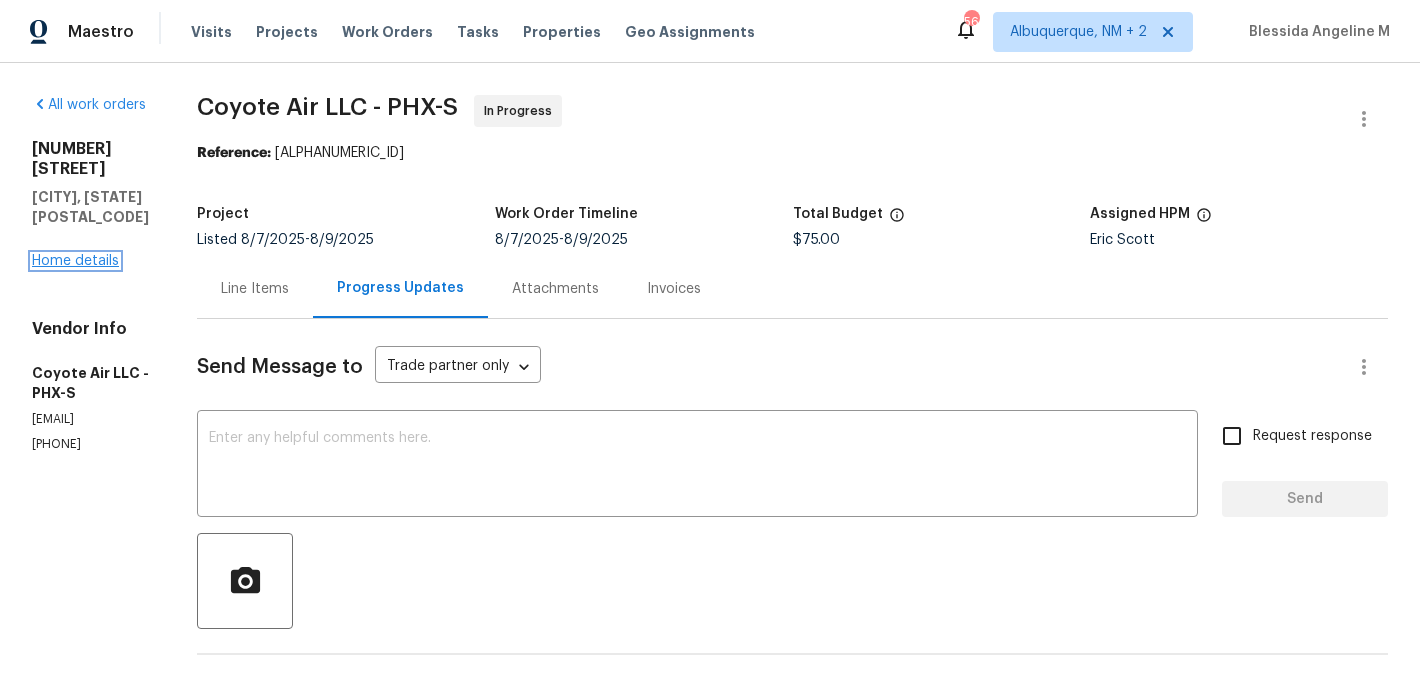 click on "Home details" at bounding box center (75, 261) 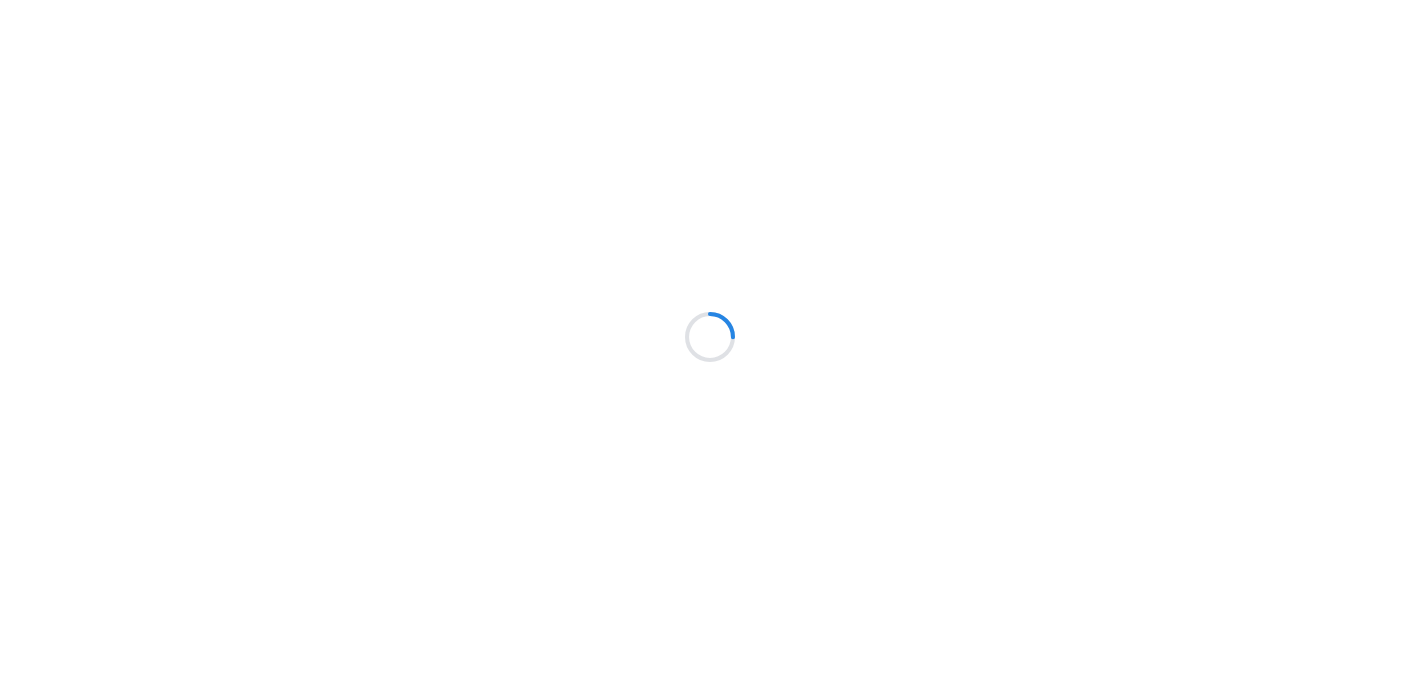 scroll, scrollTop: 0, scrollLeft: 0, axis: both 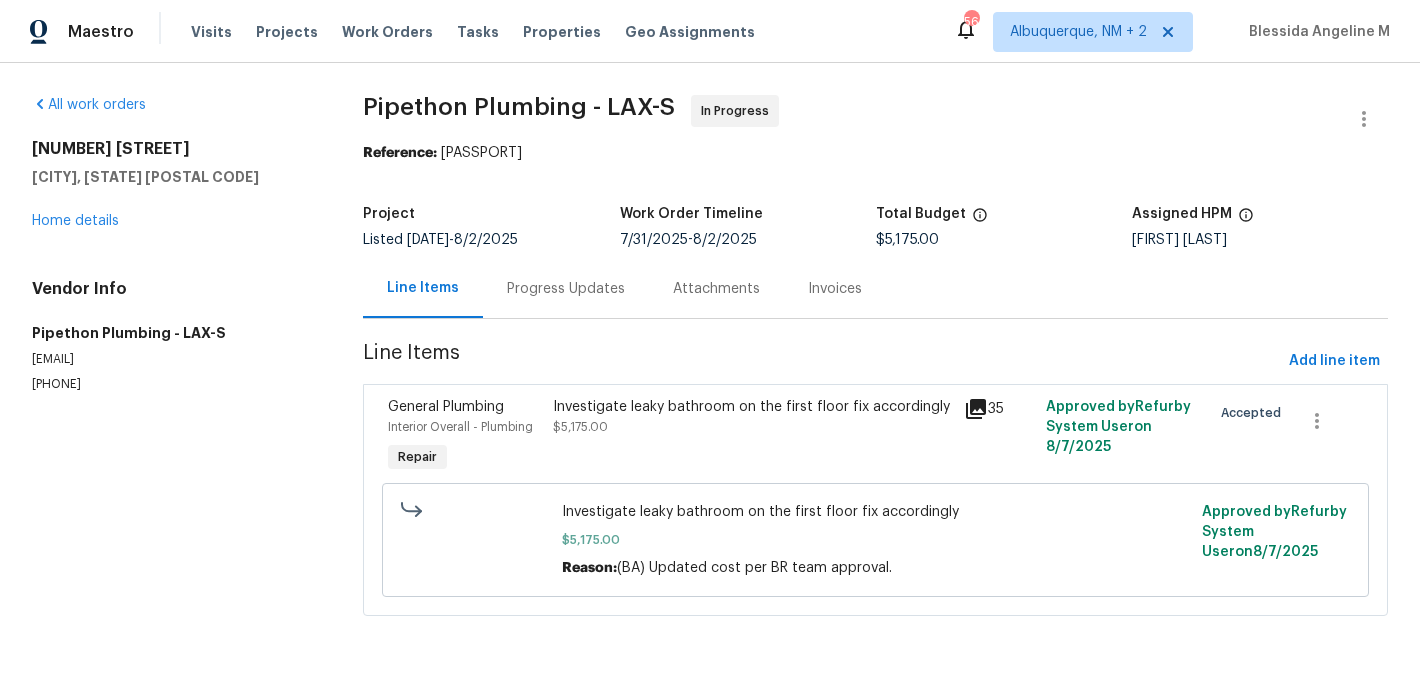 click on "Progress Updates" at bounding box center (566, 288) 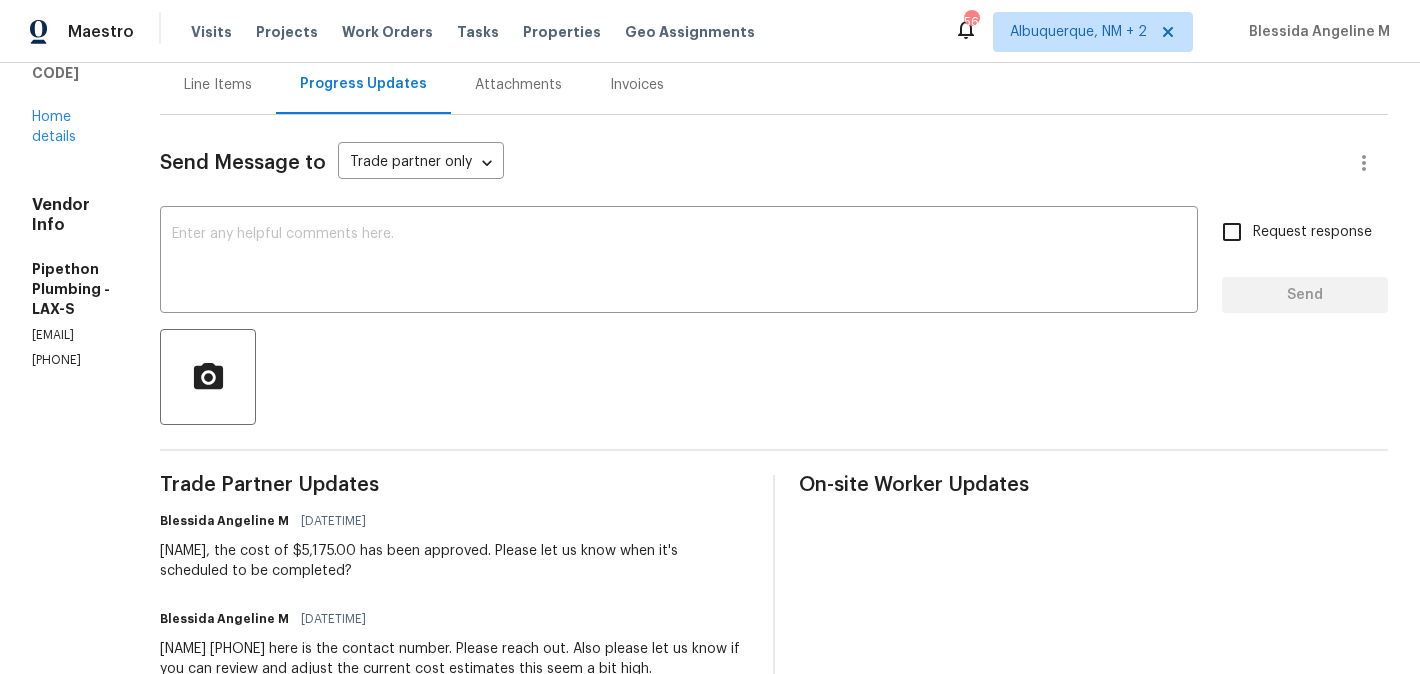 scroll, scrollTop: 0, scrollLeft: 0, axis: both 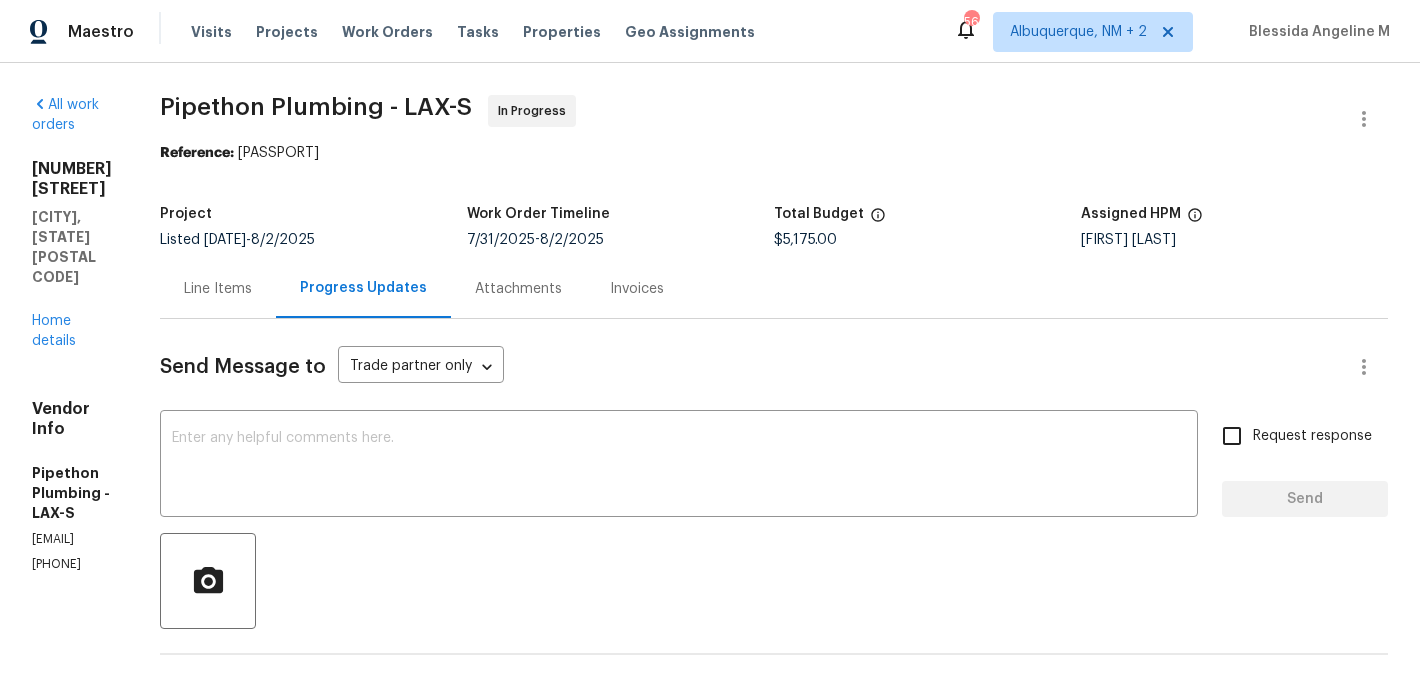 click on "[PHONE]" at bounding box center (72, 564) 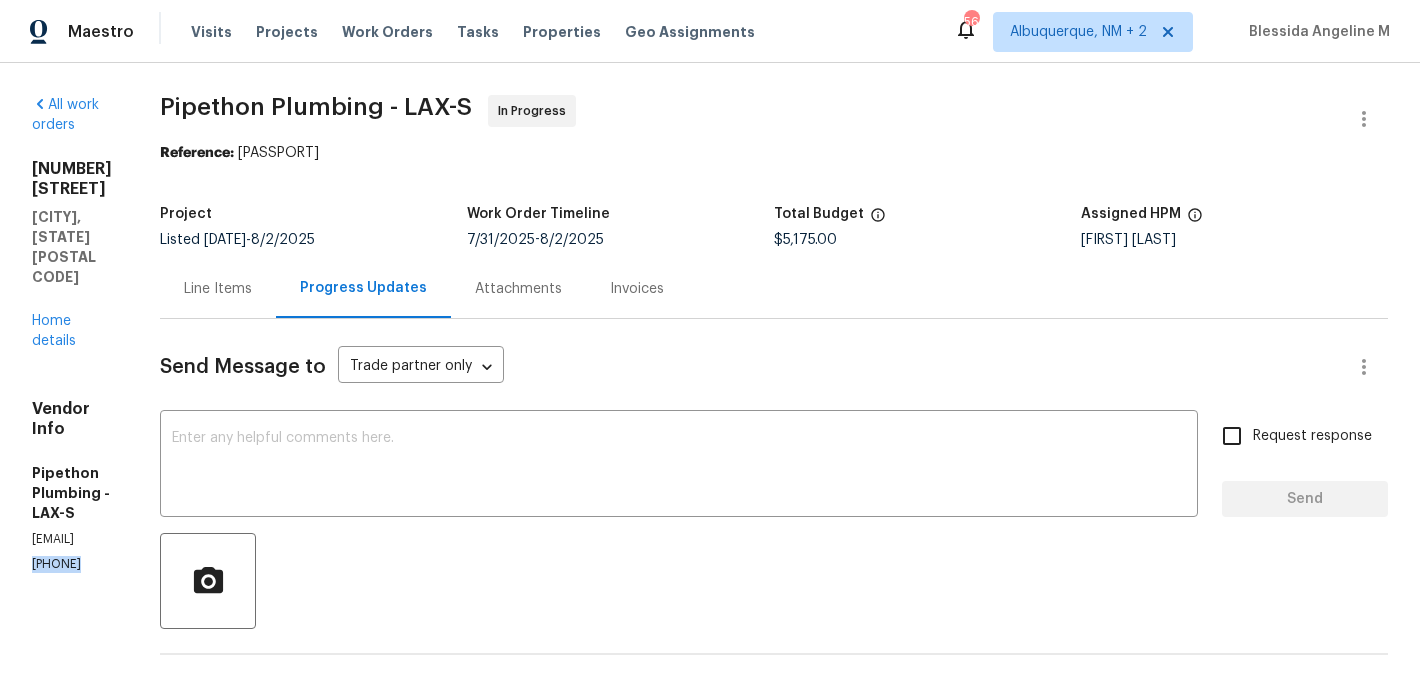 click on "[PHONE]" at bounding box center [72, 564] 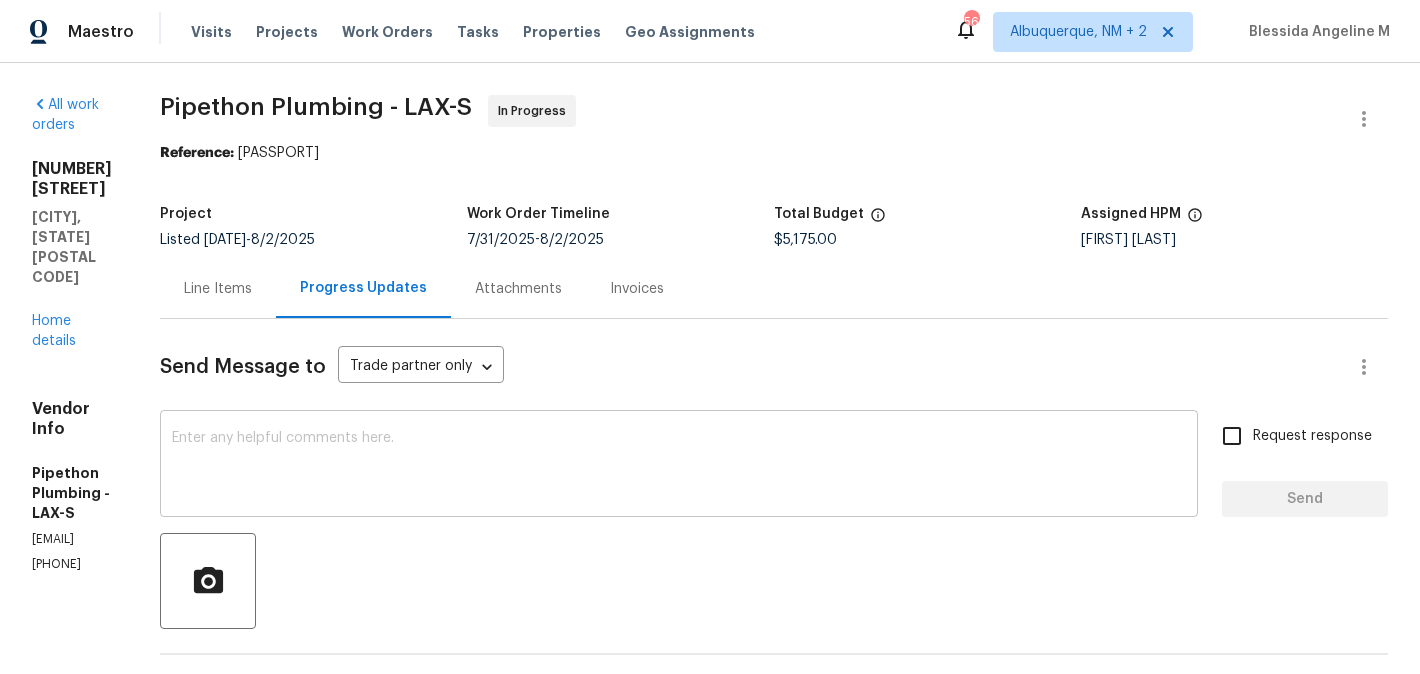 click at bounding box center (679, 466) 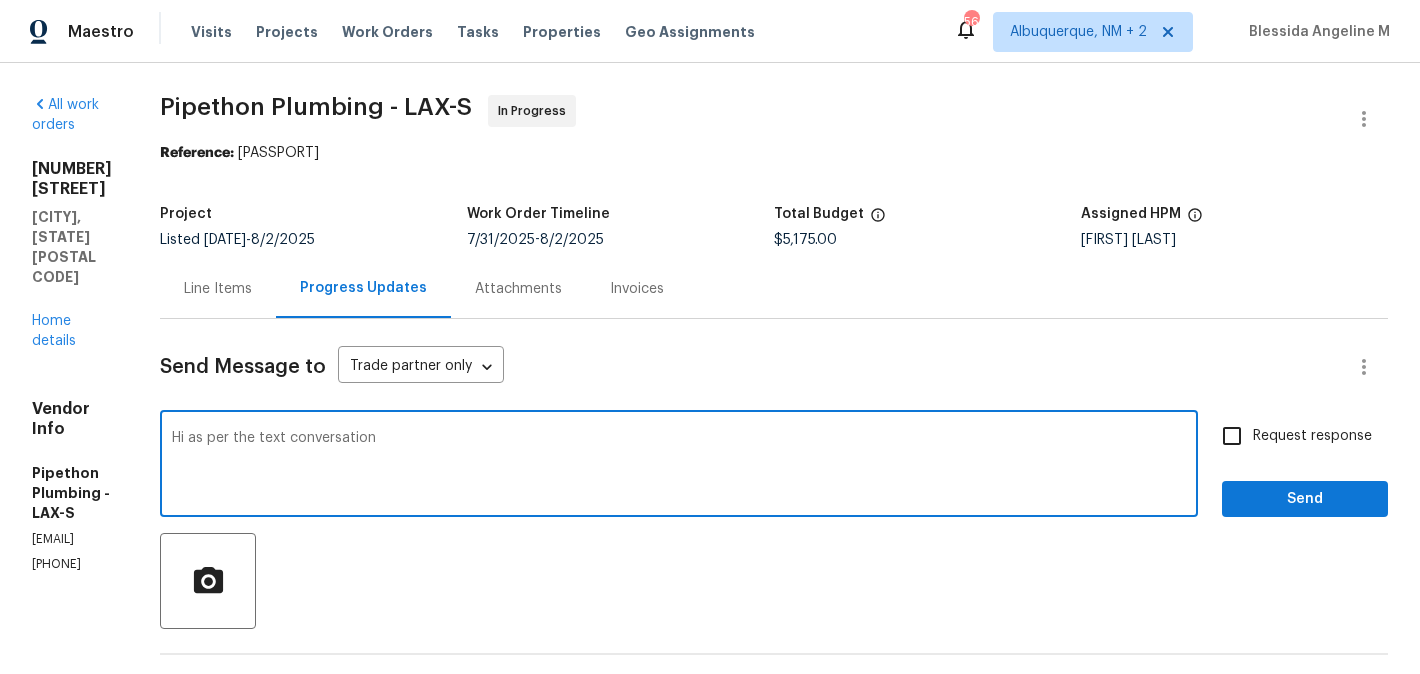 paste on "We are wrapping up Monday we had to remove some drywall that had bacteria" 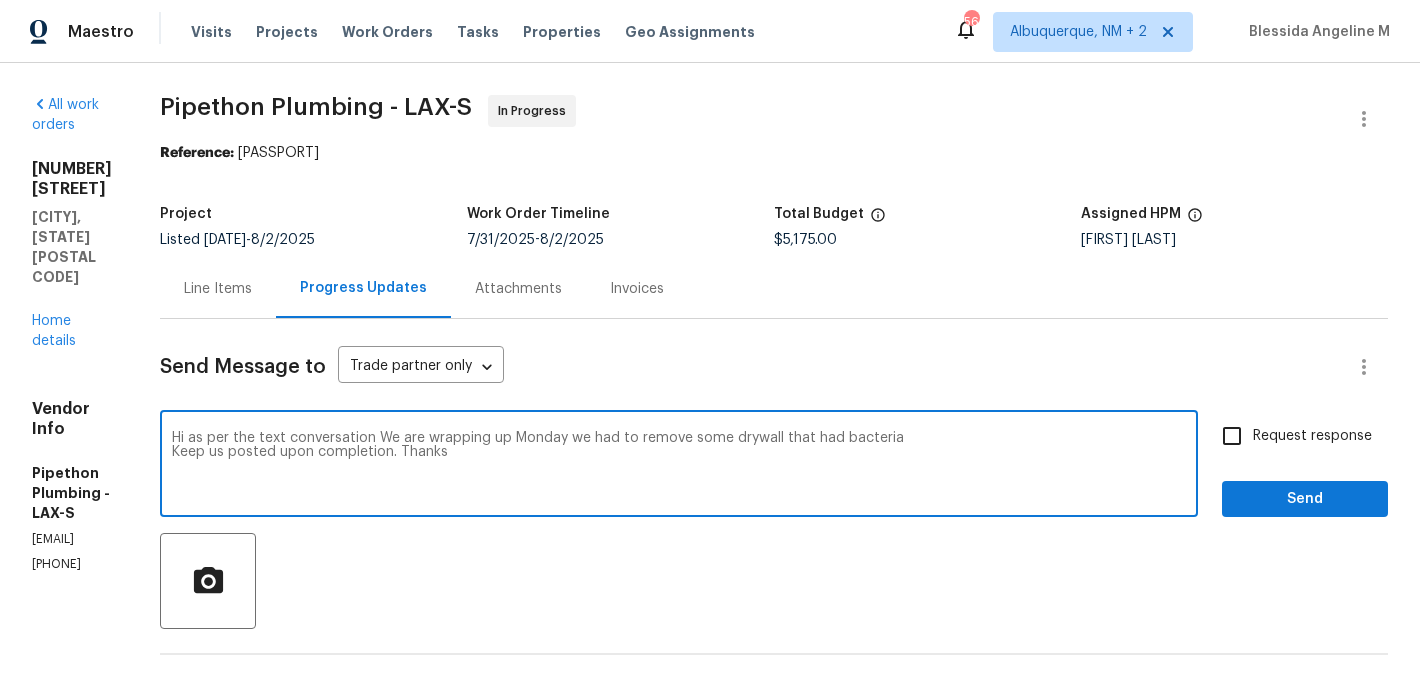 type on "Hi as per the text conversation We are wrapping up Monday we had to remove some drywall that had bacteria
Keep us posted upon completion. Thanks" 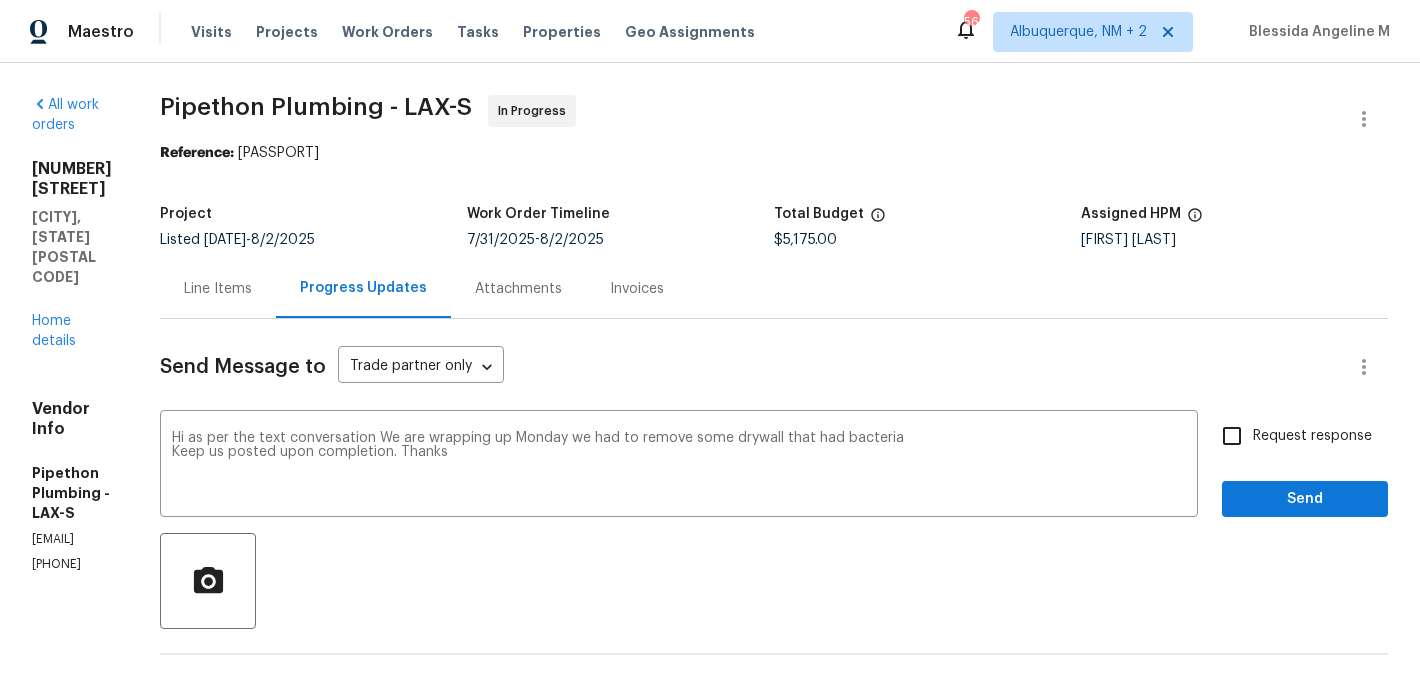 click on "Request response" at bounding box center (1312, 436) 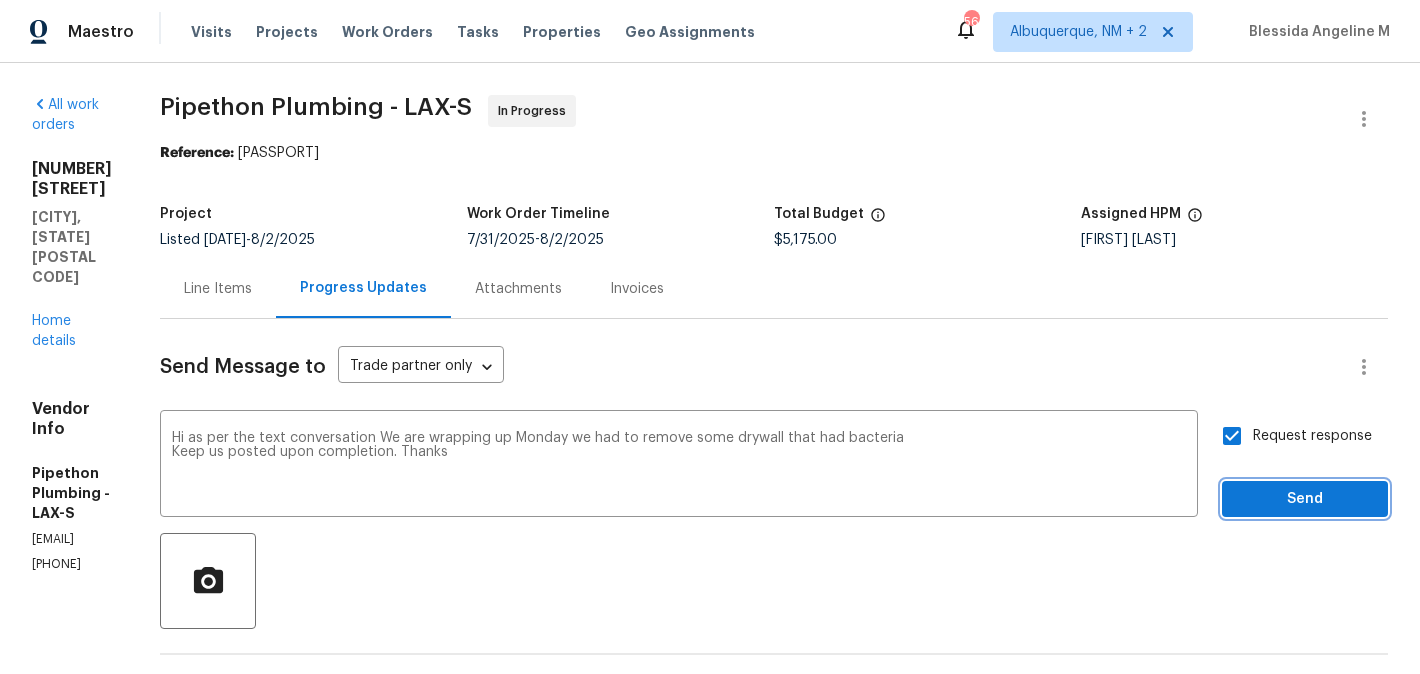 click on "Send" at bounding box center [1305, 499] 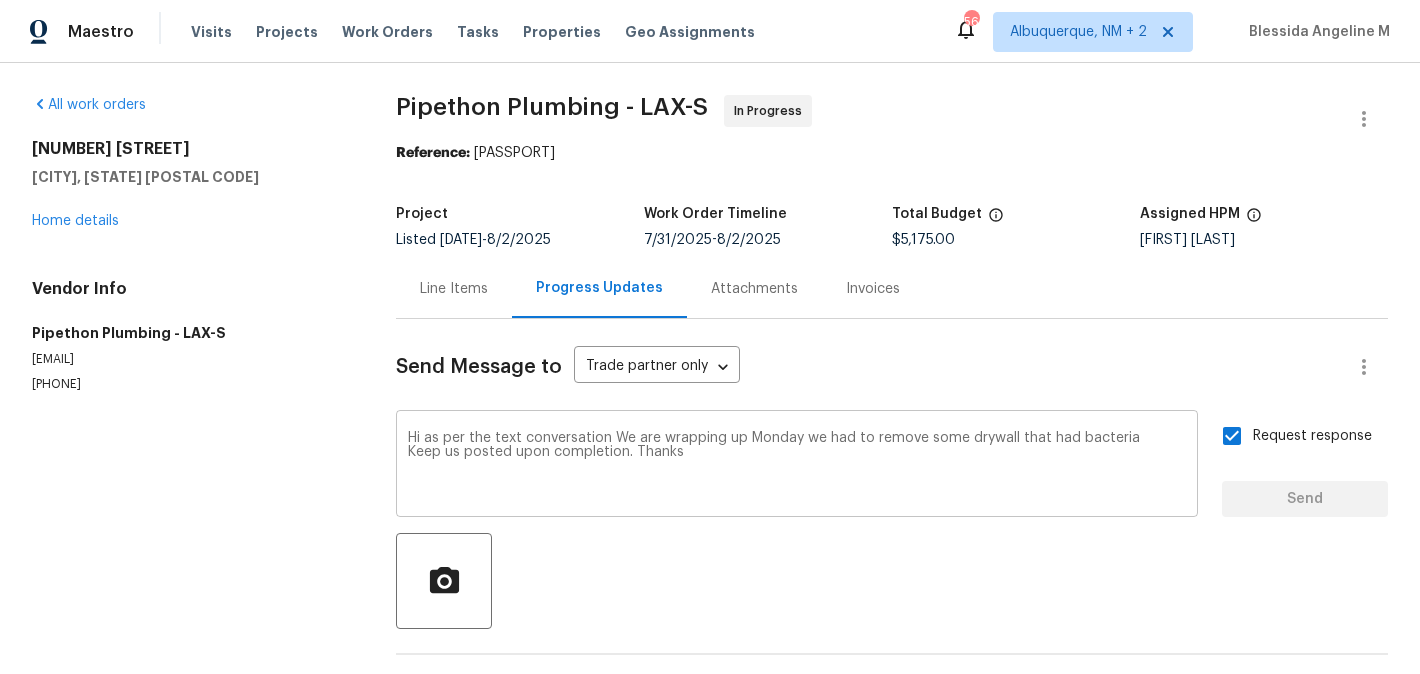 type 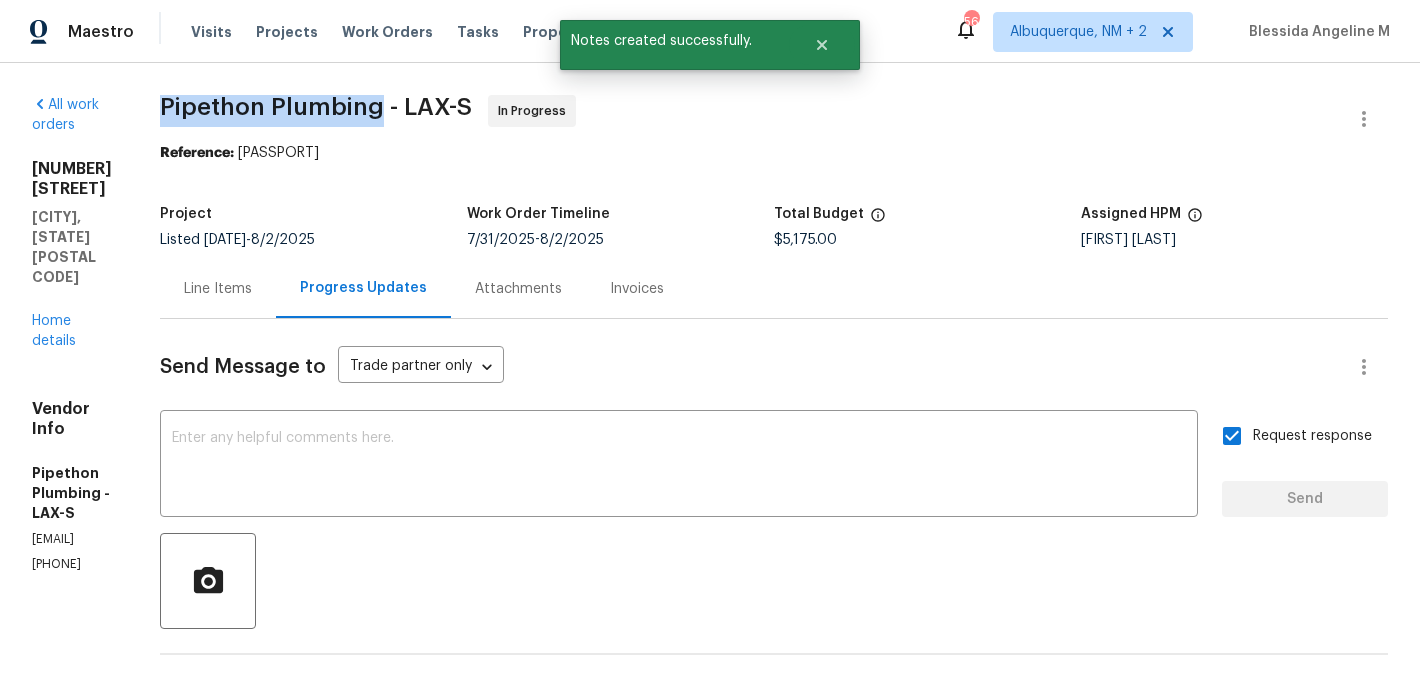 drag, startPoint x: 252, startPoint y: 101, endPoint x: 482, endPoint y: 116, distance: 230.48862 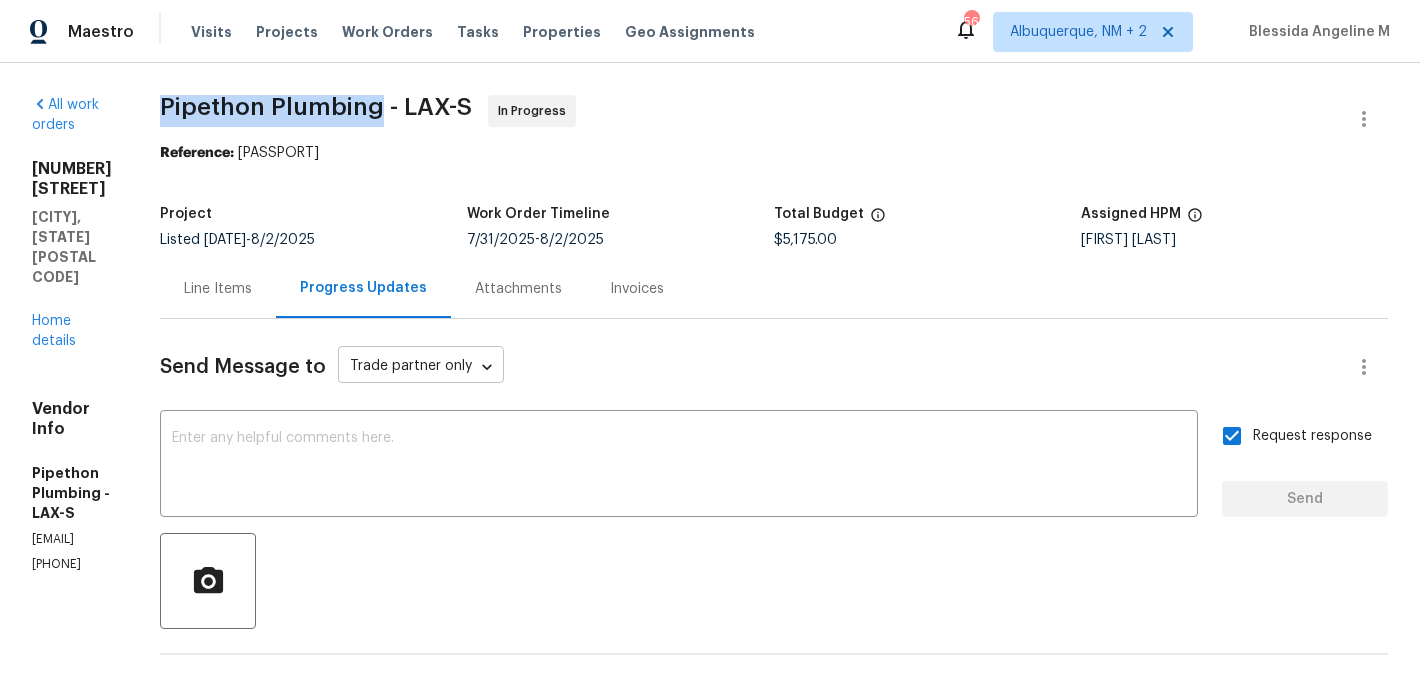 scroll, scrollTop: 422, scrollLeft: 0, axis: vertical 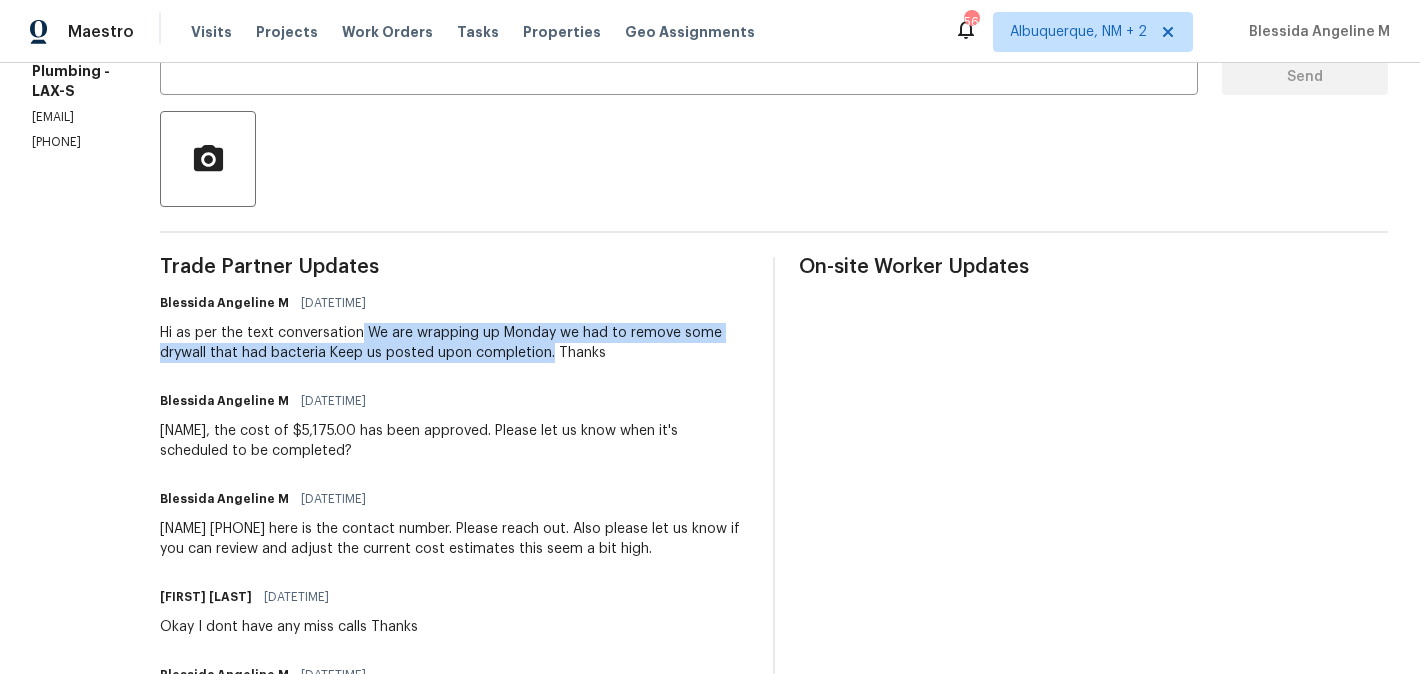 drag, startPoint x: 465, startPoint y: 334, endPoint x: 692, endPoint y: 356, distance: 228.06358 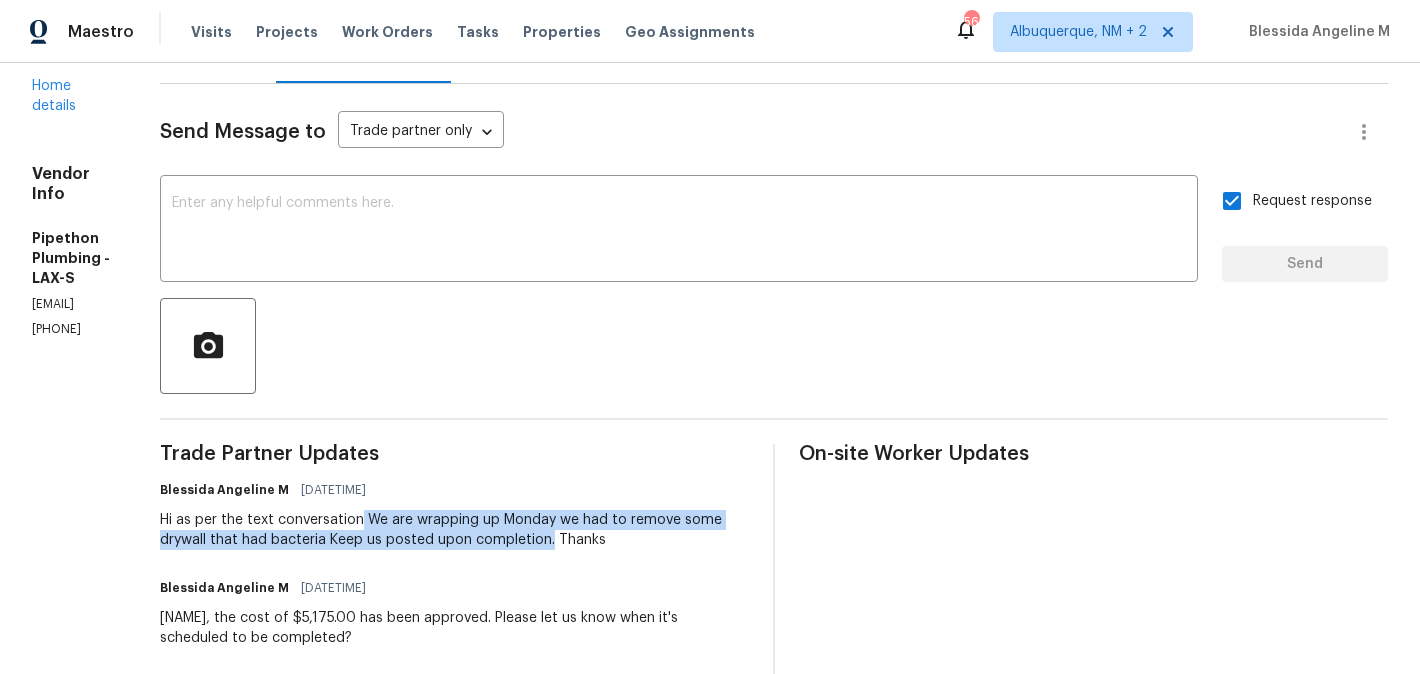 scroll, scrollTop: 0, scrollLeft: 0, axis: both 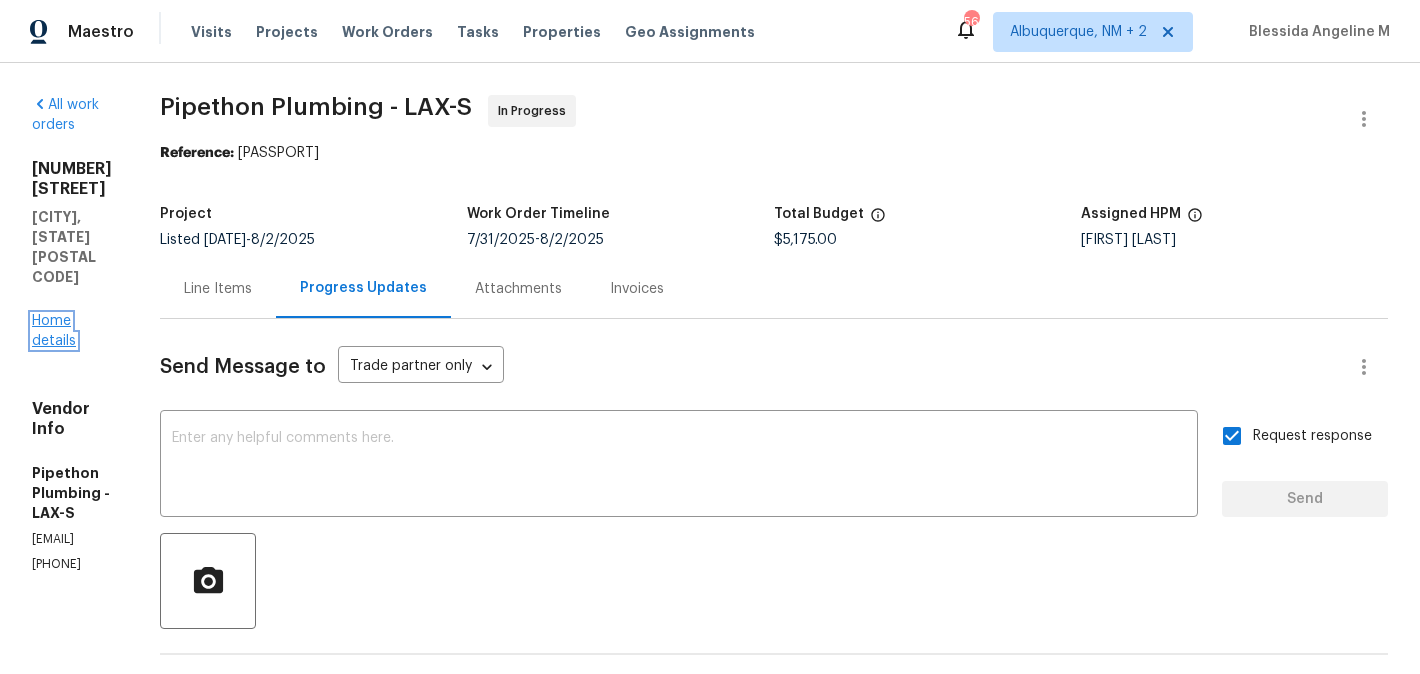 click on "Home details" at bounding box center (54, 331) 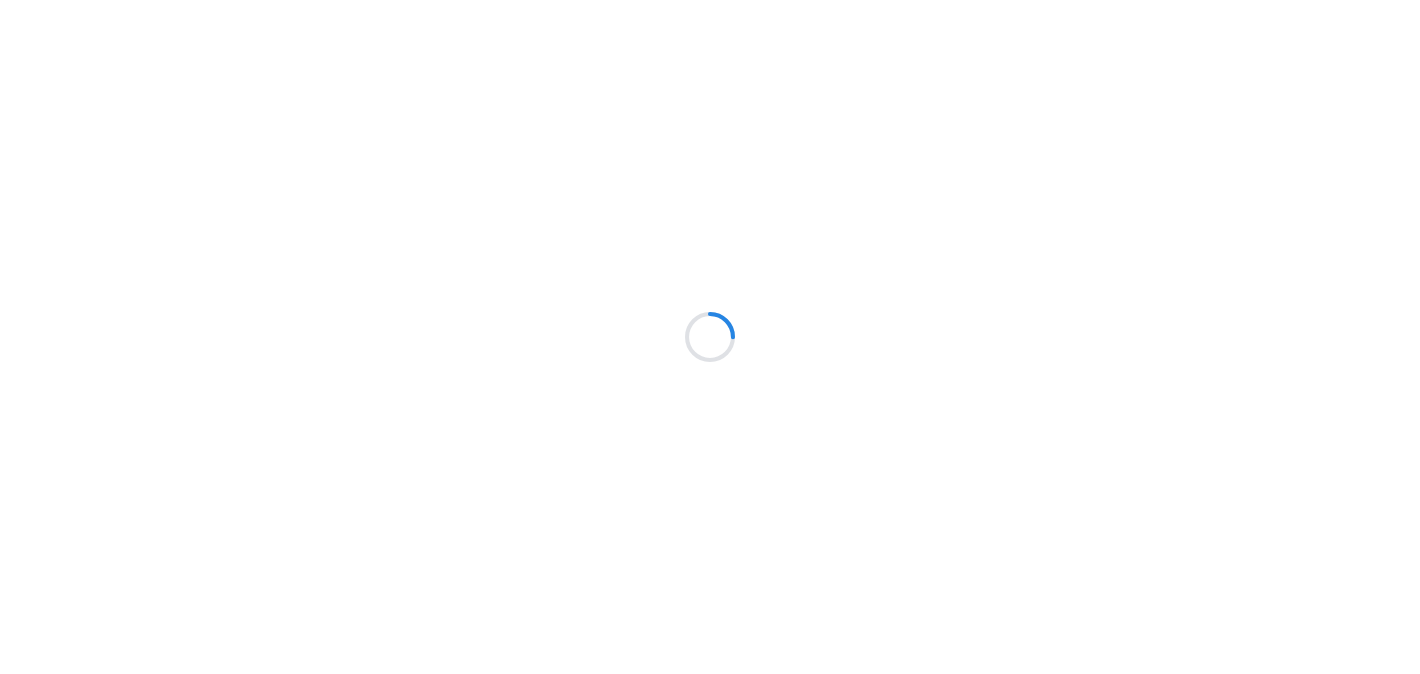 scroll, scrollTop: 0, scrollLeft: 0, axis: both 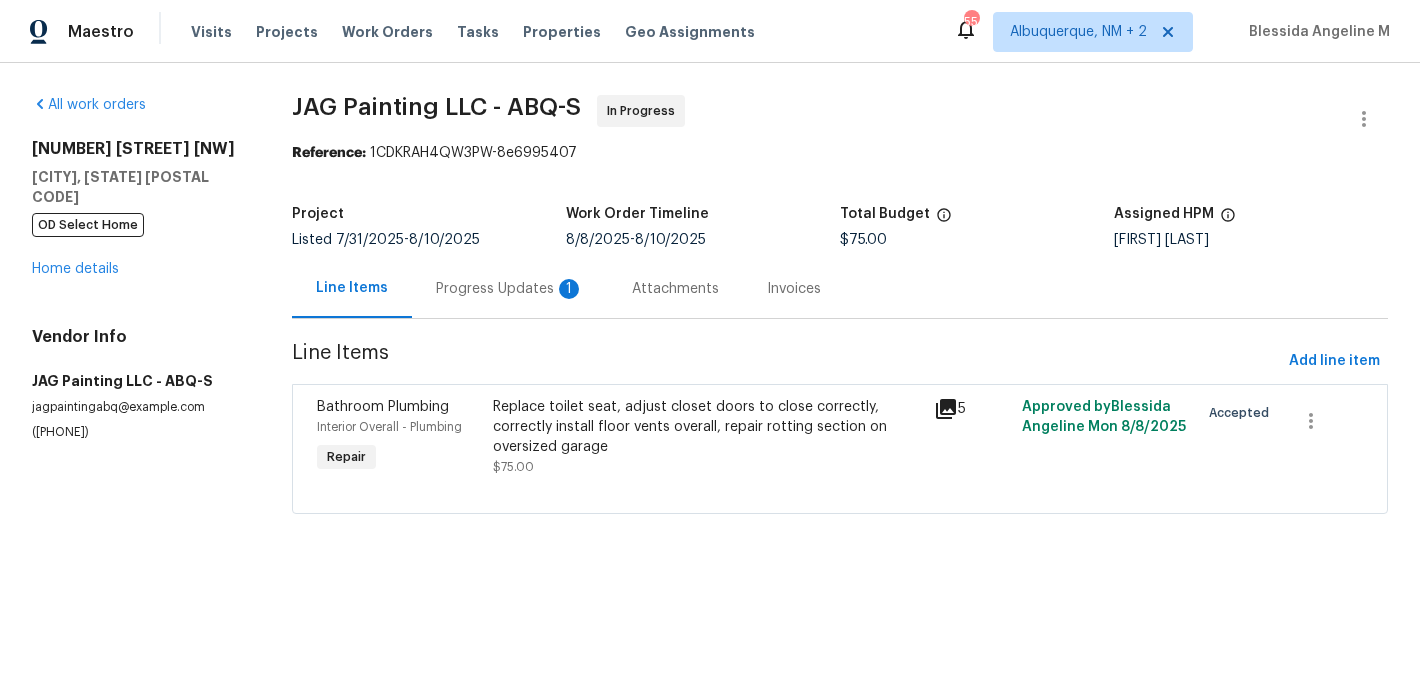click on "Progress Updates 1" at bounding box center [510, 288] 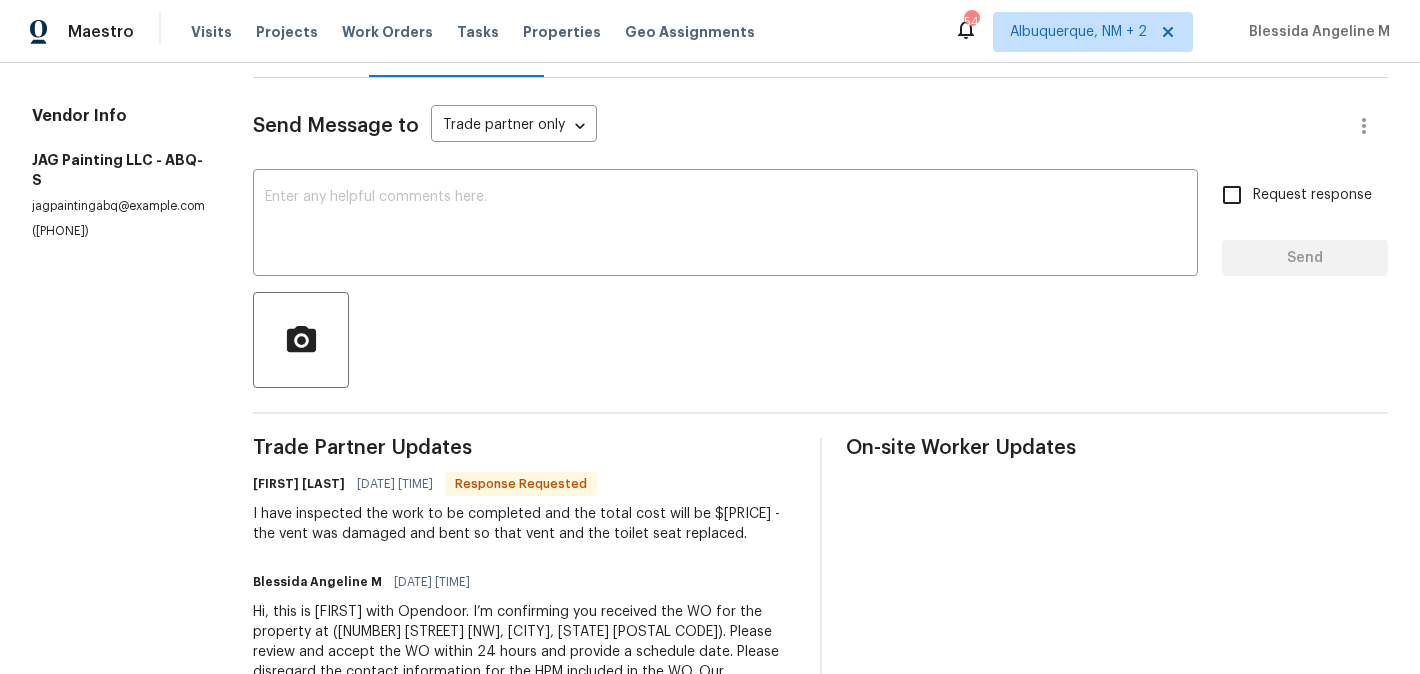 scroll, scrollTop: 0, scrollLeft: 0, axis: both 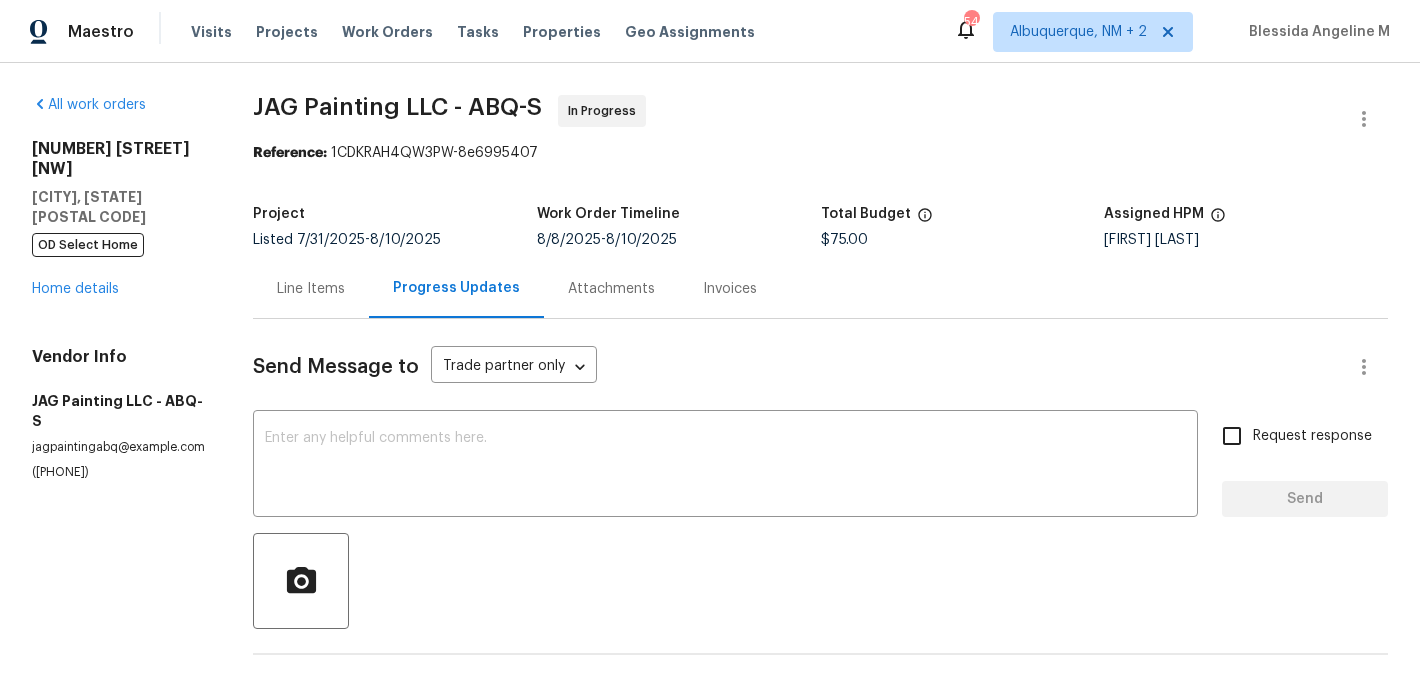 click on "Line Items" at bounding box center (311, 288) 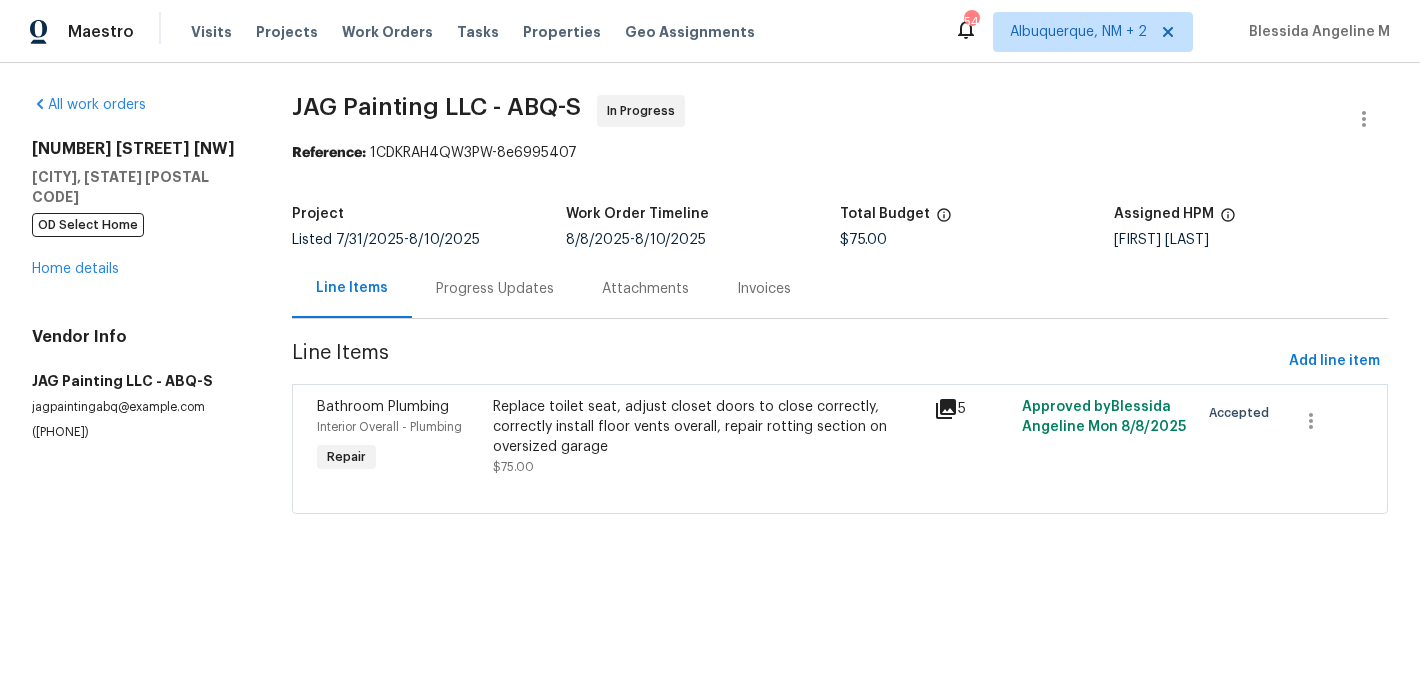 click on "Replace toilet seat, adjust closet doors to close correctly, correctly install floor vents overall, repair rotting section on oversized garage" at bounding box center [707, 427] 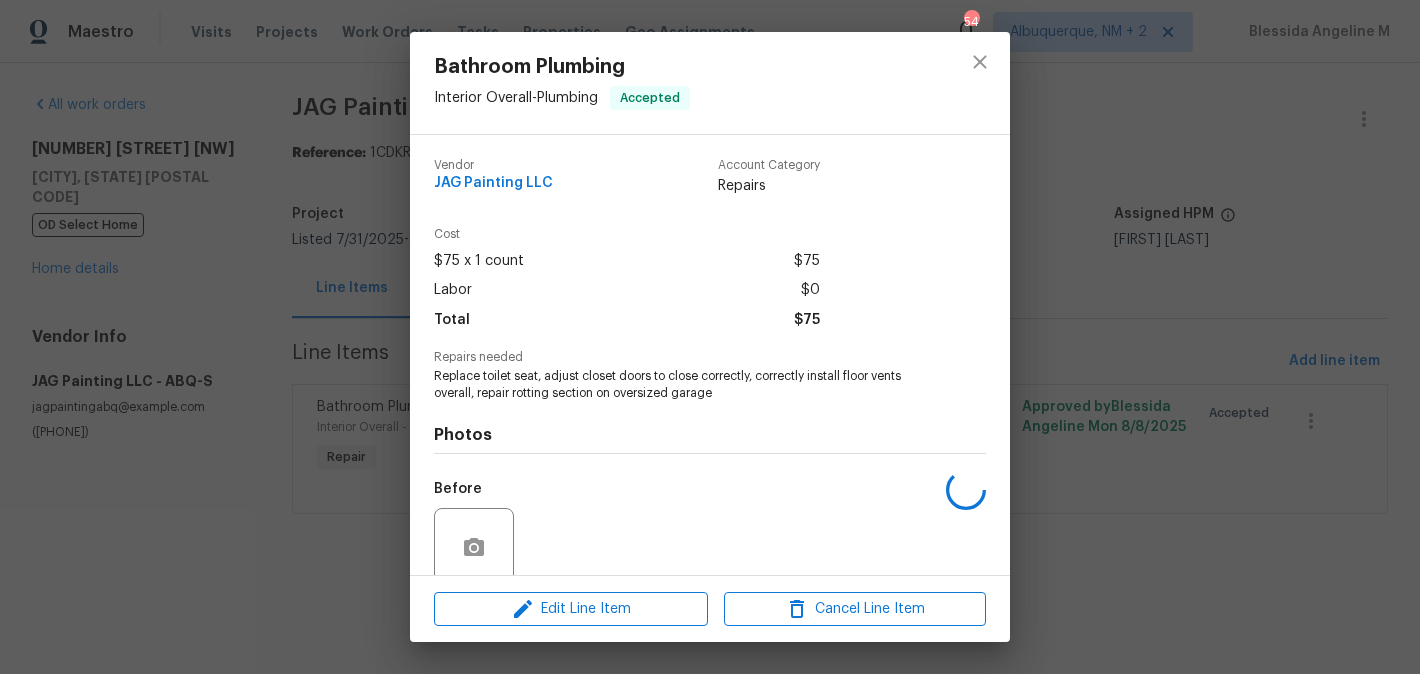 scroll, scrollTop: 163, scrollLeft: 0, axis: vertical 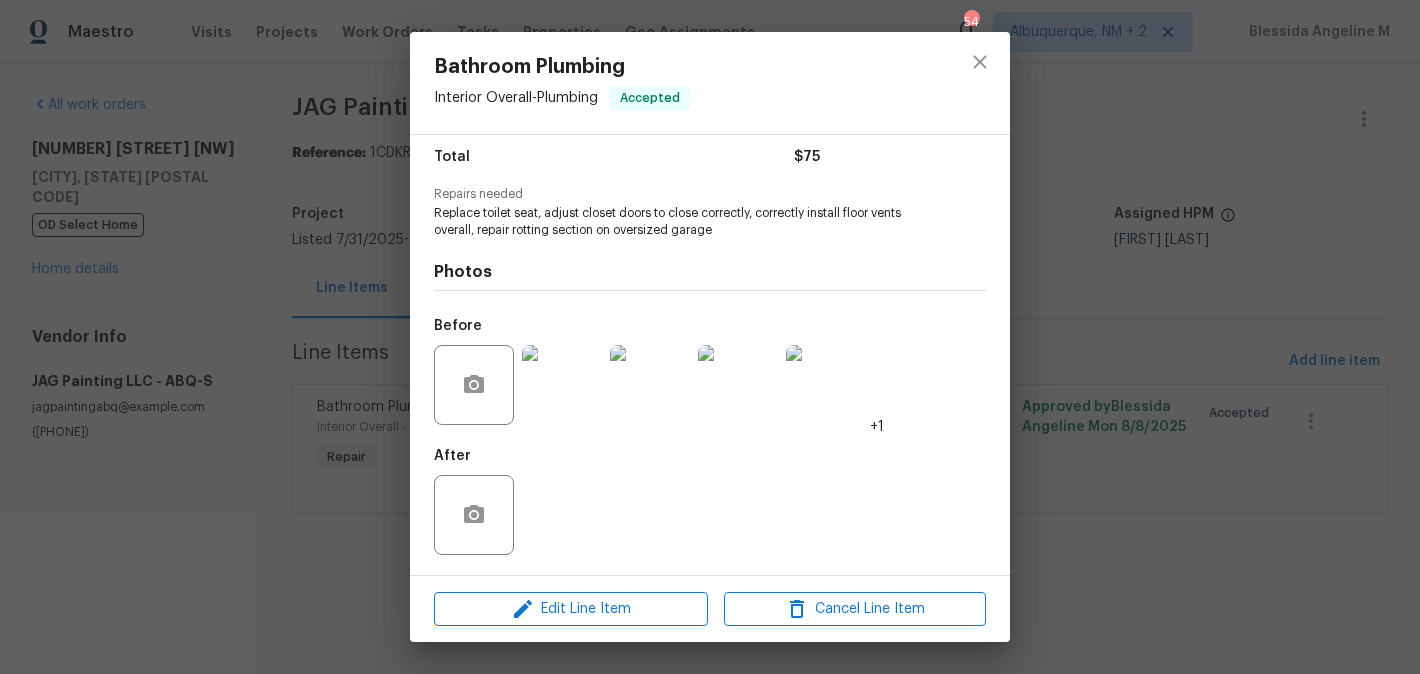 click on "Bathroom Plumbing Interior Overall  -  Plumbing Accepted Vendor JAG Painting LLC Account Category Repairs Cost $[PRICE] x 1 count $[PRICE] Labor $[PRICE] Total $[PRICE] Repairs needed Replace toilet seat, adjust closet doors to close correctly, correctly install floor vents overall, repair rotting section on oversized garage Photos Before  +1 After  Edit Line Item  Cancel Line Item" at bounding box center [710, 337] 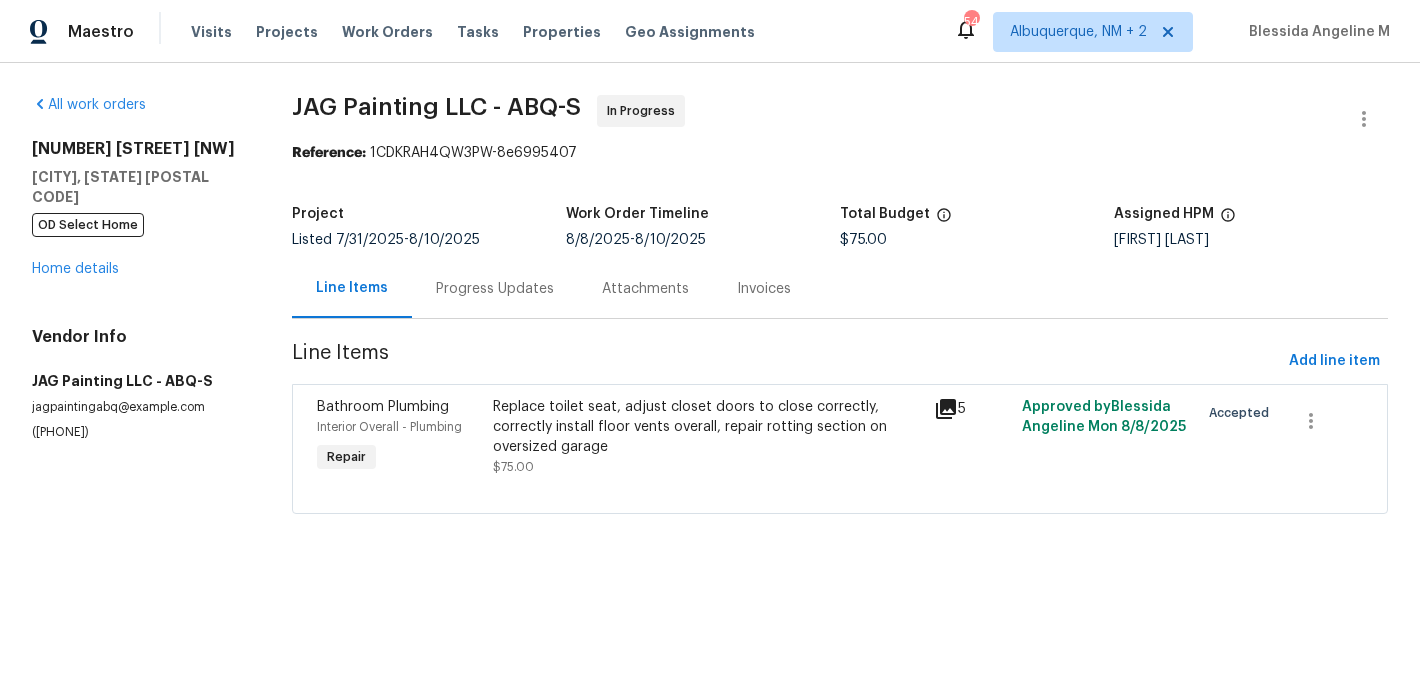 click on "Progress Updates" at bounding box center (495, 289) 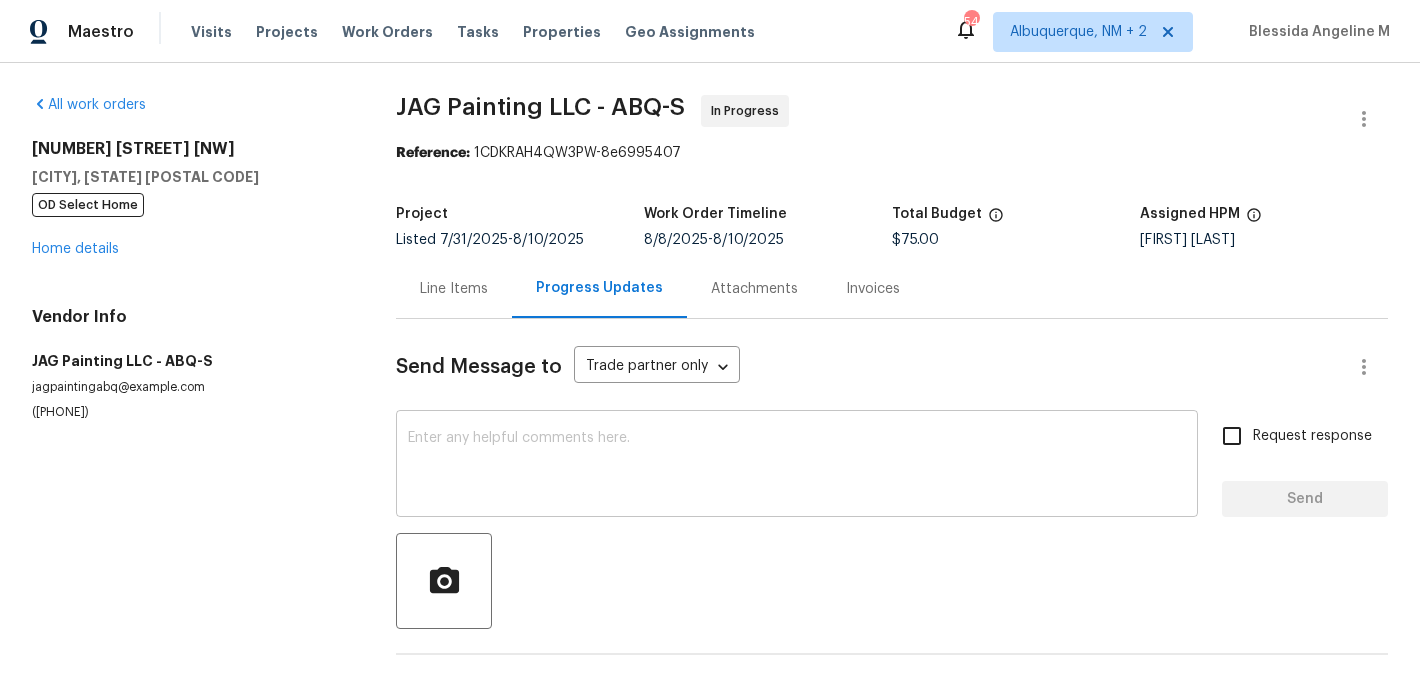 scroll, scrollTop: 345, scrollLeft: 0, axis: vertical 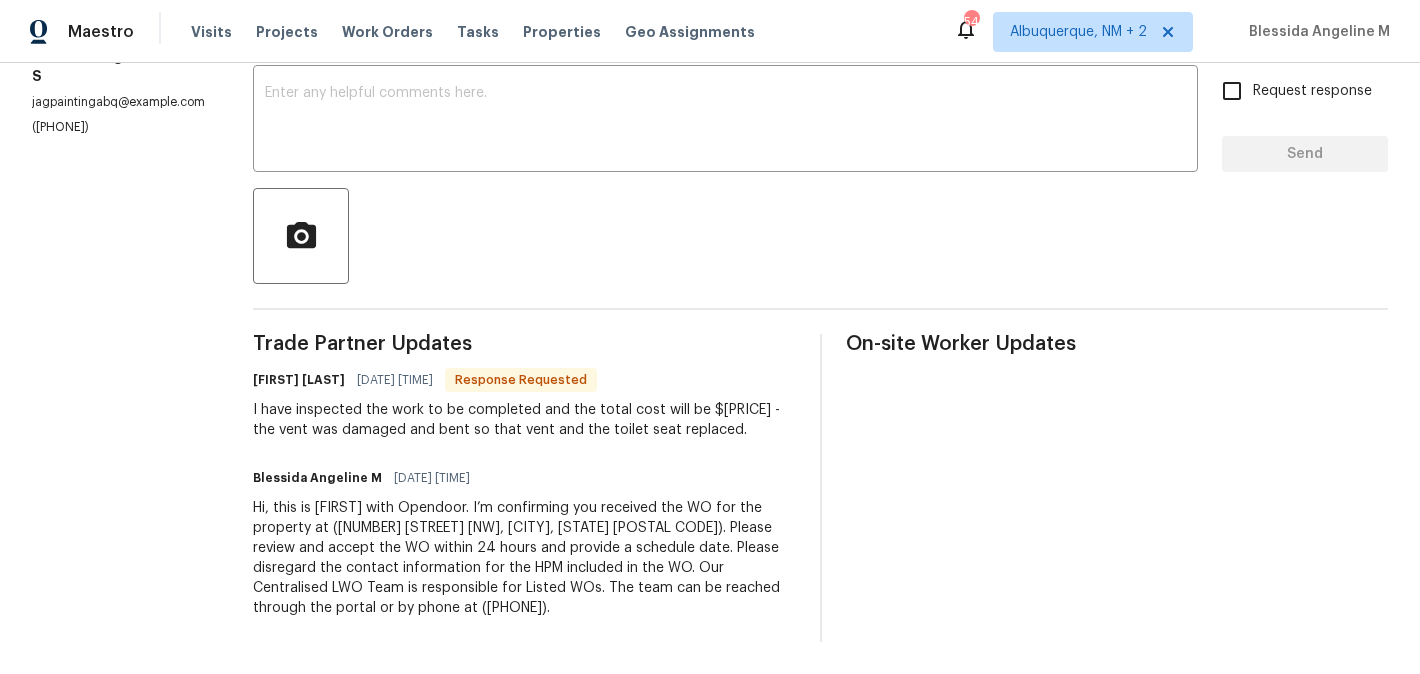 click on "[FIRST] [LAST]" at bounding box center [299, 380] 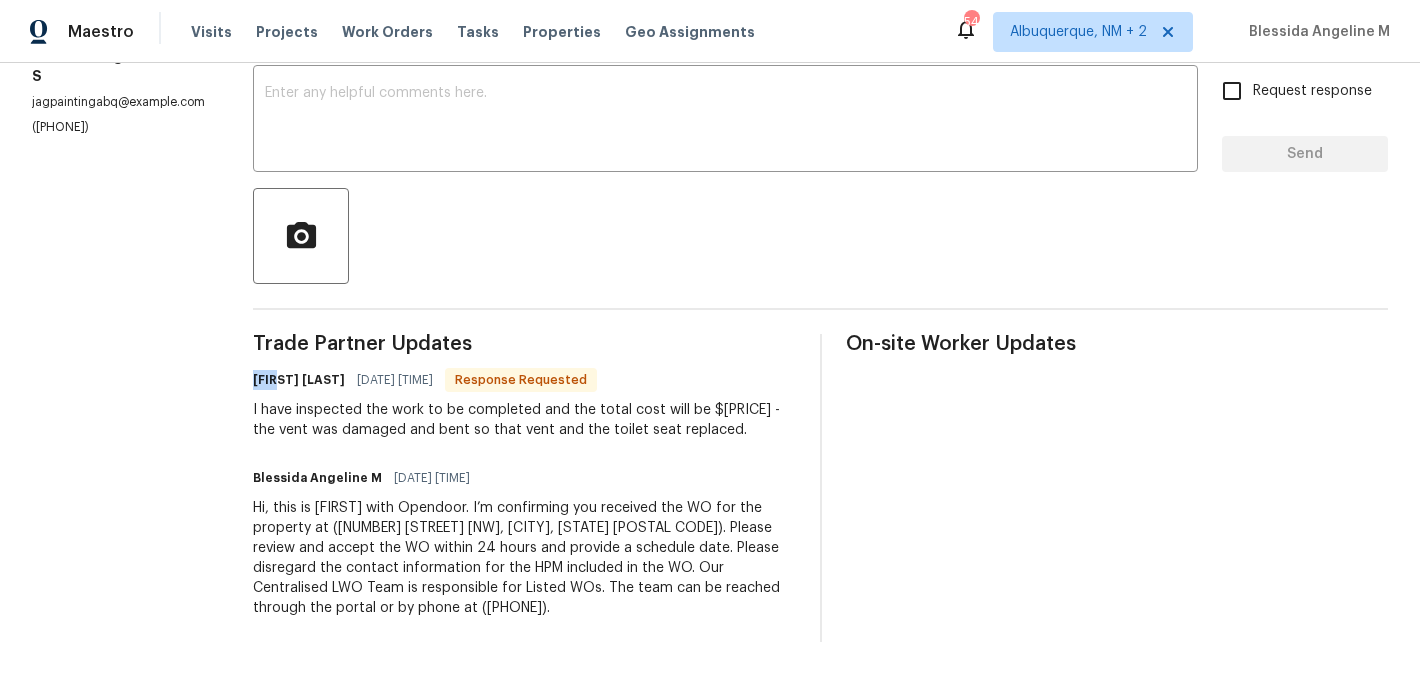 click on "Juan Garcia" at bounding box center [299, 380] 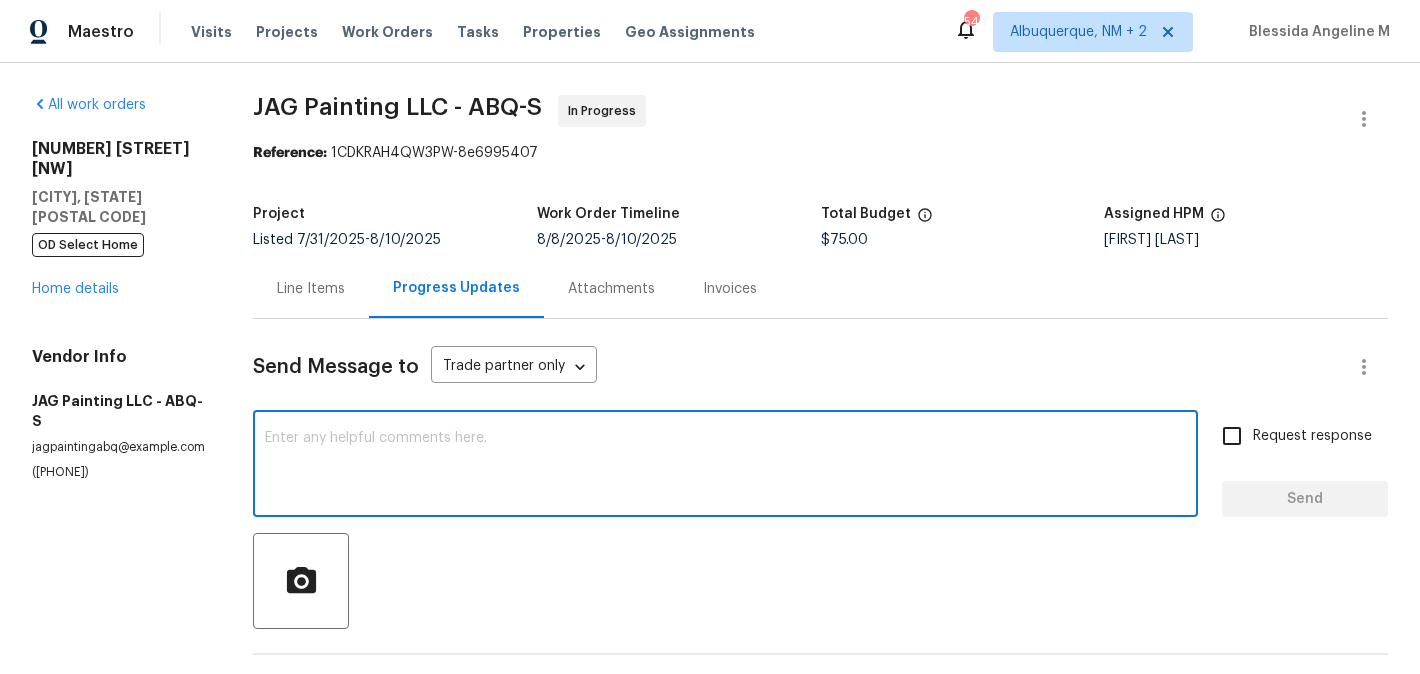 click at bounding box center (725, 466) 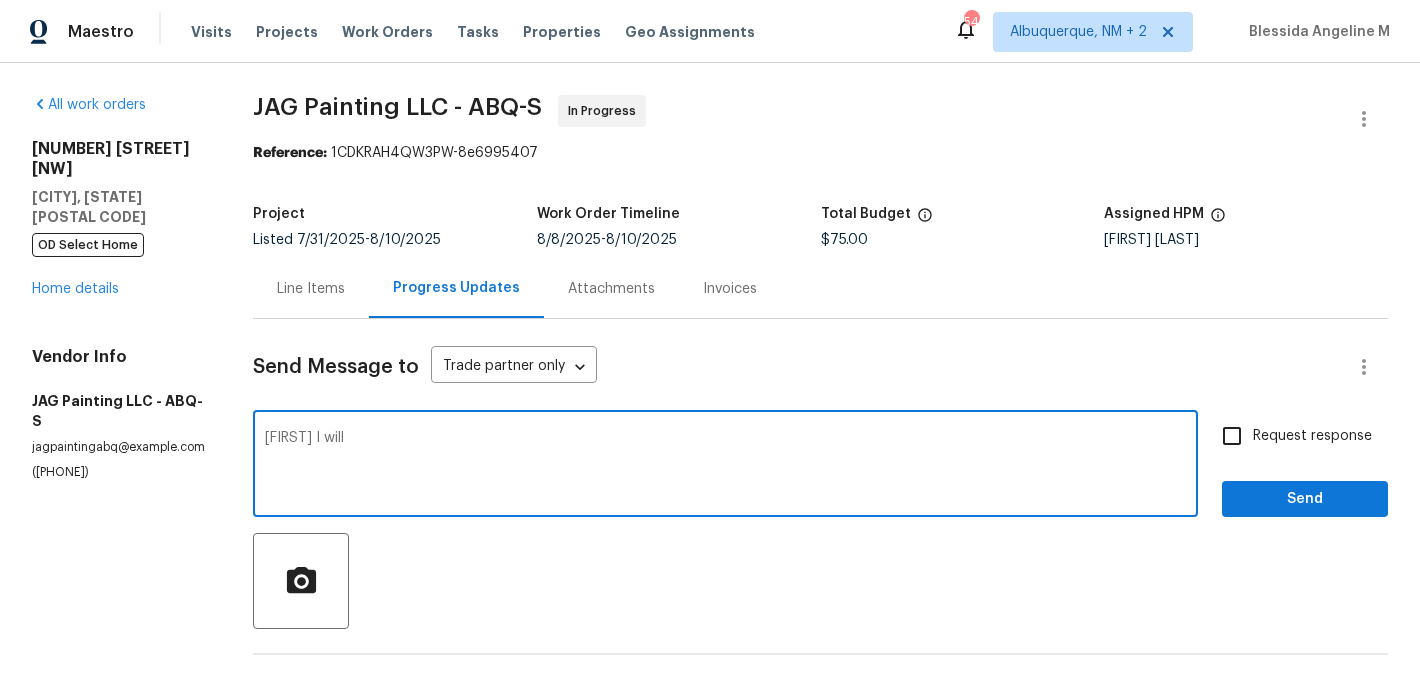 type on "Juan I will" 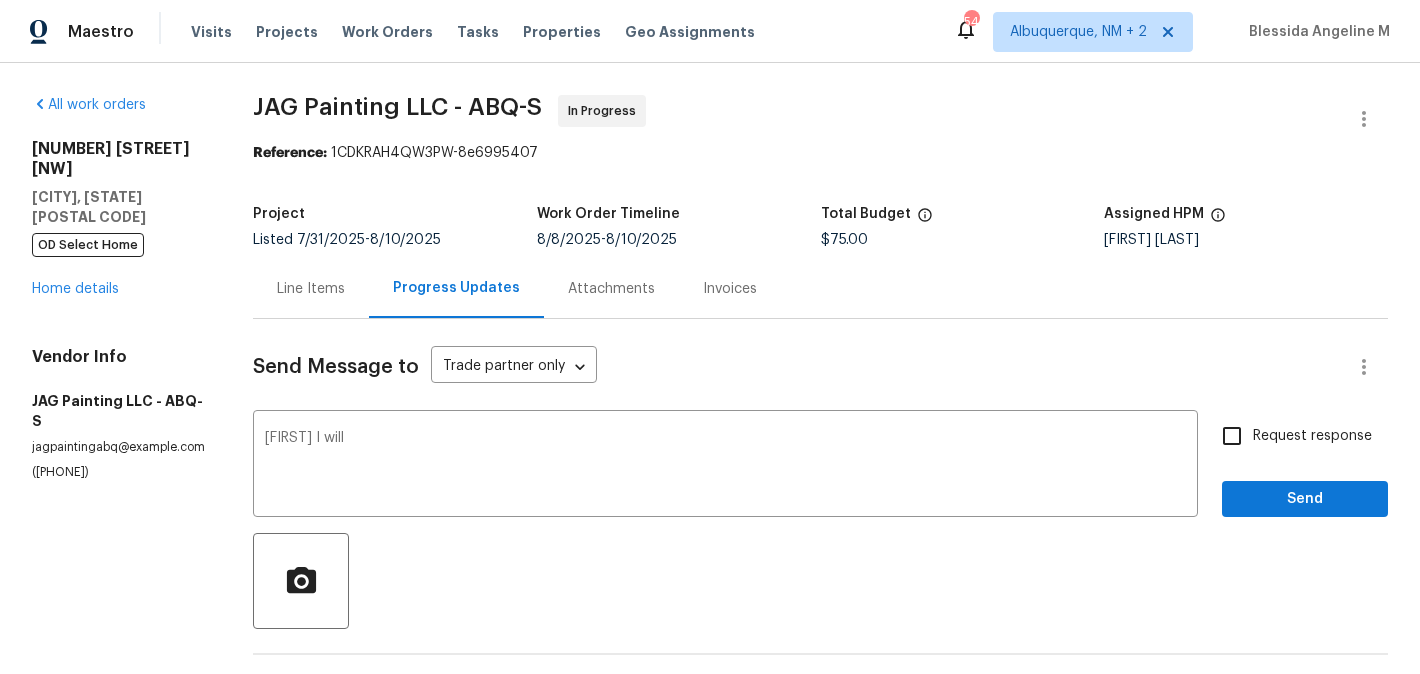 click on "Line Items" at bounding box center [311, 289] 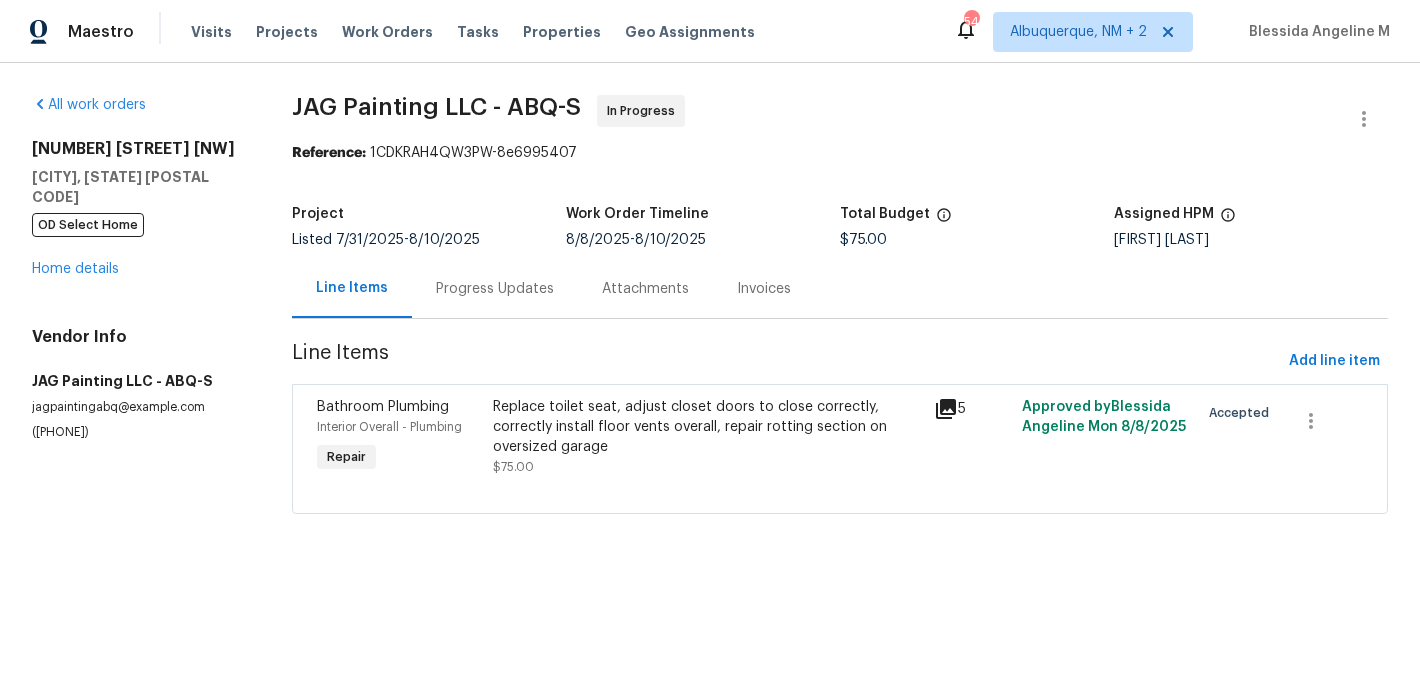 click on "Replace toilet seat, adjust closet doors to close correctly, correctly install floor vents overall, repair rotting section on oversized garage $75.00" at bounding box center [707, 437] 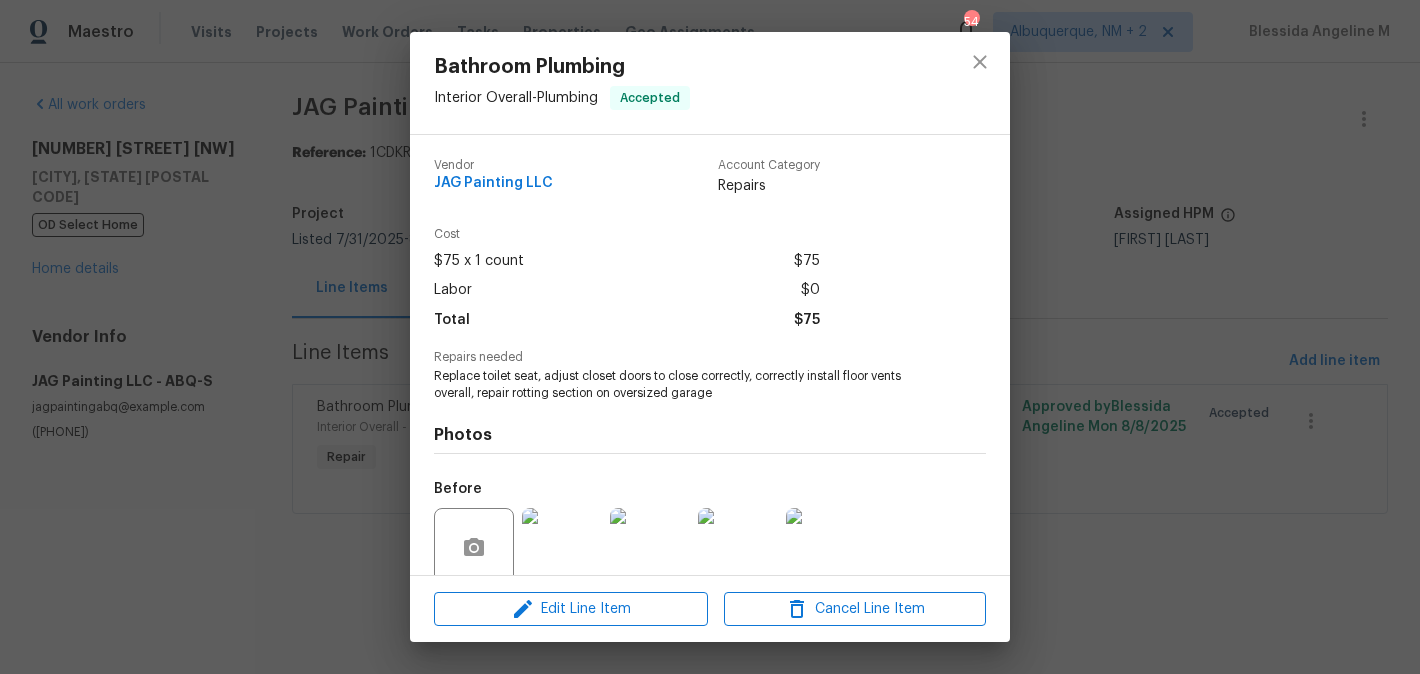 scroll, scrollTop: 163, scrollLeft: 0, axis: vertical 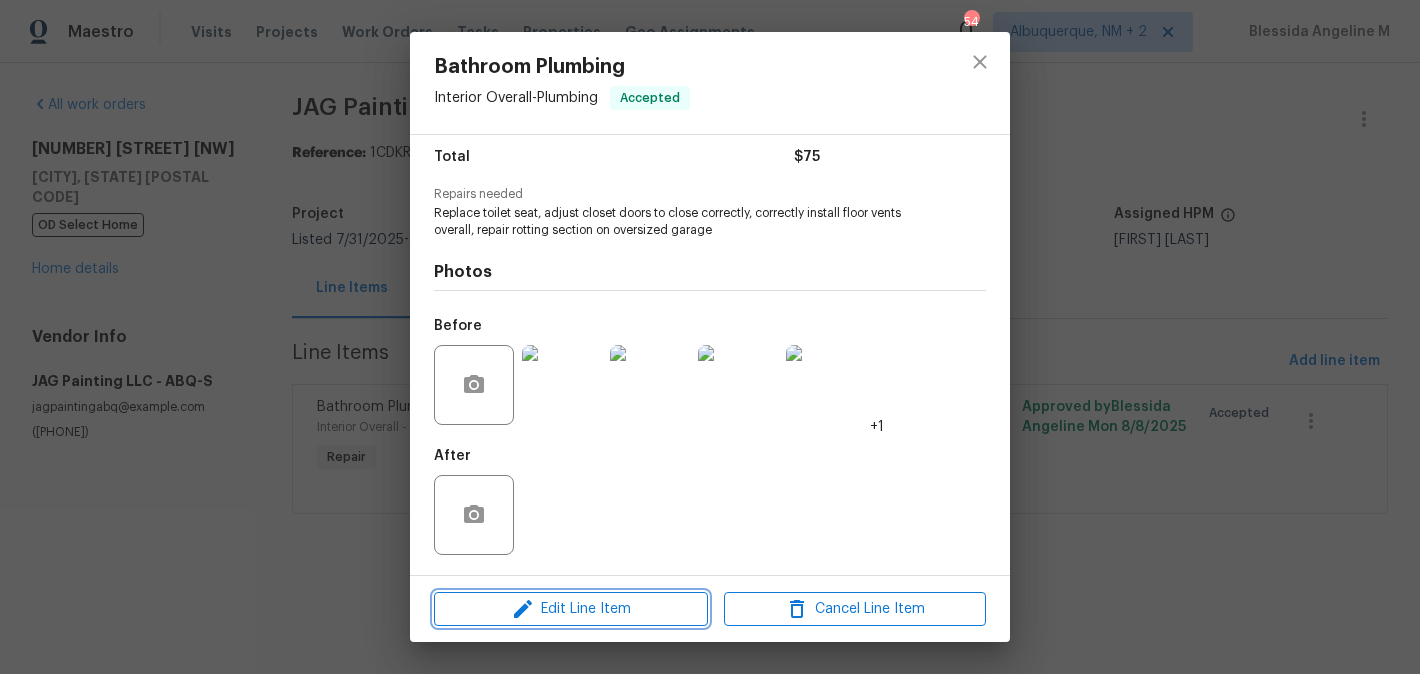 click on "Edit Line Item" at bounding box center (571, 609) 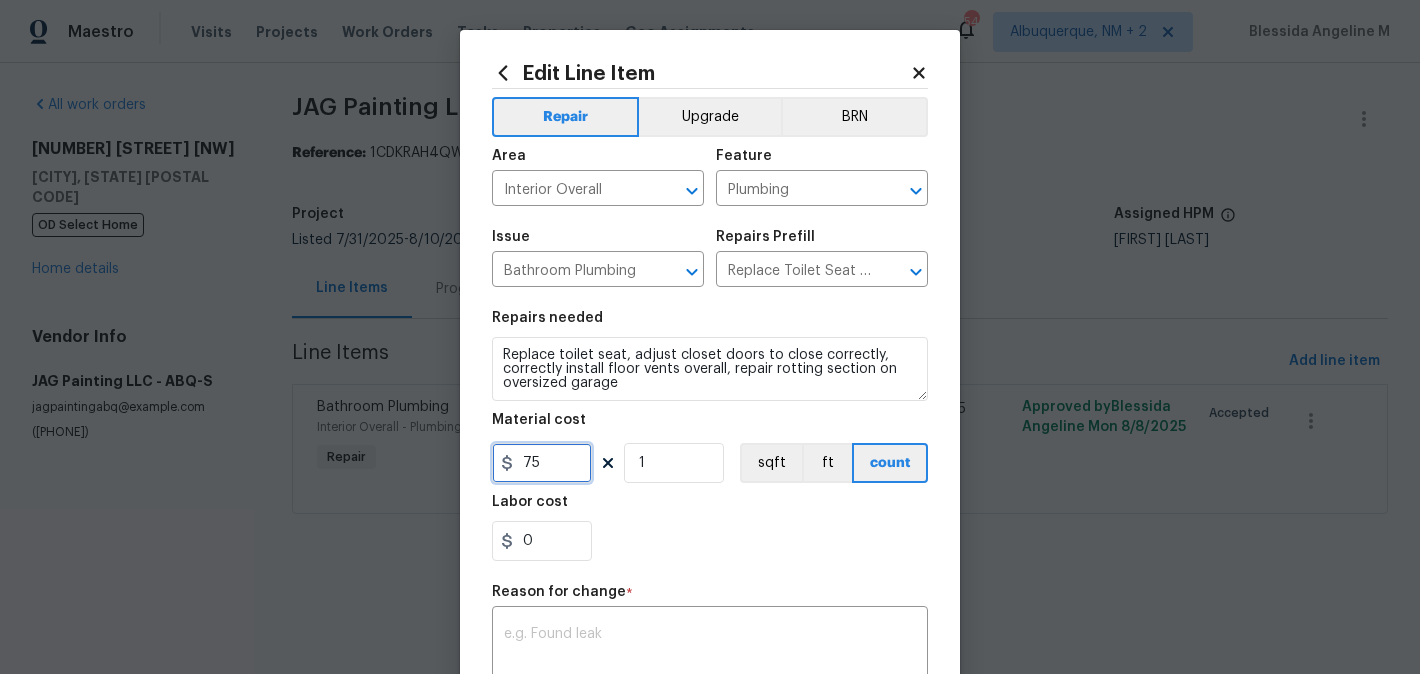 click on "75" at bounding box center (542, 463) 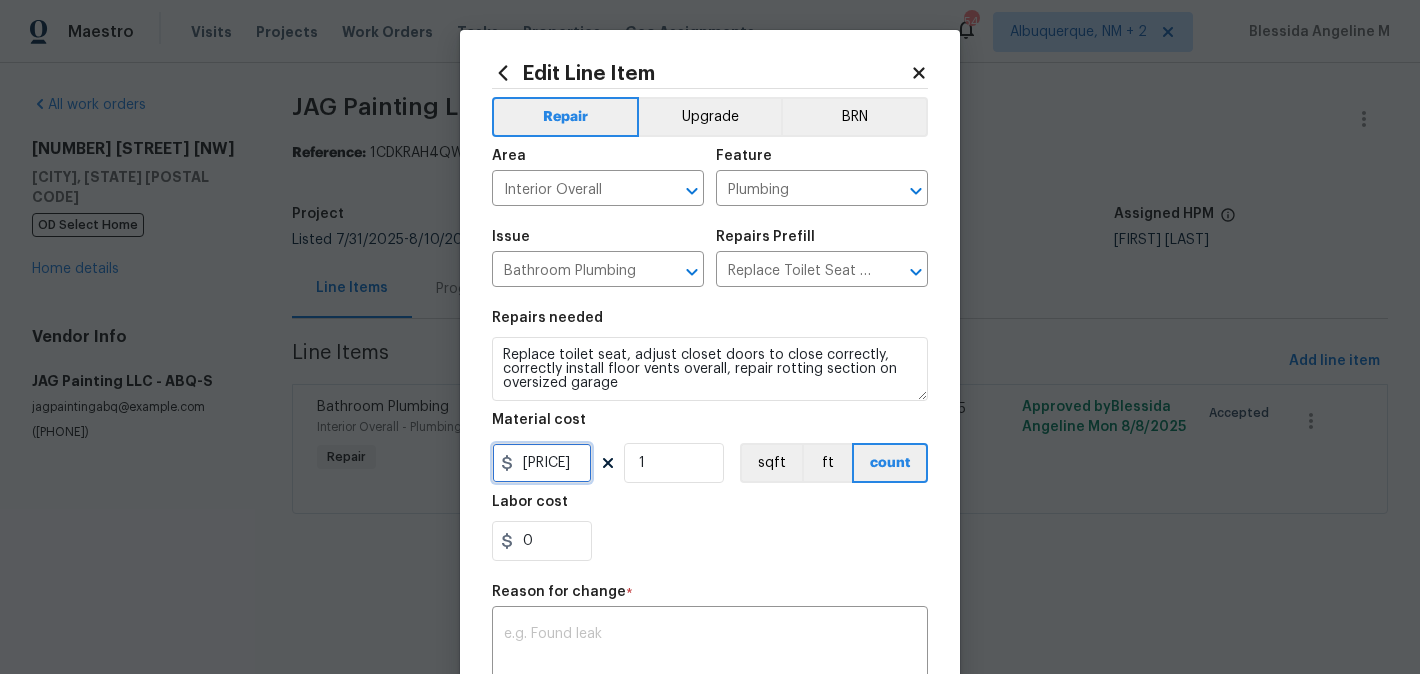 type on "325" 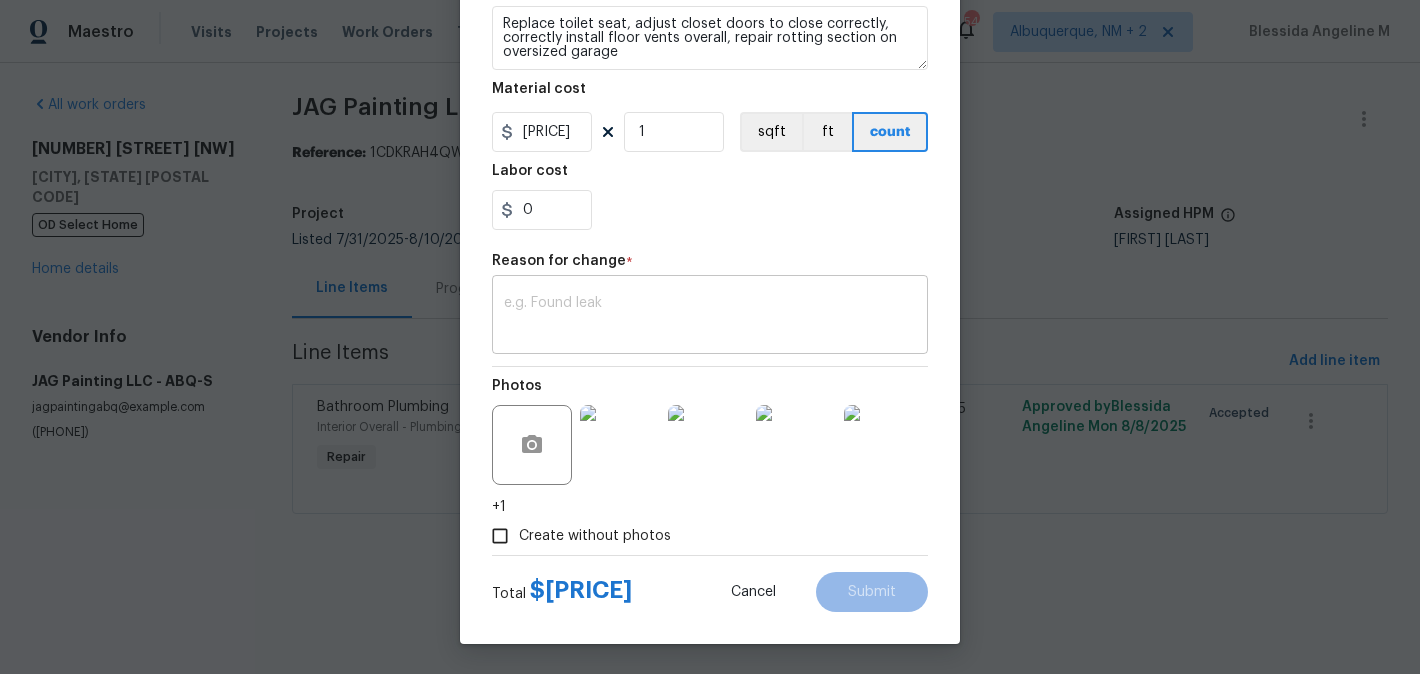 click at bounding box center [710, 317] 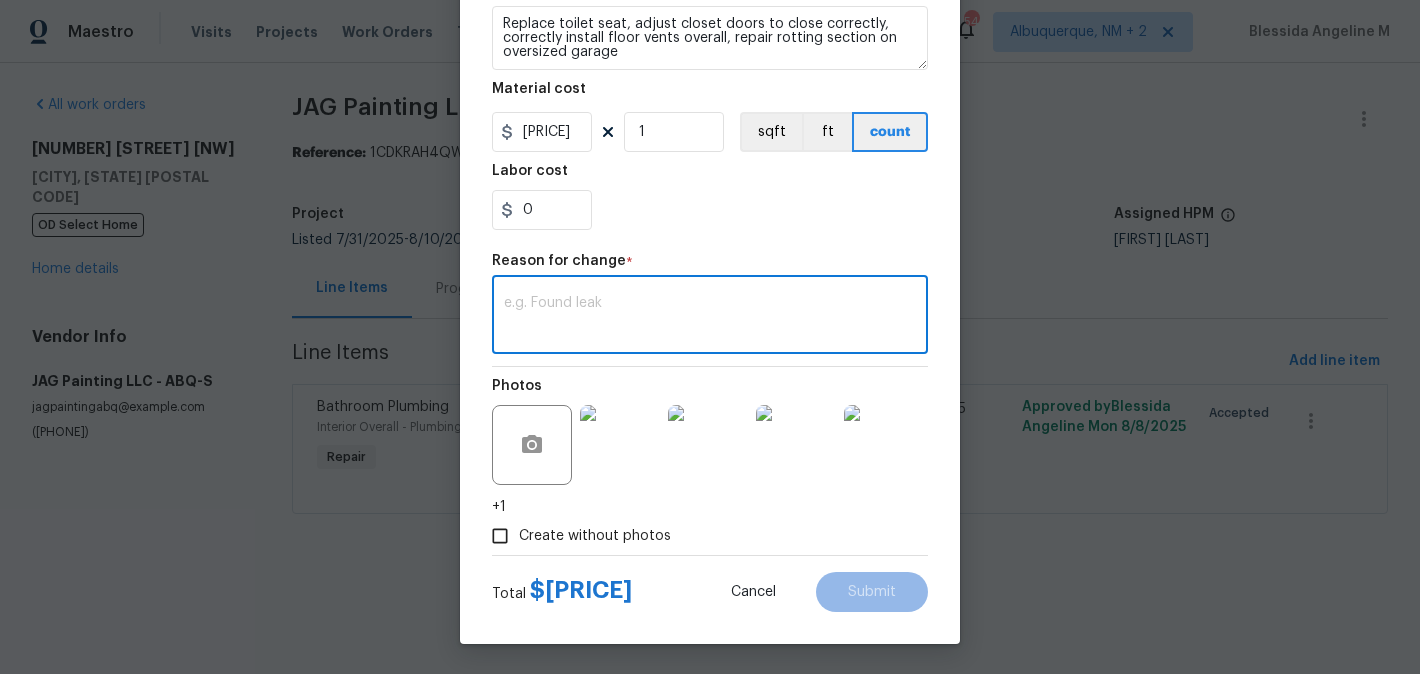 paste on "(BA) Updated per vendor’s final cost." 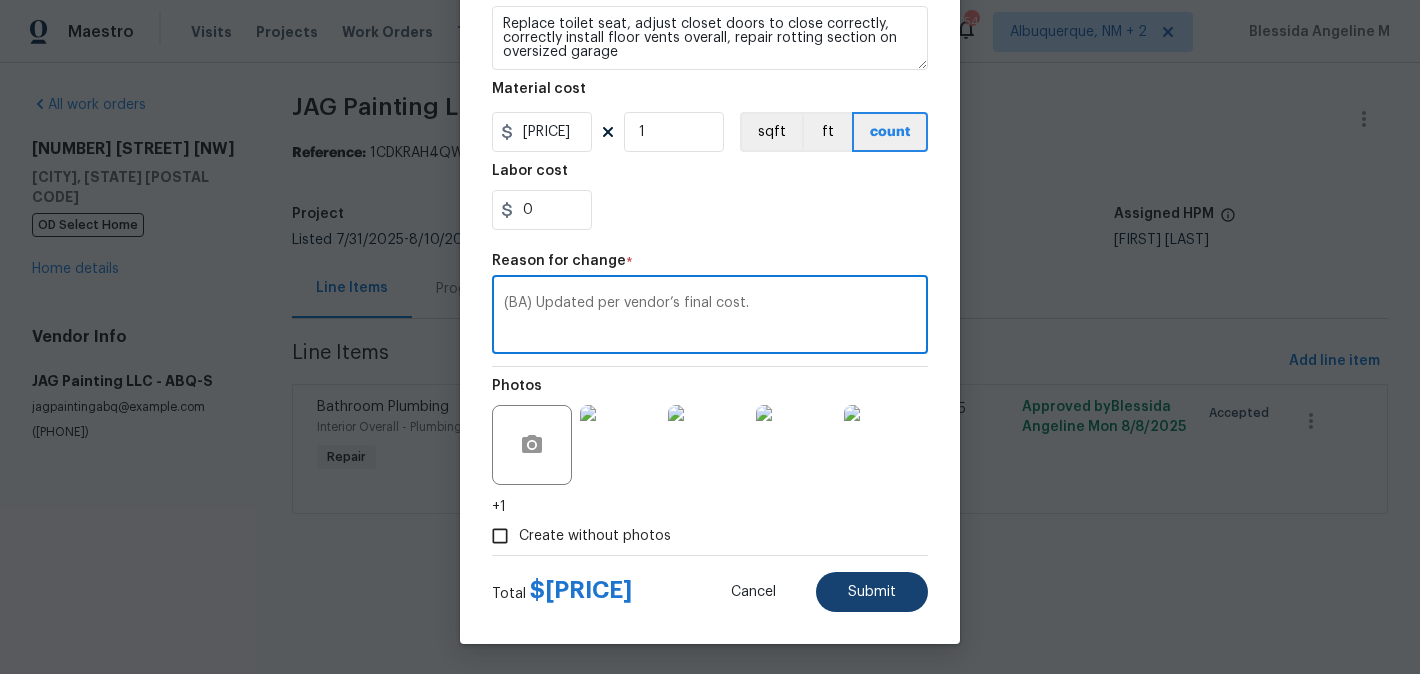 type on "(BA) Updated per vendor’s final cost." 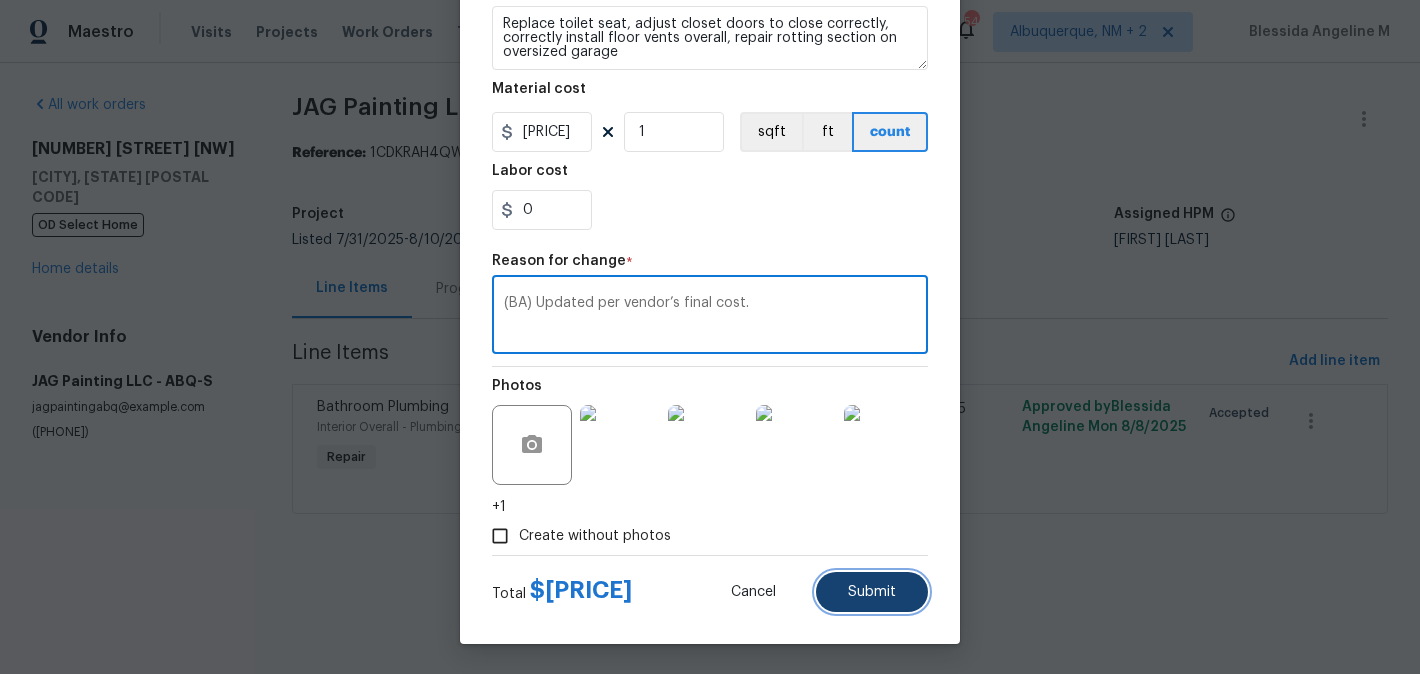 click on "Submit" at bounding box center (872, 592) 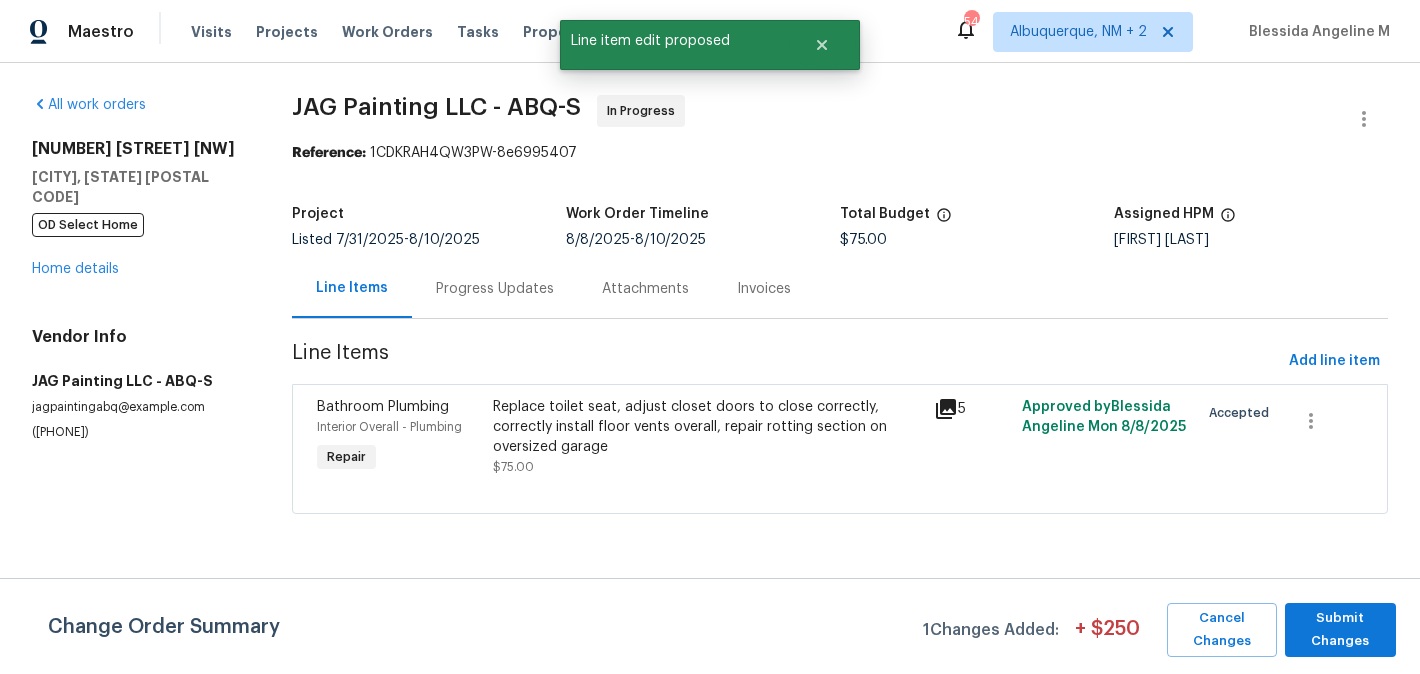scroll, scrollTop: 0, scrollLeft: 0, axis: both 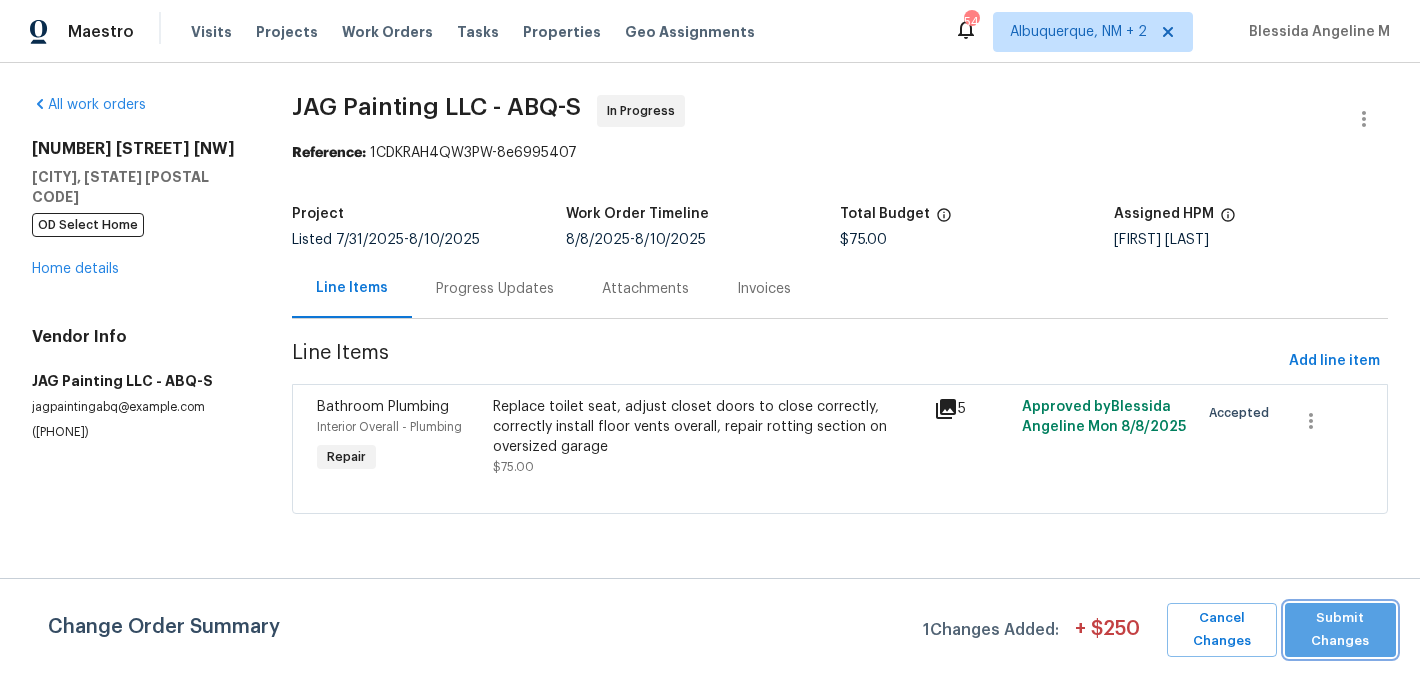 click on "Submit Changes" at bounding box center [1340, 630] 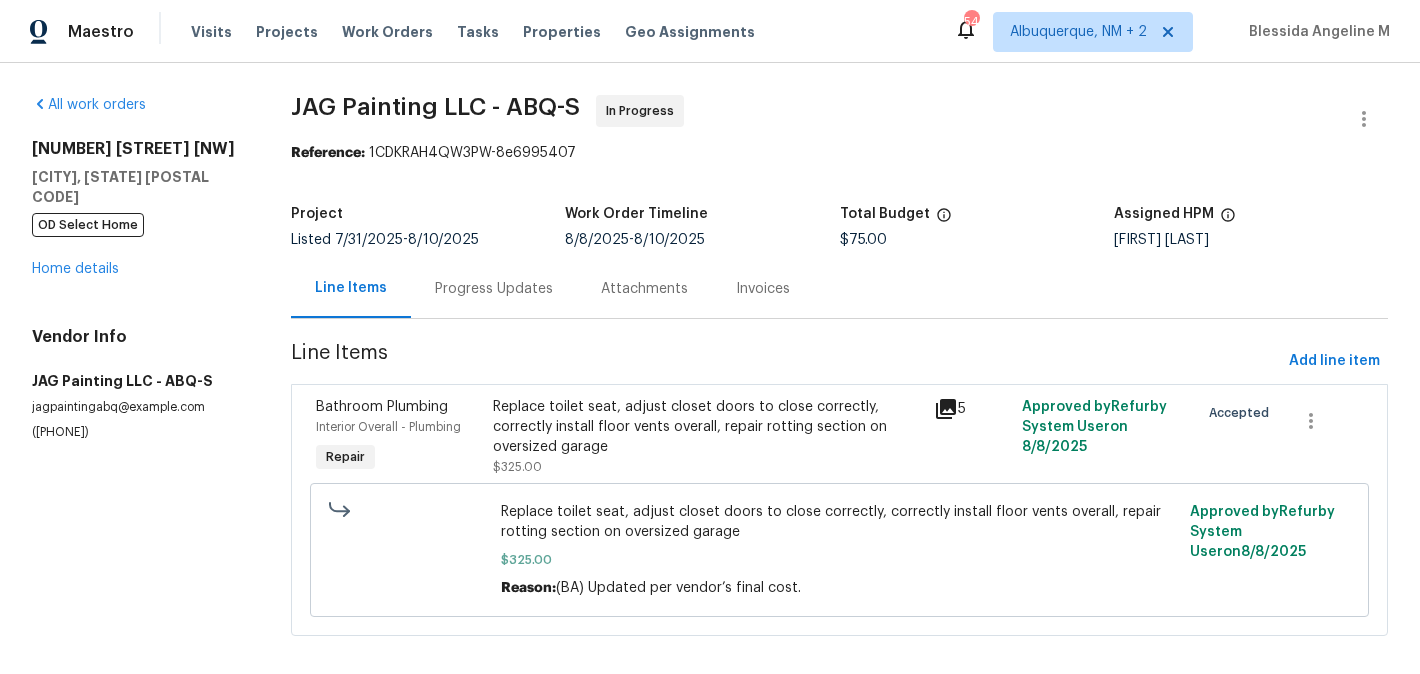 click on "Progress Updates" at bounding box center (494, 289) 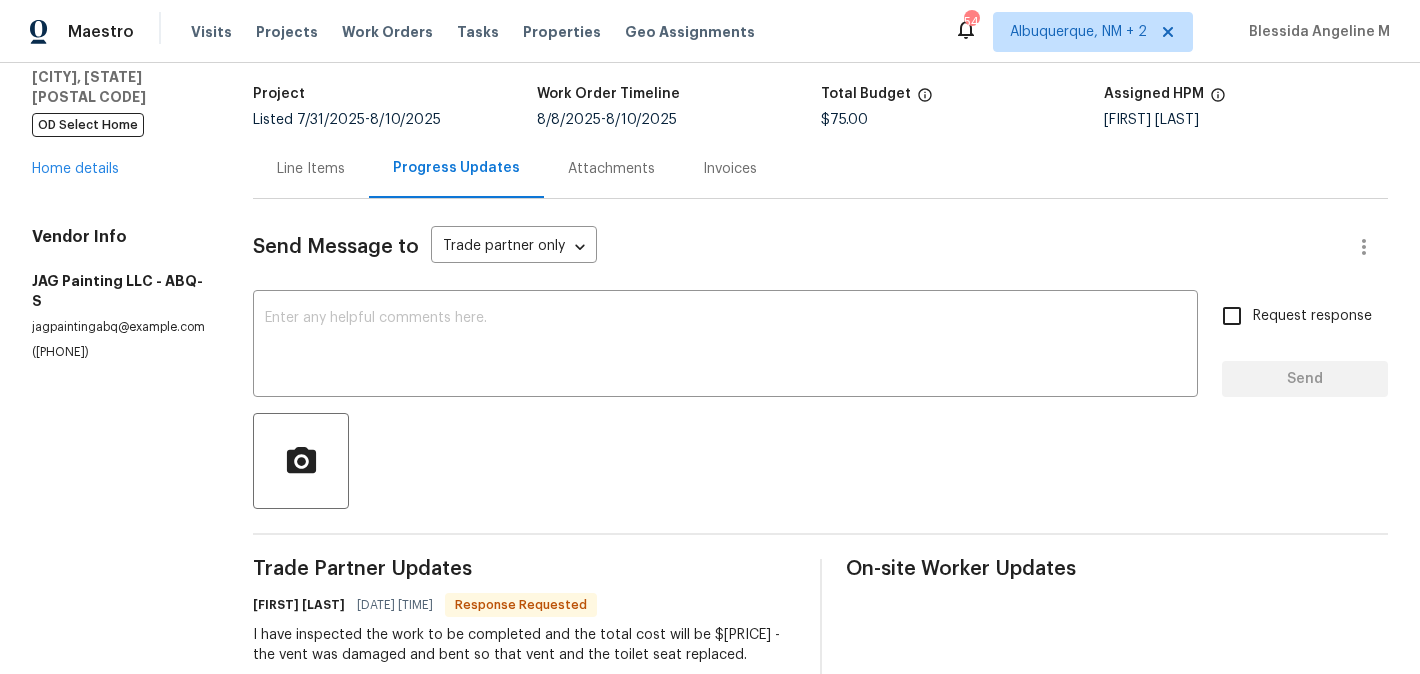 scroll, scrollTop: 345, scrollLeft: 0, axis: vertical 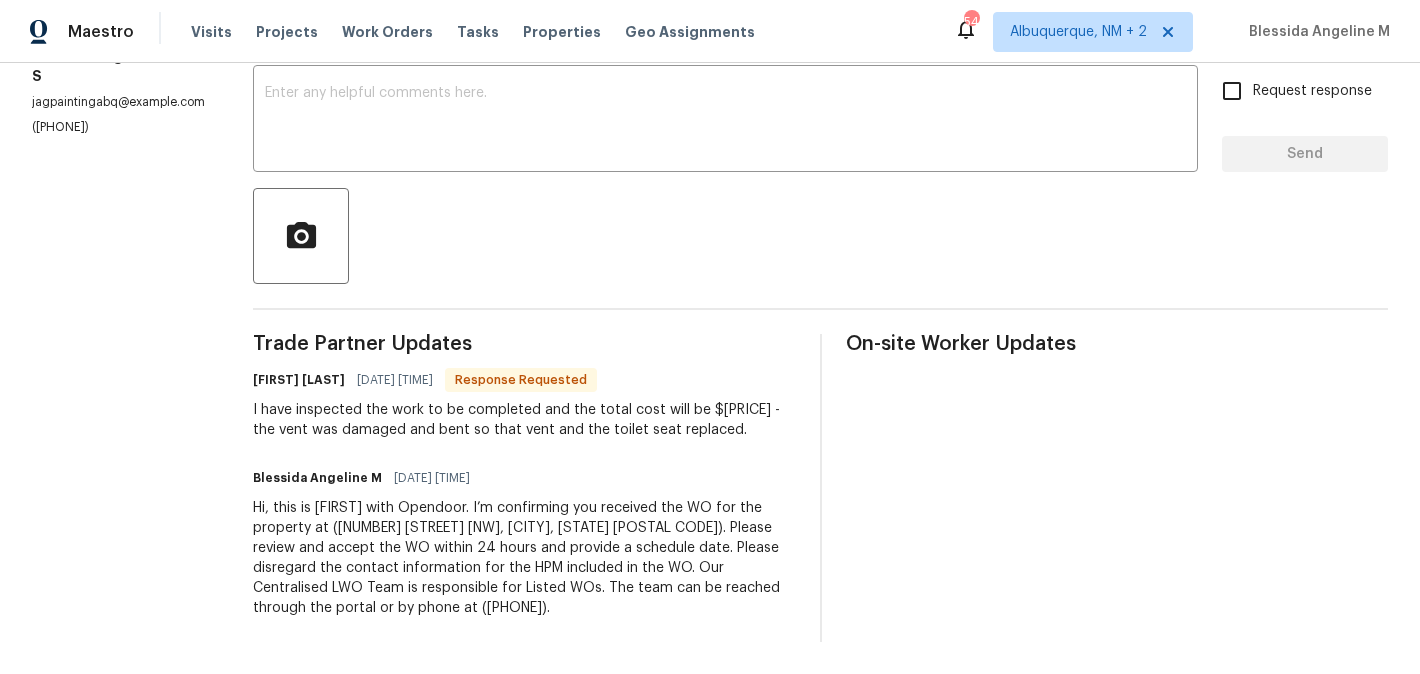 click on "Juan Garcia" at bounding box center (299, 380) 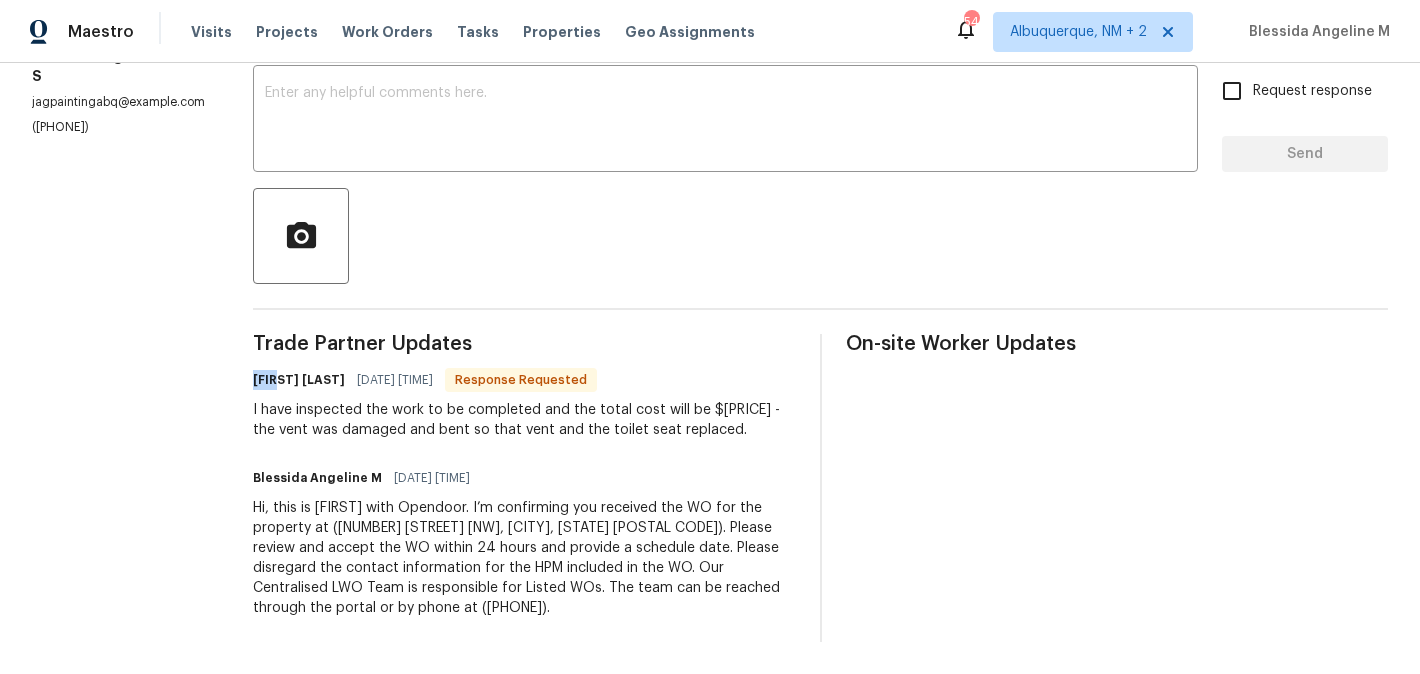click on "Juan Garcia" at bounding box center [299, 380] 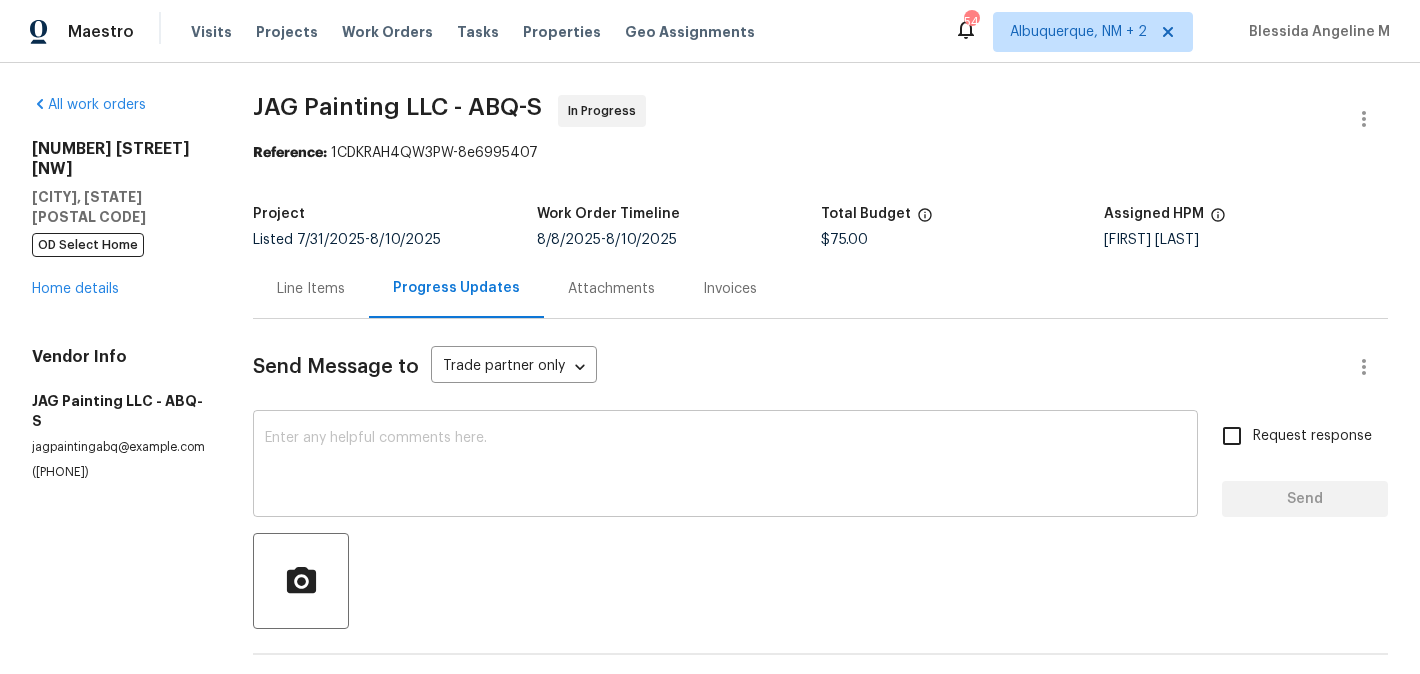 click at bounding box center (725, 466) 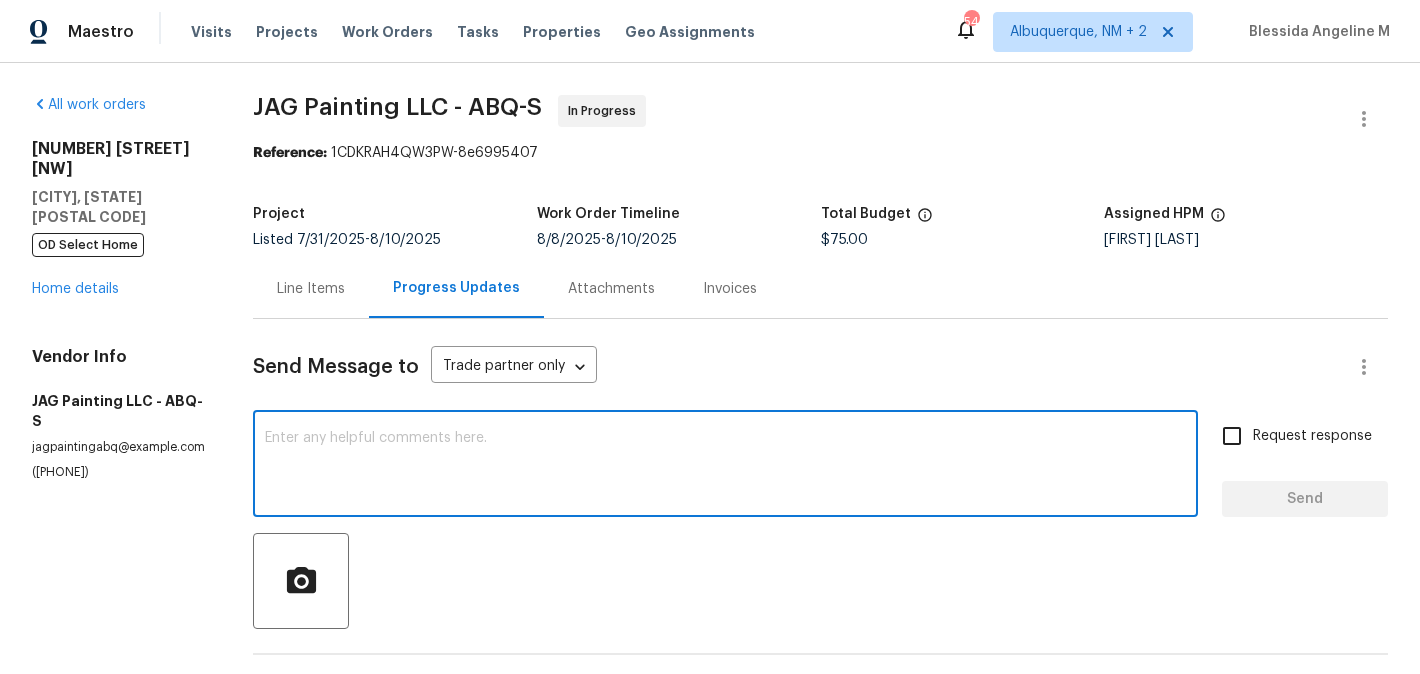 paste on "Juan" 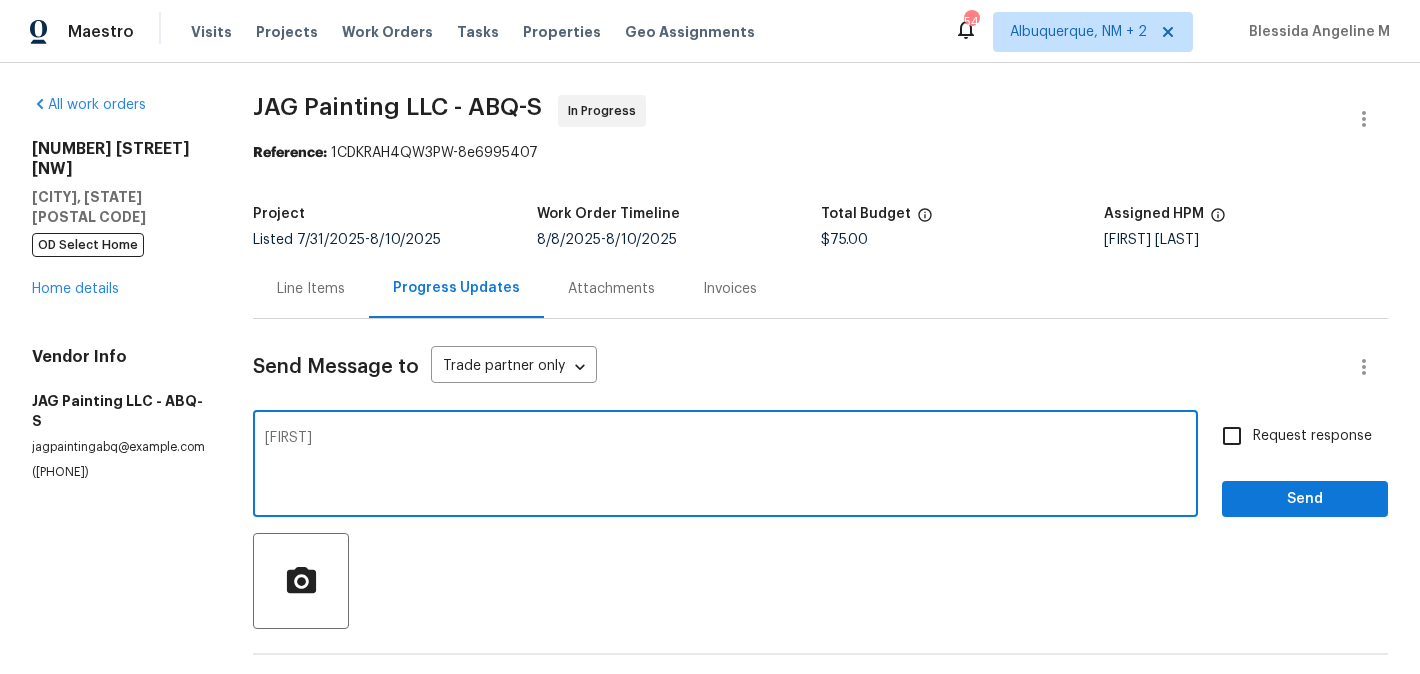 type on "Juan" 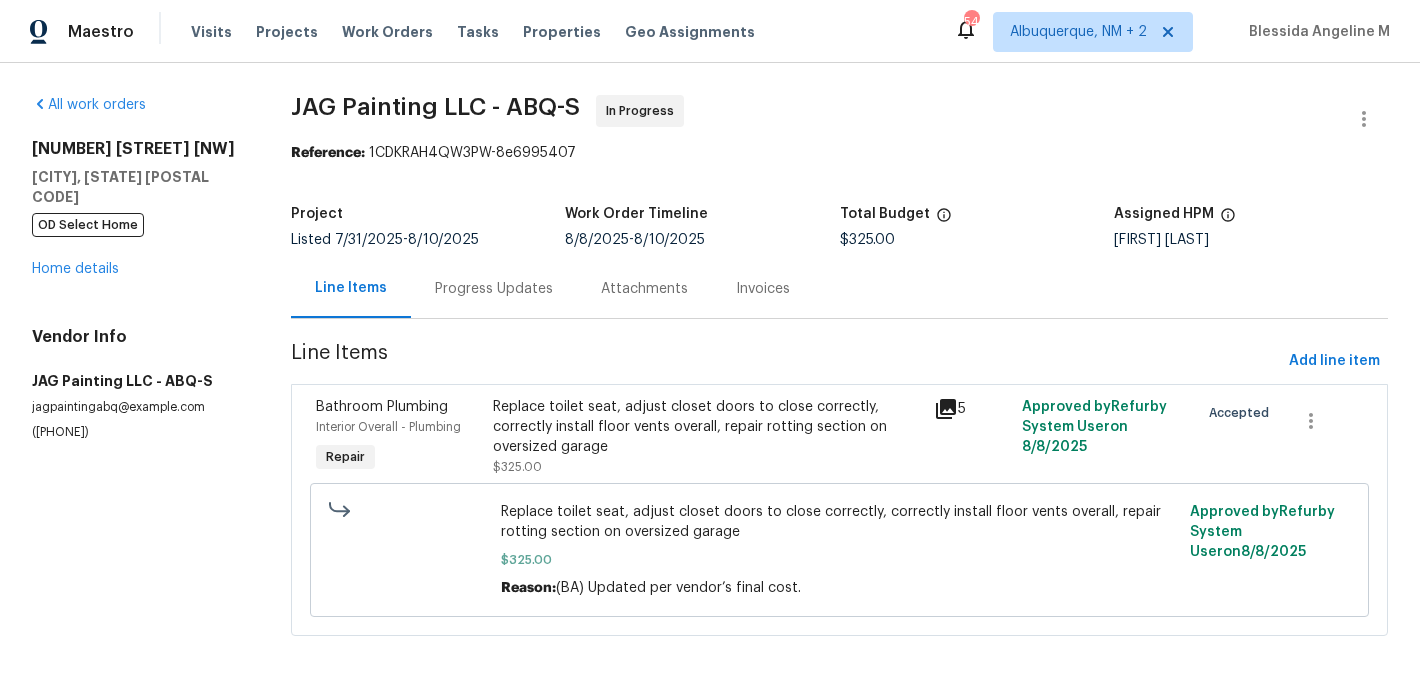 click on "Progress Updates" at bounding box center [494, 289] 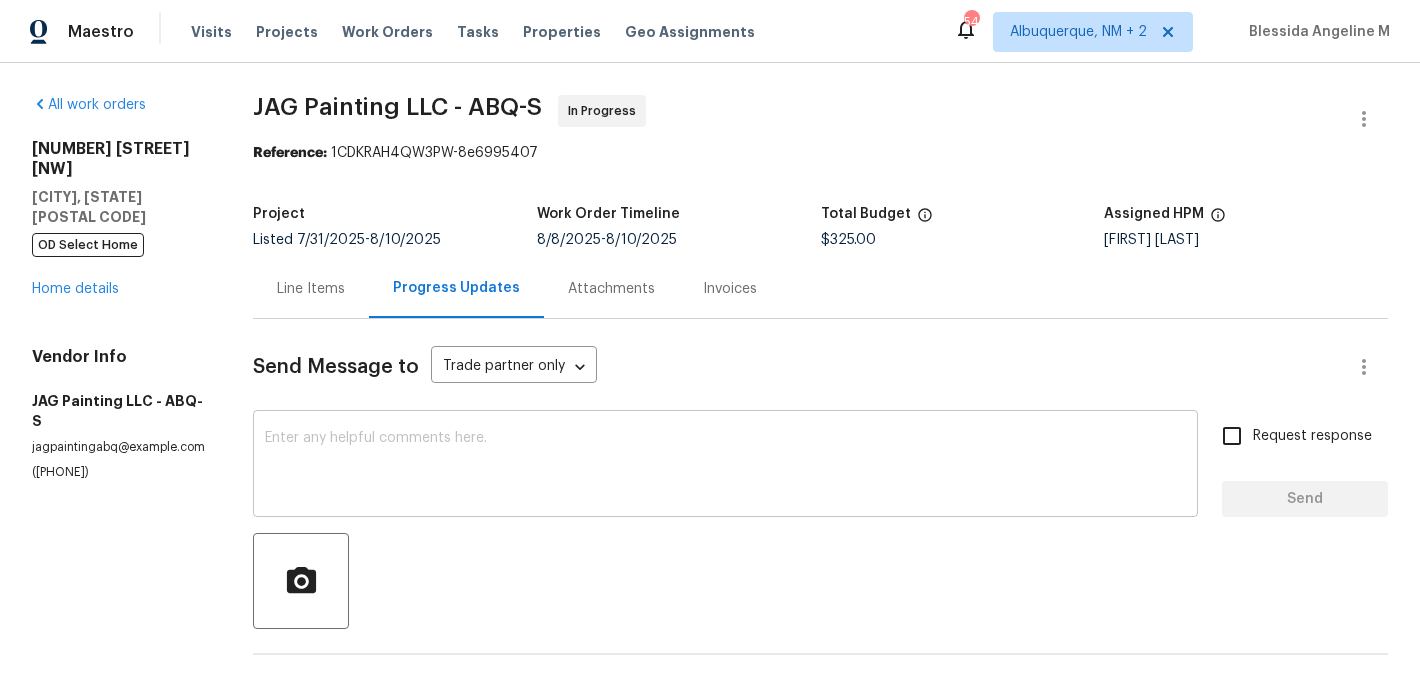 click at bounding box center (725, 466) 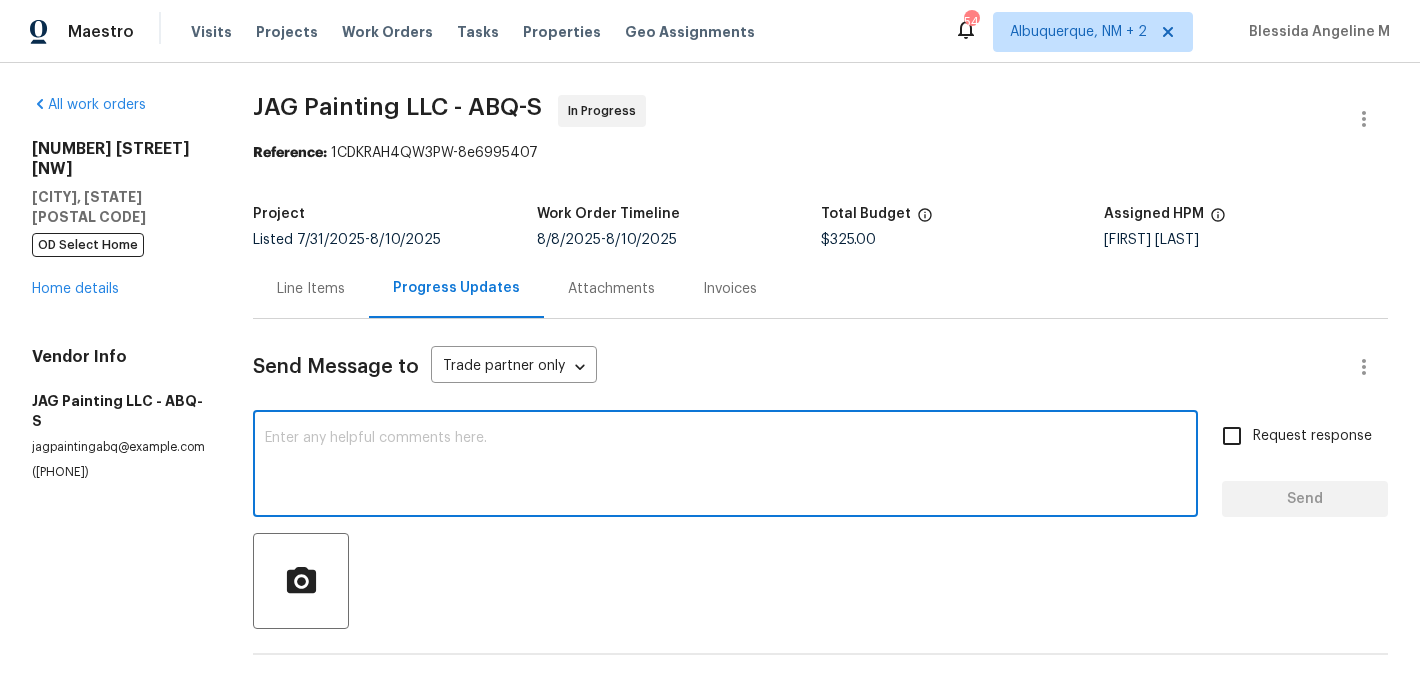 paste on "Juan" 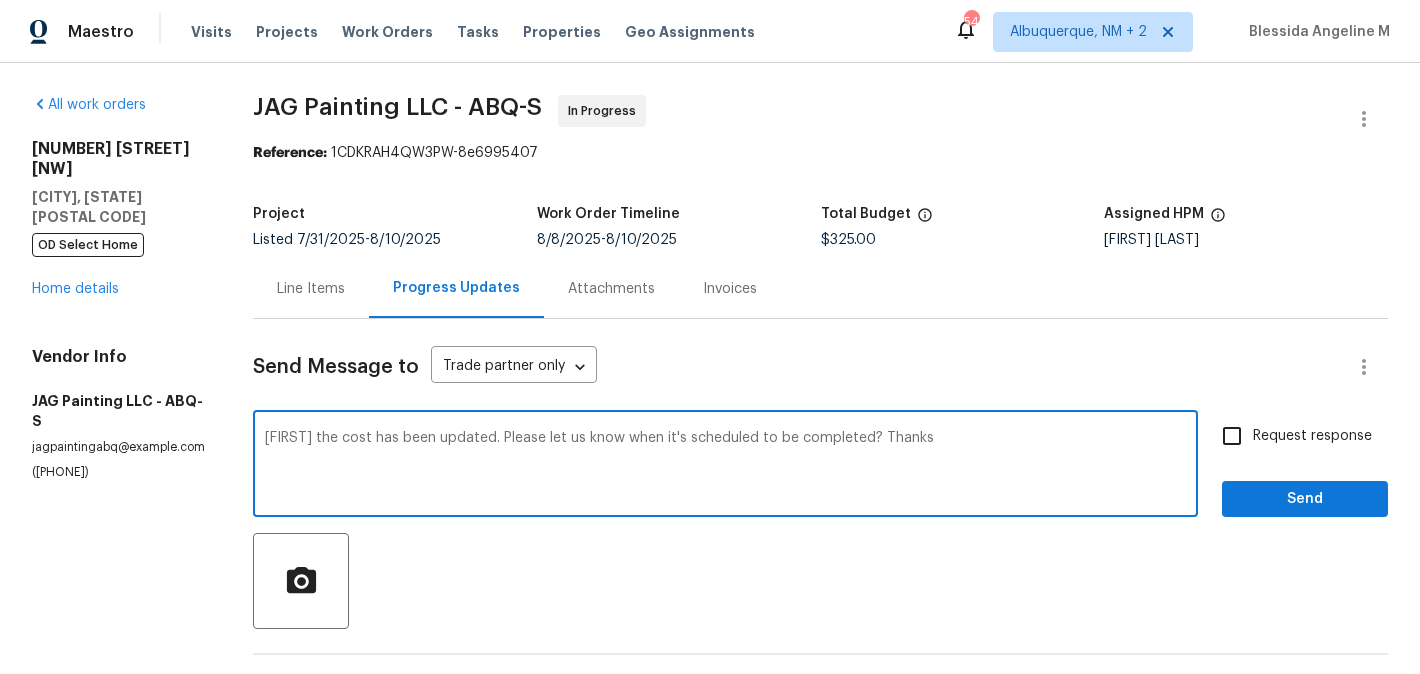 type on "Juan the cost has been updated. Please let us know when it's scheduled to be completed? Thanks" 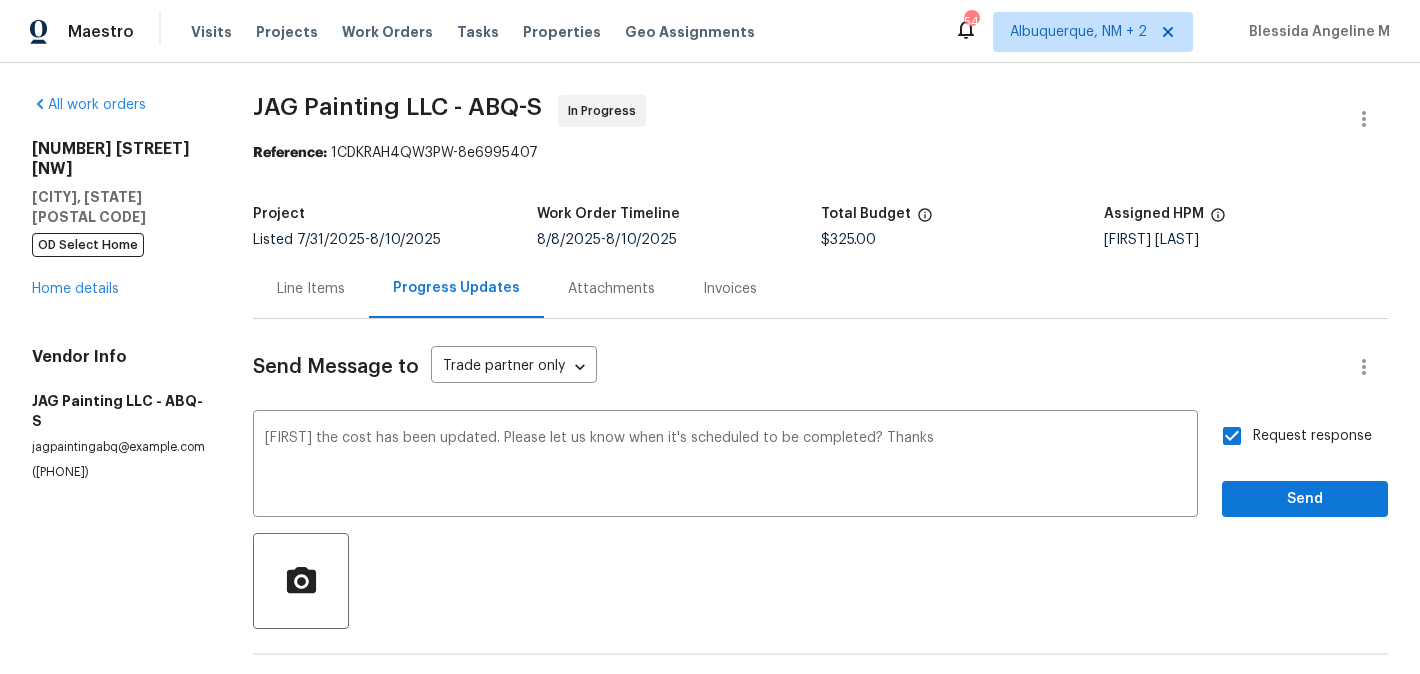 click on "Request response Send" at bounding box center [1305, 466] 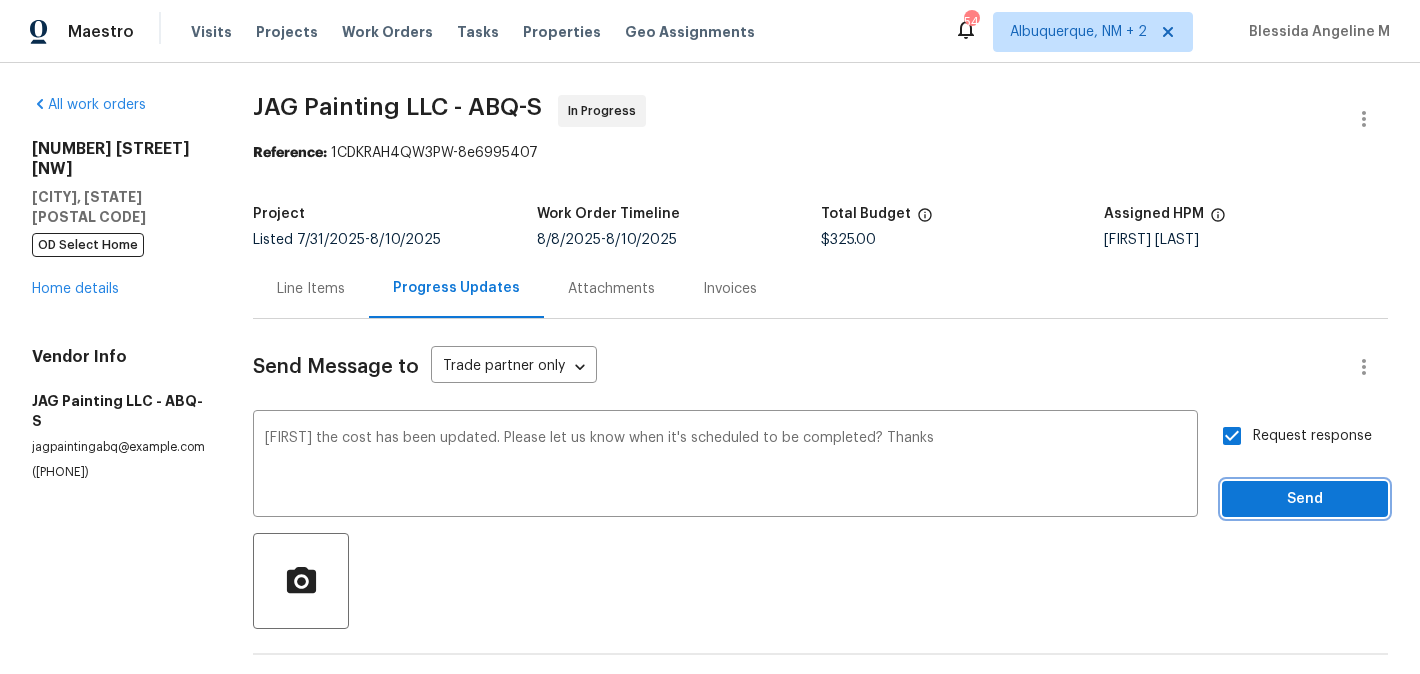 click on "Send" at bounding box center [1305, 499] 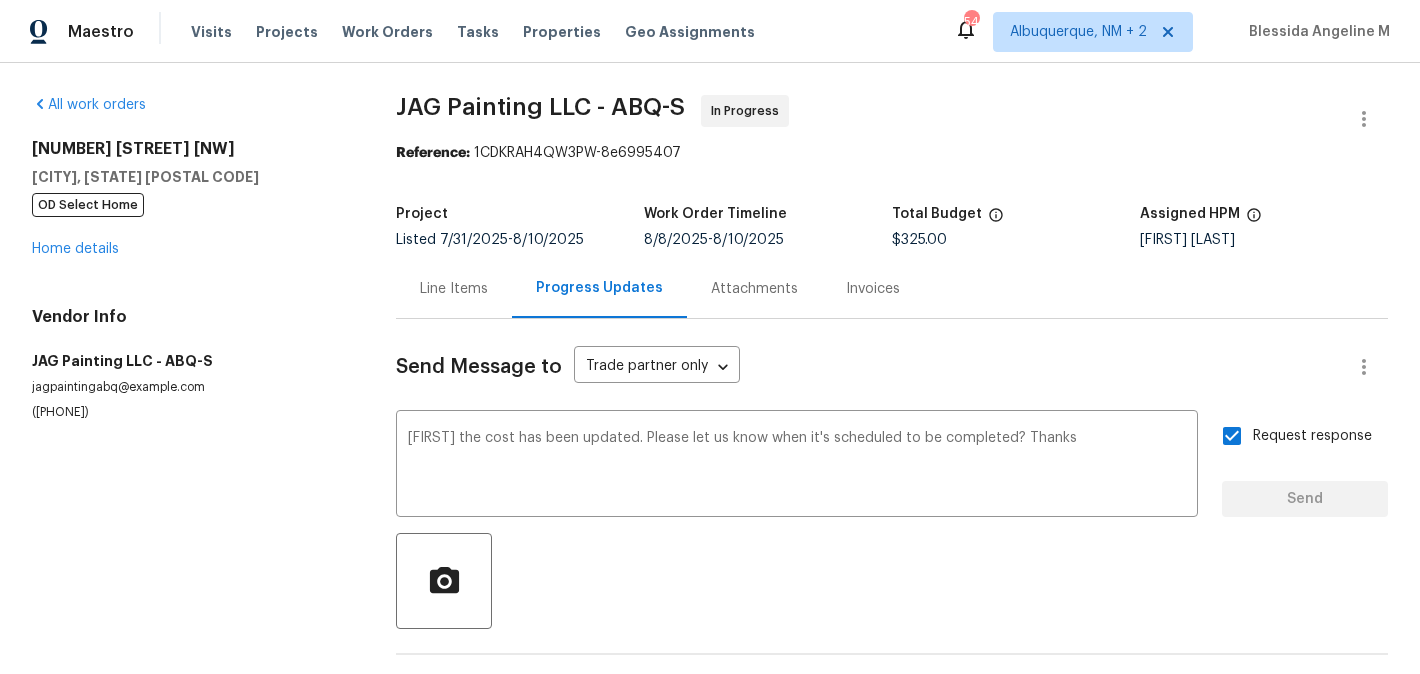 type 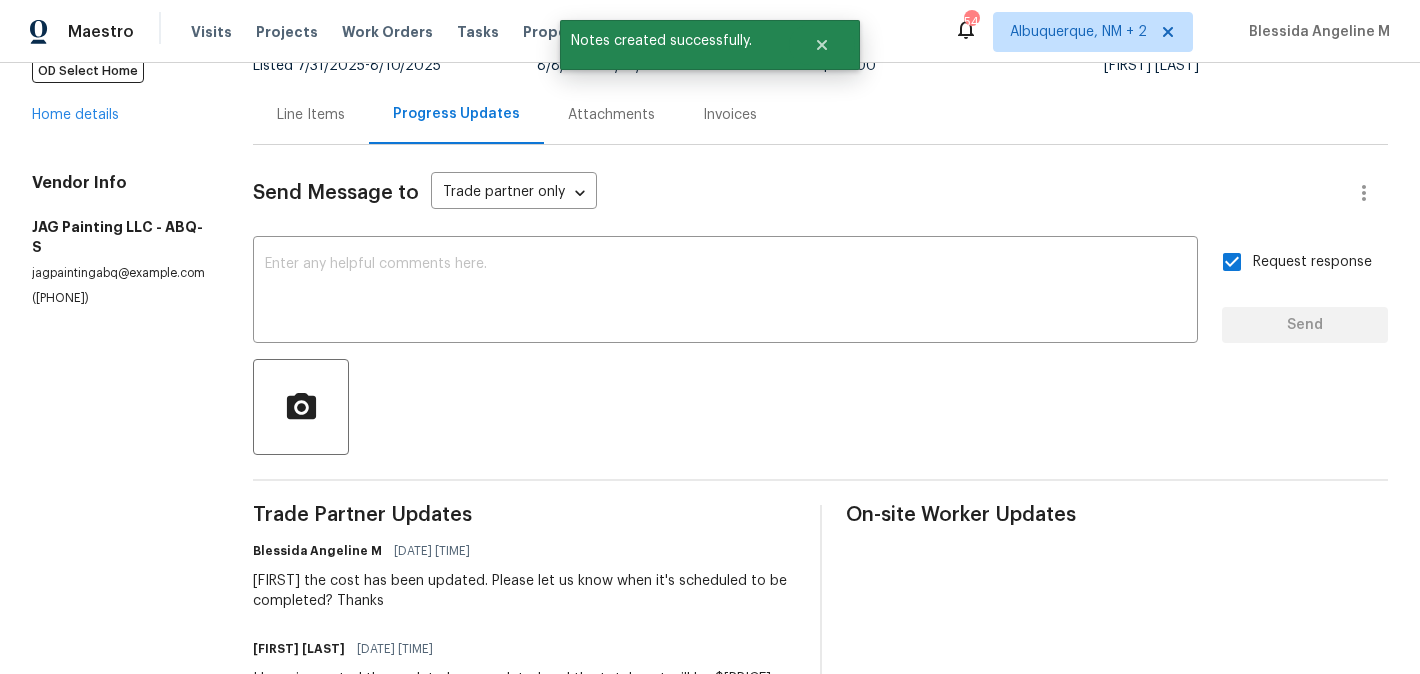 scroll, scrollTop: 0, scrollLeft: 0, axis: both 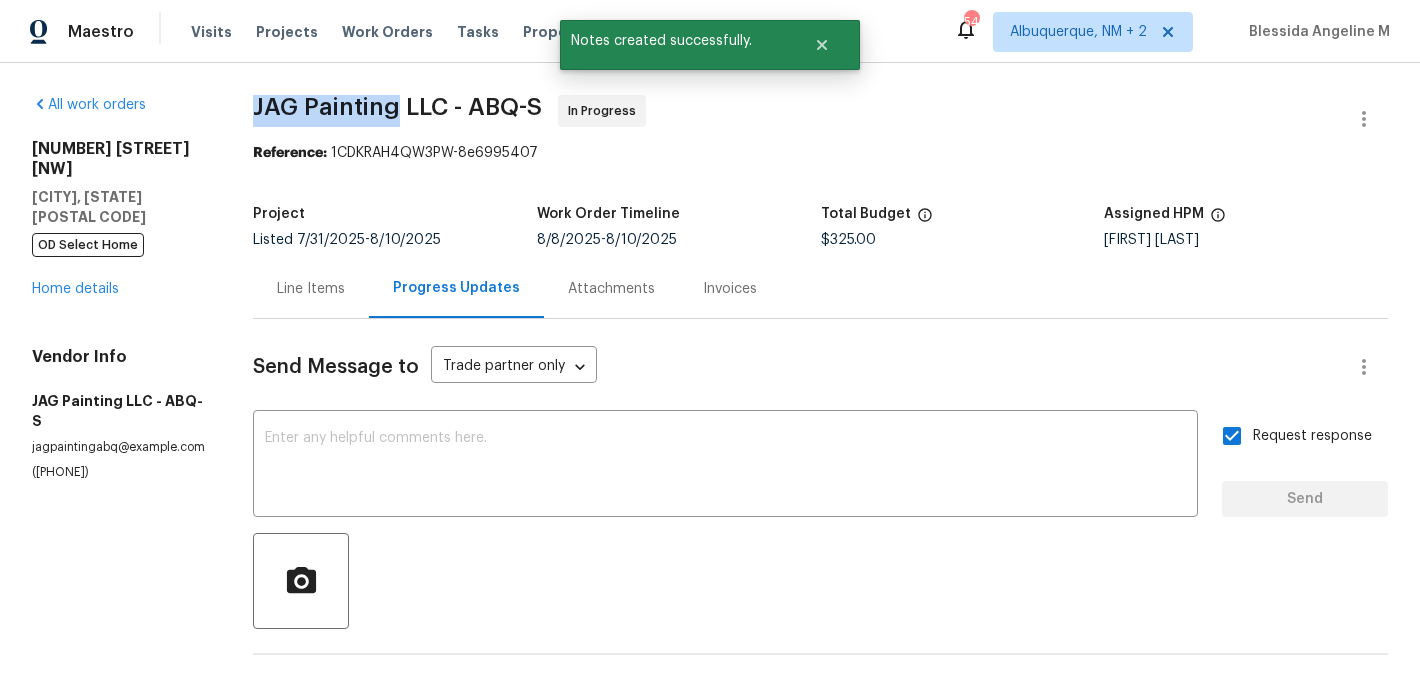 drag, startPoint x: 239, startPoint y: 116, endPoint x: 374, endPoint y: 118, distance: 135.01482 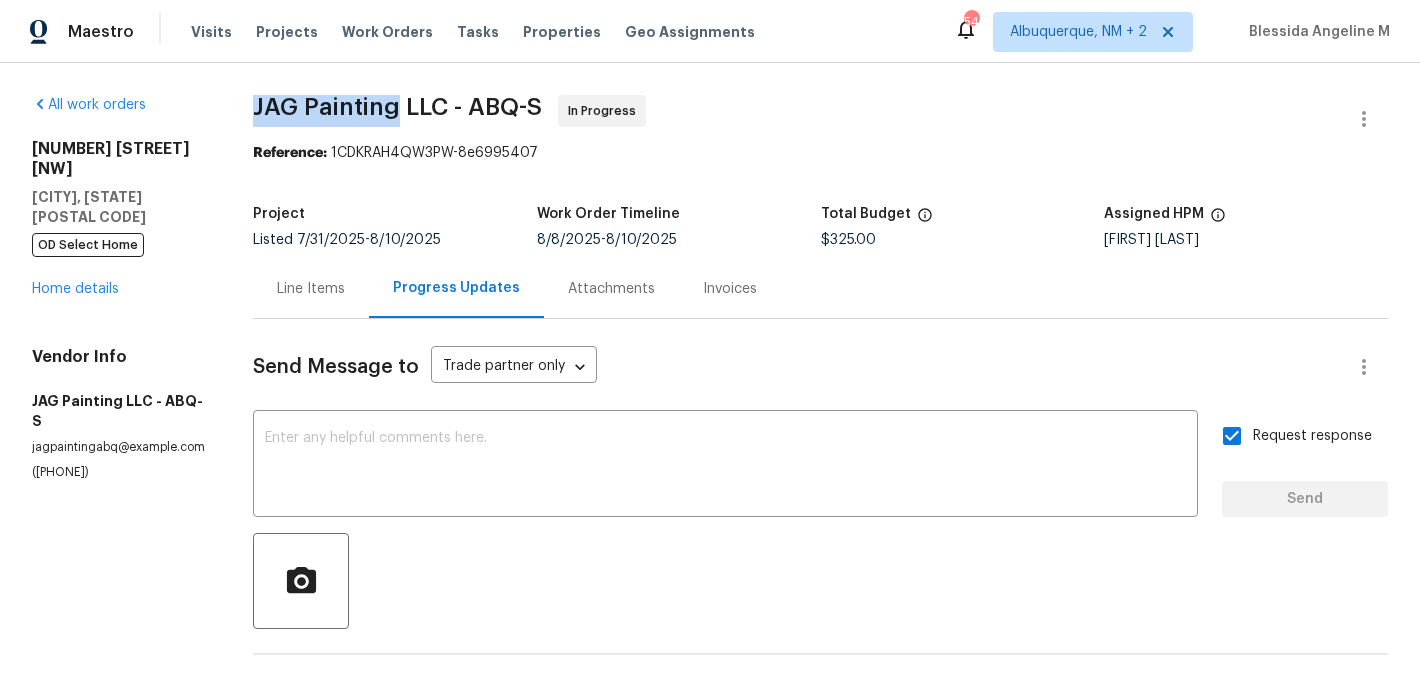 scroll, scrollTop: 443, scrollLeft: 0, axis: vertical 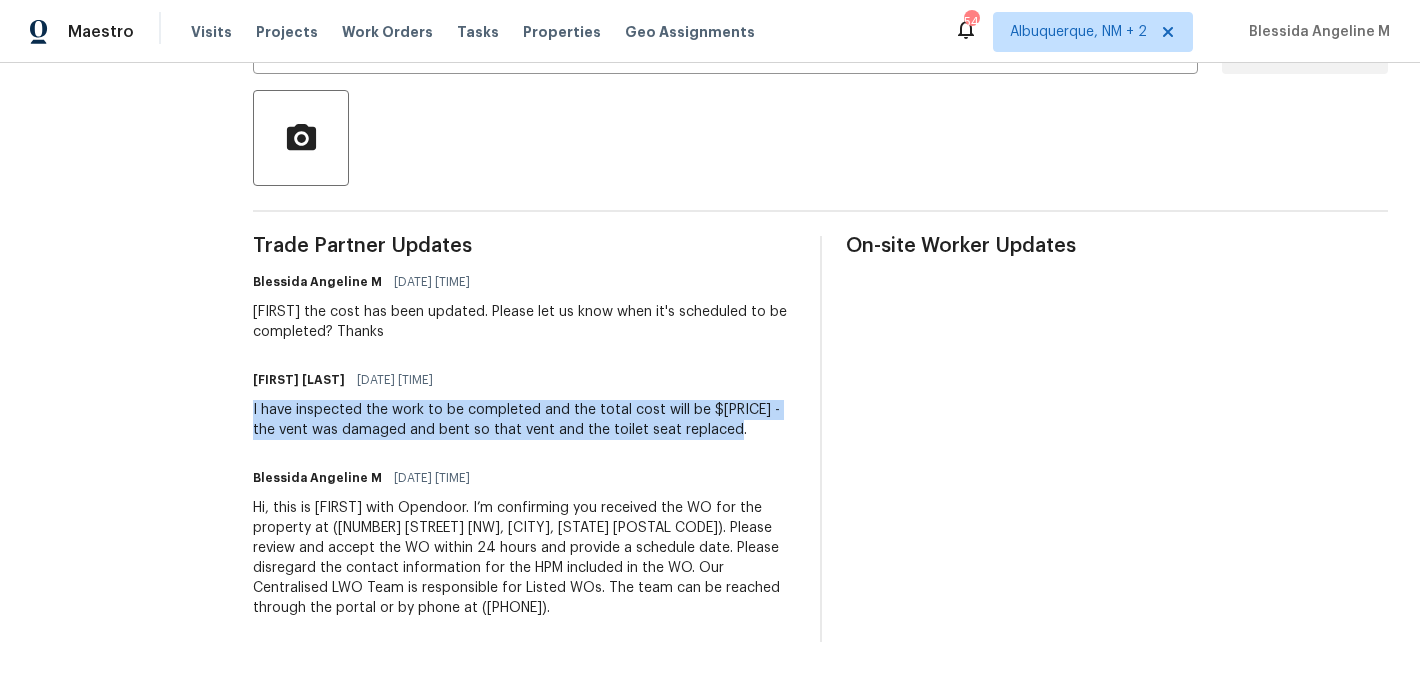 drag, startPoint x: 233, startPoint y: 408, endPoint x: 614, endPoint y: 450, distance: 383.30798 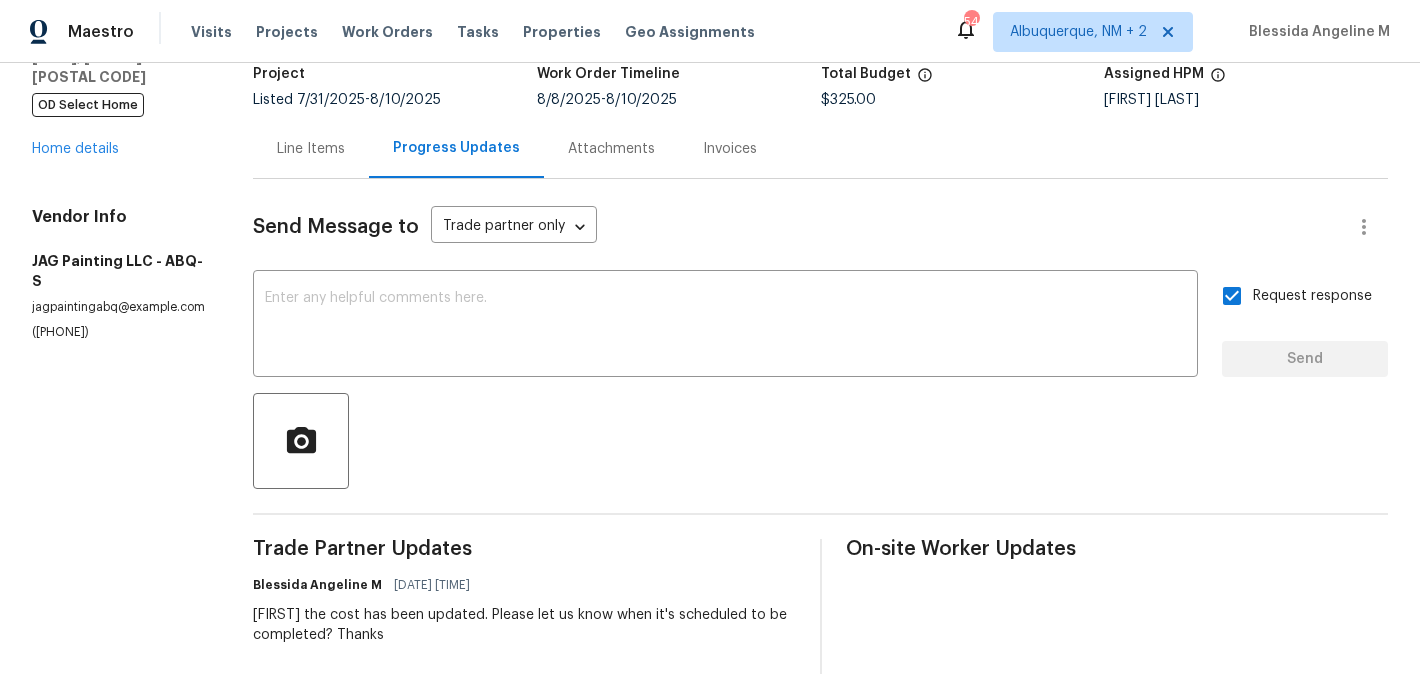 scroll, scrollTop: 0, scrollLeft: 0, axis: both 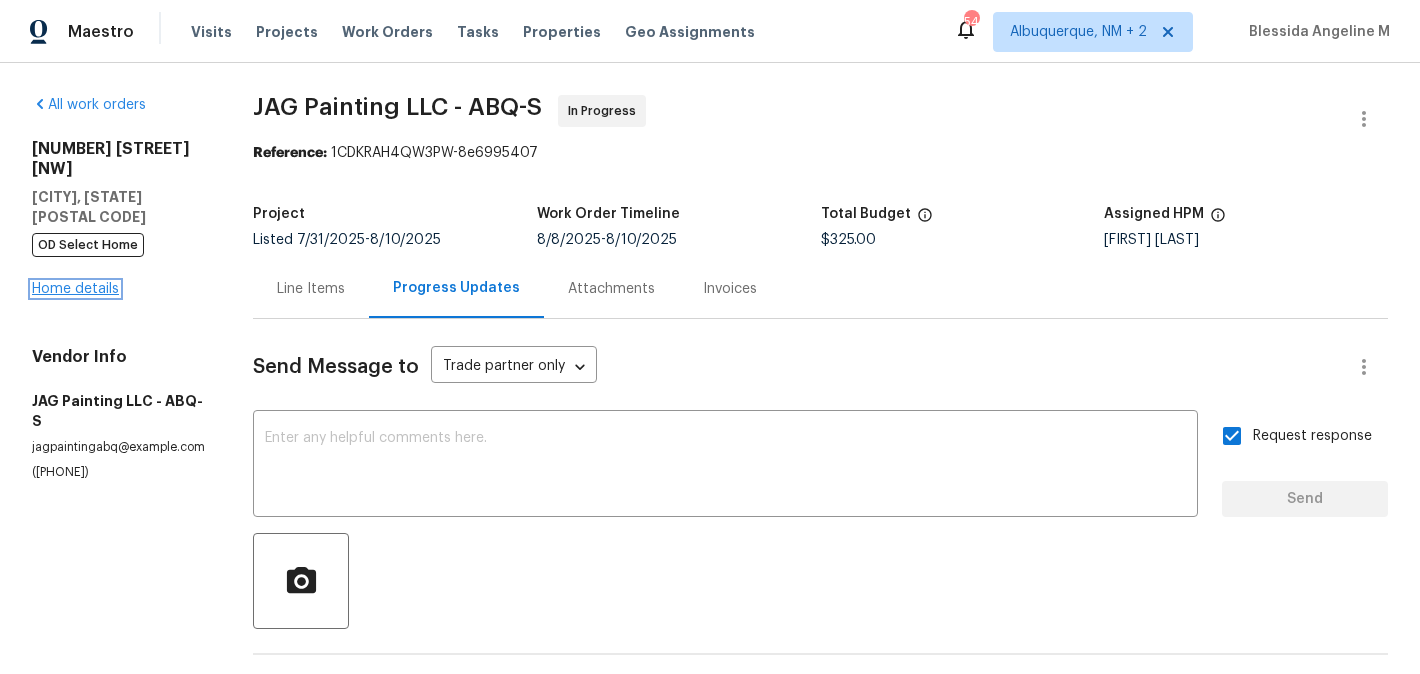 click on "Home details" at bounding box center (75, 289) 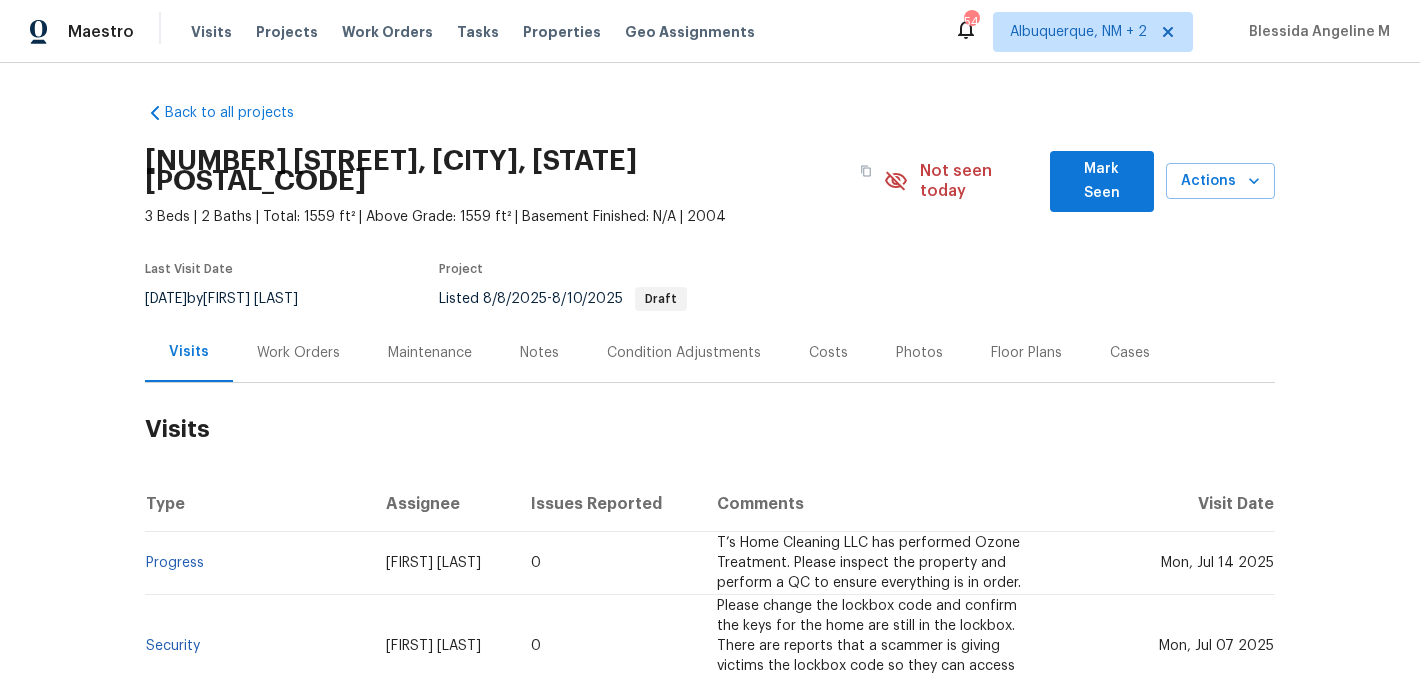 scroll, scrollTop: 0, scrollLeft: 0, axis: both 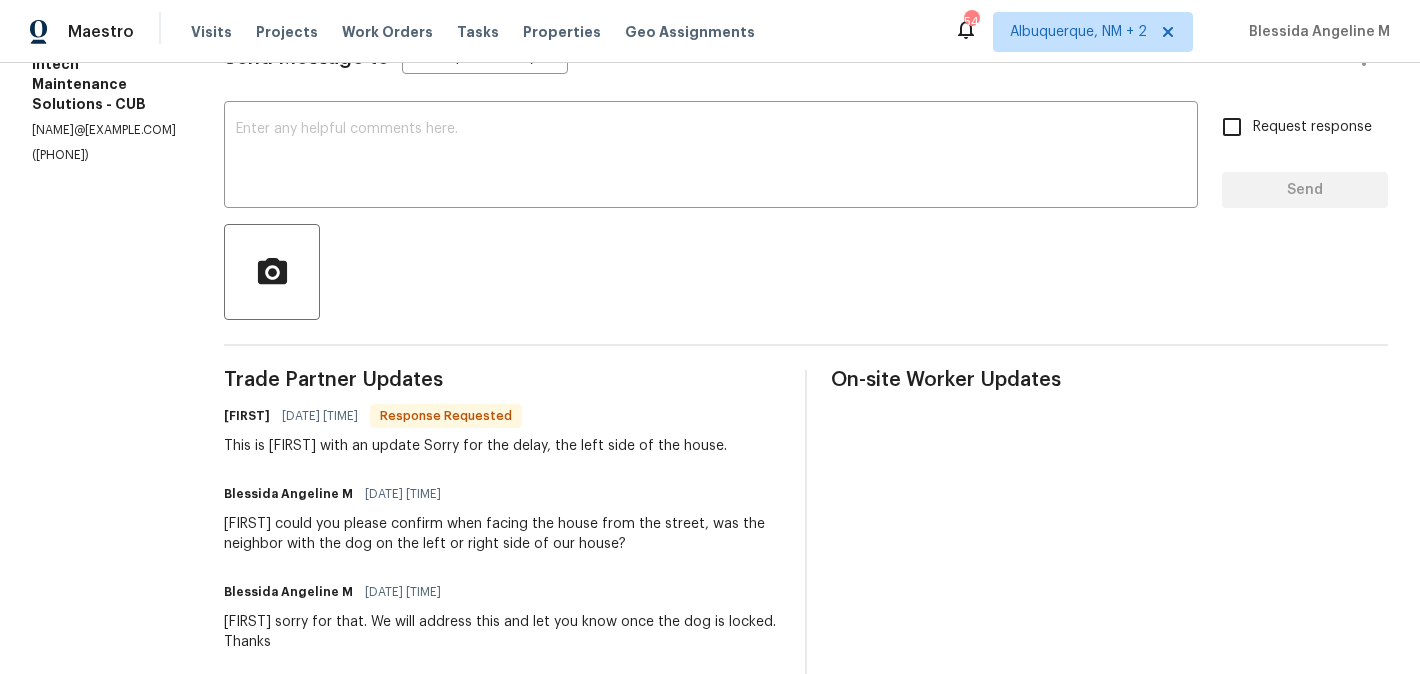 click on "[FIRST]" at bounding box center [247, 416] 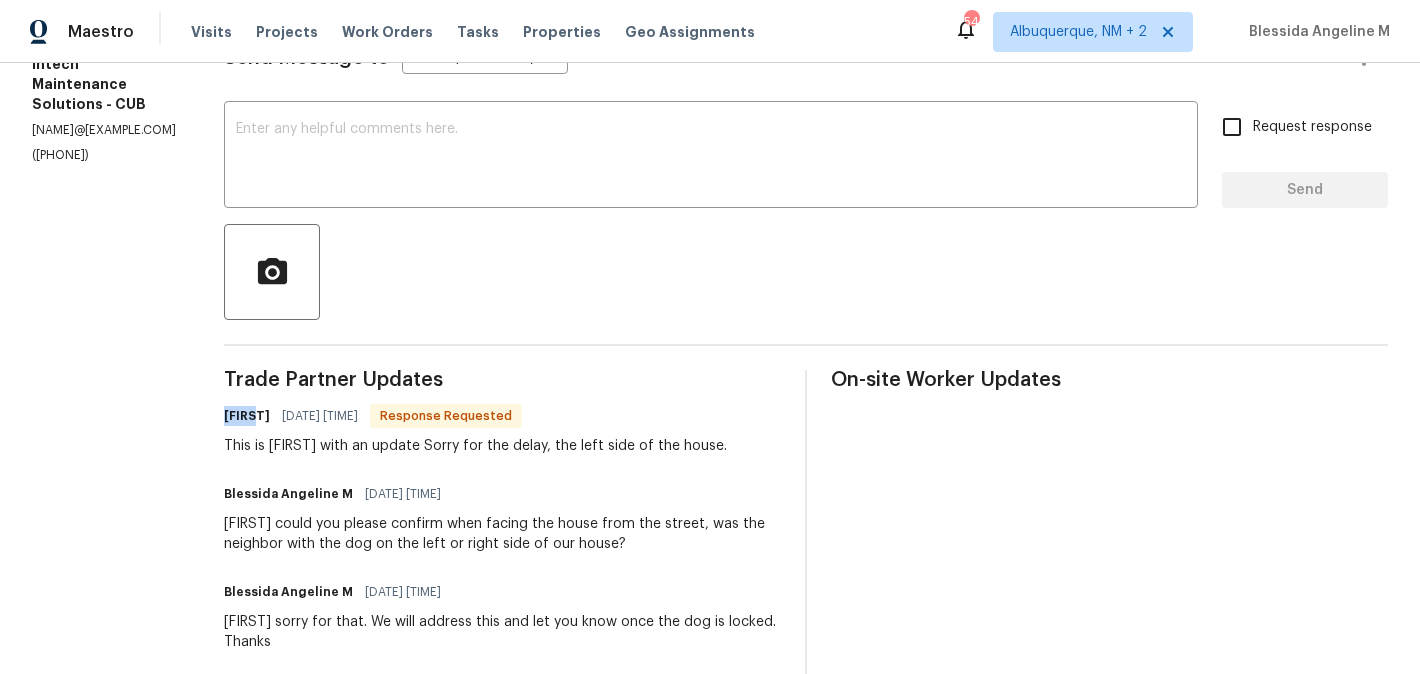 click on "[FIRST]" at bounding box center [247, 416] 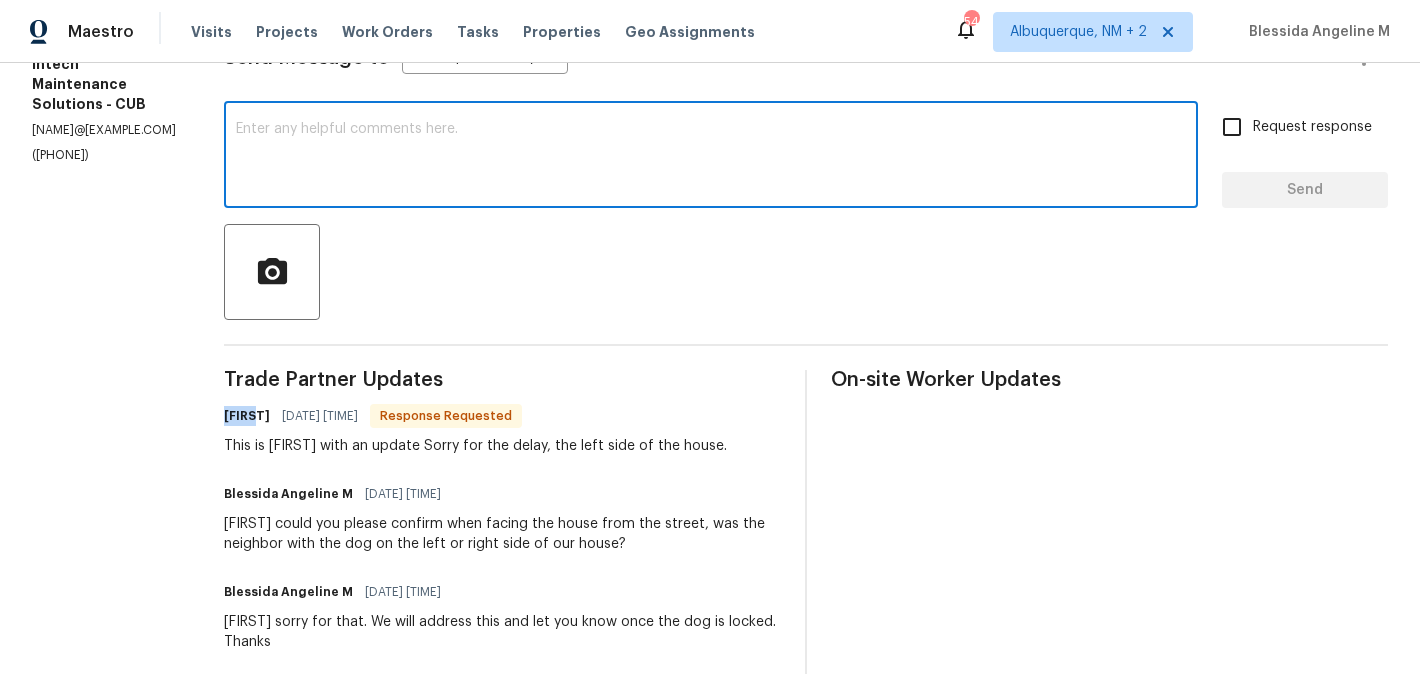 click at bounding box center [711, 157] 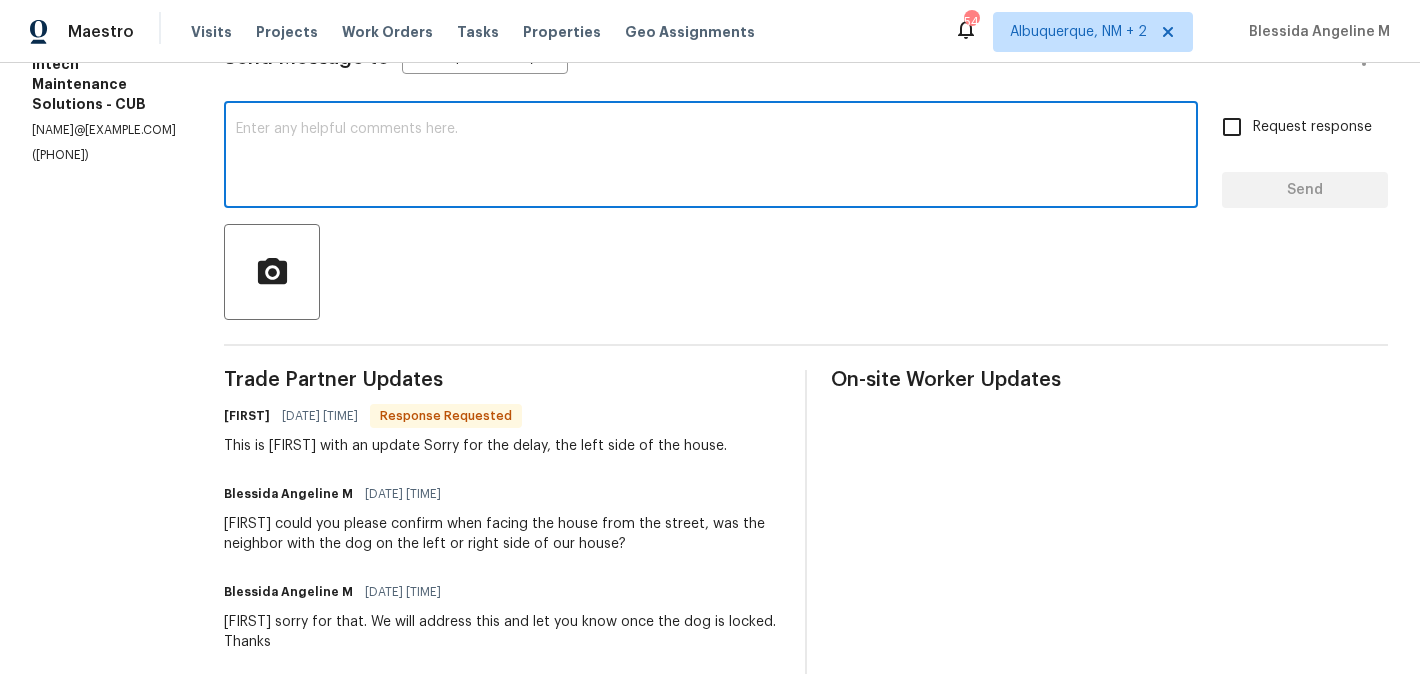 paste on "Ellen" 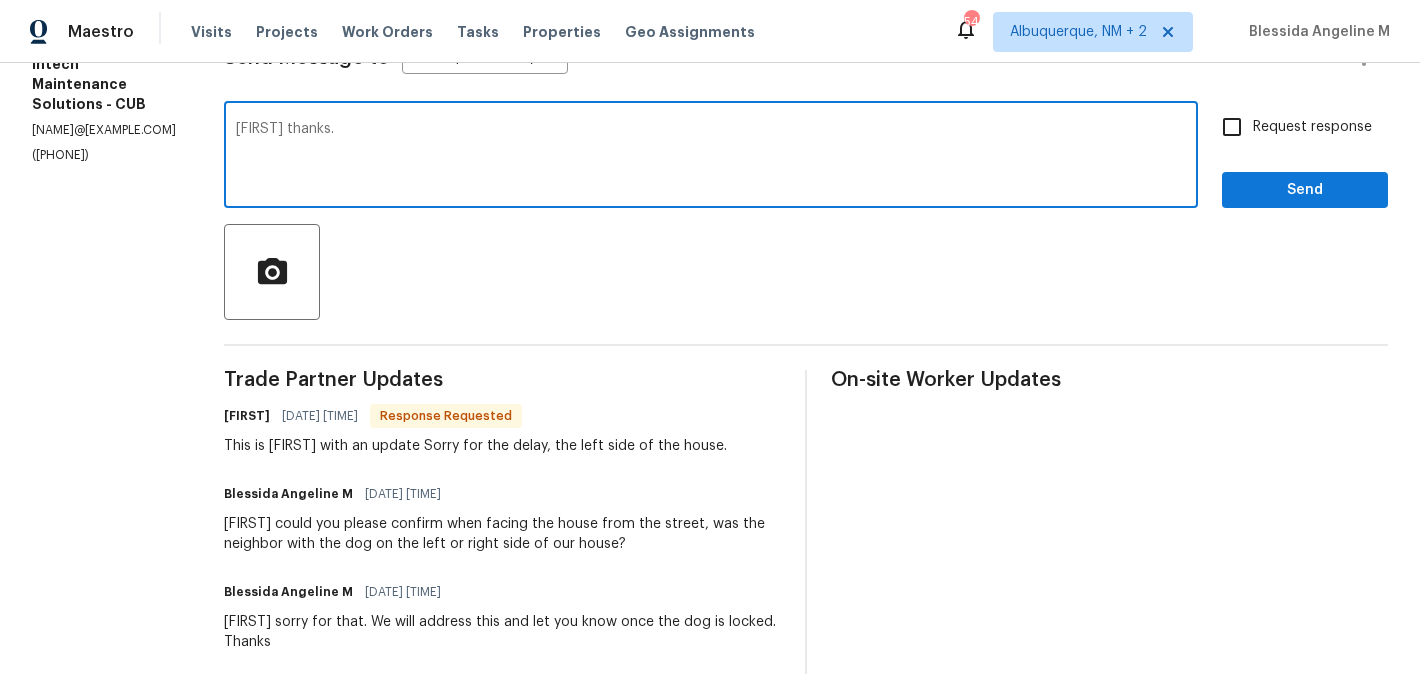 type on "Ellen thanks." 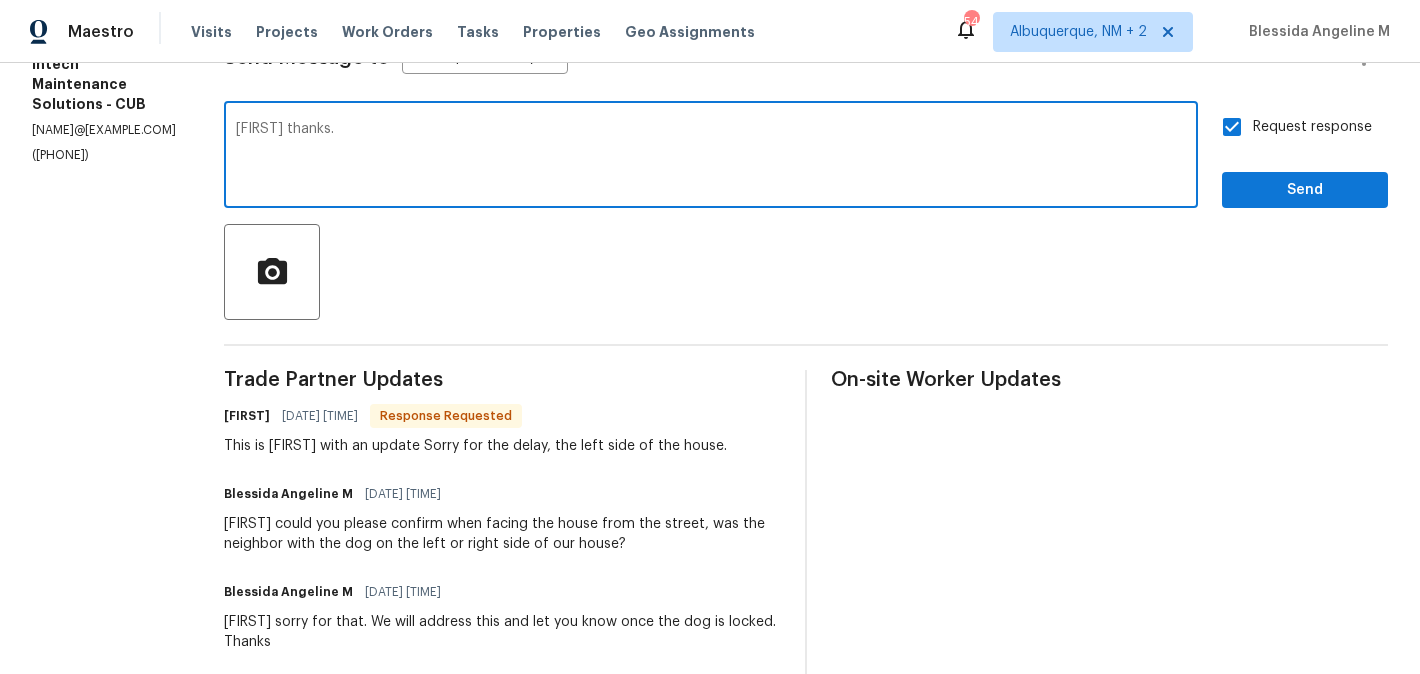 click on "Ellen thanks." at bounding box center (711, 157) 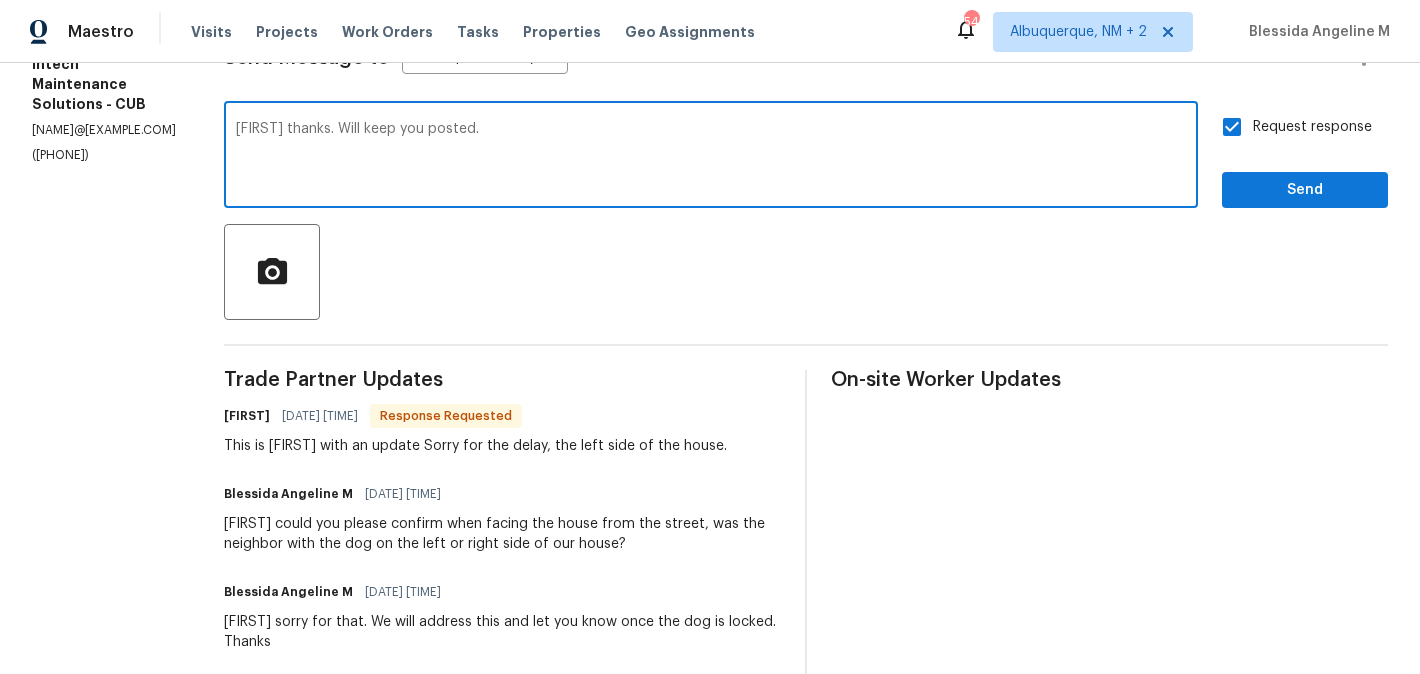 type on "Ellen thanks. Will keep you posted." 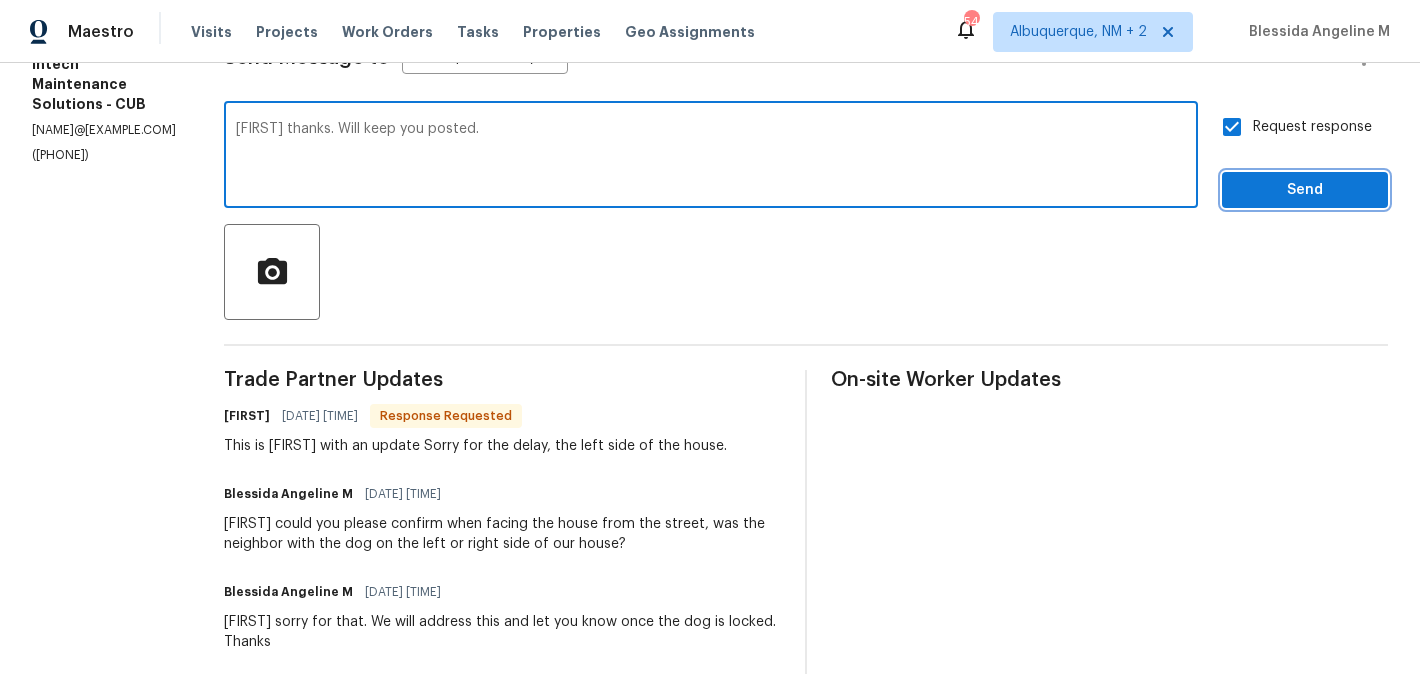 click on "Send" at bounding box center [1305, 190] 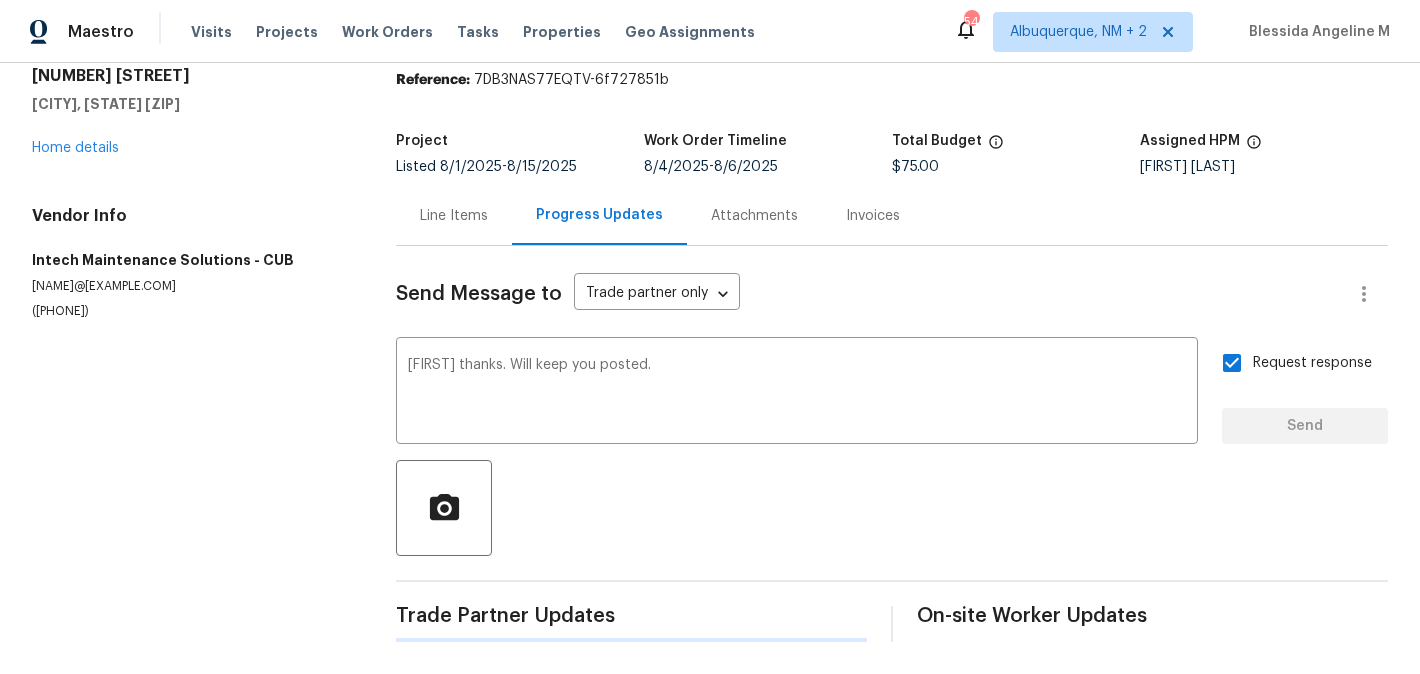 type 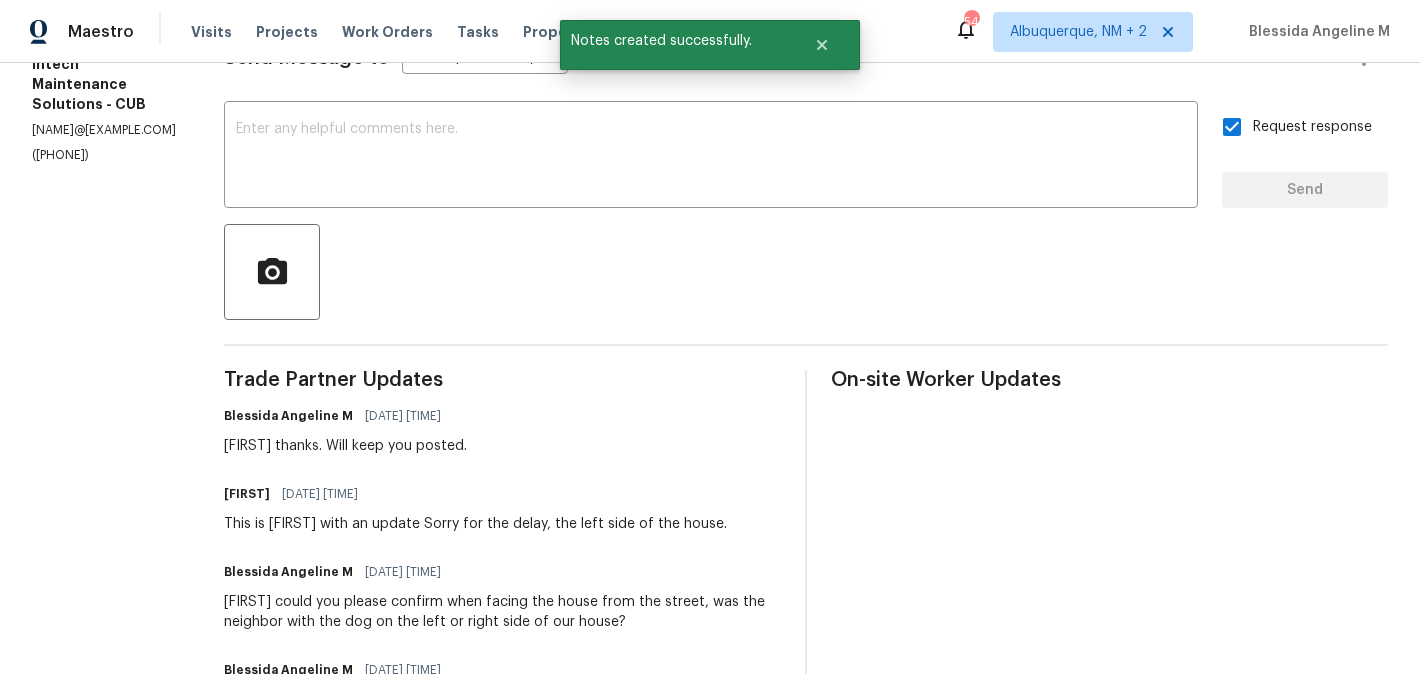scroll, scrollTop: 0, scrollLeft: 0, axis: both 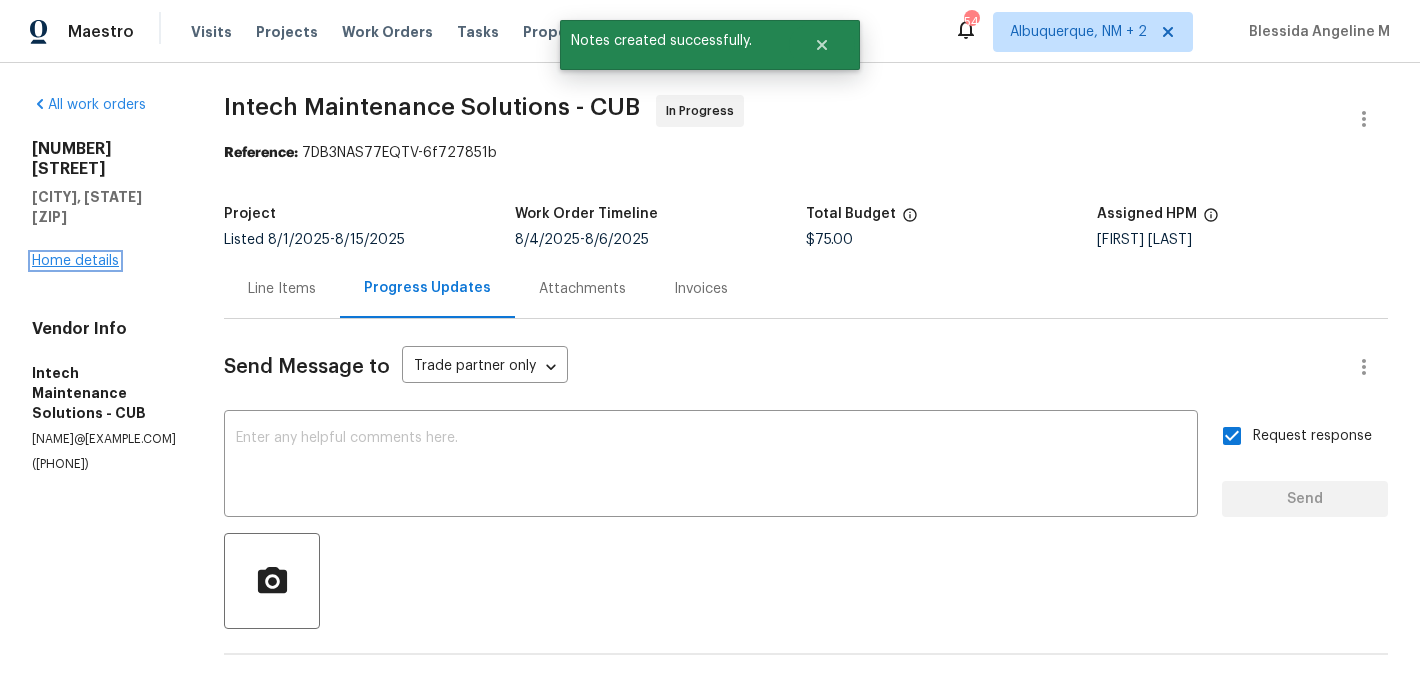 click on "Home details" at bounding box center (75, 261) 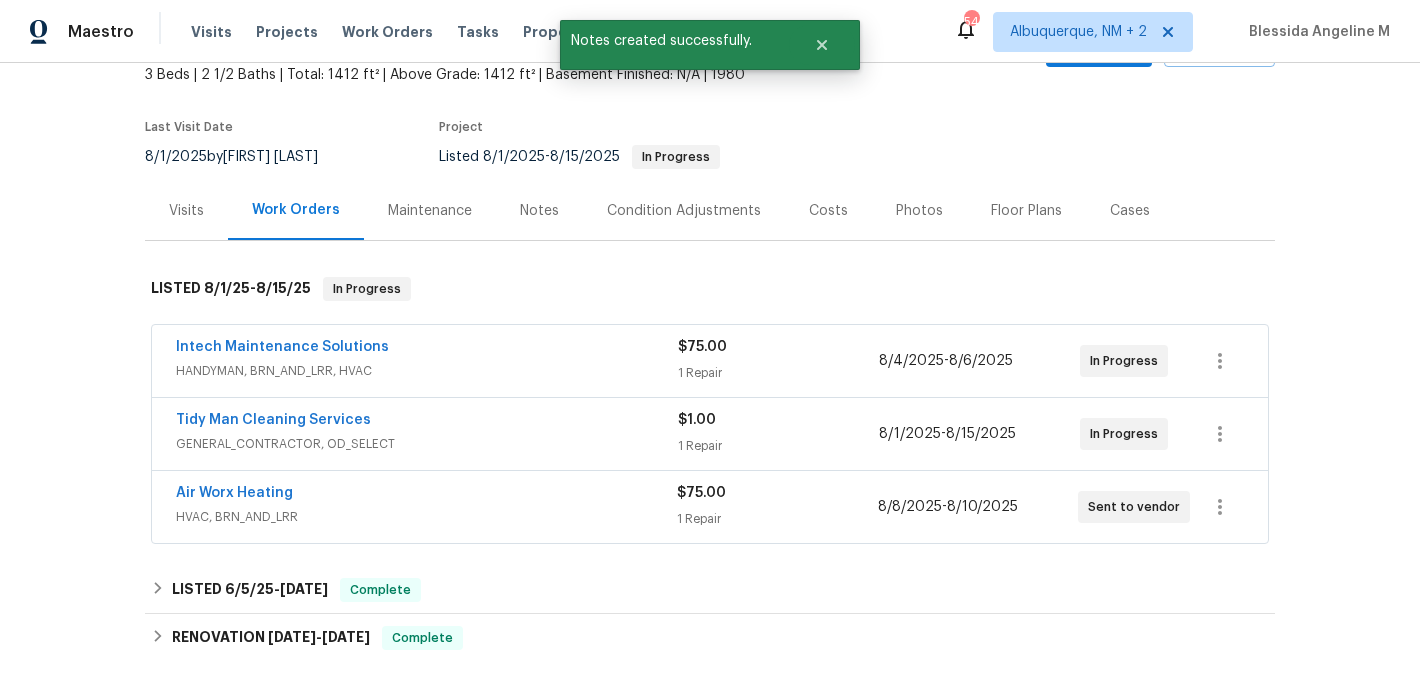 scroll, scrollTop: 126, scrollLeft: 0, axis: vertical 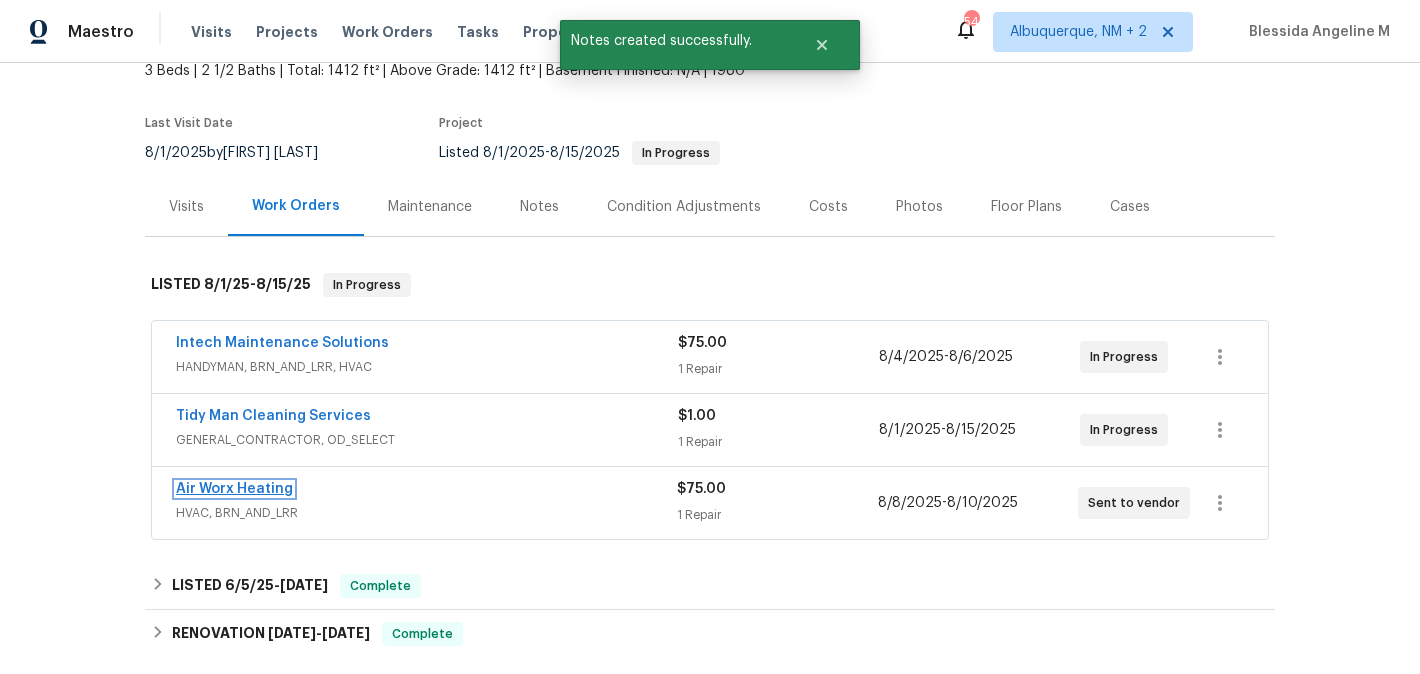 click on "Air Worx Heating" at bounding box center (234, 489) 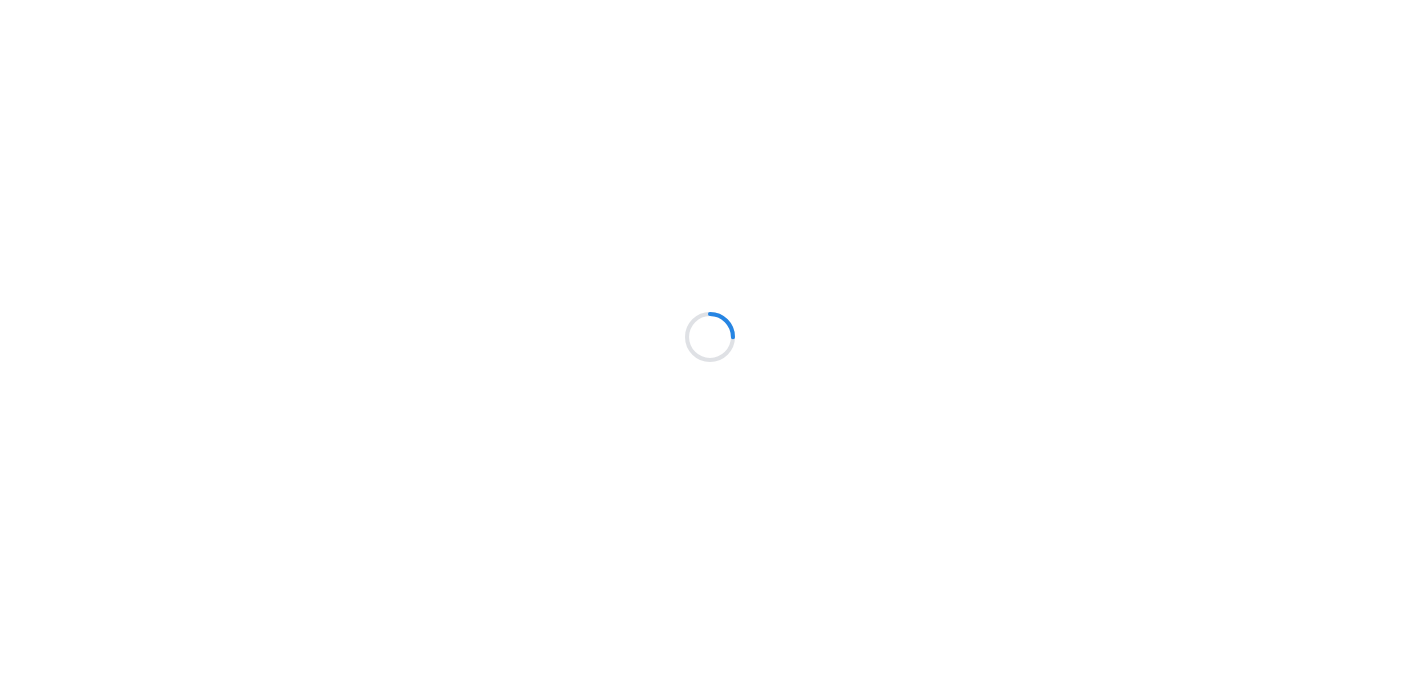 scroll, scrollTop: 0, scrollLeft: 0, axis: both 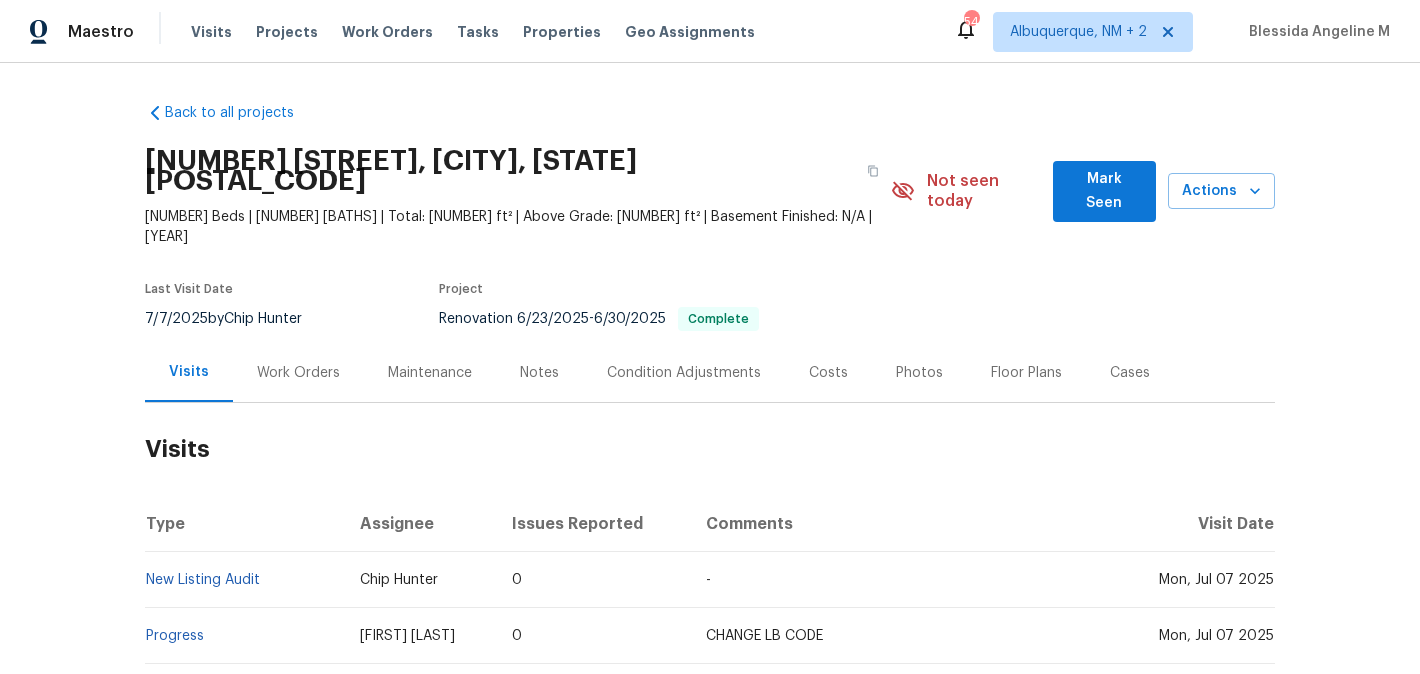 click on "Work Orders" at bounding box center (298, 373) 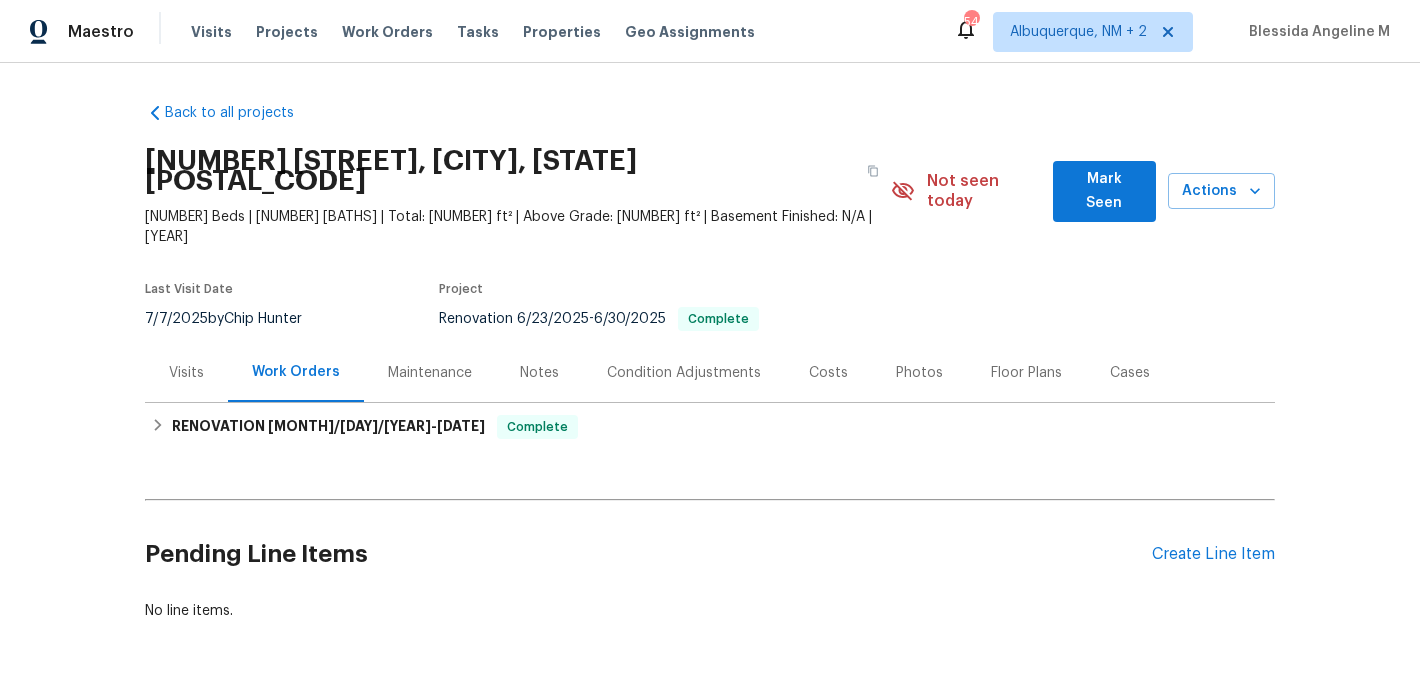 scroll, scrollTop: 43, scrollLeft: 0, axis: vertical 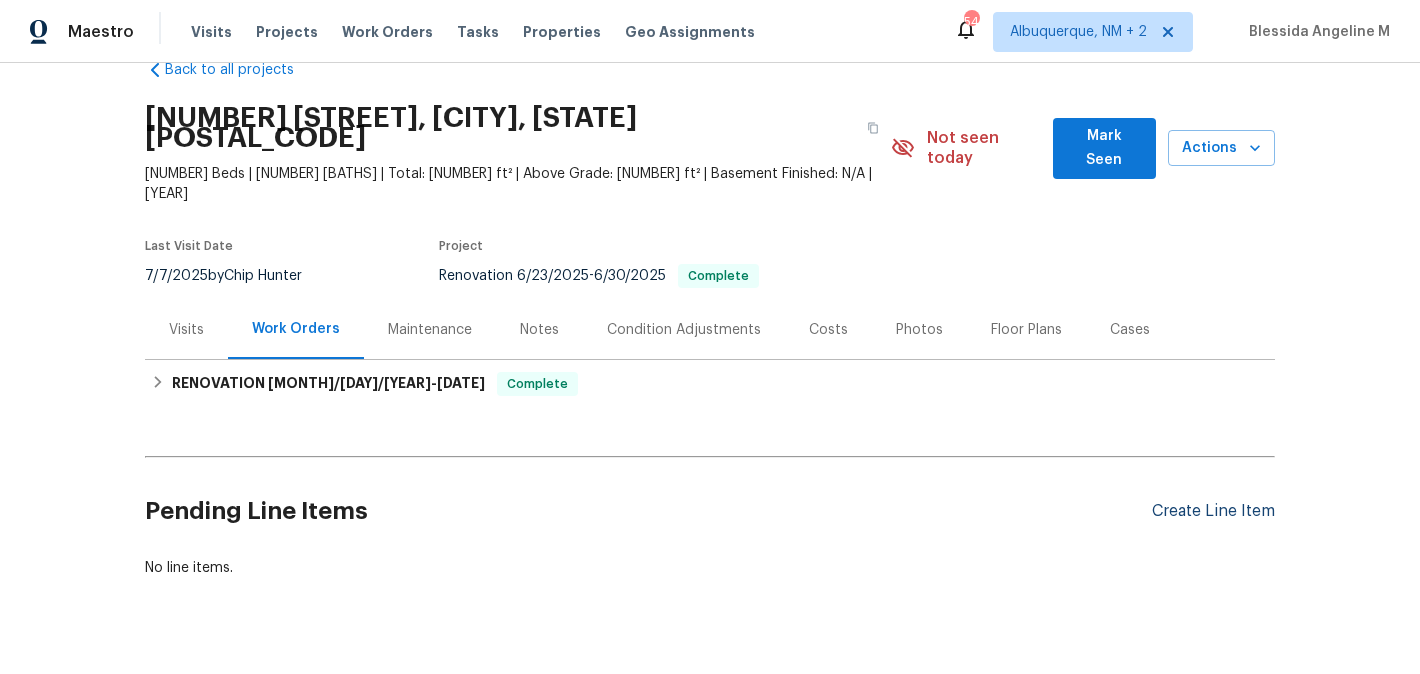 click on "Create Line Item" at bounding box center [1213, 511] 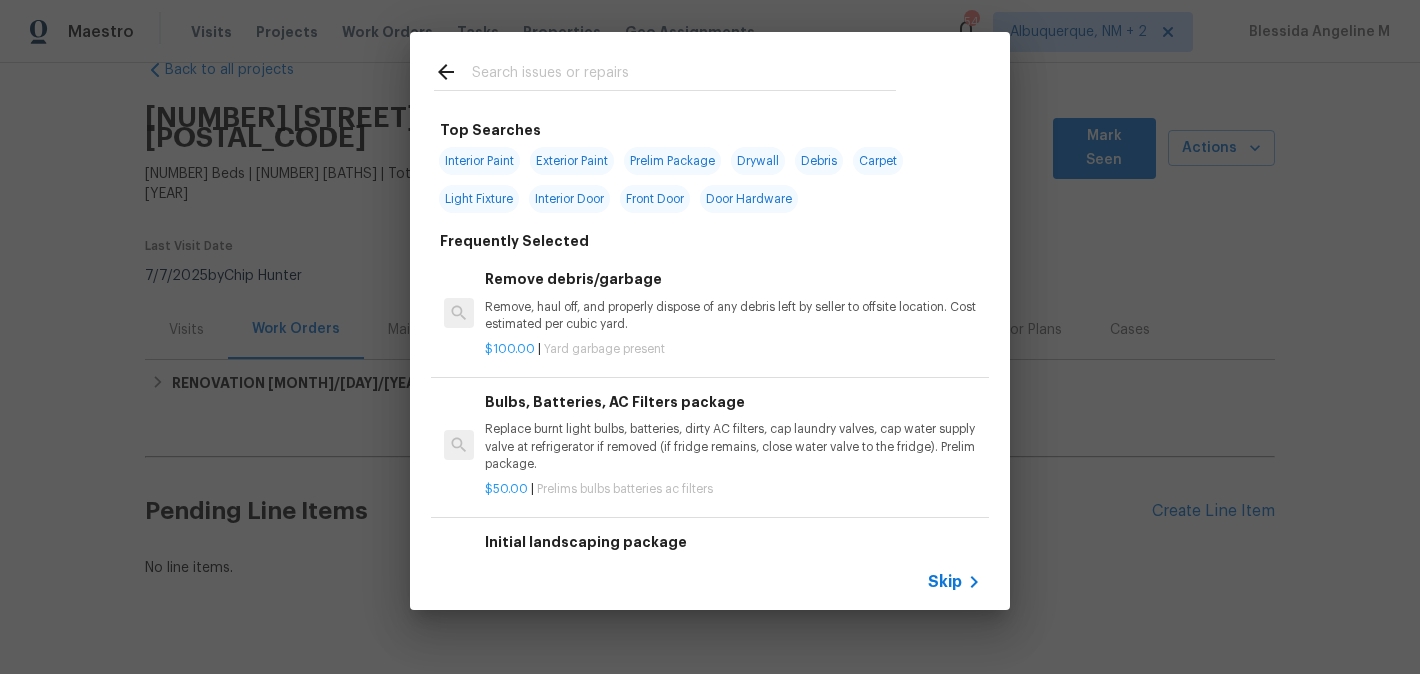 click at bounding box center [684, 75] 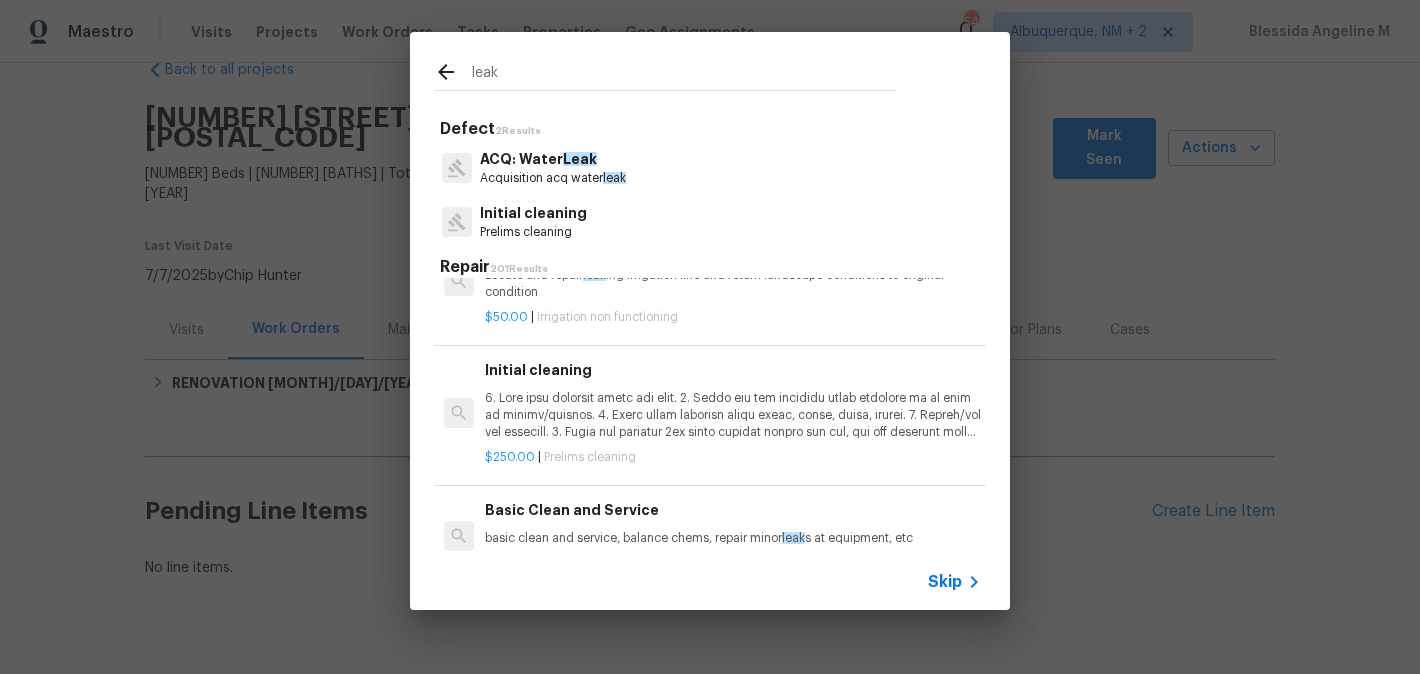 scroll, scrollTop: 376, scrollLeft: 0, axis: vertical 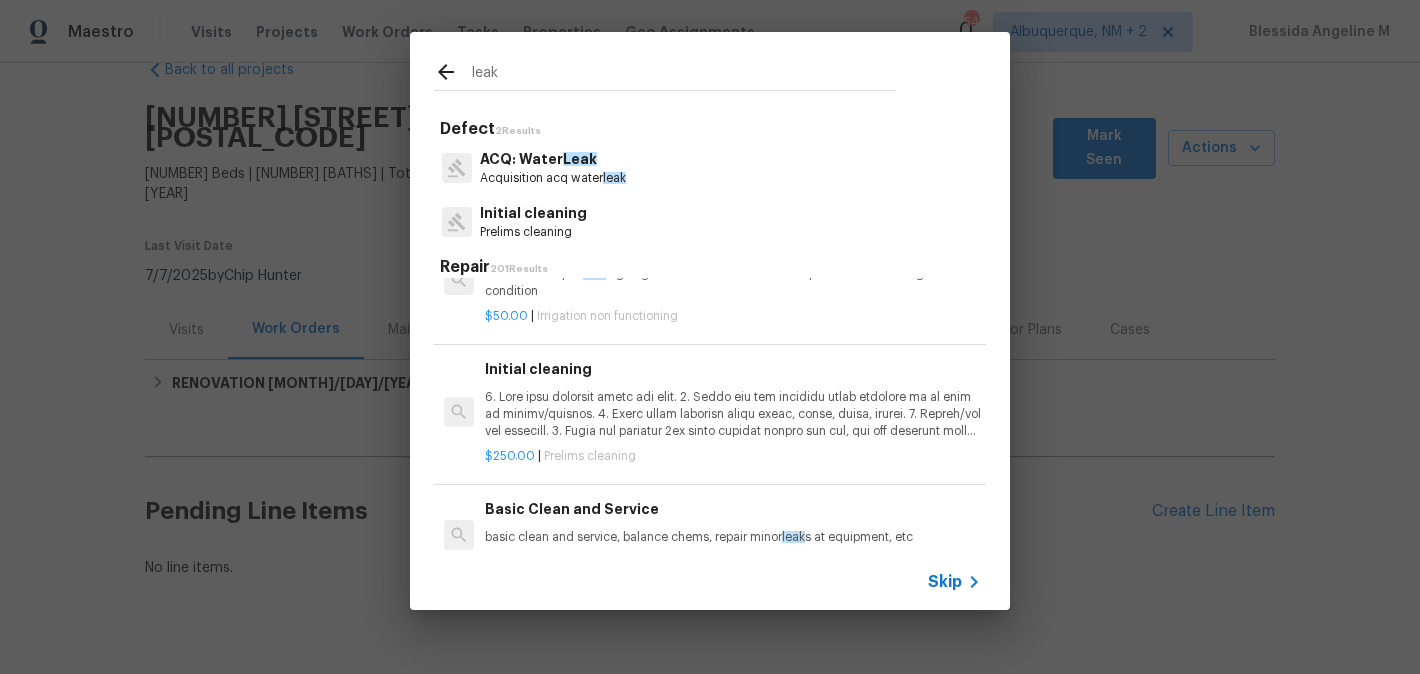 type on "leak" 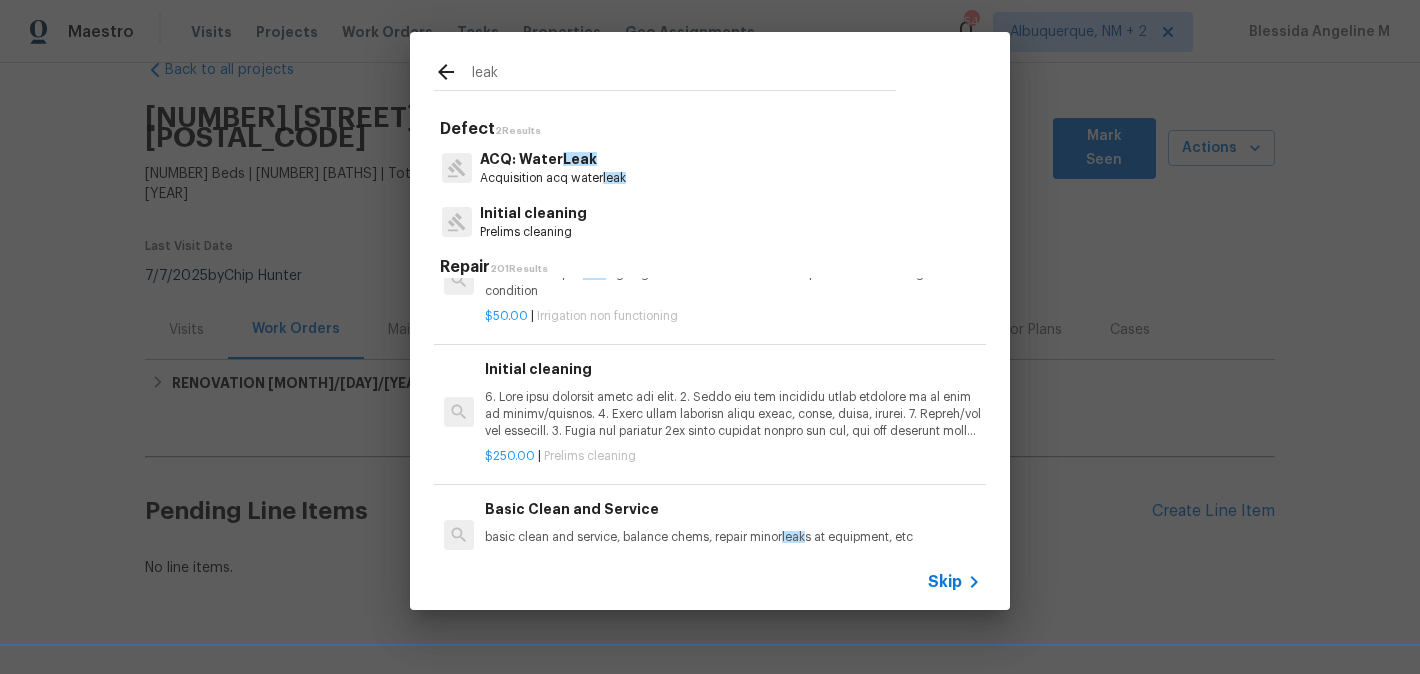 click at bounding box center (733, 414) 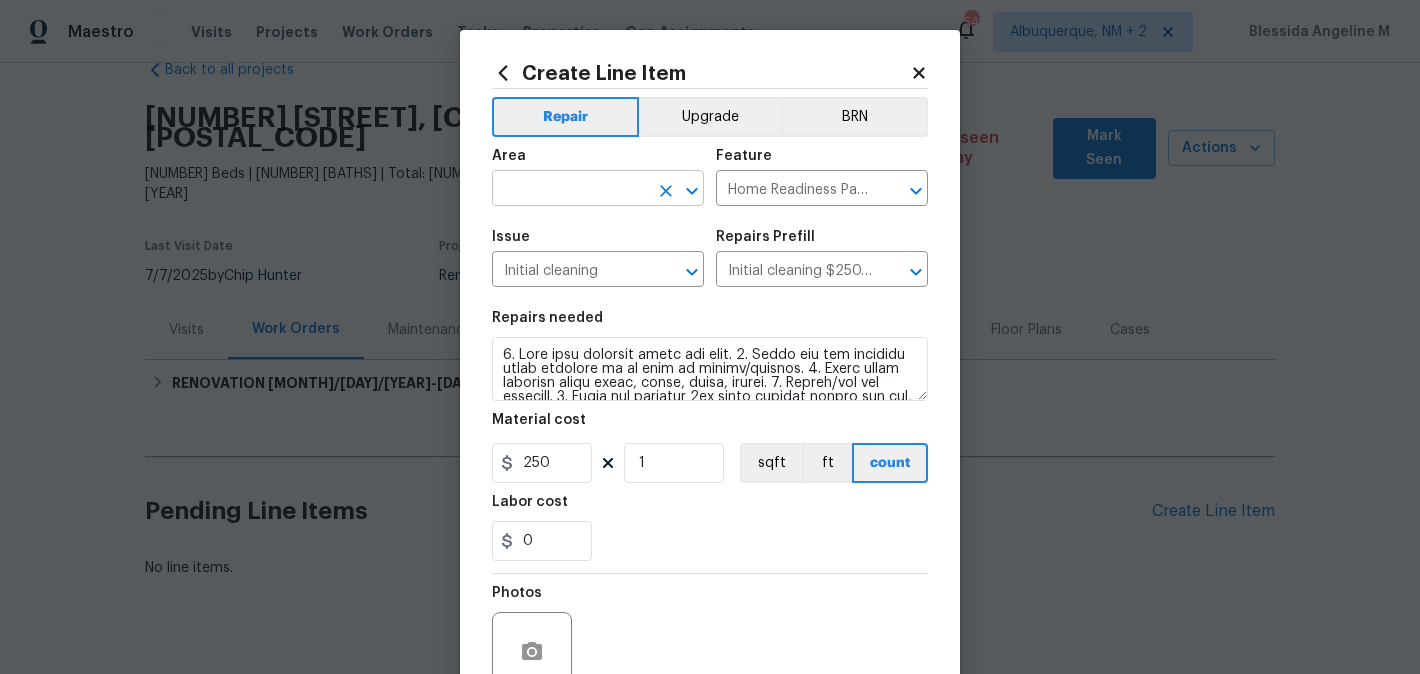 click at bounding box center (570, 190) 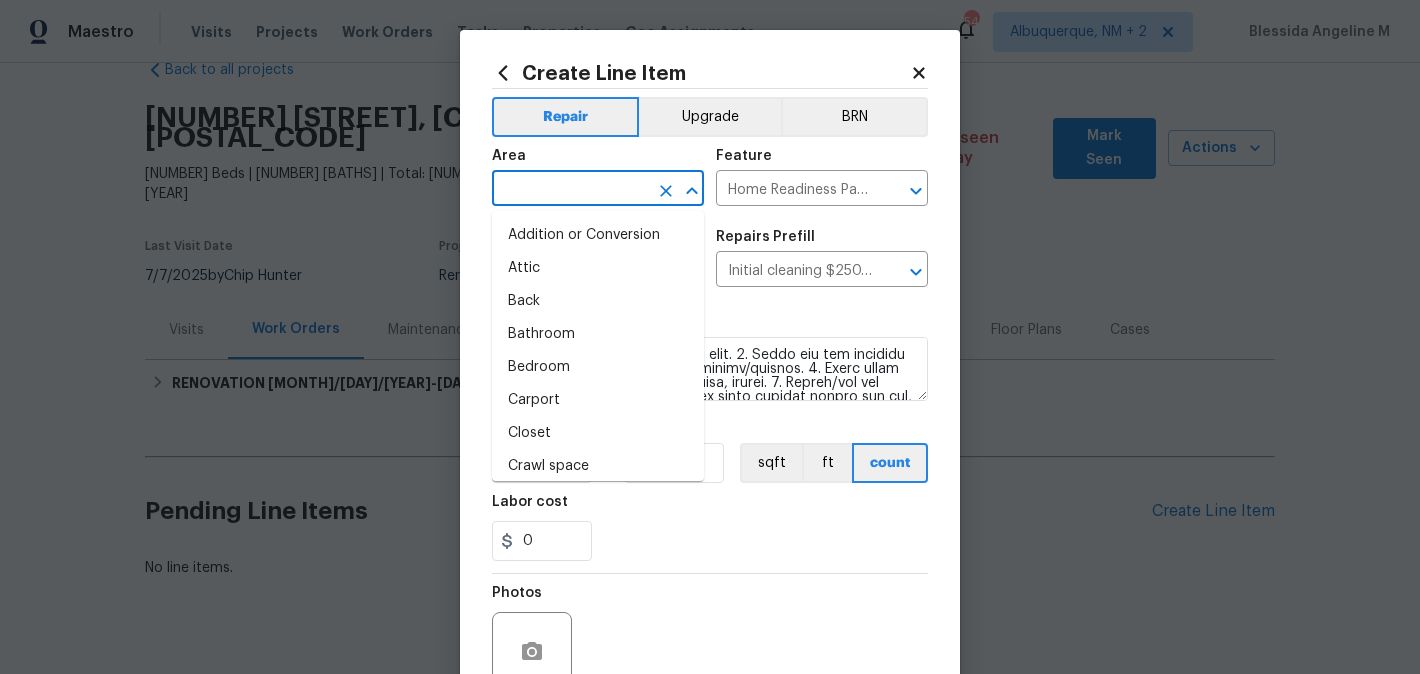 type on "i" 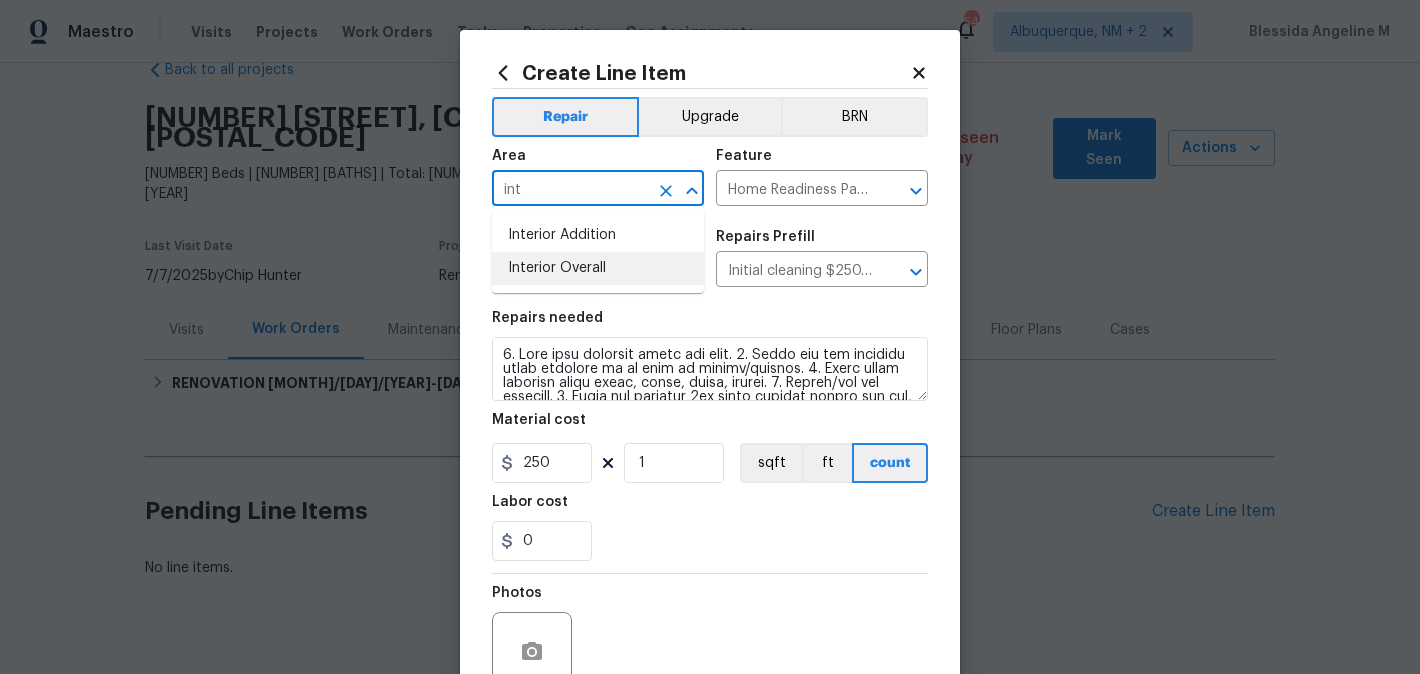 click on "Interior Overall" at bounding box center (598, 268) 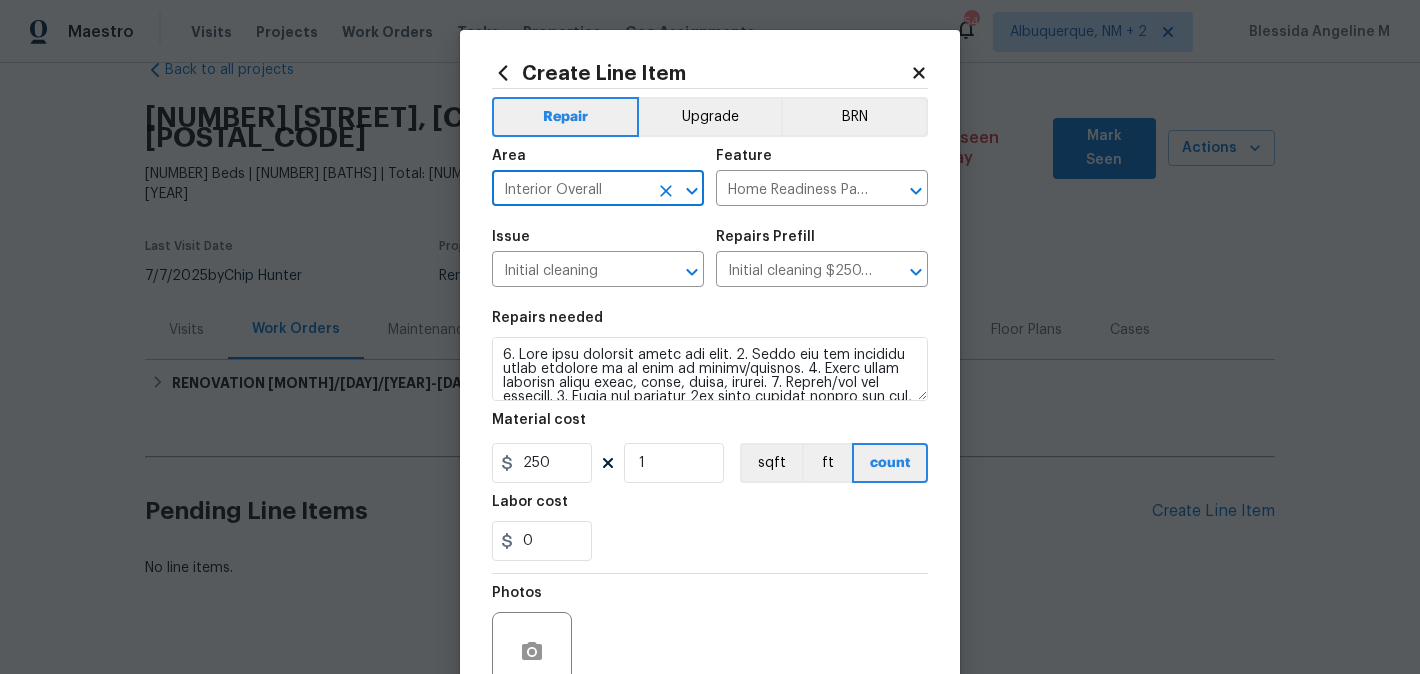 type on "Interior Overall" 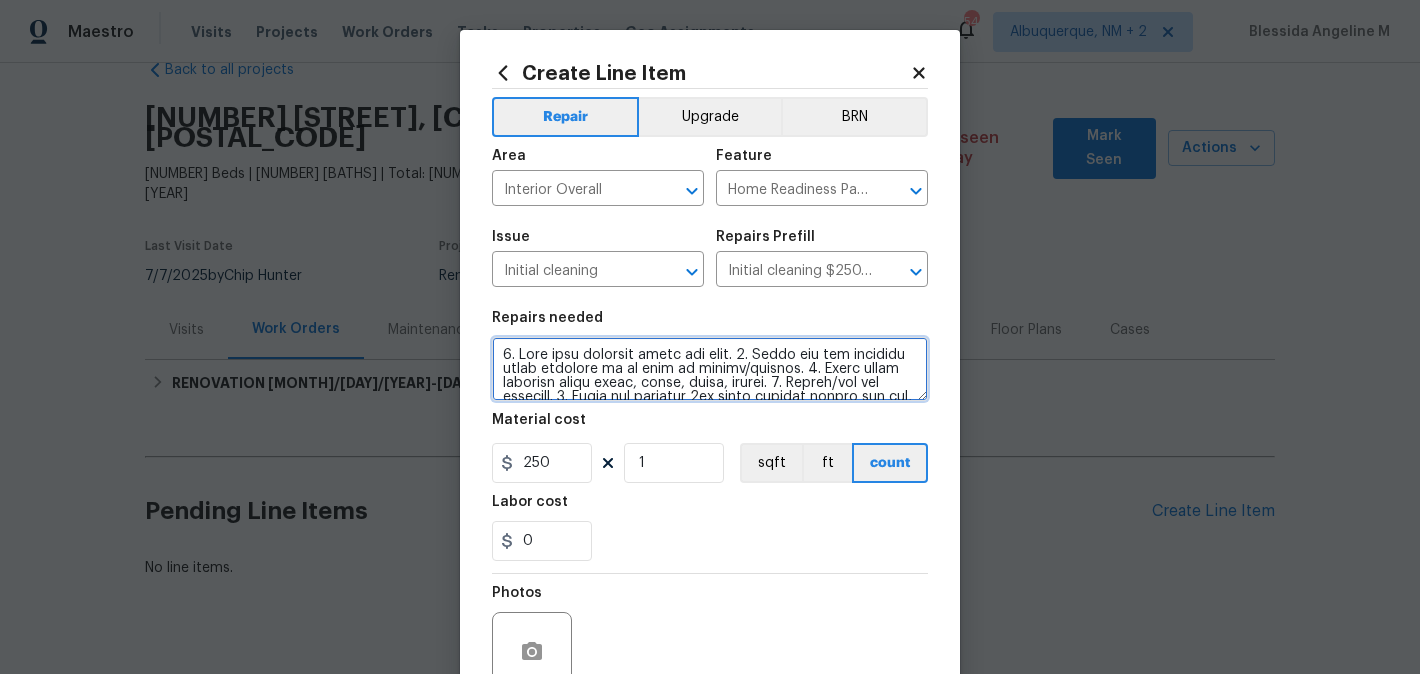 click at bounding box center (710, 369) 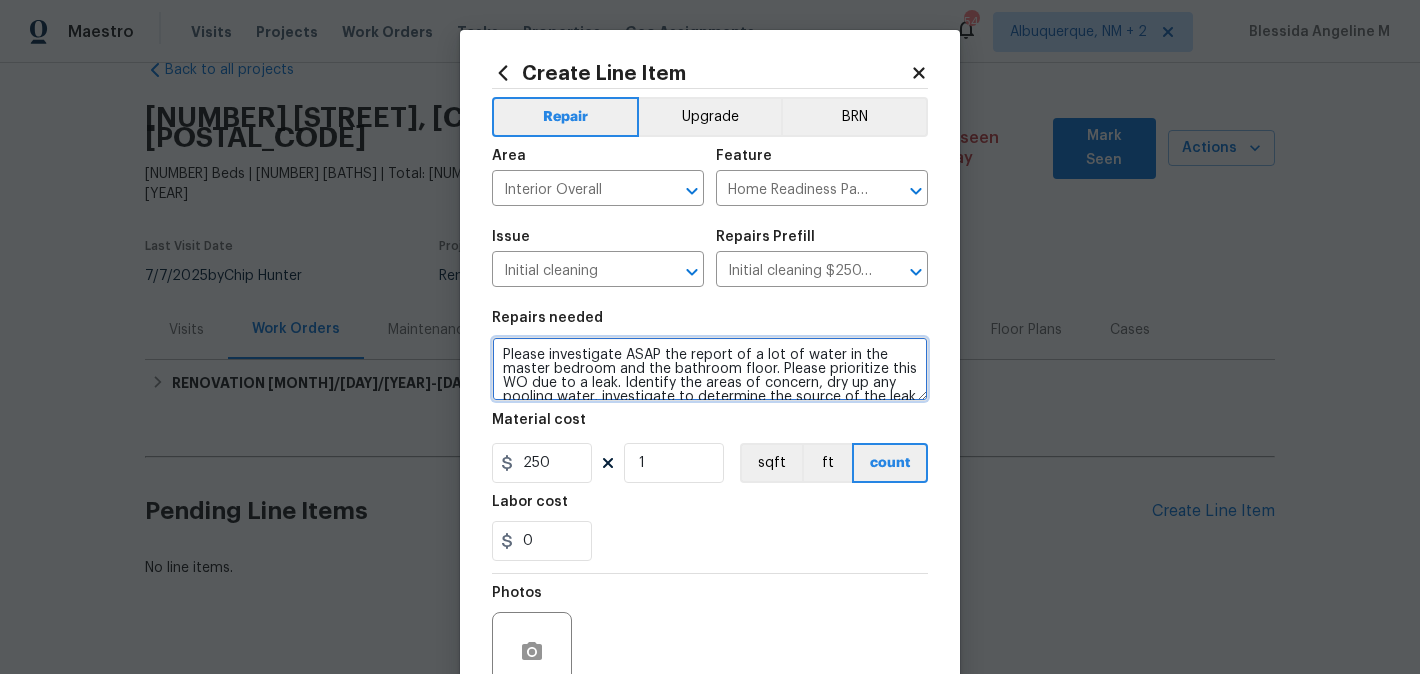 scroll, scrollTop: 126, scrollLeft: 0, axis: vertical 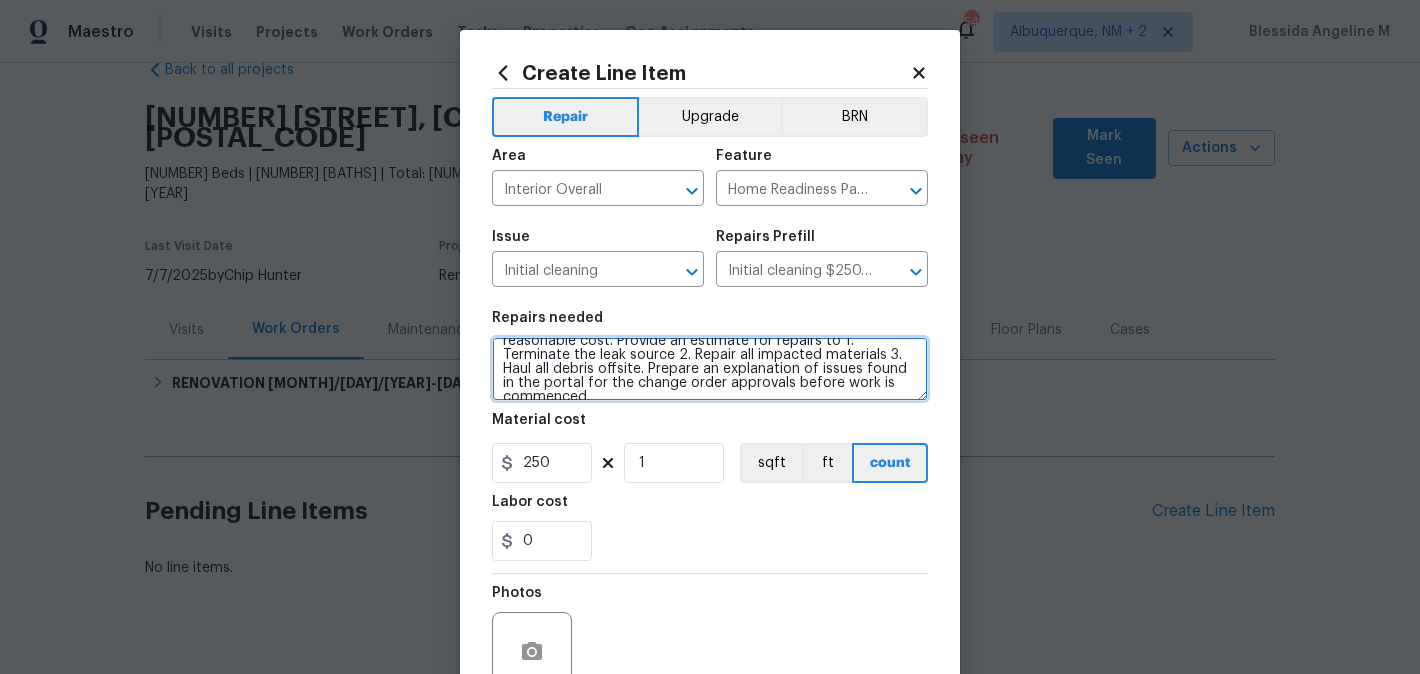 type on "Please investigate ASAP the report of a lot of water in the master bedroom and the bathroom floor. Please prioritize this WO due to a leak. Identify the areas of concern, dry up any pooling water, investigate to determine the source of the leak and terminate the flow of water to prevent any further damages. Due to the unknown nature of this WO and the need for parts and labor while onsite. Small part CO approvals will be granted to stop any leaks if it is within a reasonable cost. Provide an estimate for repairs to 1. Terminate the leak source 2. Repair all impacted materials 3. Haul all debris offsite. Prepare an explanation of issues found in the portal for the change order approvals before work is commenced." 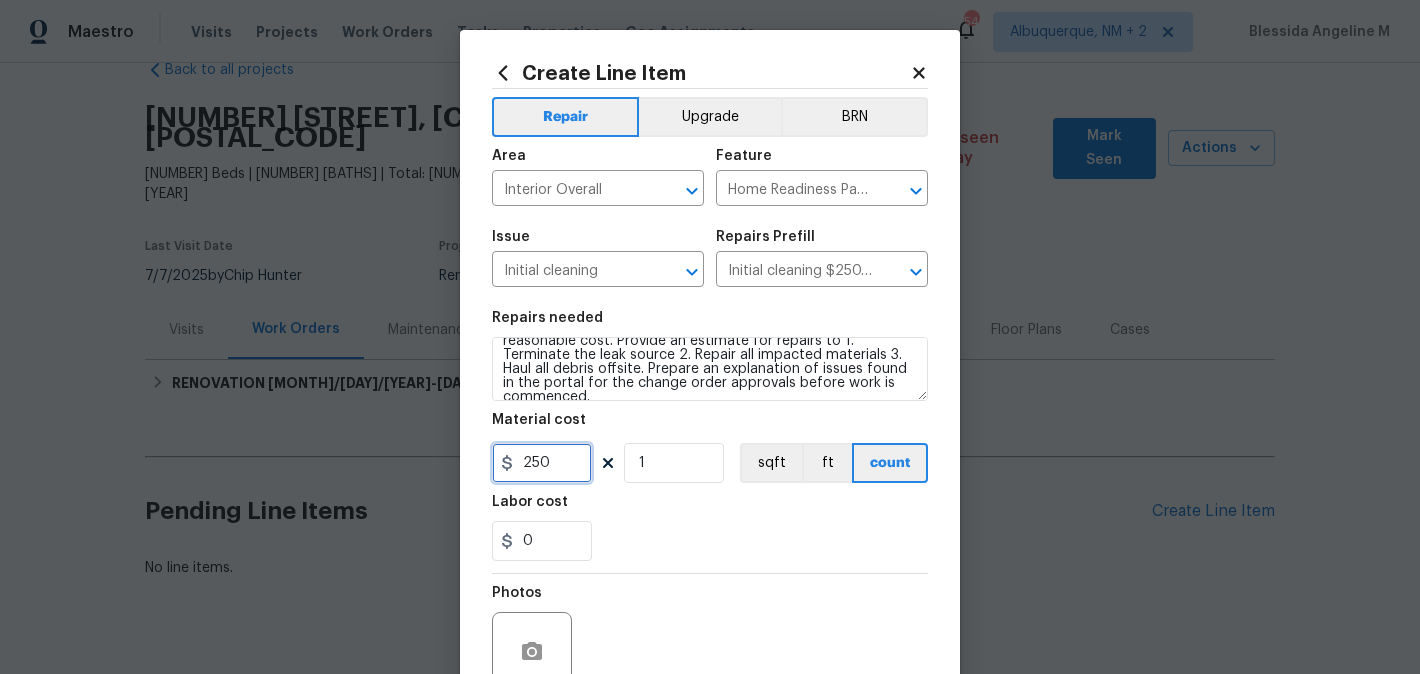 click on "250" at bounding box center (542, 463) 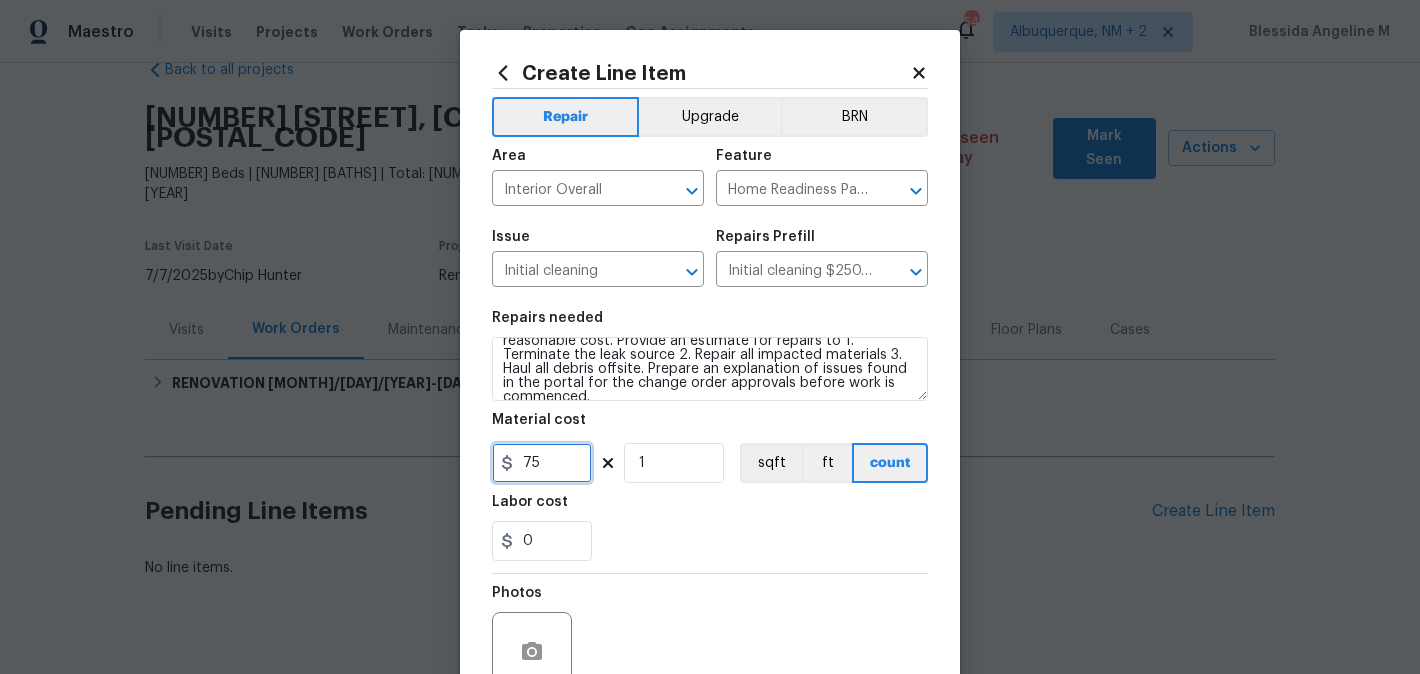 scroll, scrollTop: 188, scrollLeft: 0, axis: vertical 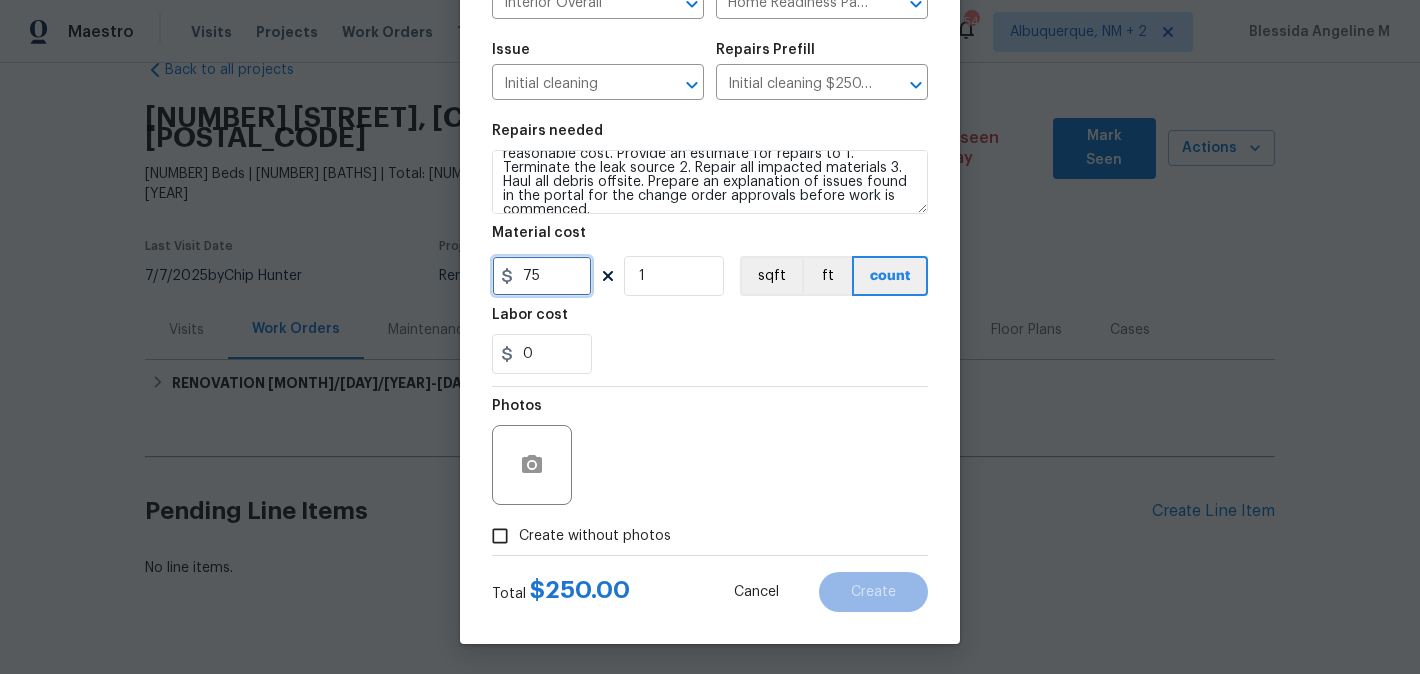 type on "75" 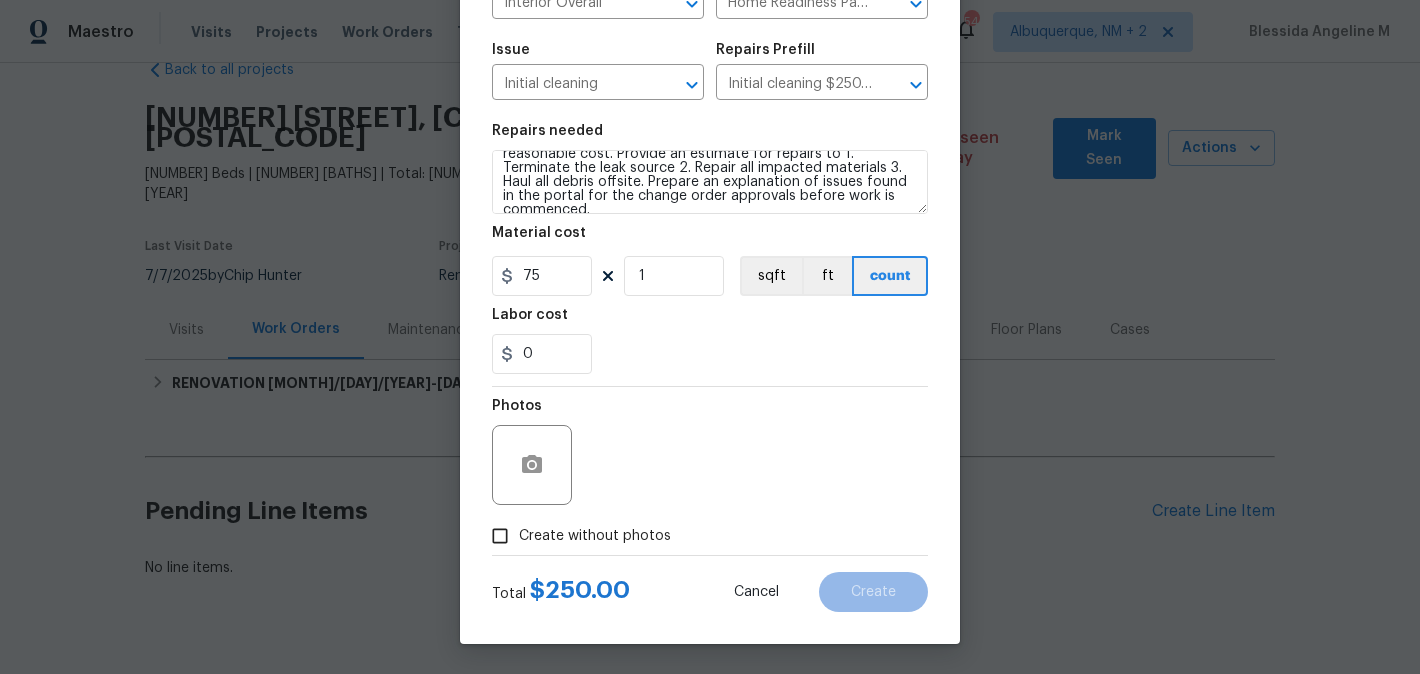 click on "Create without photos" at bounding box center (595, 536) 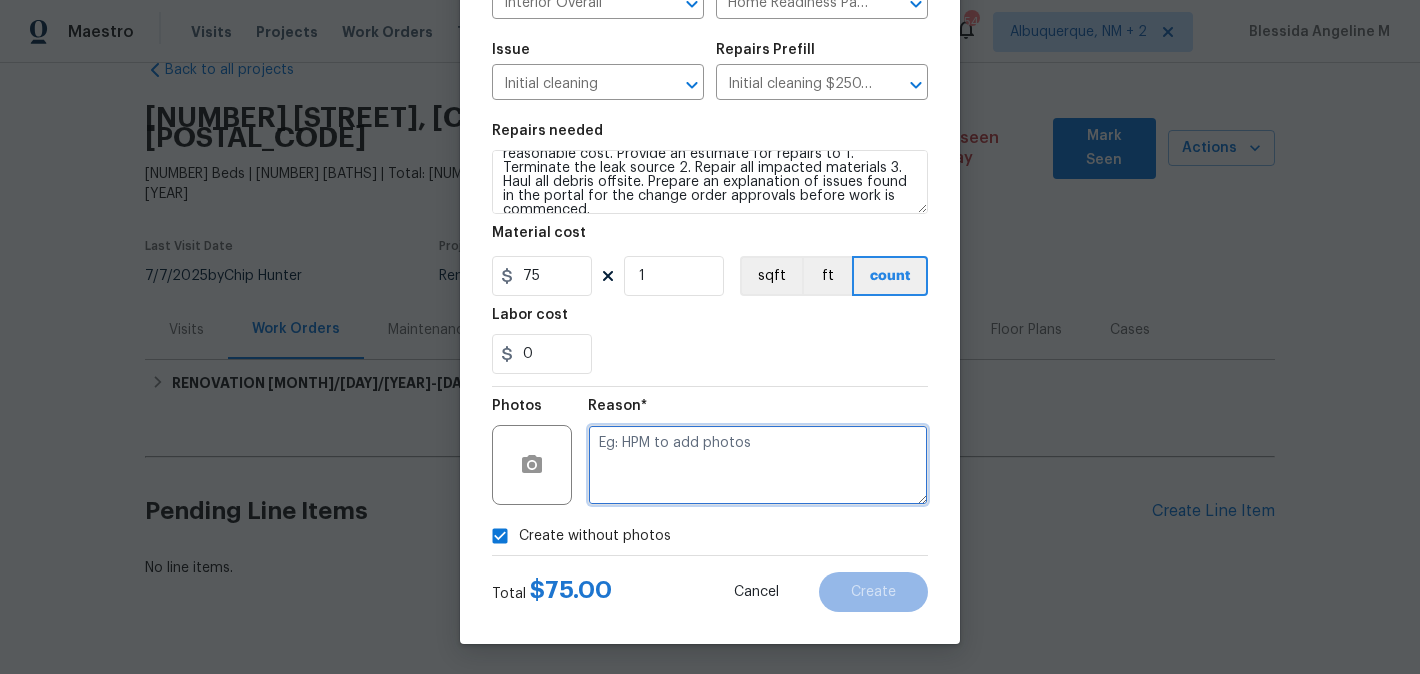 click at bounding box center (758, 465) 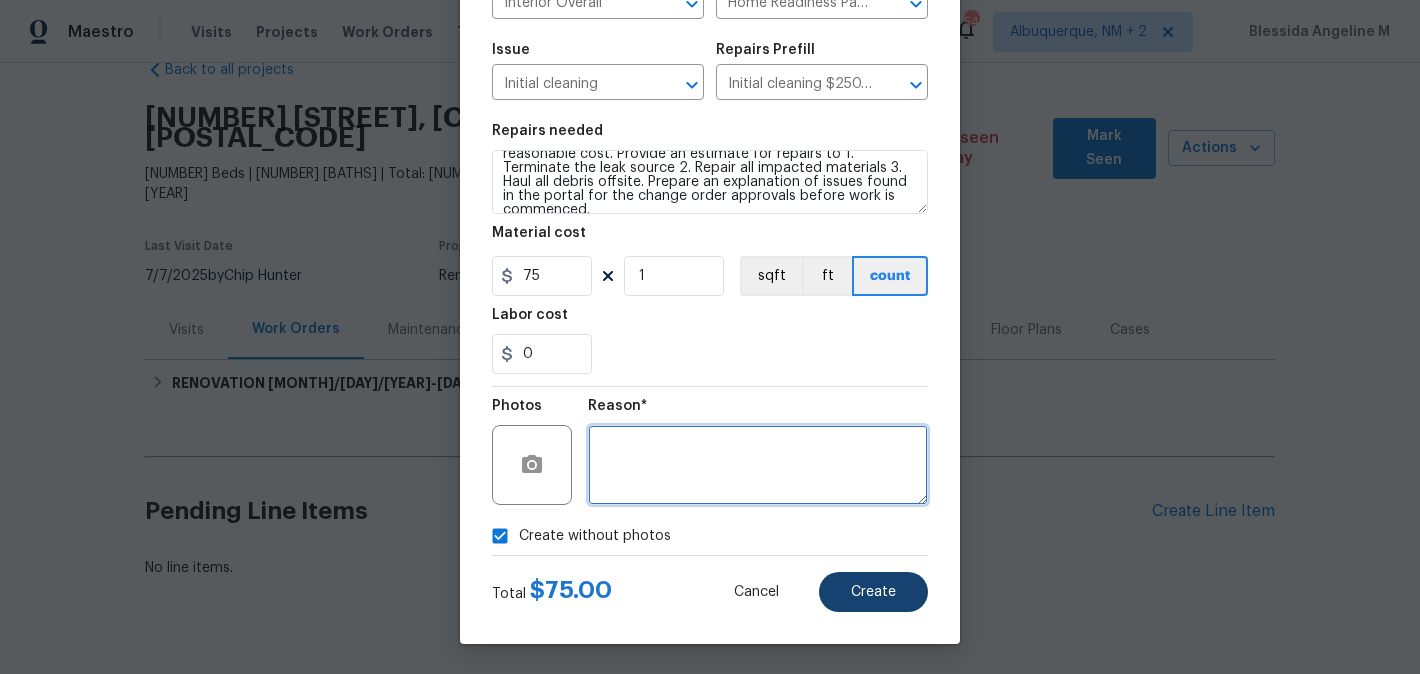 type 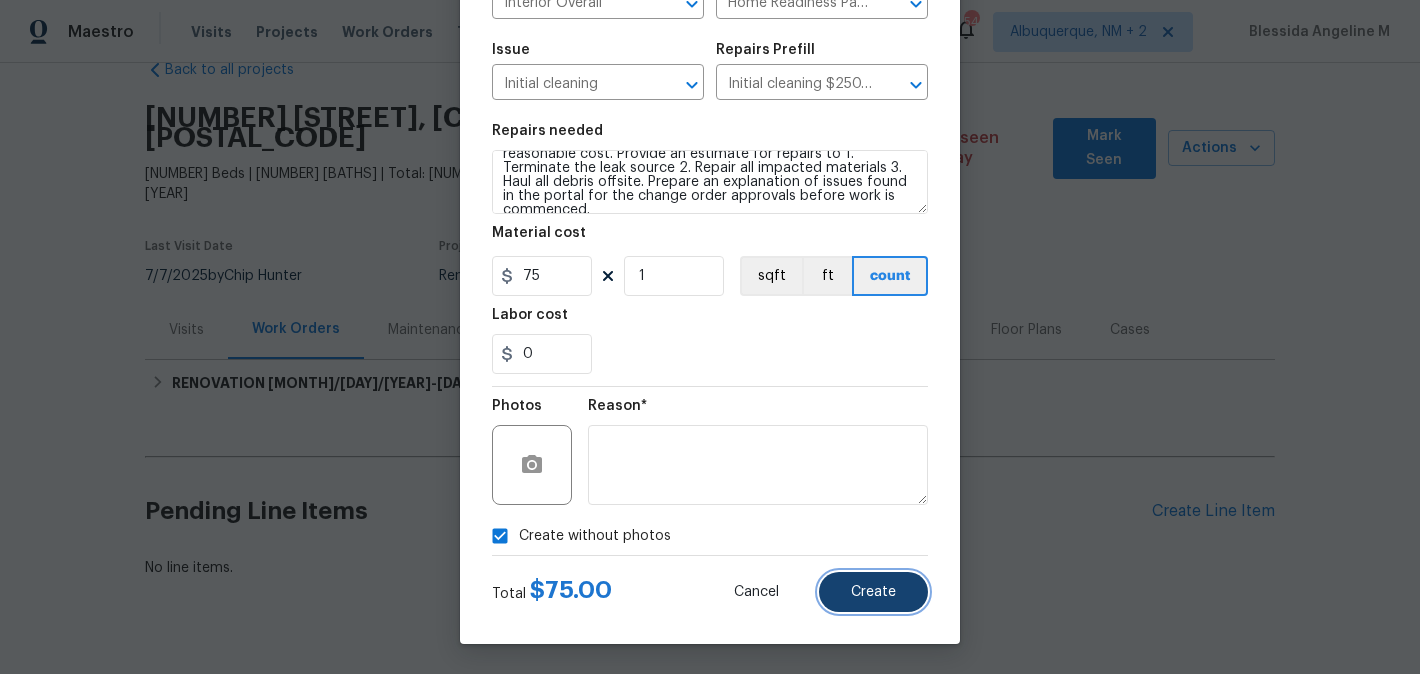 click on "Create" at bounding box center [873, 592] 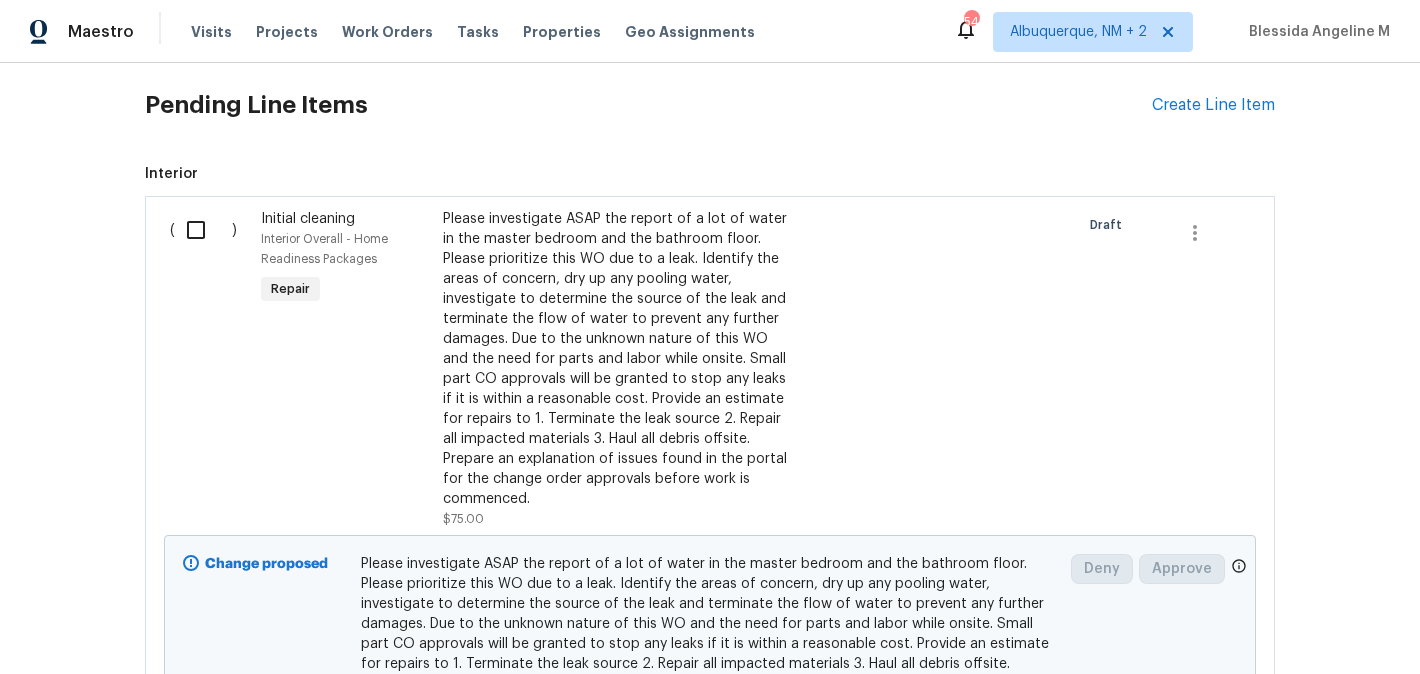 scroll, scrollTop: 447, scrollLeft: 0, axis: vertical 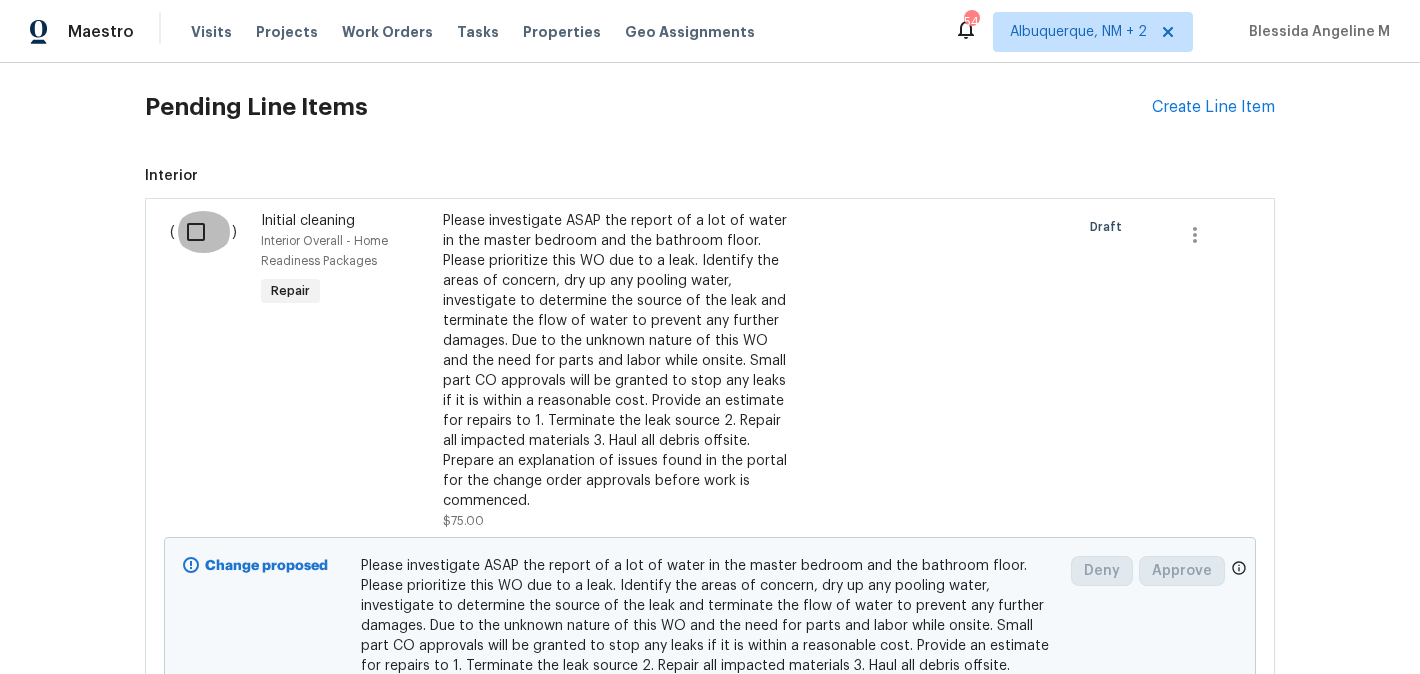 click at bounding box center (203, 232) 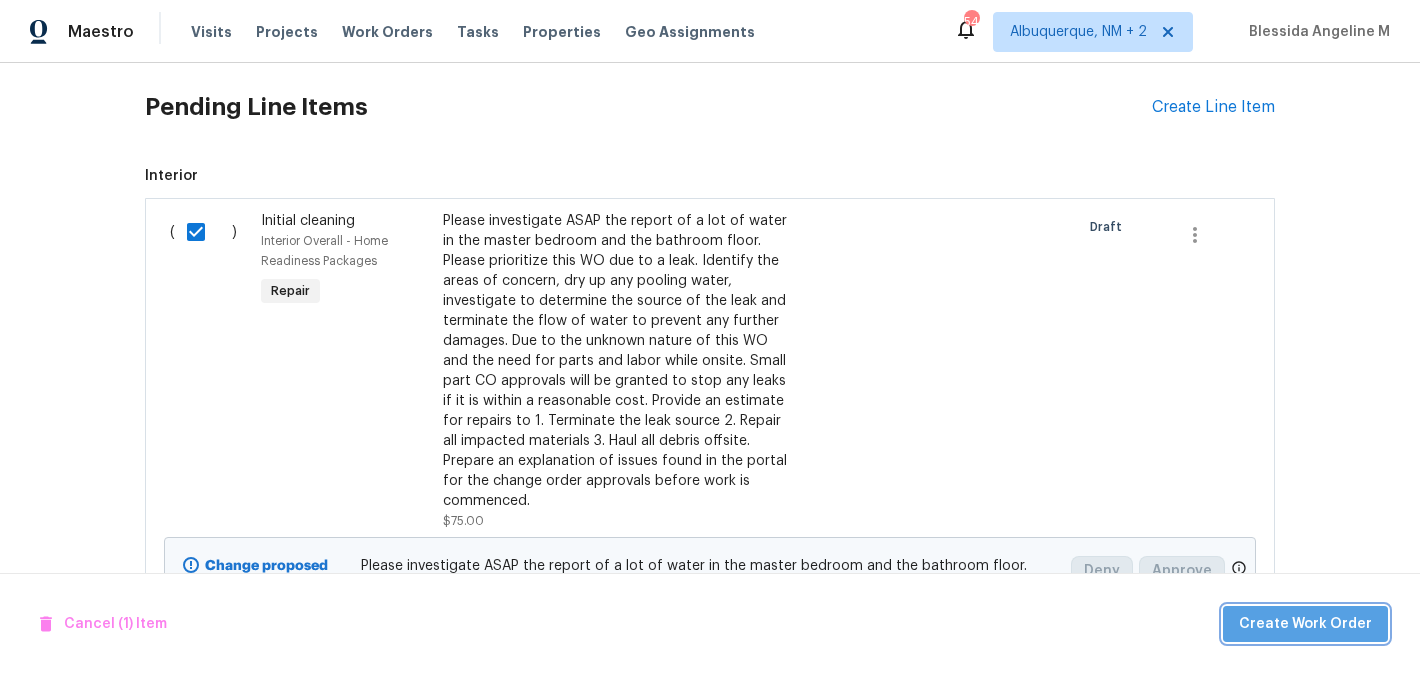 click on "Create Work Order" at bounding box center [1305, 624] 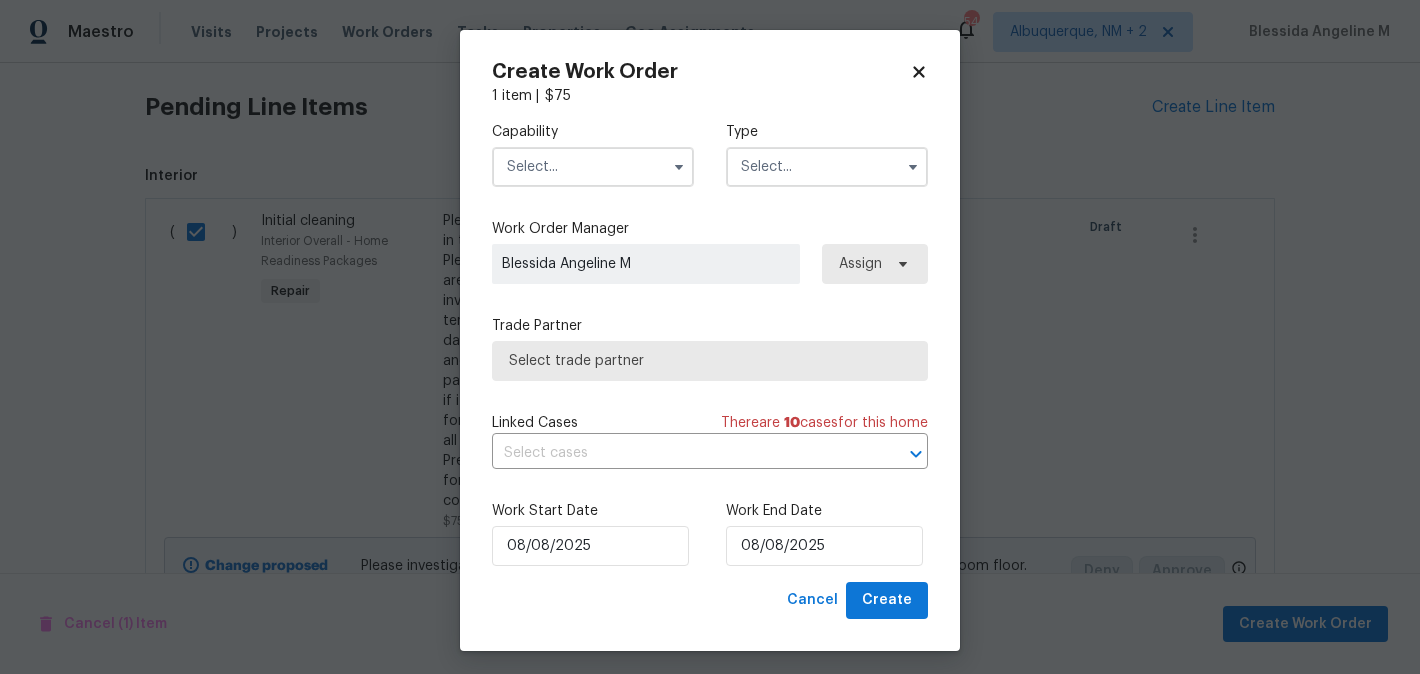 click at bounding box center [593, 167] 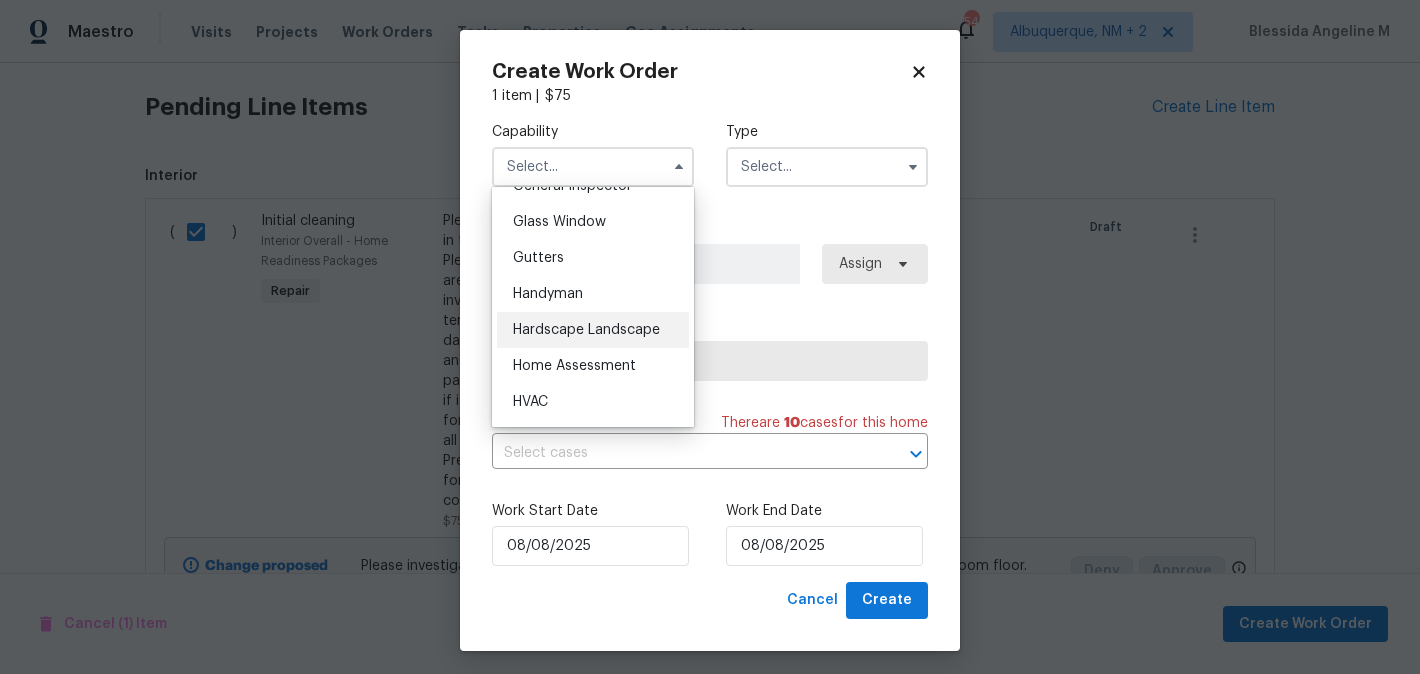 scroll, scrollTop: 1017, scrollLeft: 0, axis: vertical 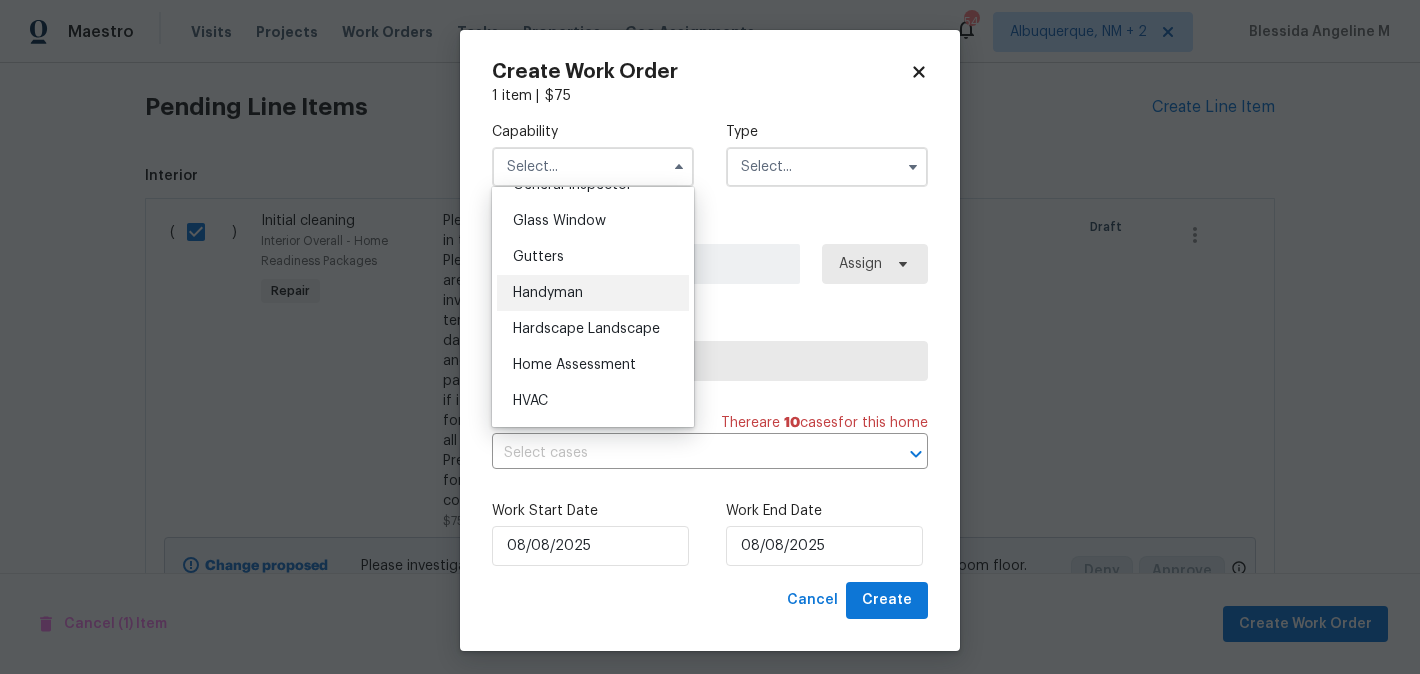 click on "Handyman" at bounding box center (548, 293) 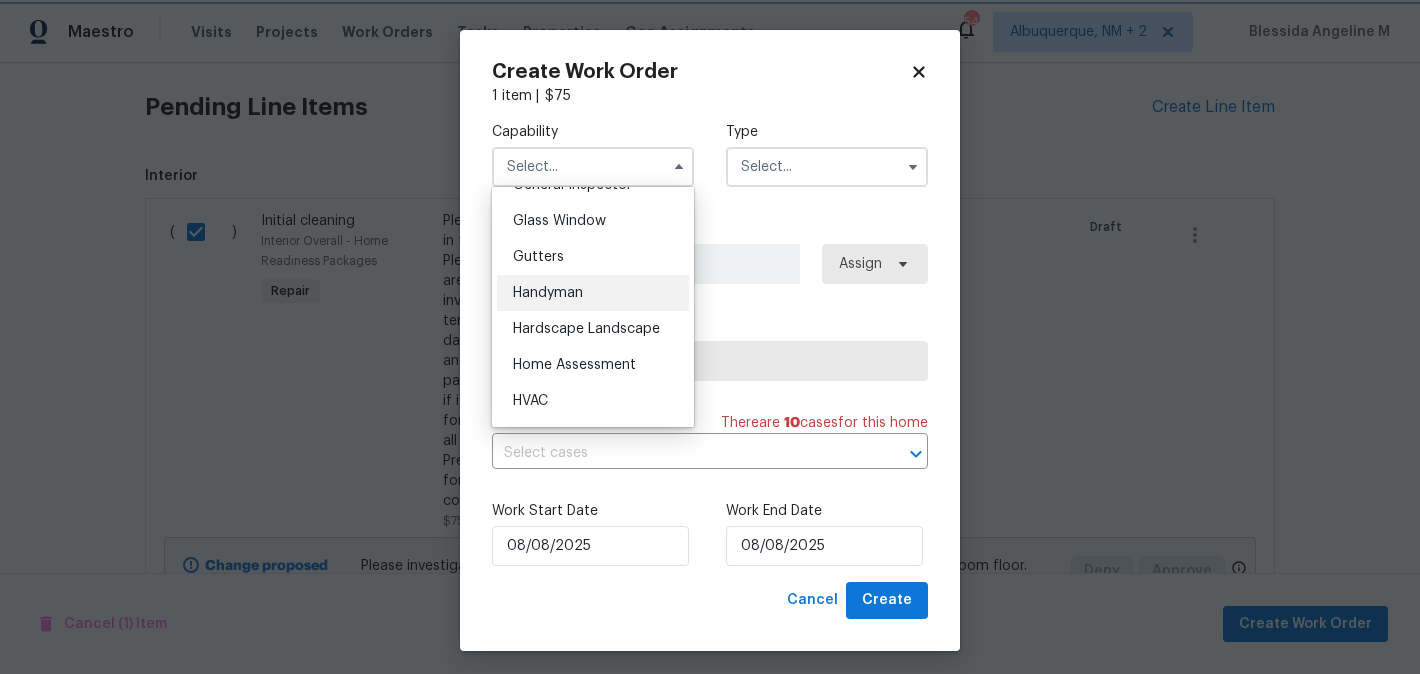 type on "Handyman" 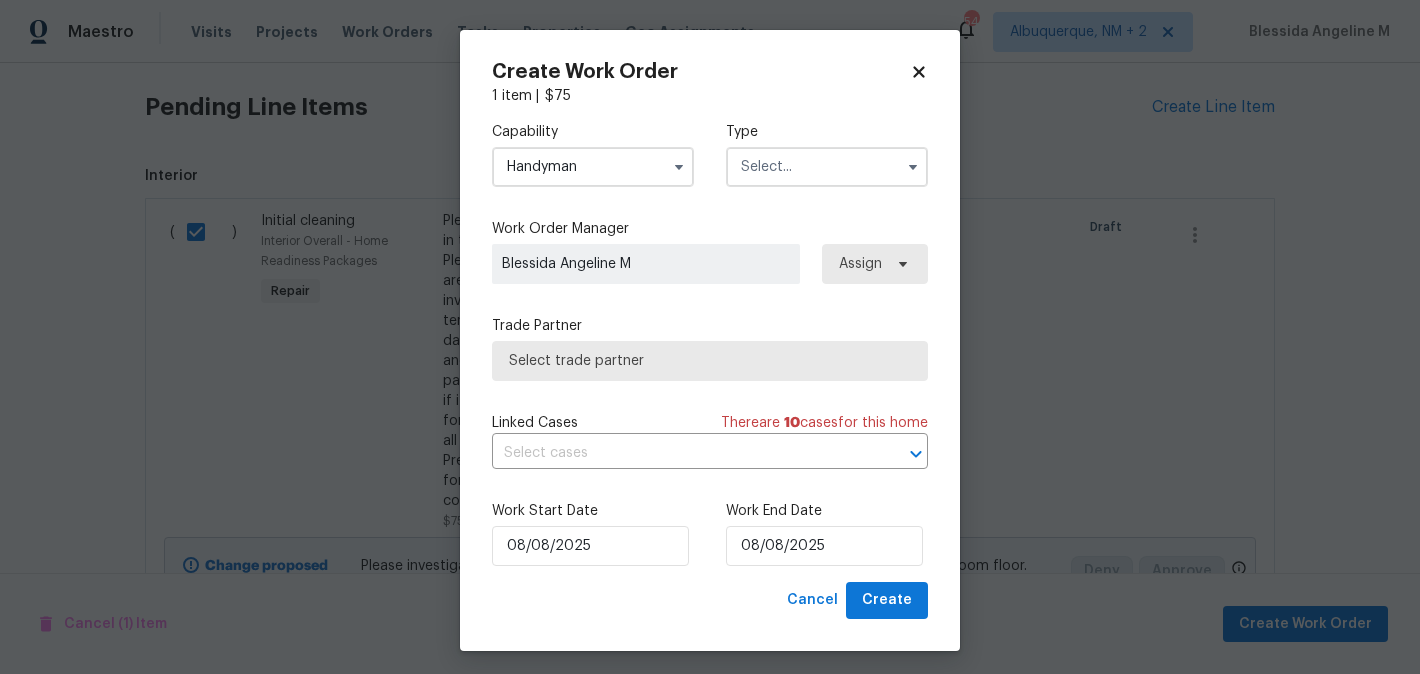click at bounding box center [827, 167] 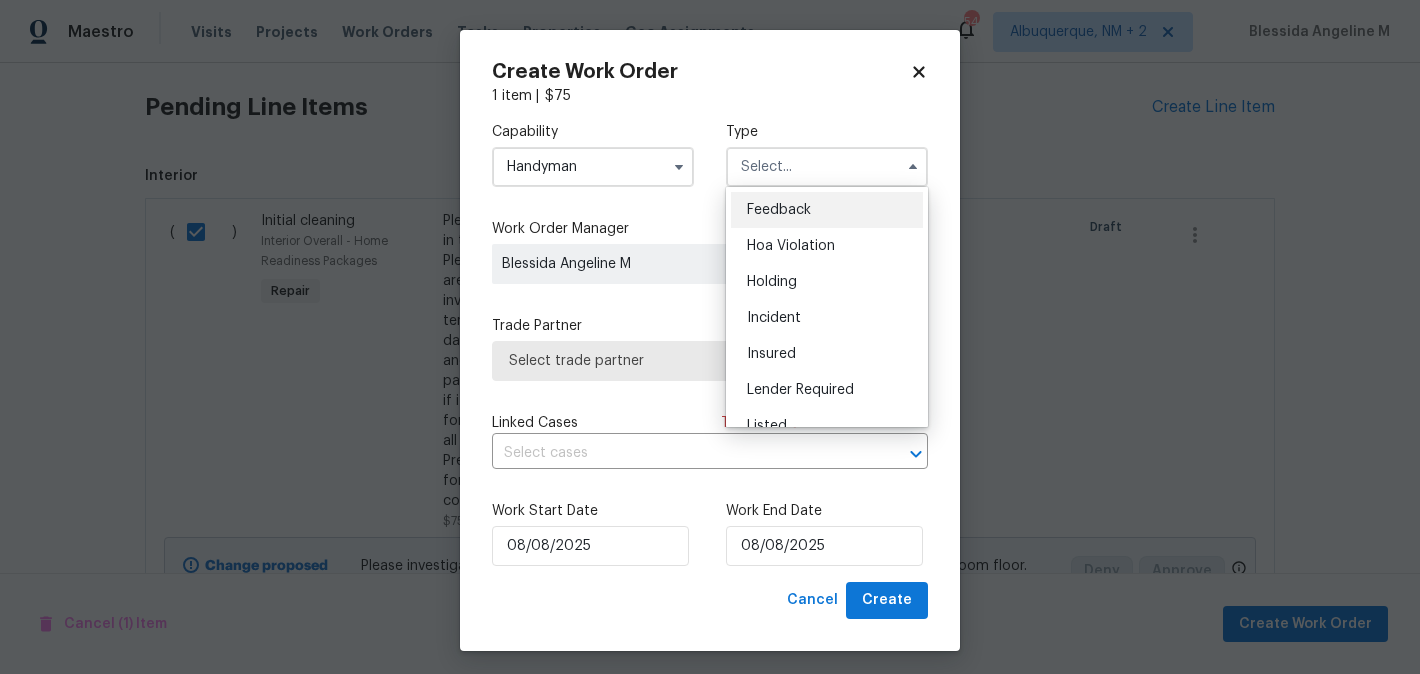 click on "Feedback" at bounding box center (779, 210) 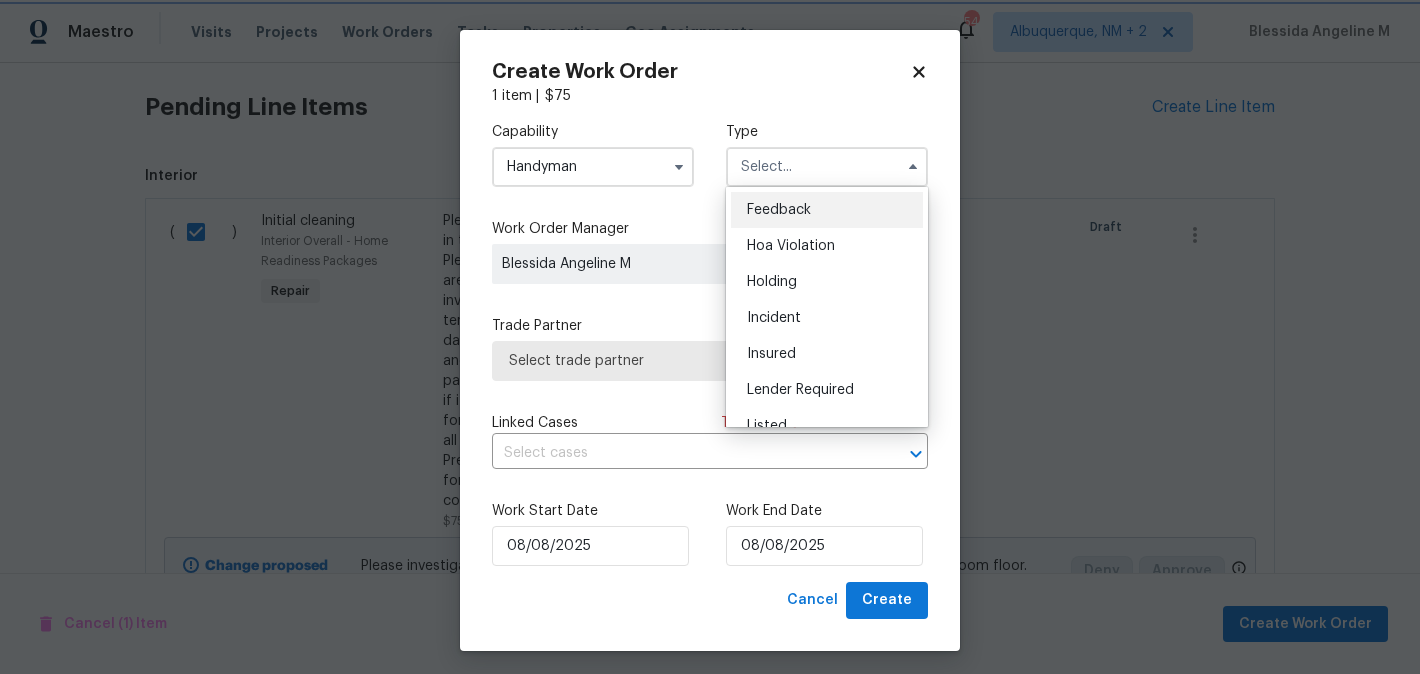 type on "Feedback" 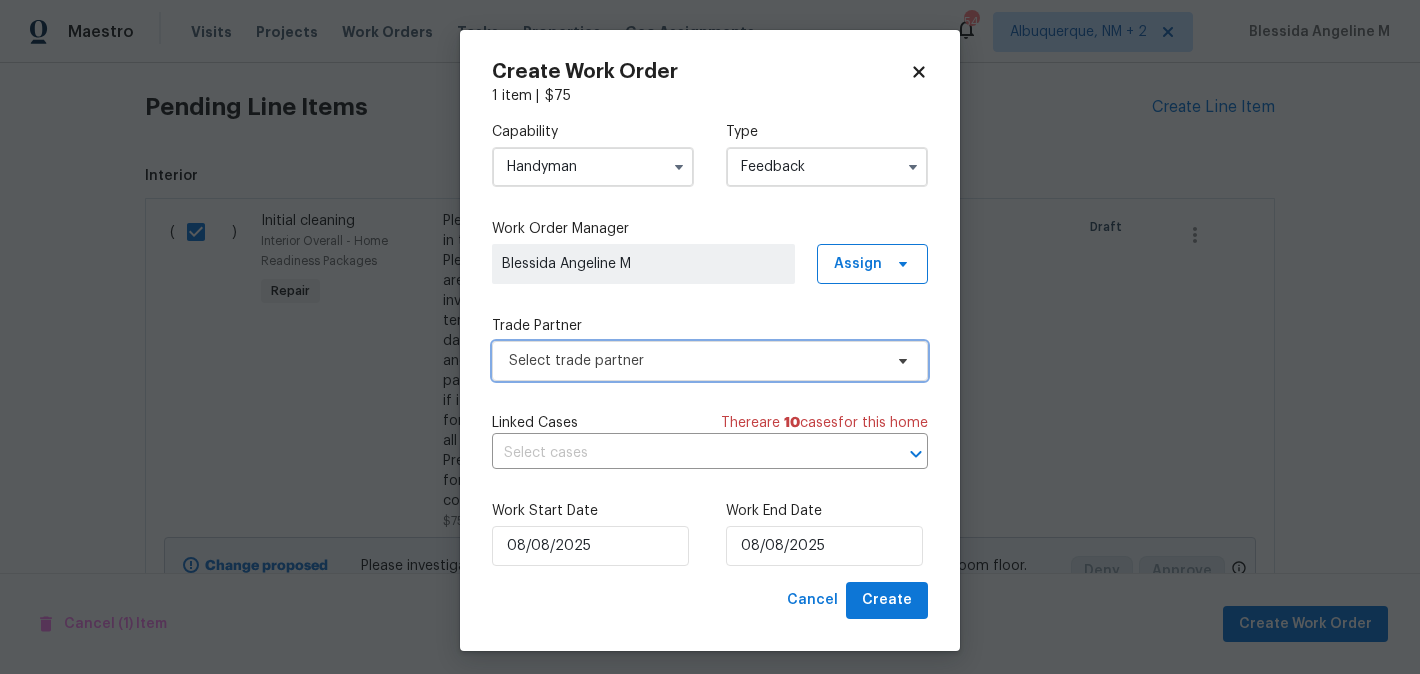 click on "Select trade partner" at bounding box center [695, 361] 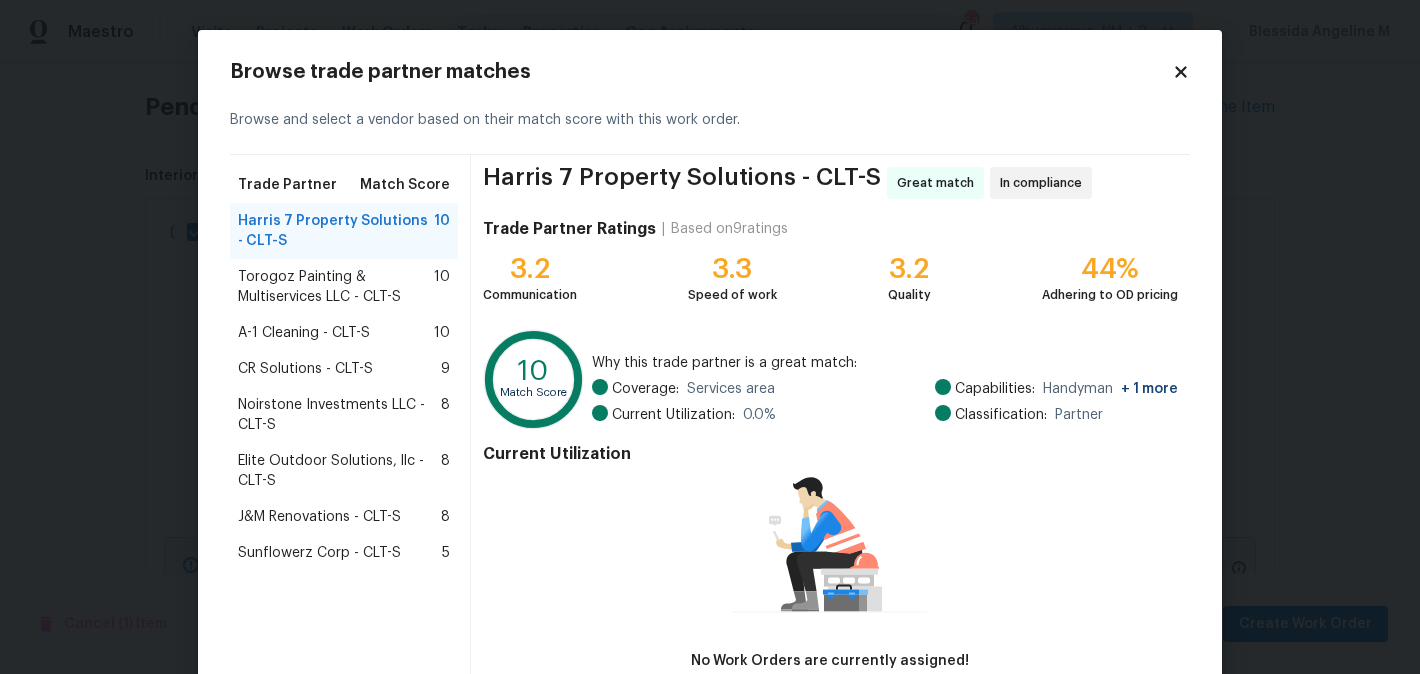 click on "A-1 Cleaning - CLT-S" at bounding box center [304, 333] 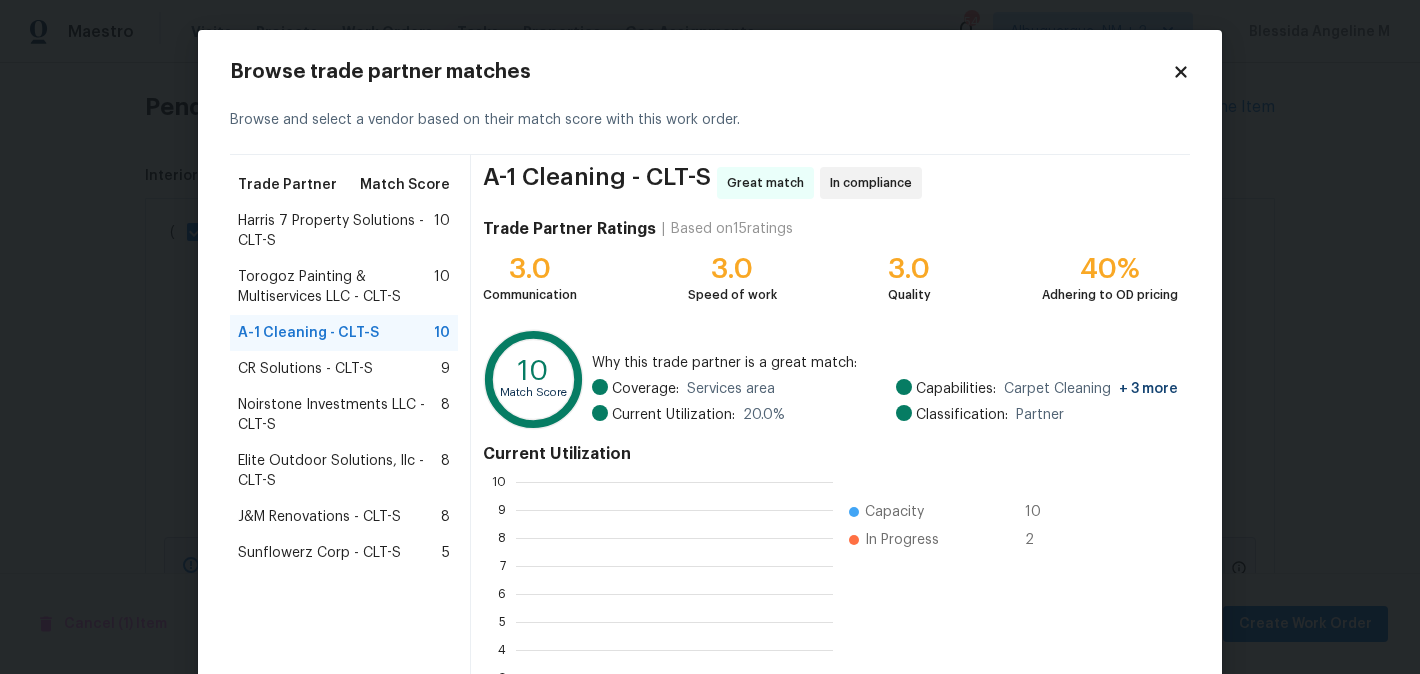 scroll, scrollTop: 208, scrollLeft: 0, axis: vertical 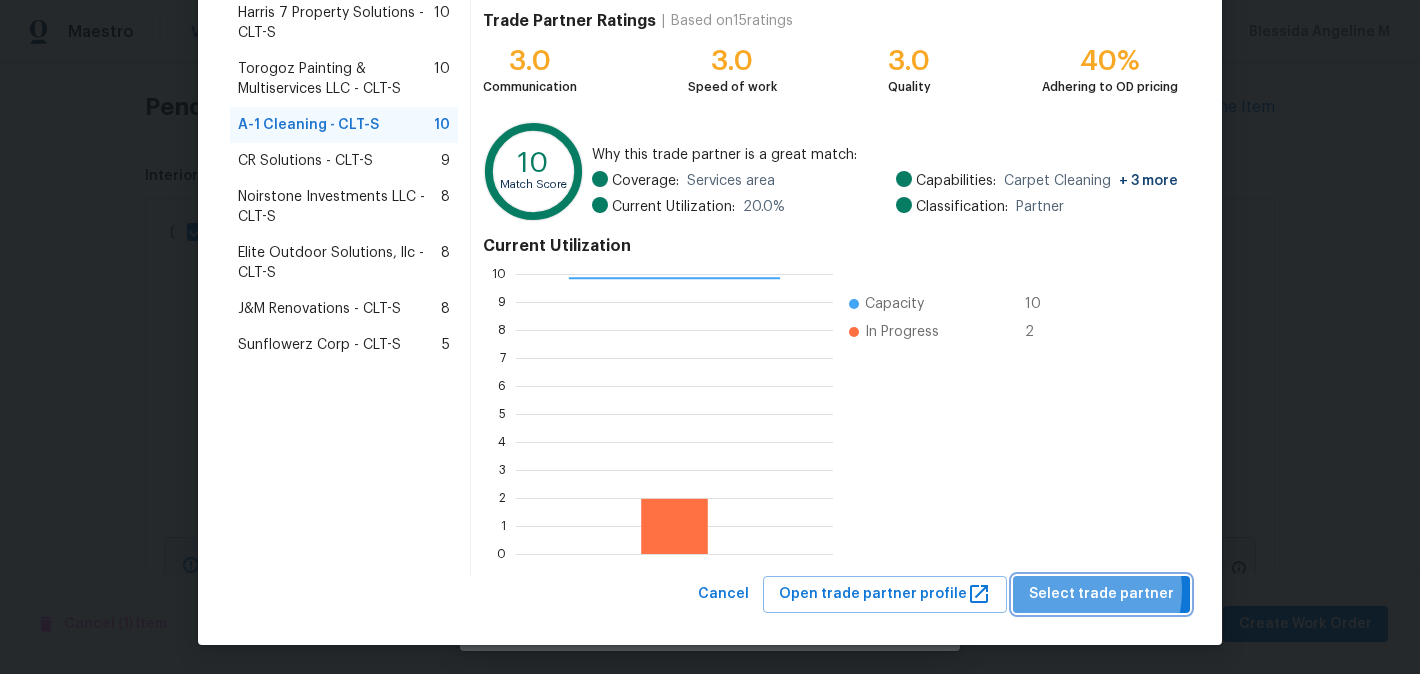 click on "Select trade partner" at bounding box center [1101, 594] 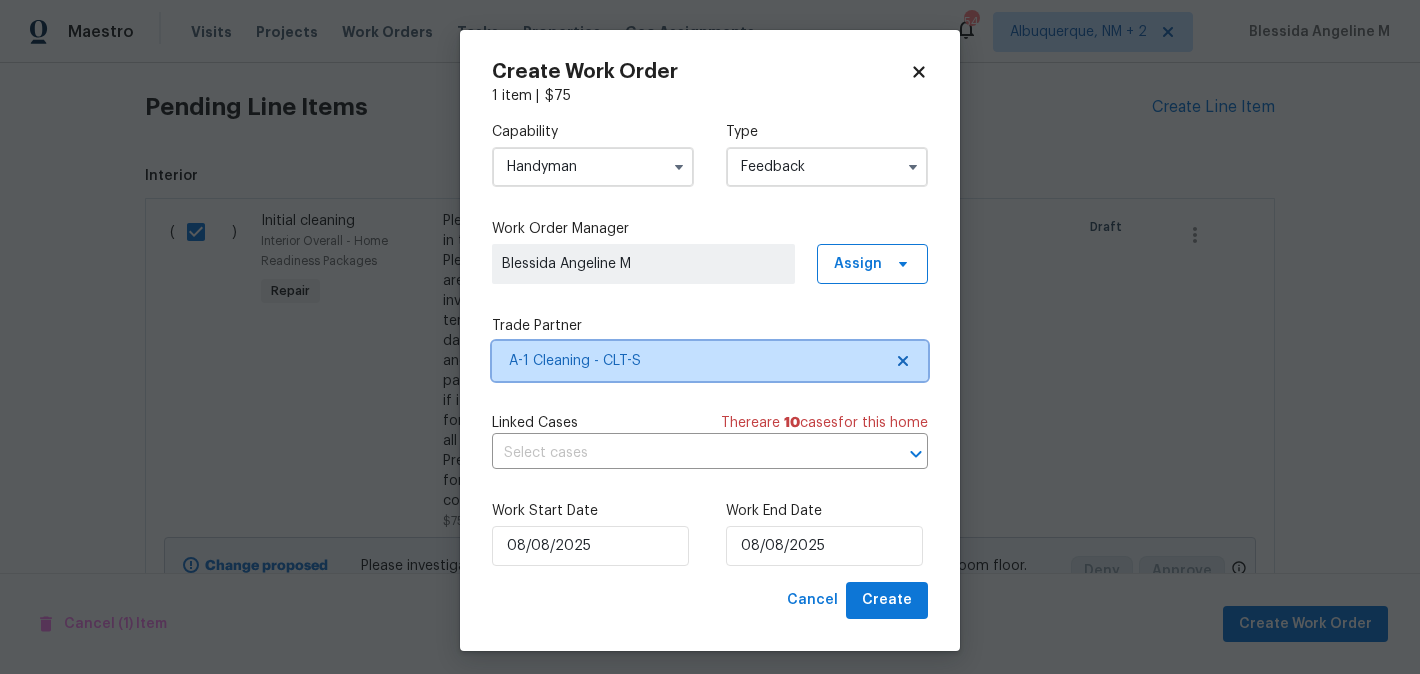 scroll, scrollTop: 0, scrollLeft: 0, axis: both 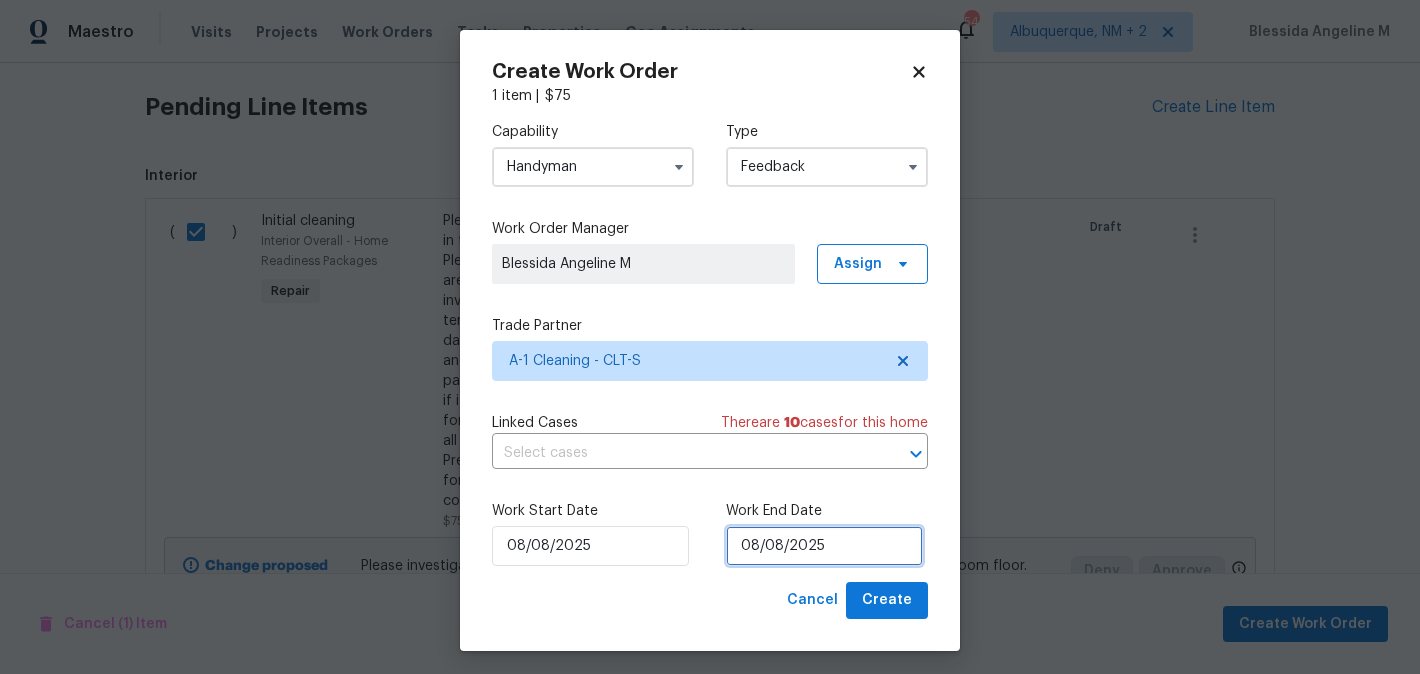 click on "08/08/2025" at bounding box center (824, 546) 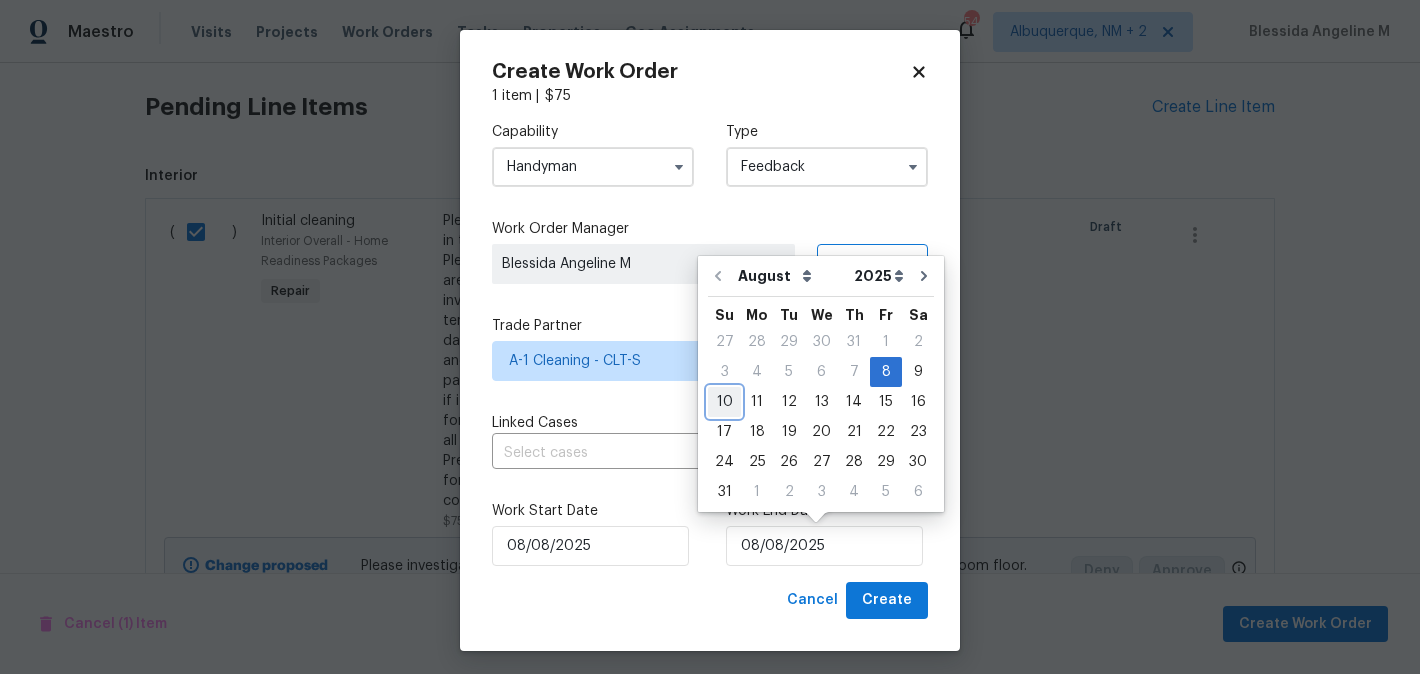 click on "10" at bounding box center [724, 402] 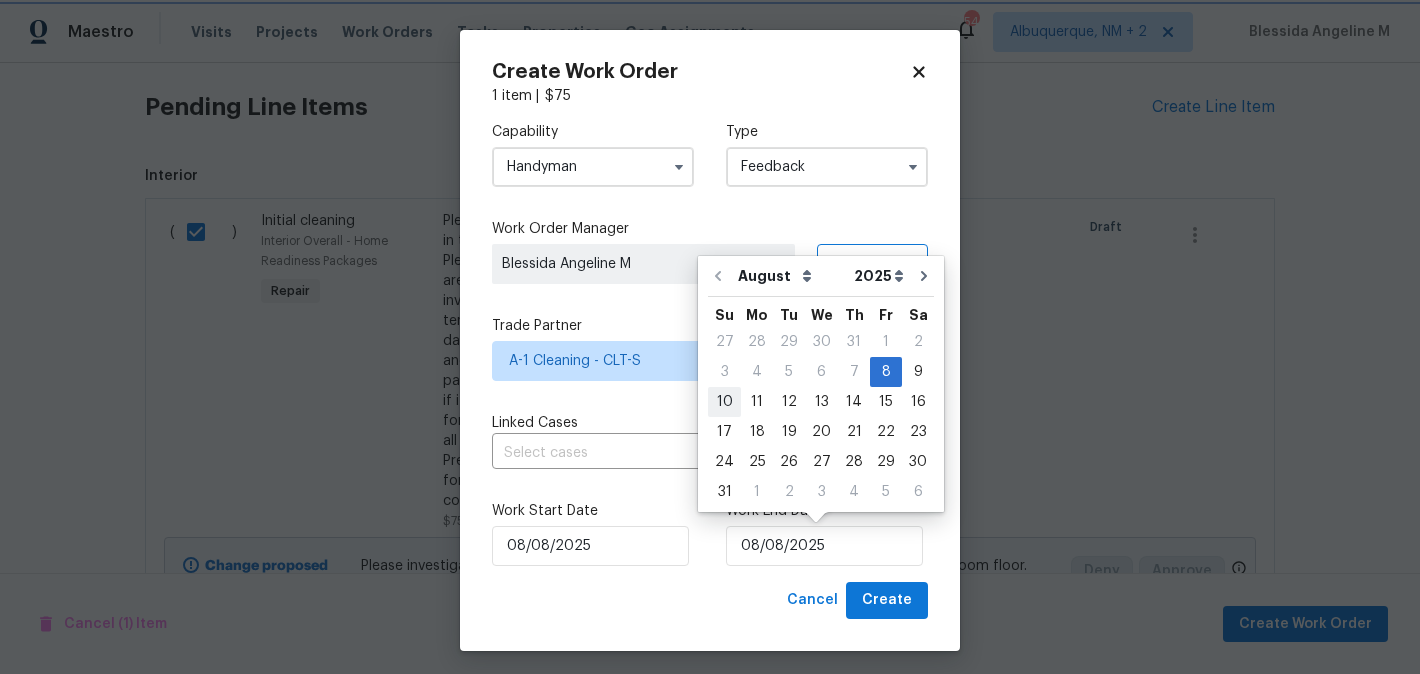 type on "10/08/2025" 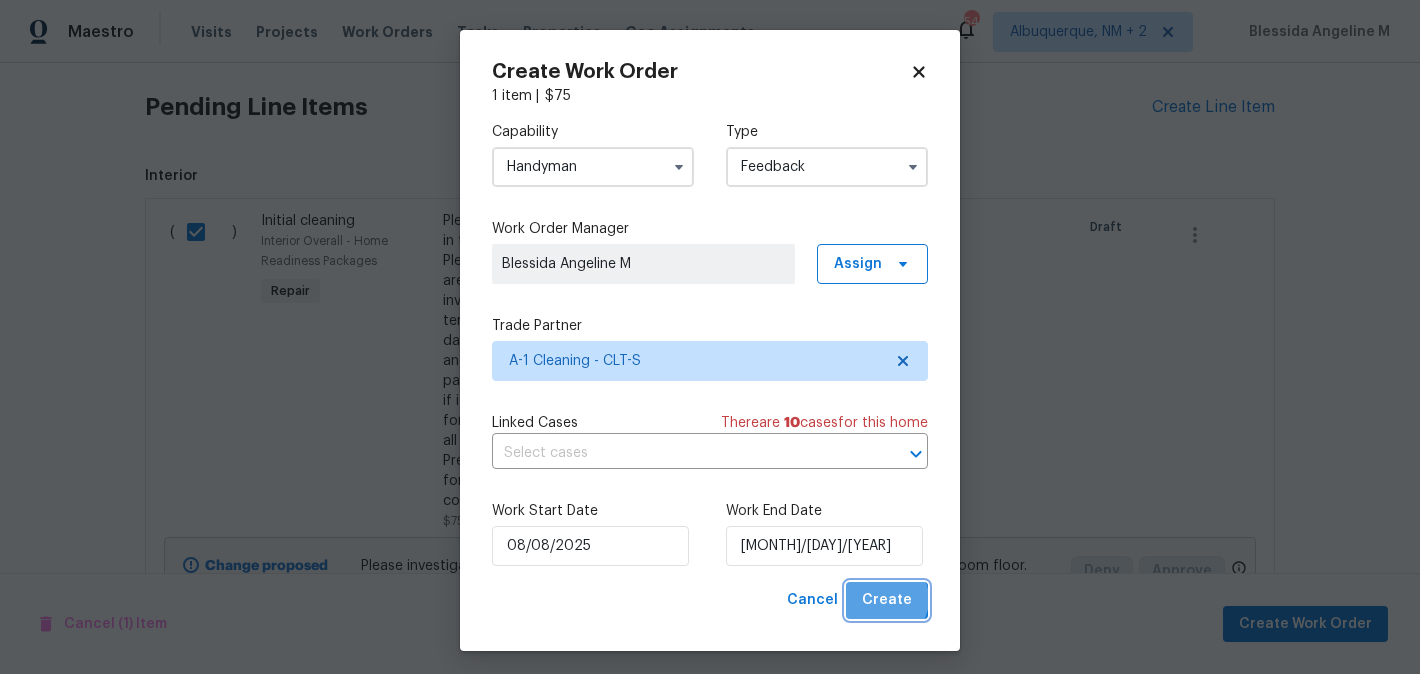 click on "Create" at bounding box center [887, 600] 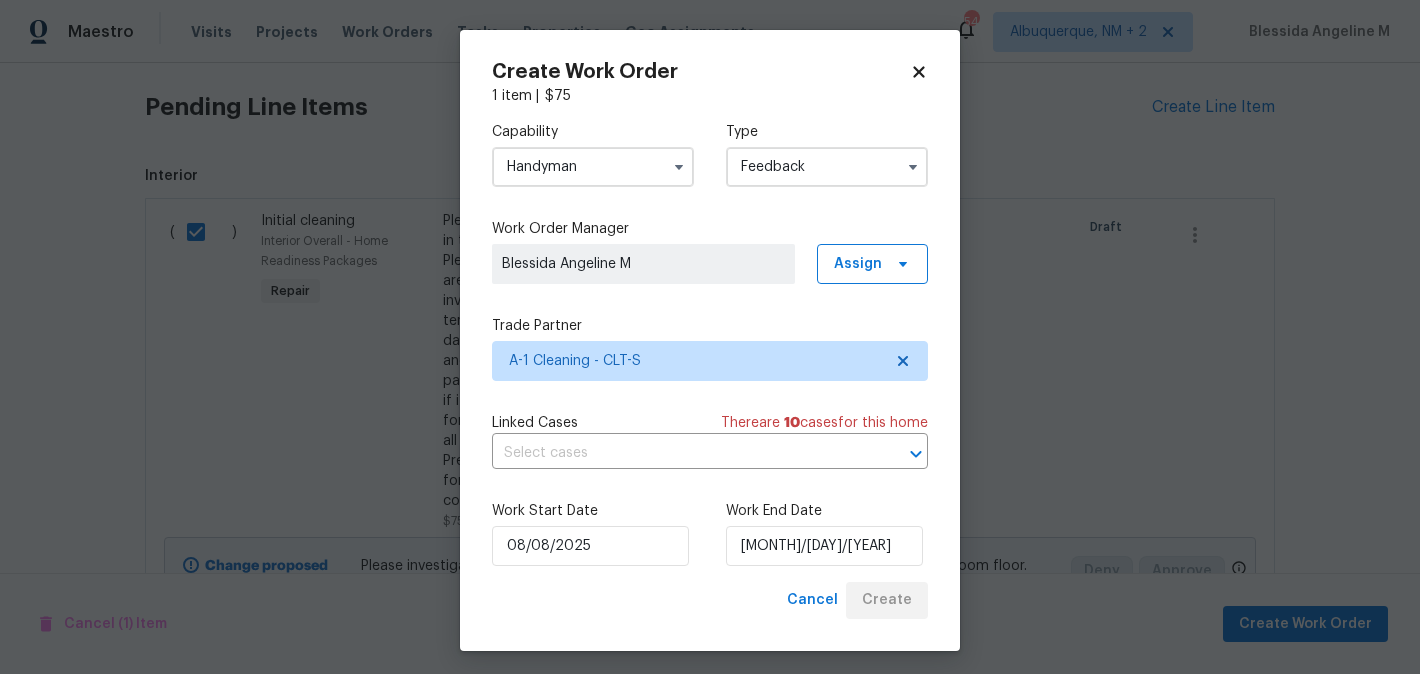 checkbox on "false" 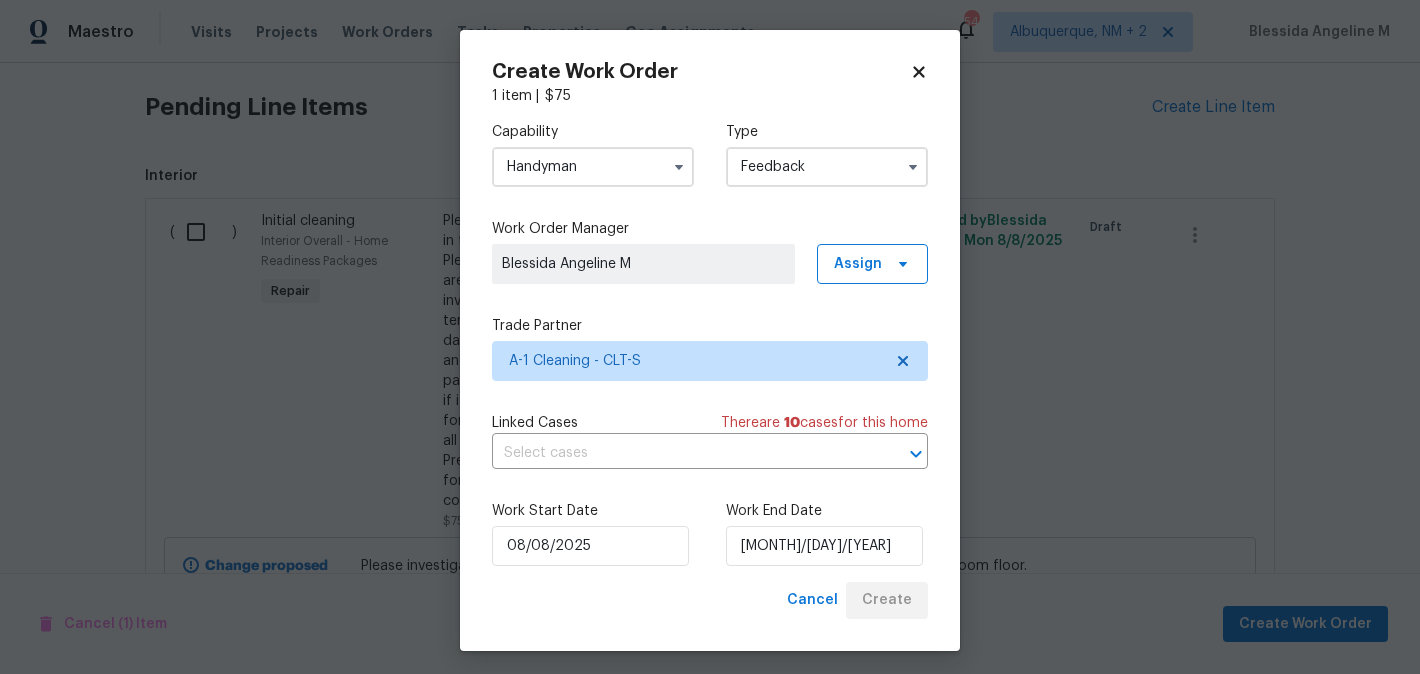 scroll, scrollTop: 91, scrollLeft: 0, axis: vertical 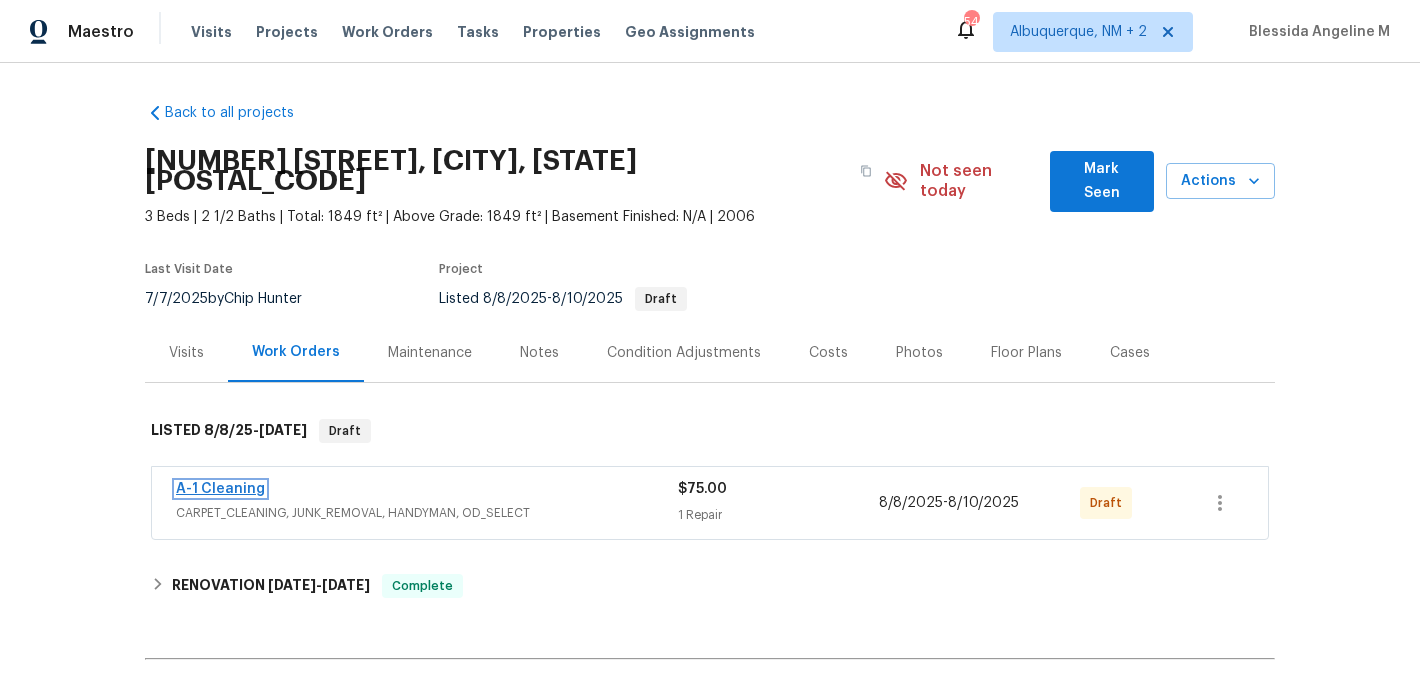 click on "A-1 Cleaning" at bounding box center [220, 489] 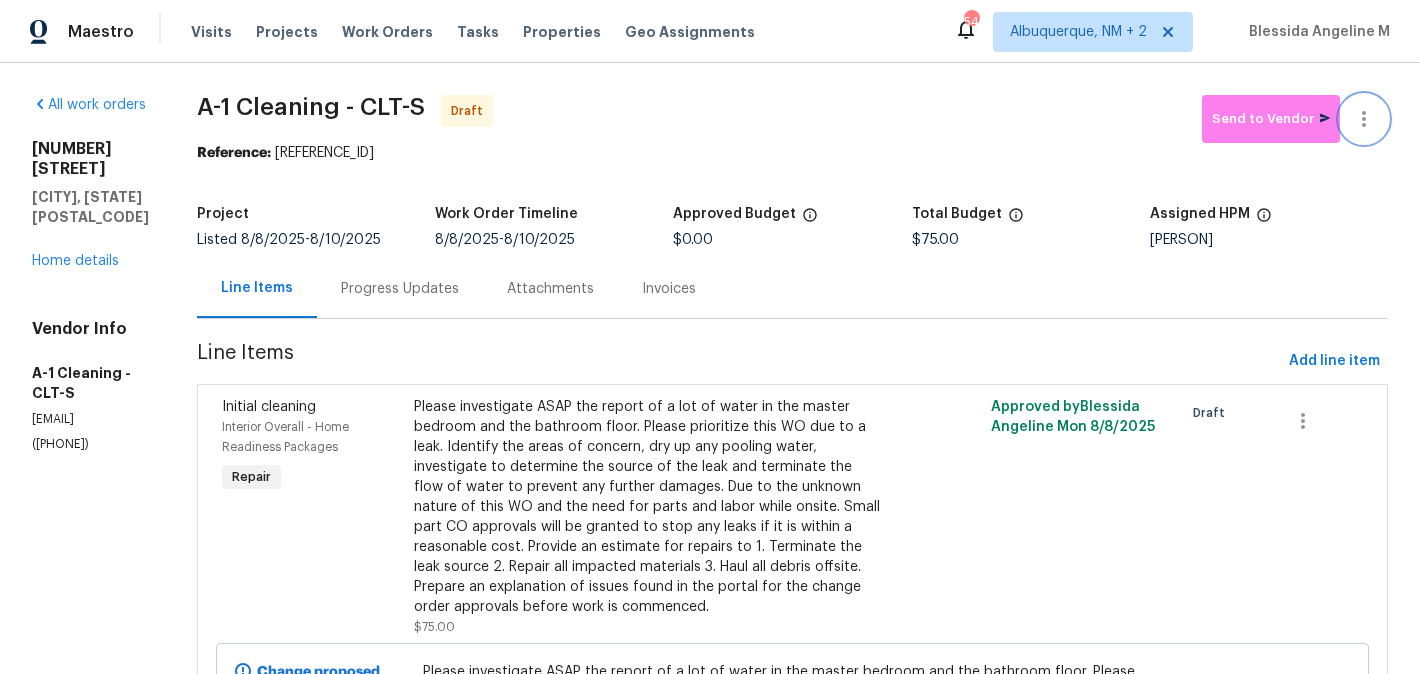 click at bounding box center [1364, 119] 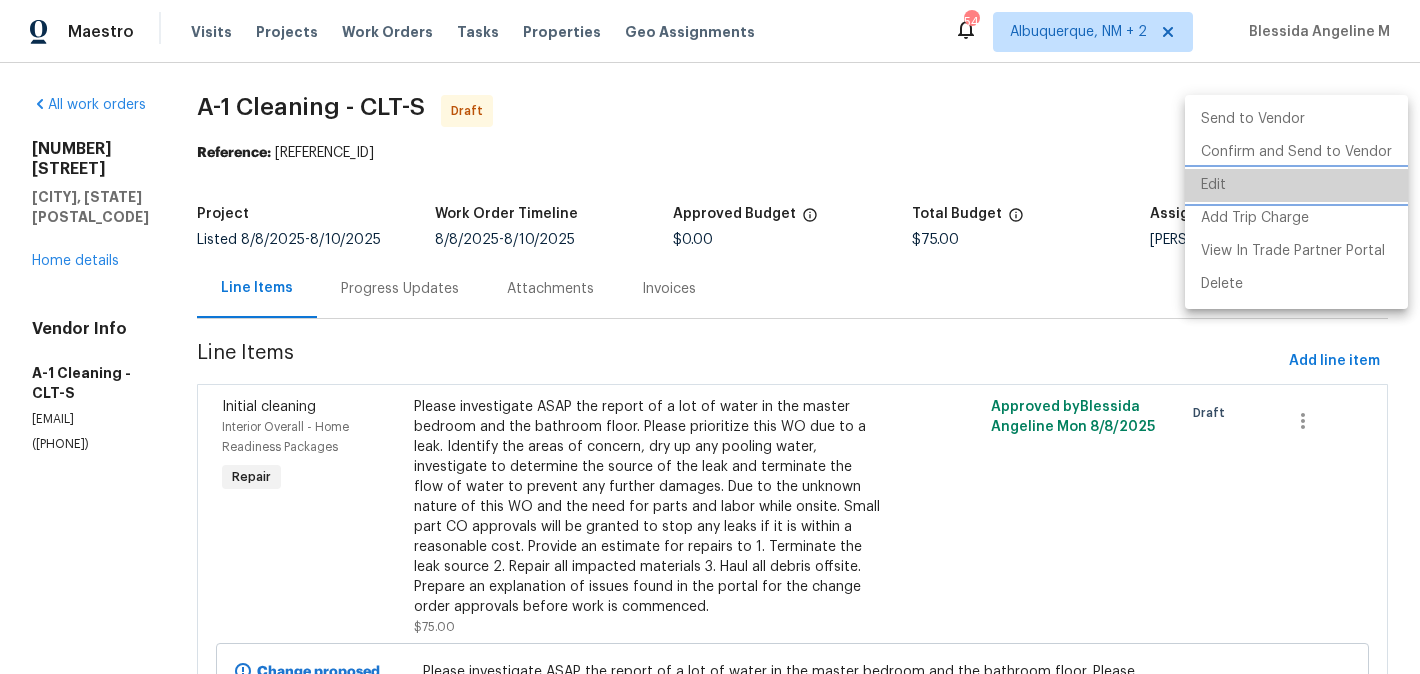 click on "Edit" at bounding box center [1296, 185] 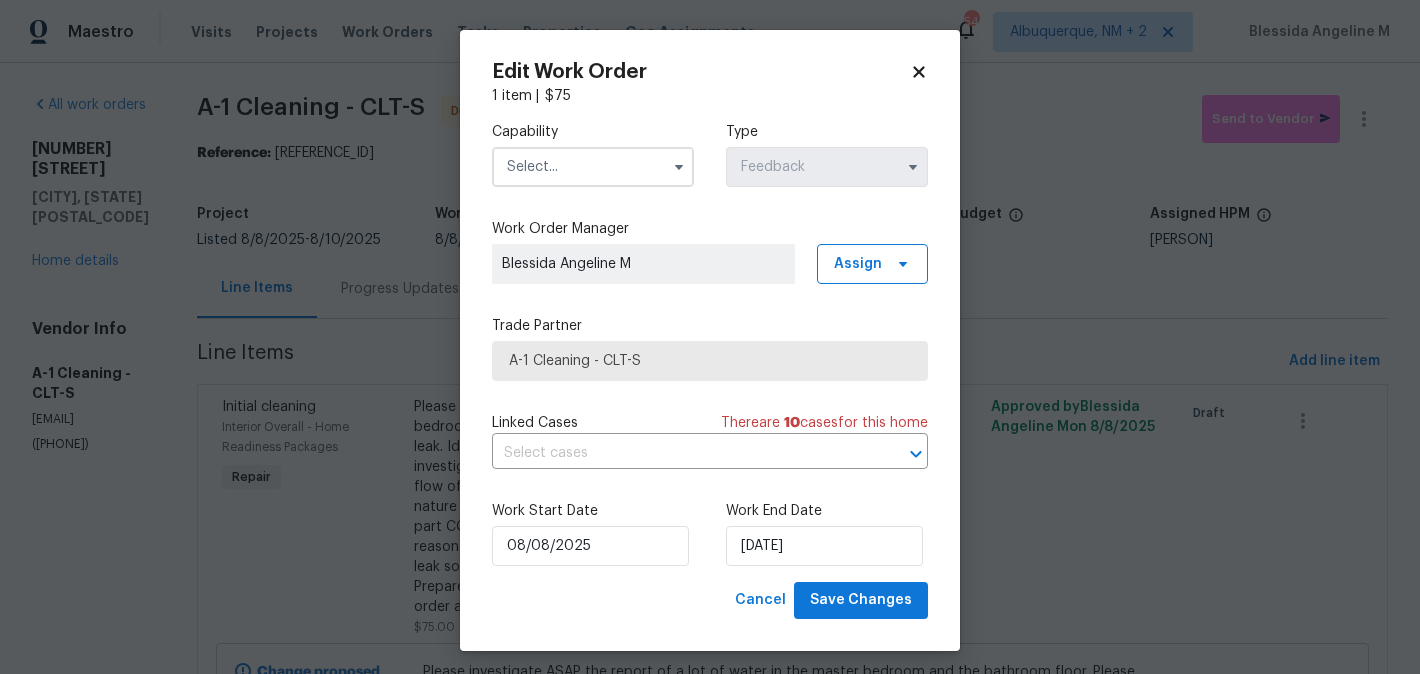 click on "Maestro Visits Projects Work Orders Tasks Properties Geo Assignments 54 Albuquerque, NM + 2 Blessida Angeline M All work orders 1733 Hollybrook Ave Gastonia, NC 28054 Home details Vendor Info A-1 Cleaning - CLT-S a1llccleaning@gmail.com (828) 468-1051 A-1 Cleaning - CLT-S Draft Send to Vendor   Reference:   4WH9NDJRRSKS0-dd7dd268d Project Listed   8/8/2025  -  8/10/2025 Work Order Timeline 8/8/2025  -  8/10/2025 Approved Budget $0.00 Total Budget $75.00 Assigned HPM Ryan Carder Line Items Progress Updates Attachments Invoices Line Items Add line item Initial cleaning Interior Overall - Home Readiness Packages Repair $75.00 Approved by  Blessida Angeline M  on   8/8/2025 Draft Change proposed $75.00 Edit Work Order 1 item | $ 75 Capability   Type   Feedback Work Order Manager   Blessida Angeline M Assign Trade Partner   A-1 Cleaning - CLT-S Linked Cases There  are   10  case s  for this home   ​ Work Start Date   08/08/2025 Work End Date   10/08/2025 Cancel Save Changes" at bounding box center (710, 337) 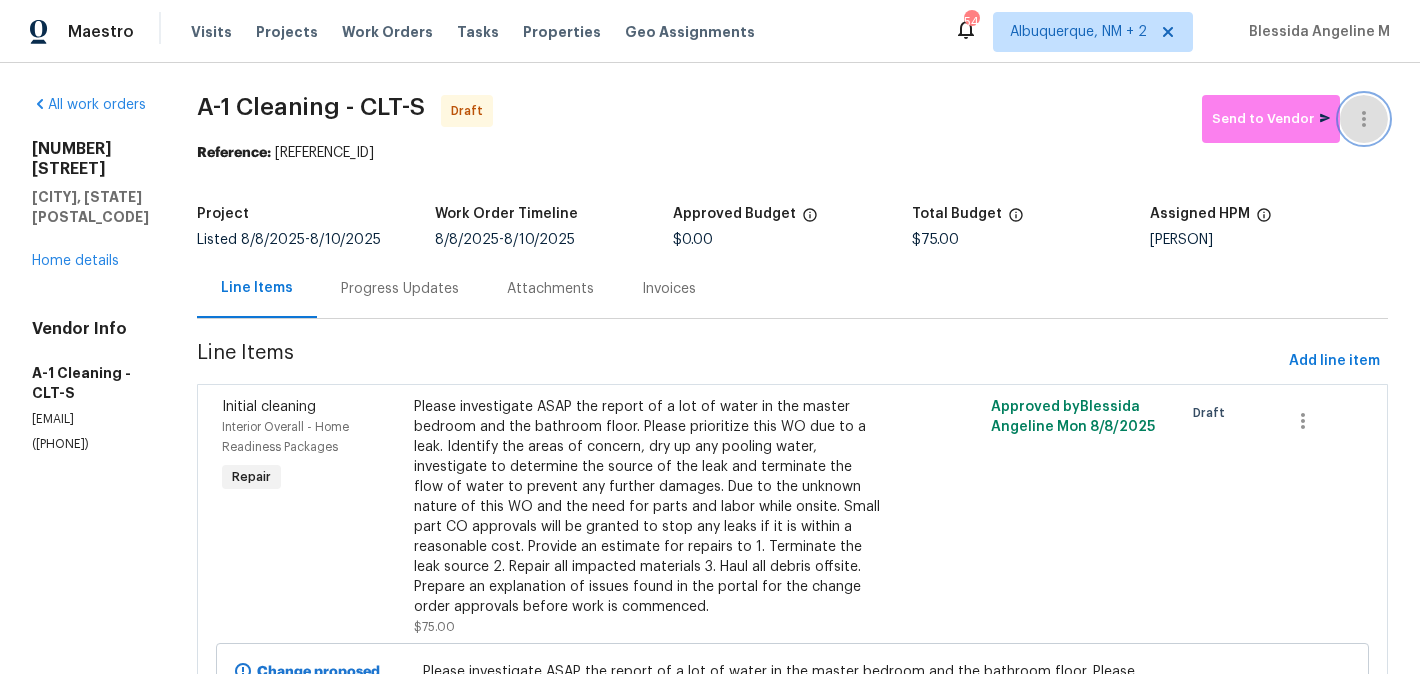click 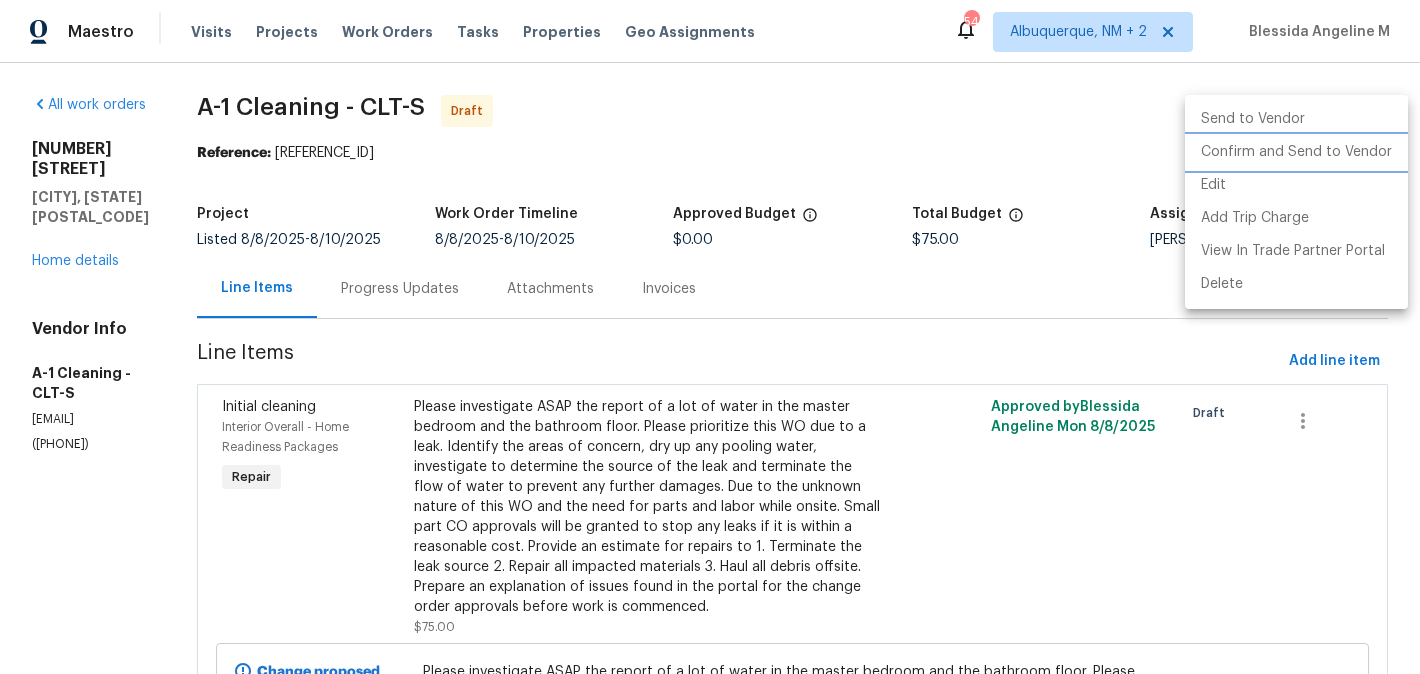 click on "Confirm and Send to Vendor" at bounding box center [1296, 152] 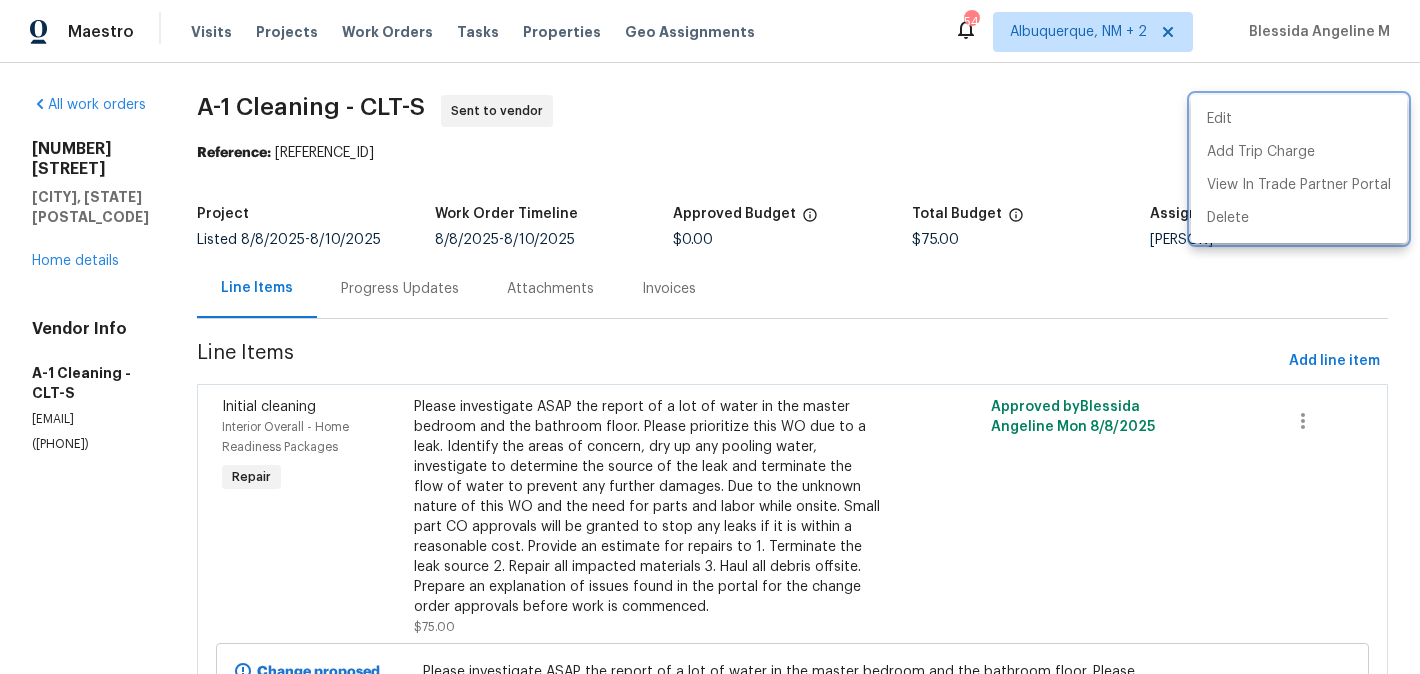 click at bounding box center [710, 337] 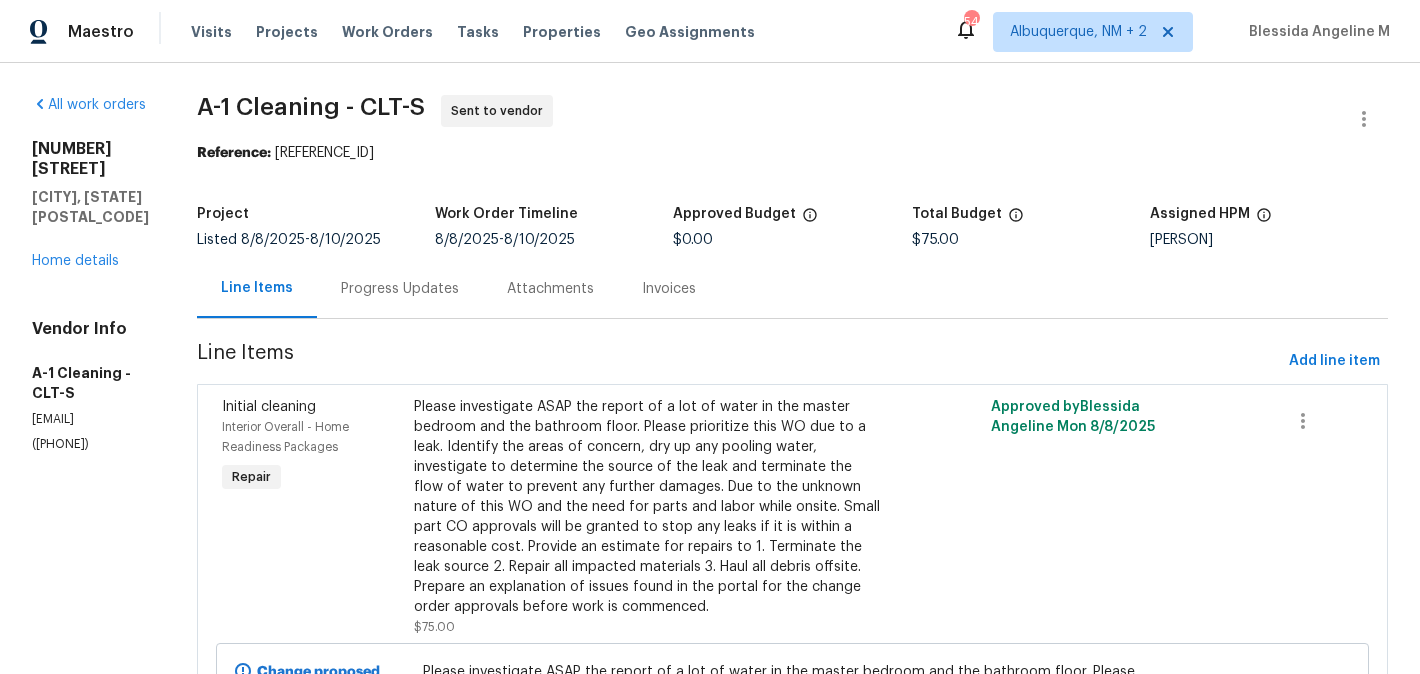 click on "Progress Updates" at bounding box center [400, 288] 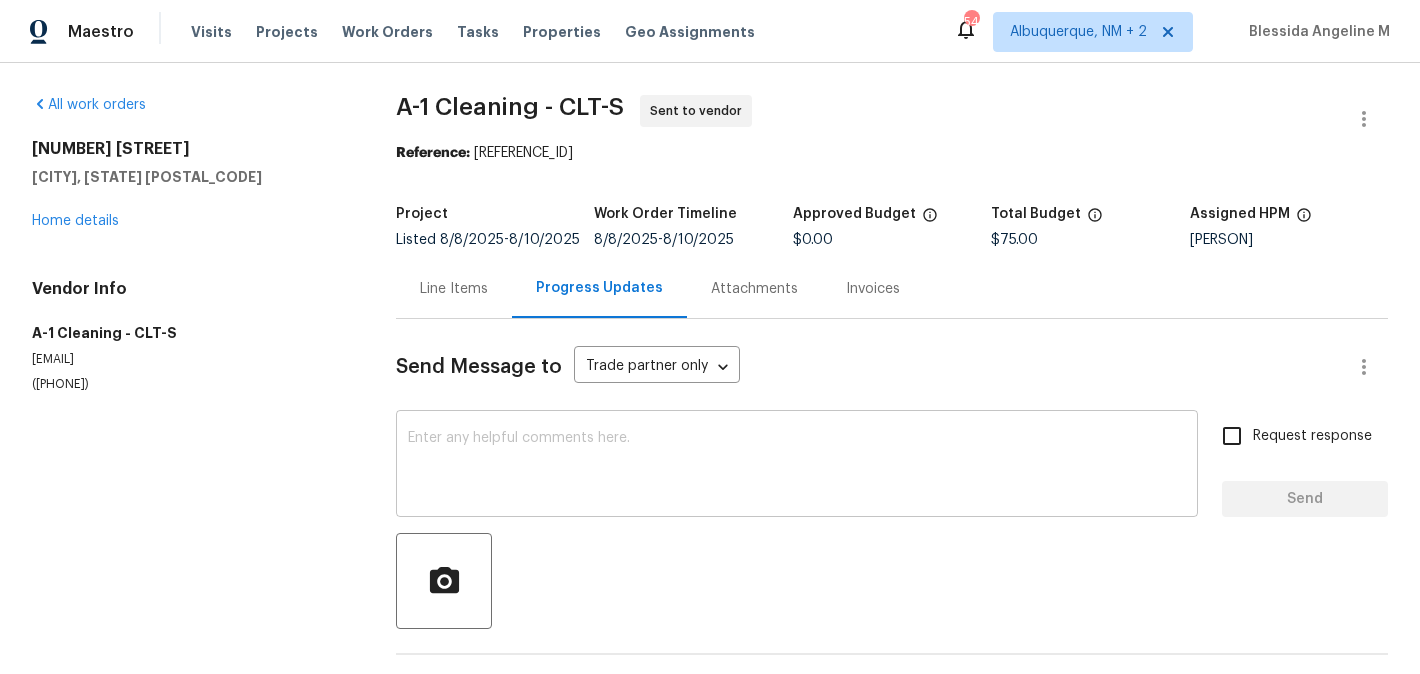 click on "x ​" at bounding box center (797, 466) 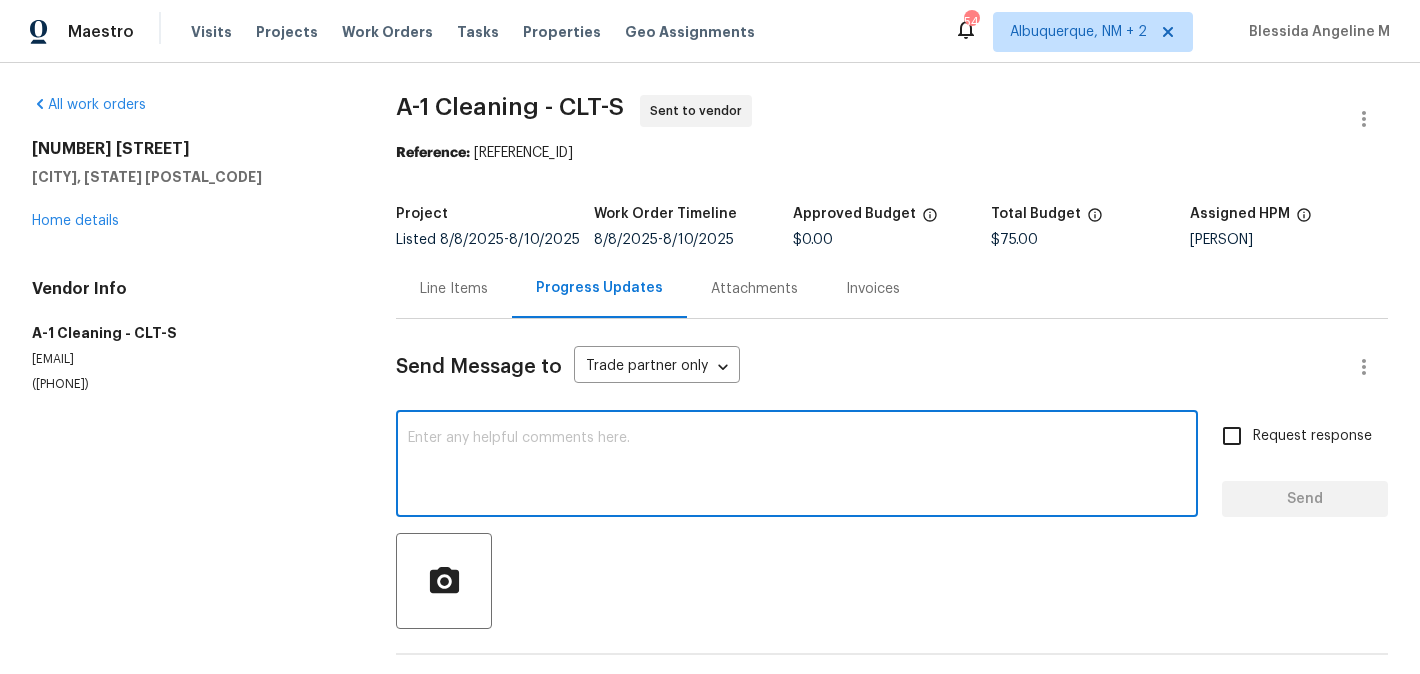 paste on "Hi, this is Blessida with Opendoor. I’m confirming you received the WO for the property at (Address). Please review and accept the WO within 24 hours and provide a schedule date. Please disregard the contact information for the HPM included in the WO. Our Centralised LWO Team is responsible for Listed WOs. The team can be reached through the portal or by phone at (480) 478-0155." 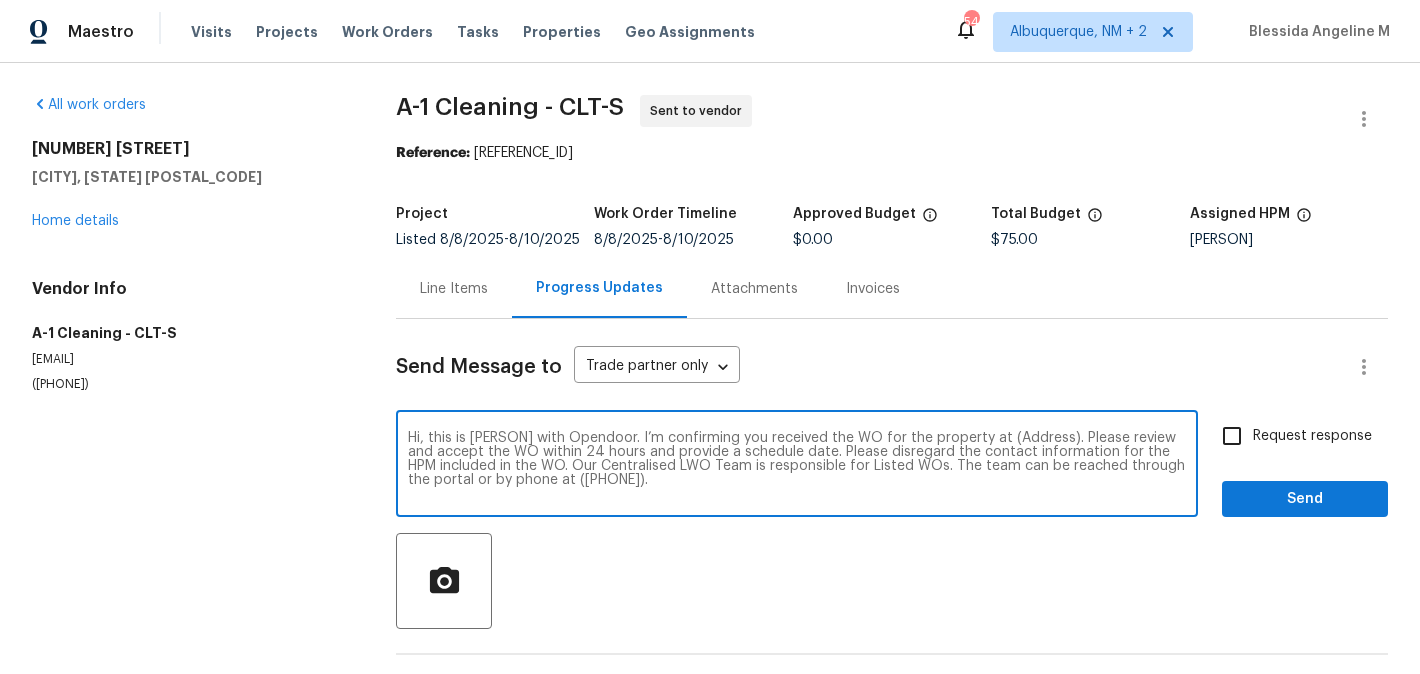 click on "Hi, this is Blessida with Opendoor. I’m confirming you received the WO for the property at (Address). Please review and accept the WO within 24 hours and provide a schedule date. Please disregard the contact information for the HPM included in the WO. Our Centralised LWO Team is responsible for Listed WOs. The team can be reached through the portal or by phone at (480) 478-0155." at bounding box center [797, 466] 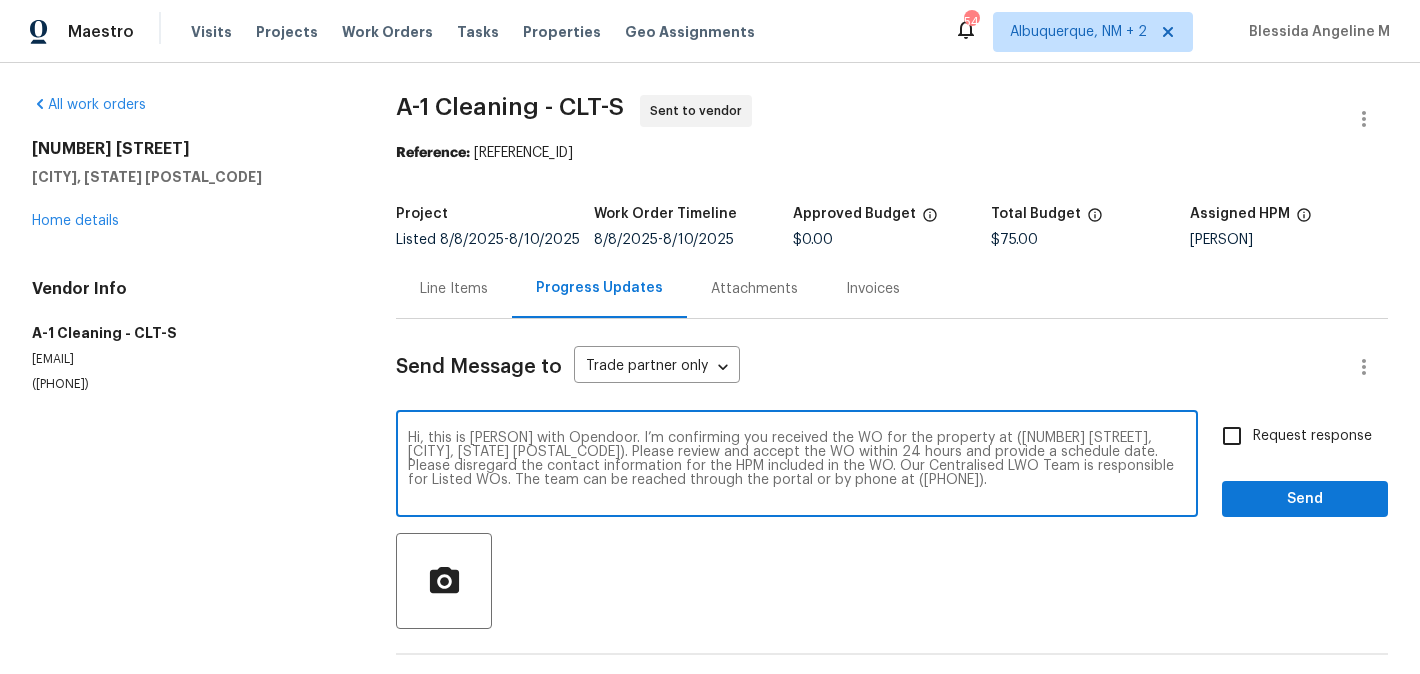 type on "Hi, this is Blessida with Opendoor. I’m confirming you received the WO for the property at (1733 Hollybrook Ave, Gastonia, NC 28054). Please review and accept the WO within 24 hours and provide a schedule date. Please disregard the contact information for the HPM included in the WO. Our Centralised LWO Team is responsible for Listed WOs. The team can be reached through the portal or by phone at (480) 478-0155." 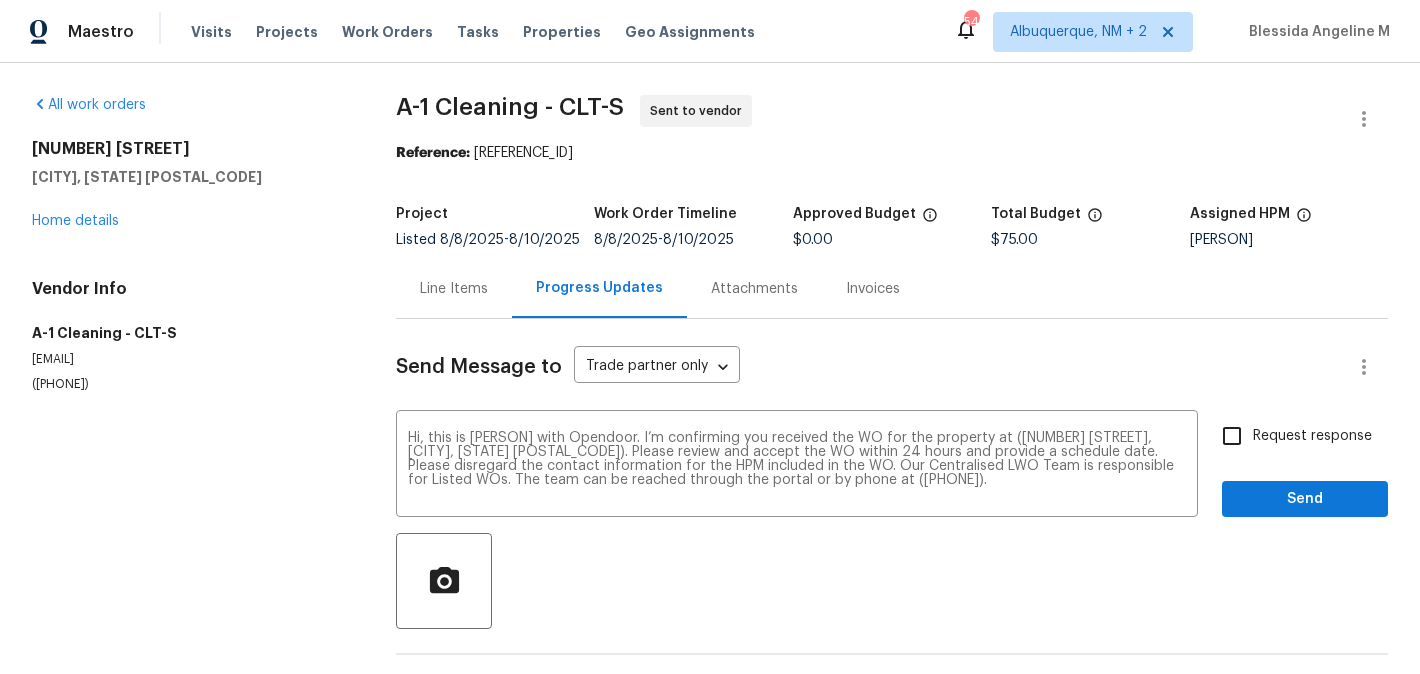 click on "Request response" at bounding box center (1312, 436) 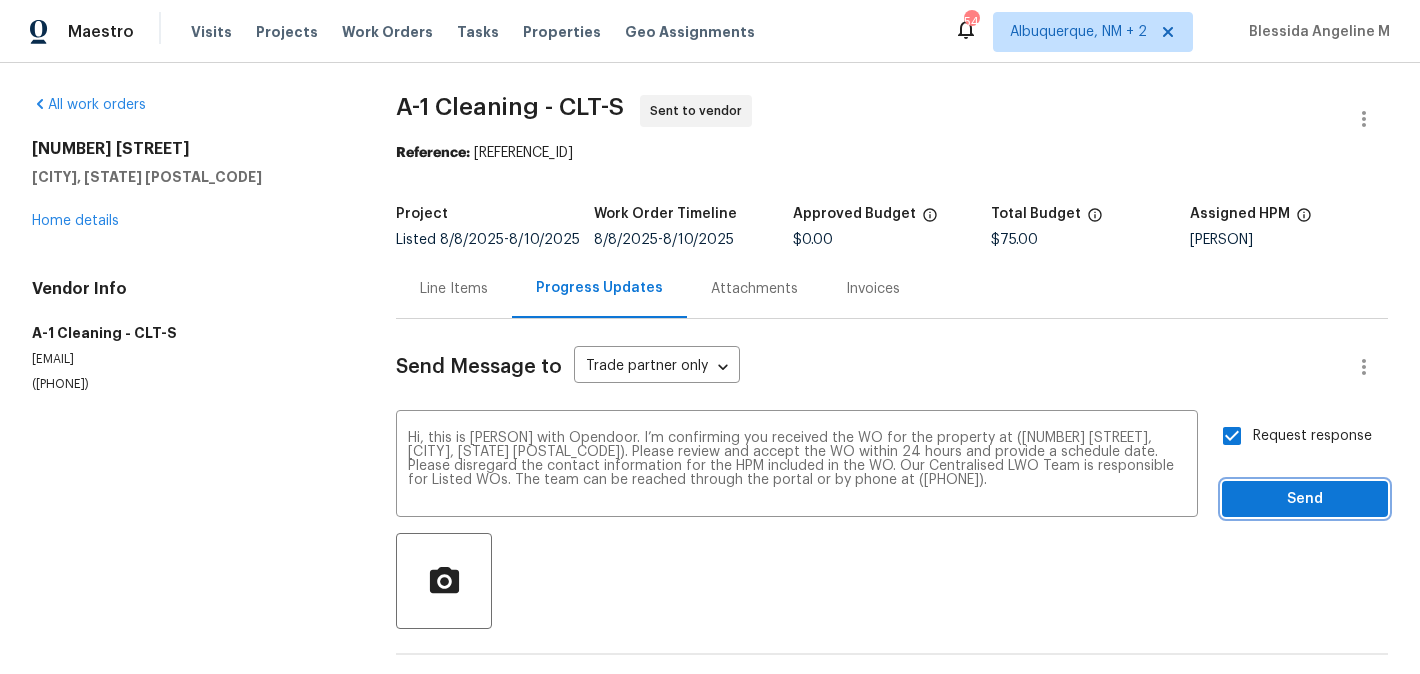 click on "Send" at bounding box center [1305, 499] 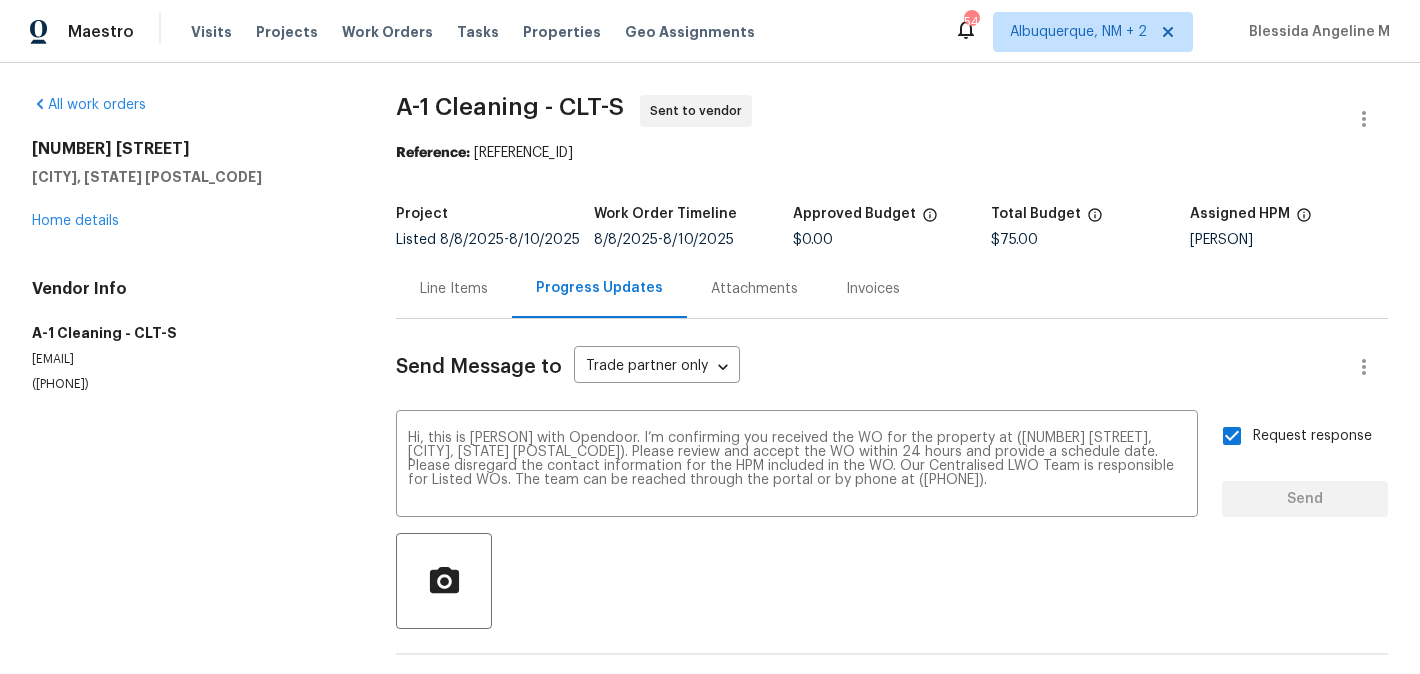 type 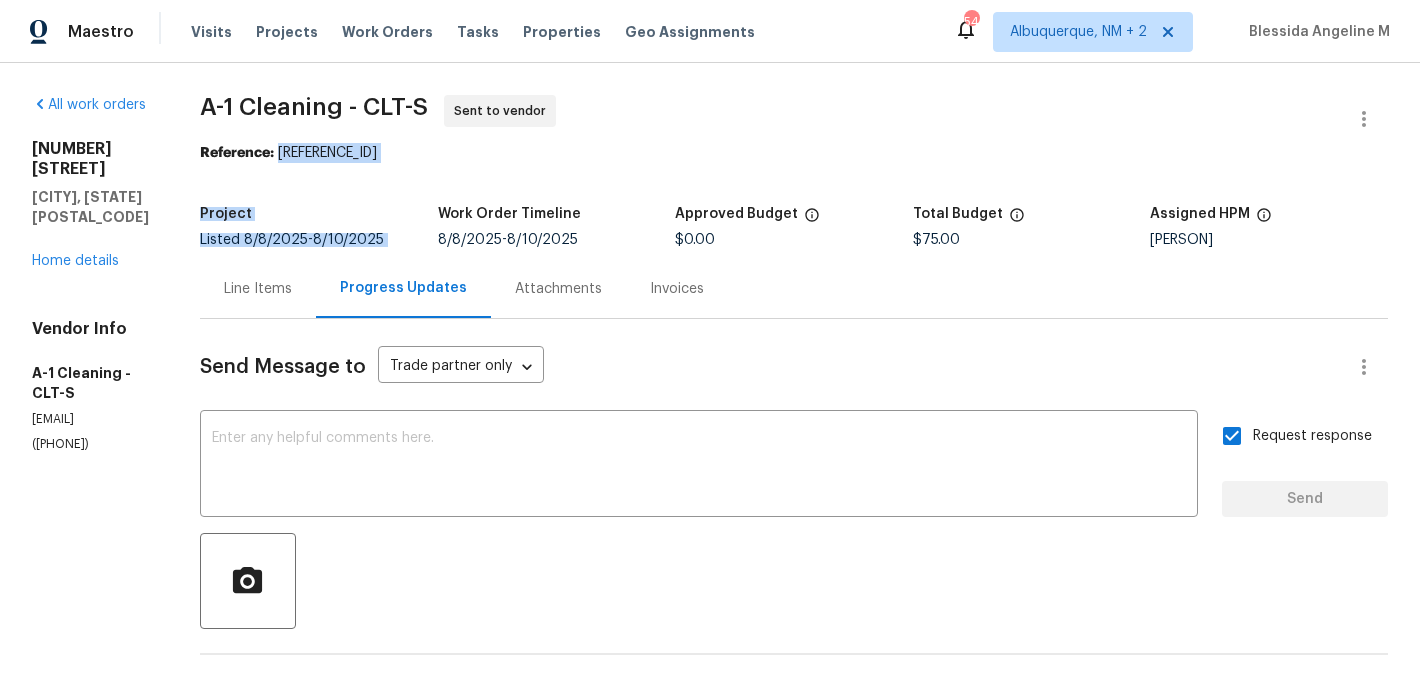drag, startPoint x: 304, startPoint y: 160, endPoint x: 633, endPoint y: 170, distance: 329.15195 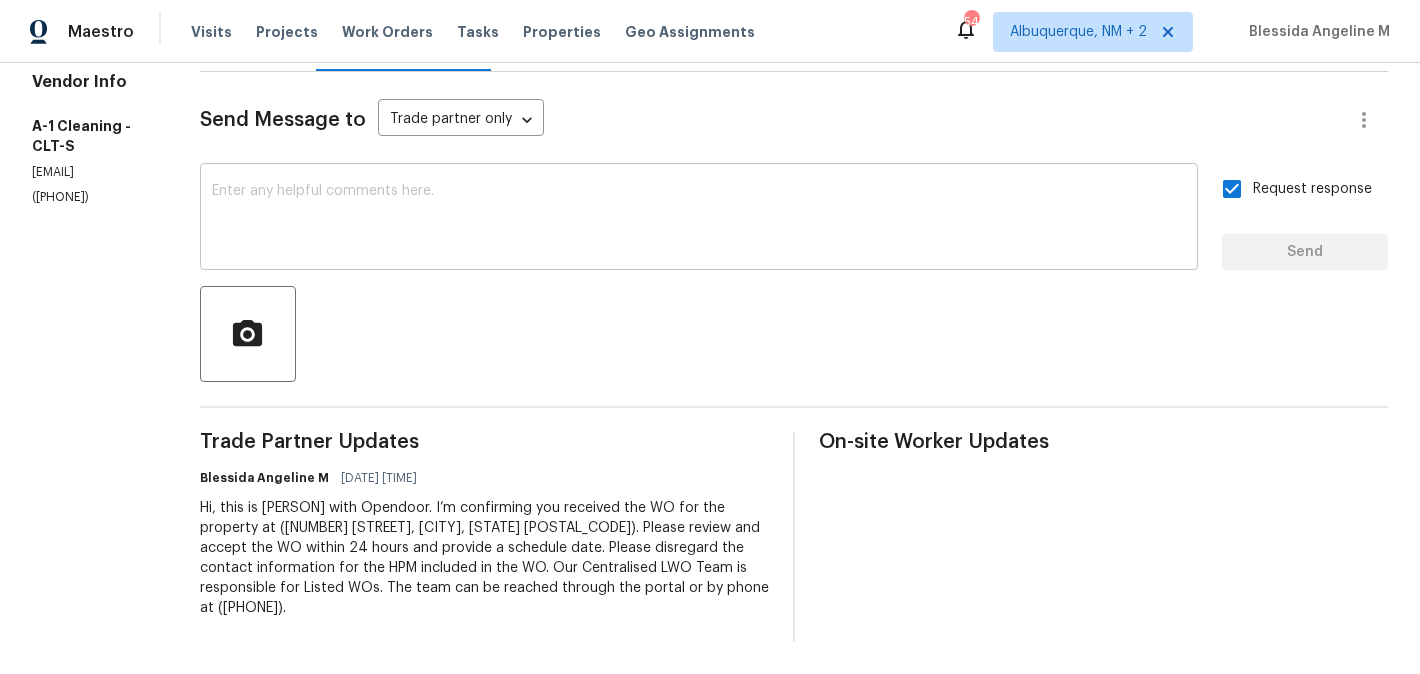 scroll, scrollTop: 0, scrollLeft: 0, axis: both 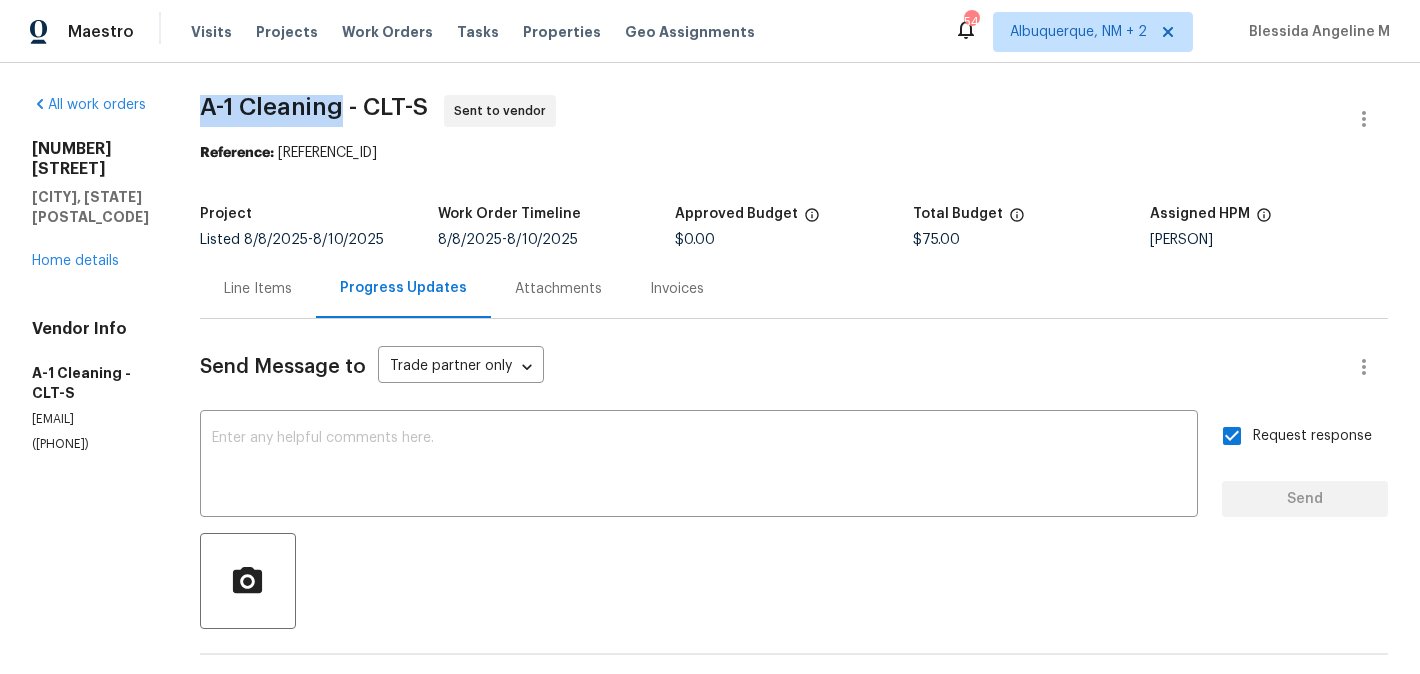drag, startPoint x: 221, startPoint y: 105, endPoint x: 363, endPoint y: 110, distance: 142.088 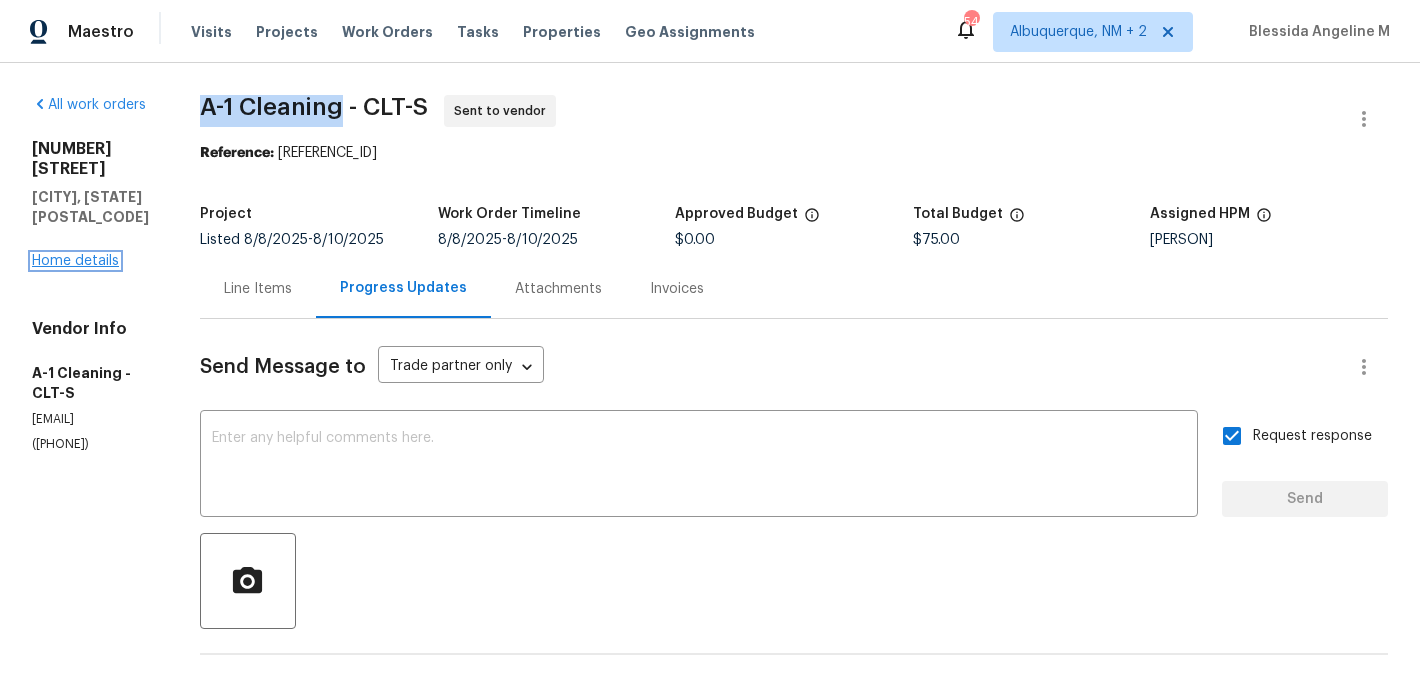 click on "Home details" at bounding box center [75, 261] 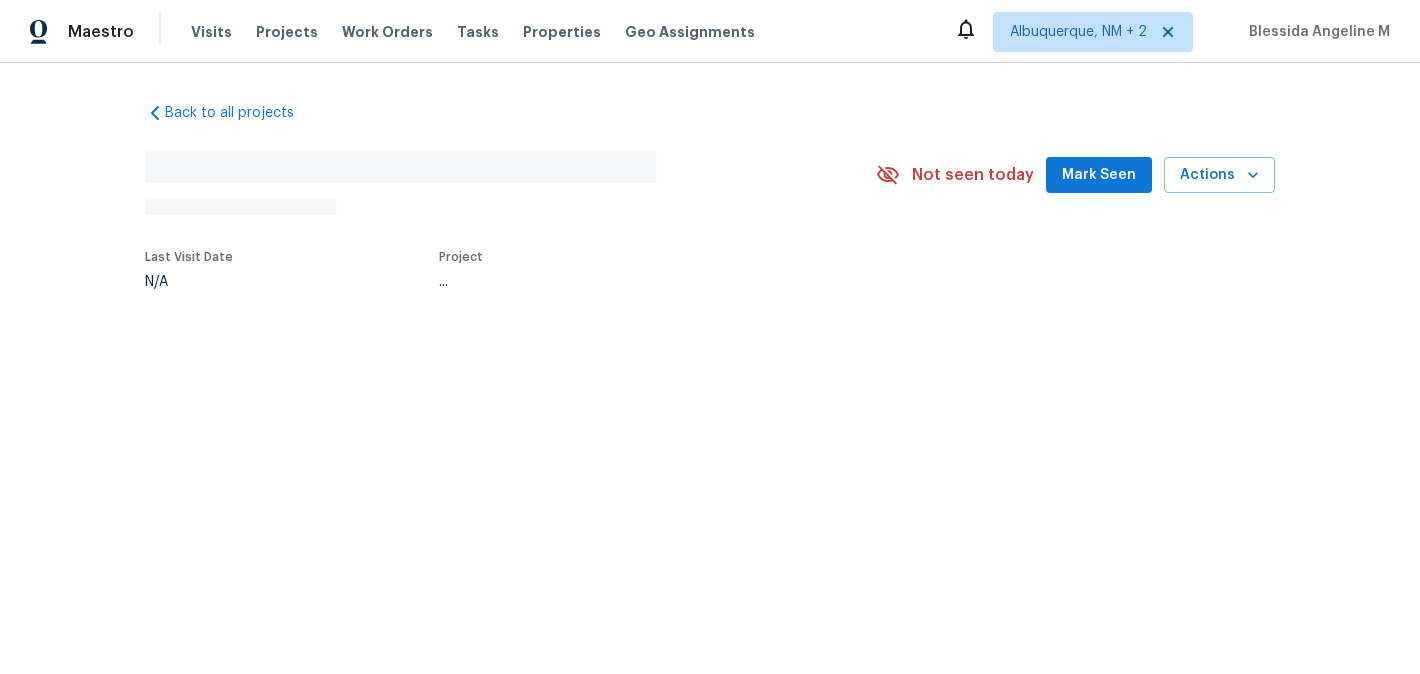 scroll, scrollTop: 0, scrollLeft: 0, axis: both 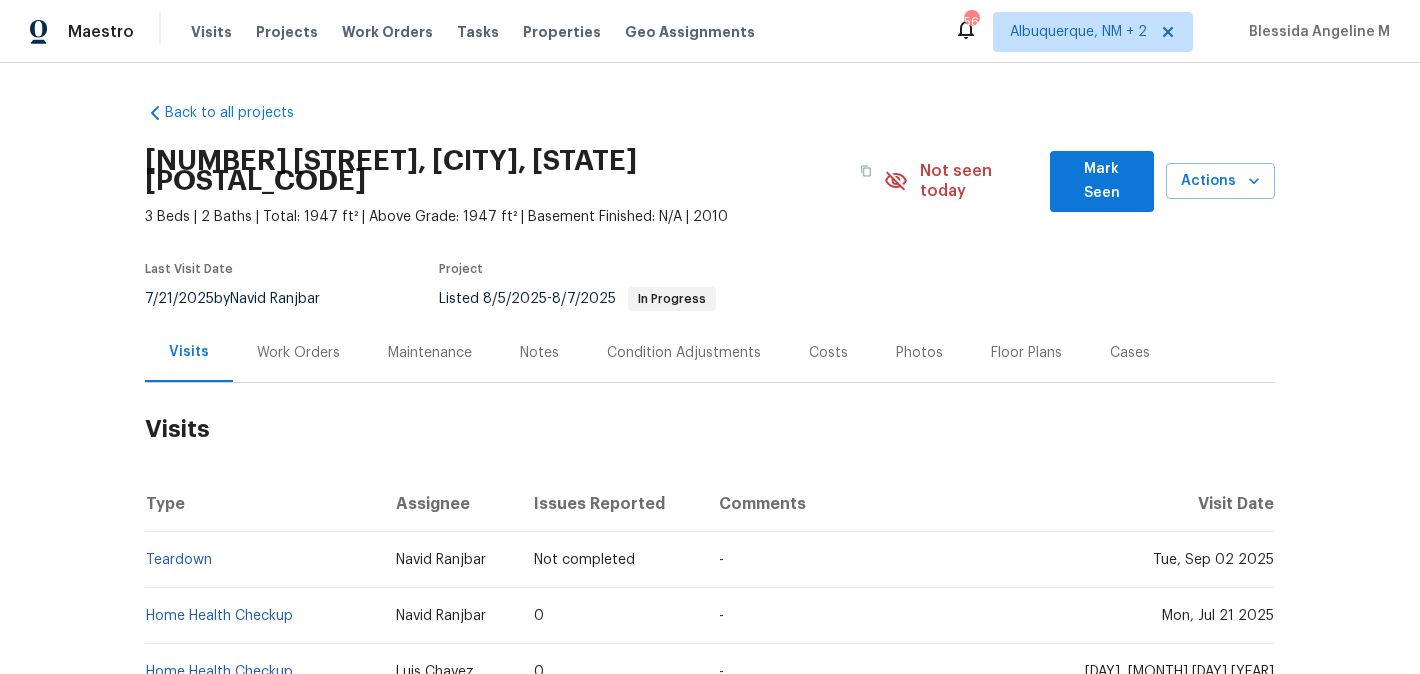 click on "Work Orders" at bounding box center [298, 353] 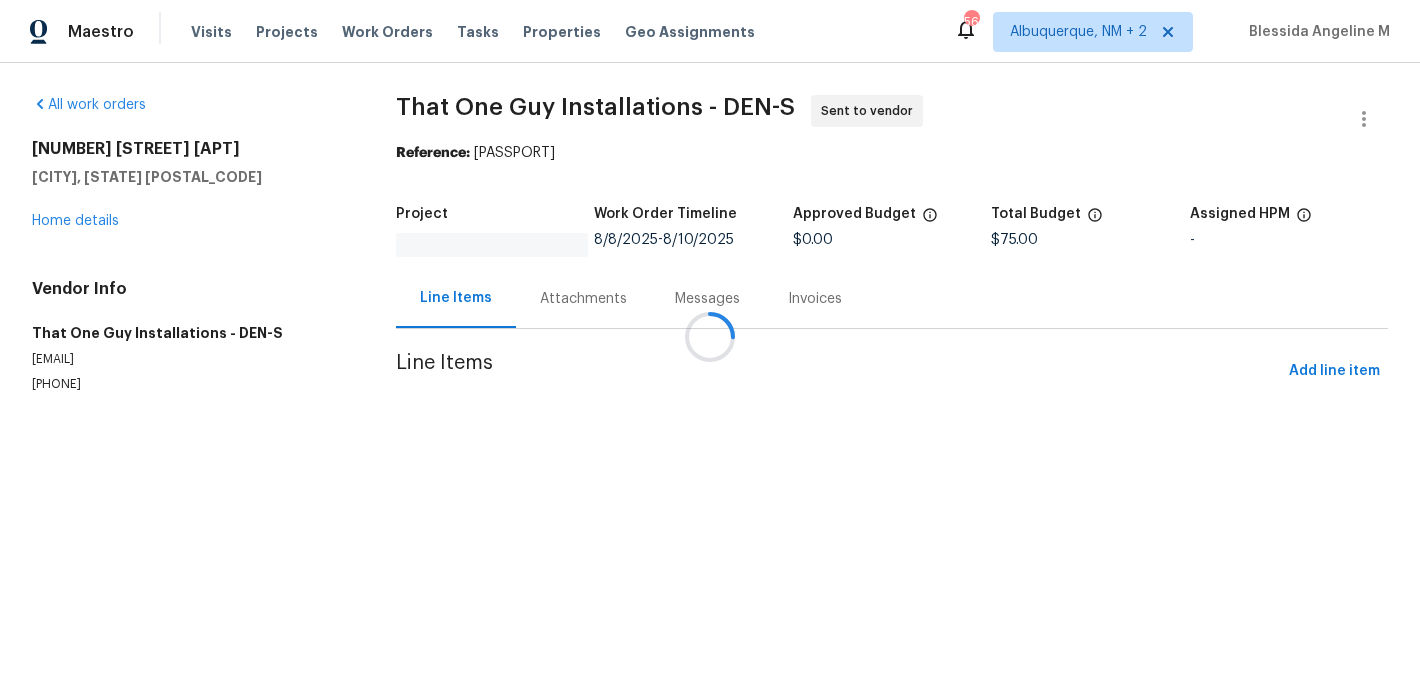scroll, scrollTop: 0, scrollLeft: 0, axis: both 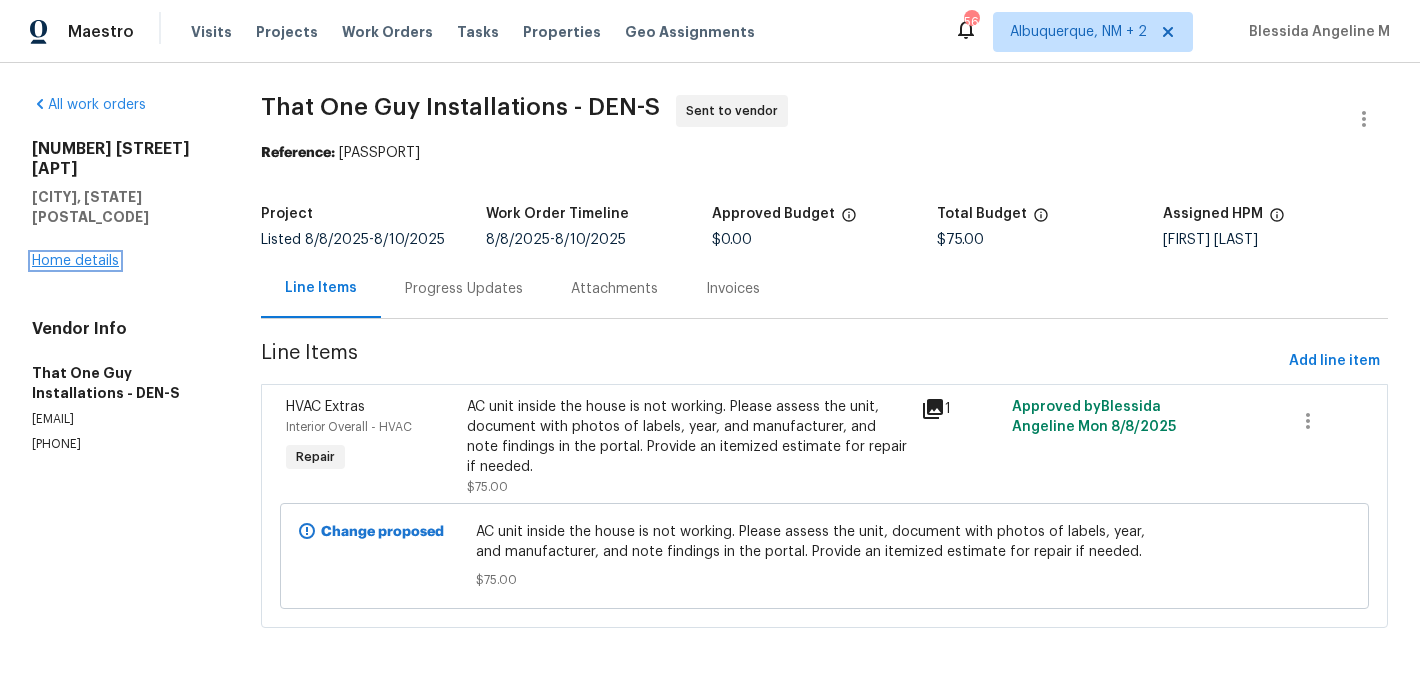 click on "Home details" at bounding box center (75, 261) 